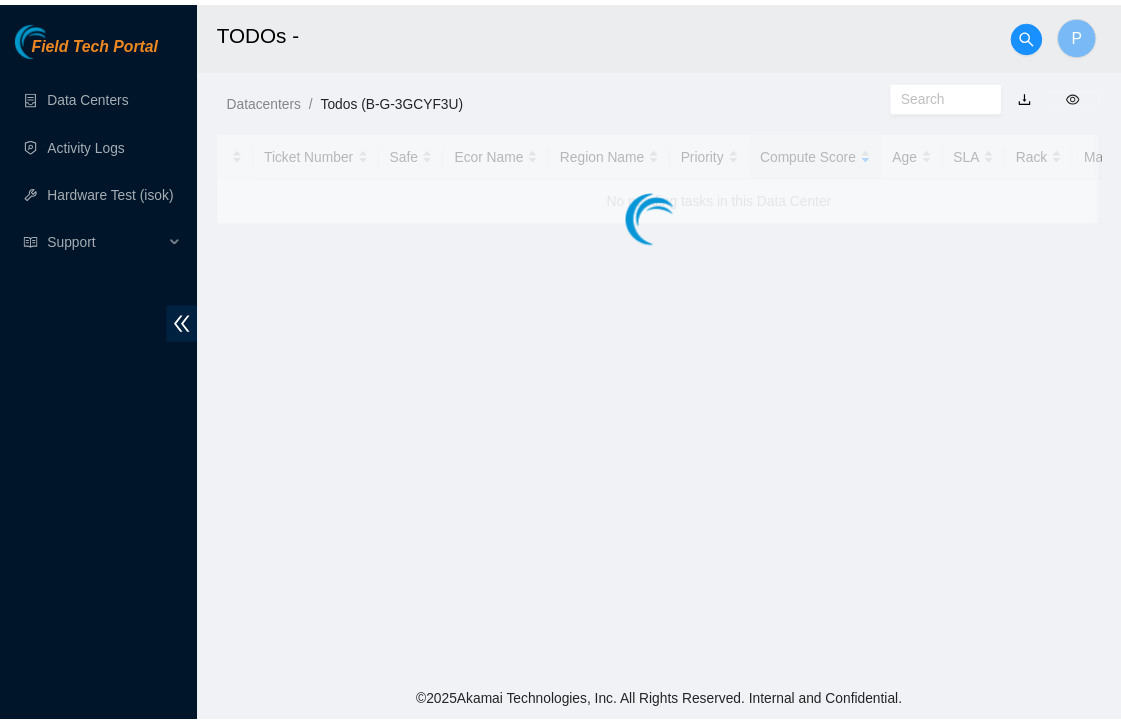 scroll, scrollTop: 0, scrollLeft: 0, axis: both 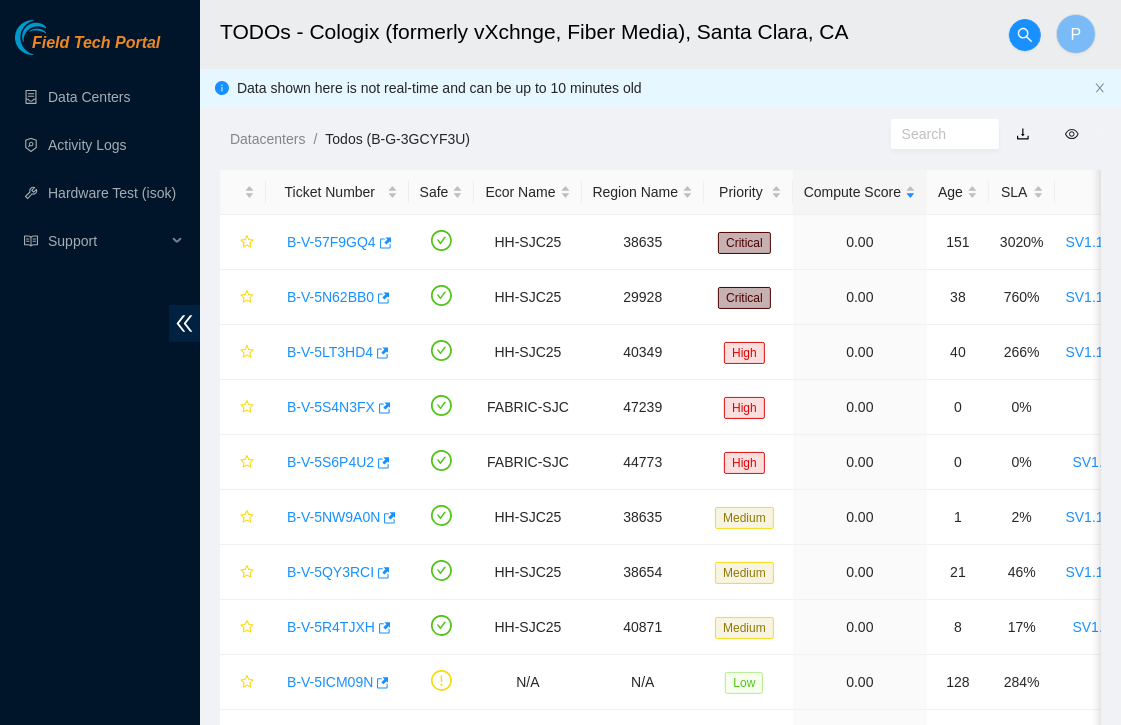 click on "TODOs - Cologix (formerly vXchnge, Fiber Media), Santa Clara, CA    P Data shown here is not real-time and can be up to 10 minutes old Datacenters / Todos (B-G-3GCYF3U) / Ticket Number Safe Ecor Name Region Name Priority Compute Score Age SLA Rack Machine IP Address Serial Number Server Type                               B-V-57F9GQ4 HH-SJC25 38635 Critical 0.00 151 3020% SV1.1.DH3.39.A.C006  23 72.247.36.129 MX-2247-0250 Jabil 1x7-X7p NVME-J 96G 100GE Server {Micron}   B-V-5N62BB0 HH-SJC25 29928 Critical 0.00 38 760% SV1.1.DH3.39.A.C005  17 72.247.36.132 MX-2204-0017 Jabil 1x8-Bison NVME-N Server {Fan-Crown HS-Dynatron}   B-V-5LT3HD4 HH-SJC25 40349 High 0.00 40 266% SV1.1.DH3.39.A.C002  05 72.247.36.31 CT-4200901-00177 Ciara 1x7-X7p NVME-J 96G 100GE Server {Rev E}{CrownAGD}   B-V-5S4N3FX FABRIC-SJC 47239 High 0.00 0 0% N/A N/A 23.208.96.135 CT-4221215-00269 Ciara 1x6-Caribou NVME-J Server {Dynatron-HS Crown-Fan}{Rev J}   B-V-5S6P4U2 FABRIC-SJC 44773 High 0.00 0 0%  SV1.1.DH2.34.A.C014    17" at bounding box center (660, 420) 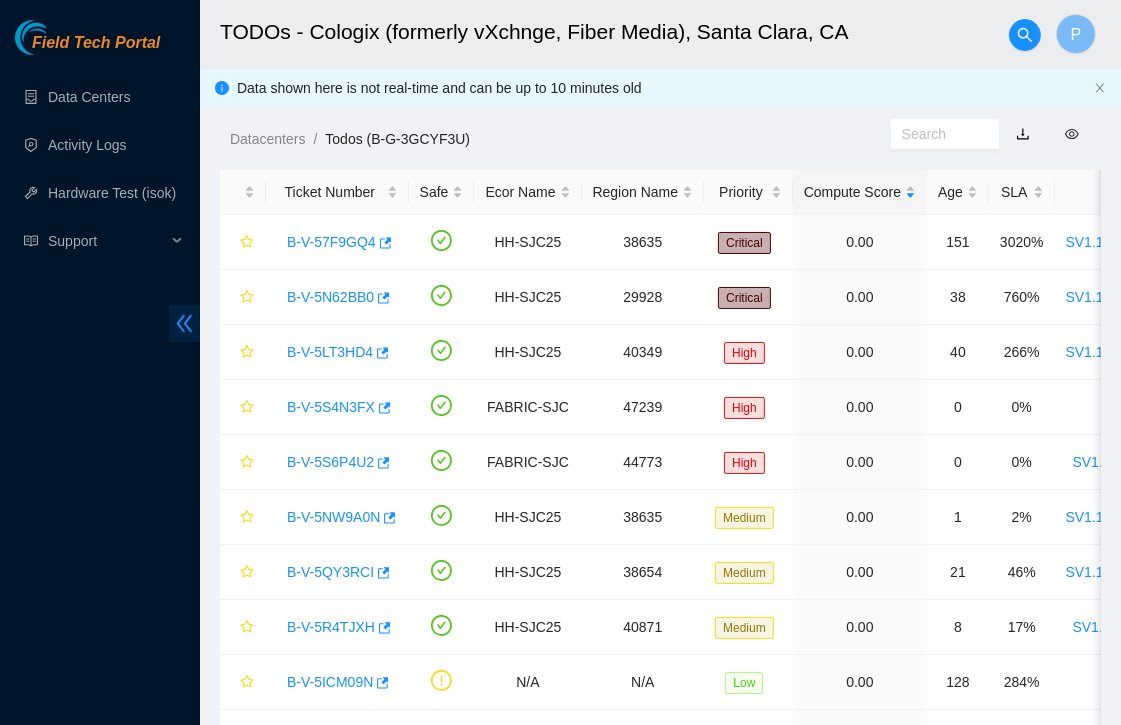click 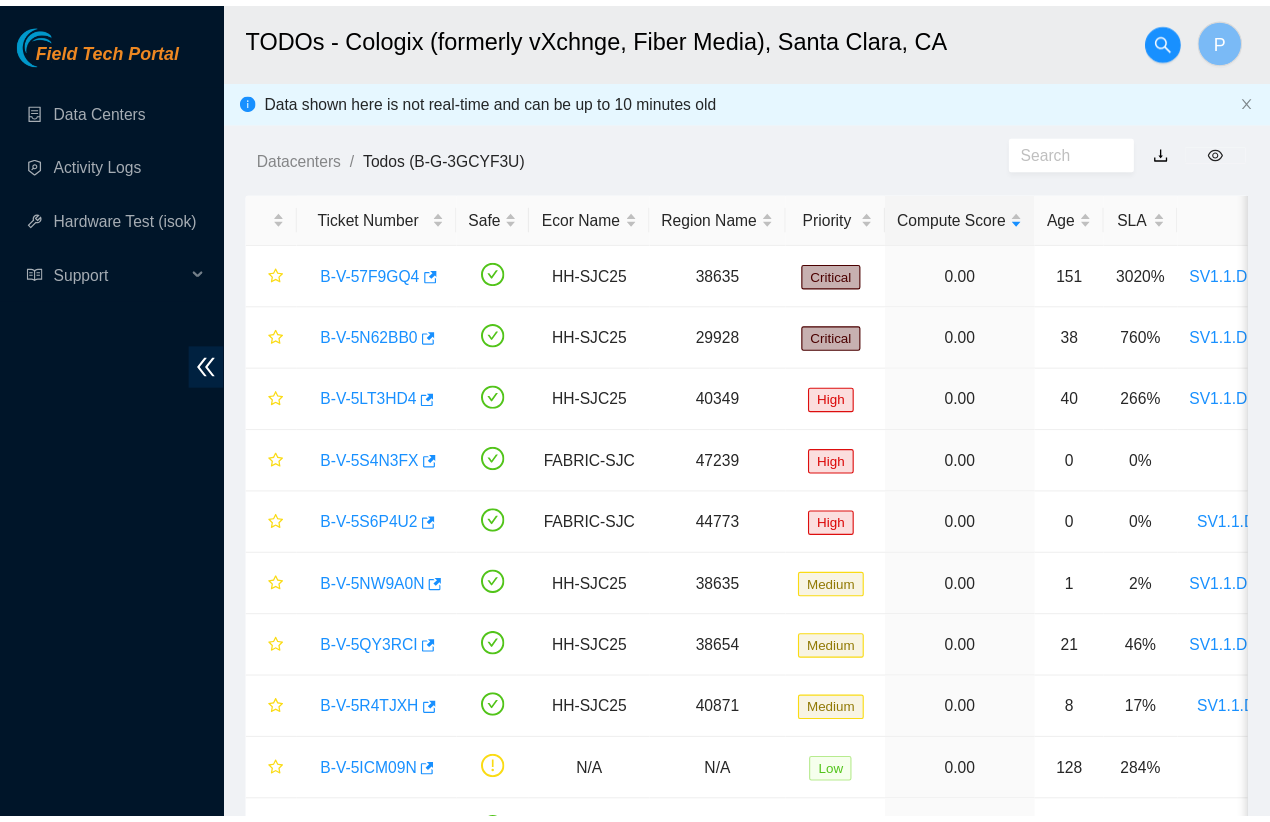 scroll, scrollTop: 0, scrollLeft: 0, axis: both 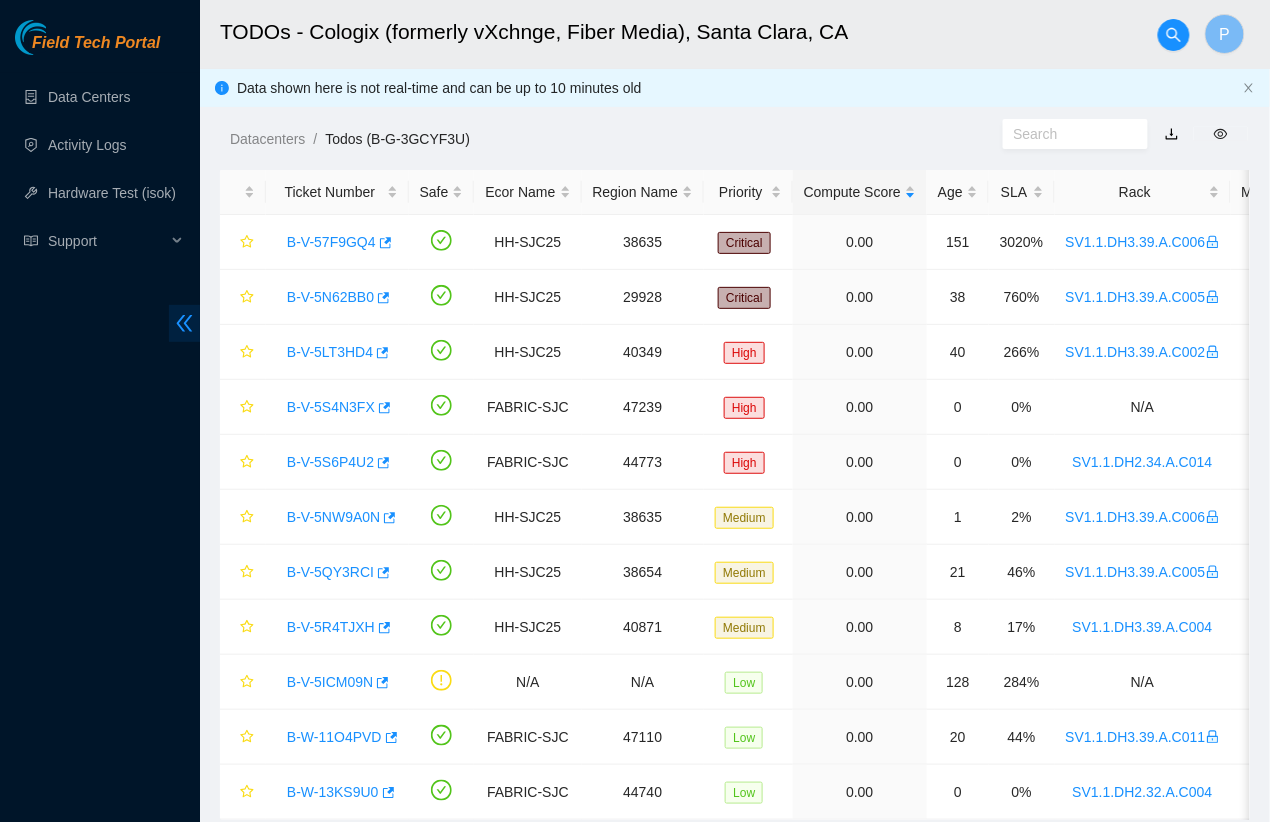 click 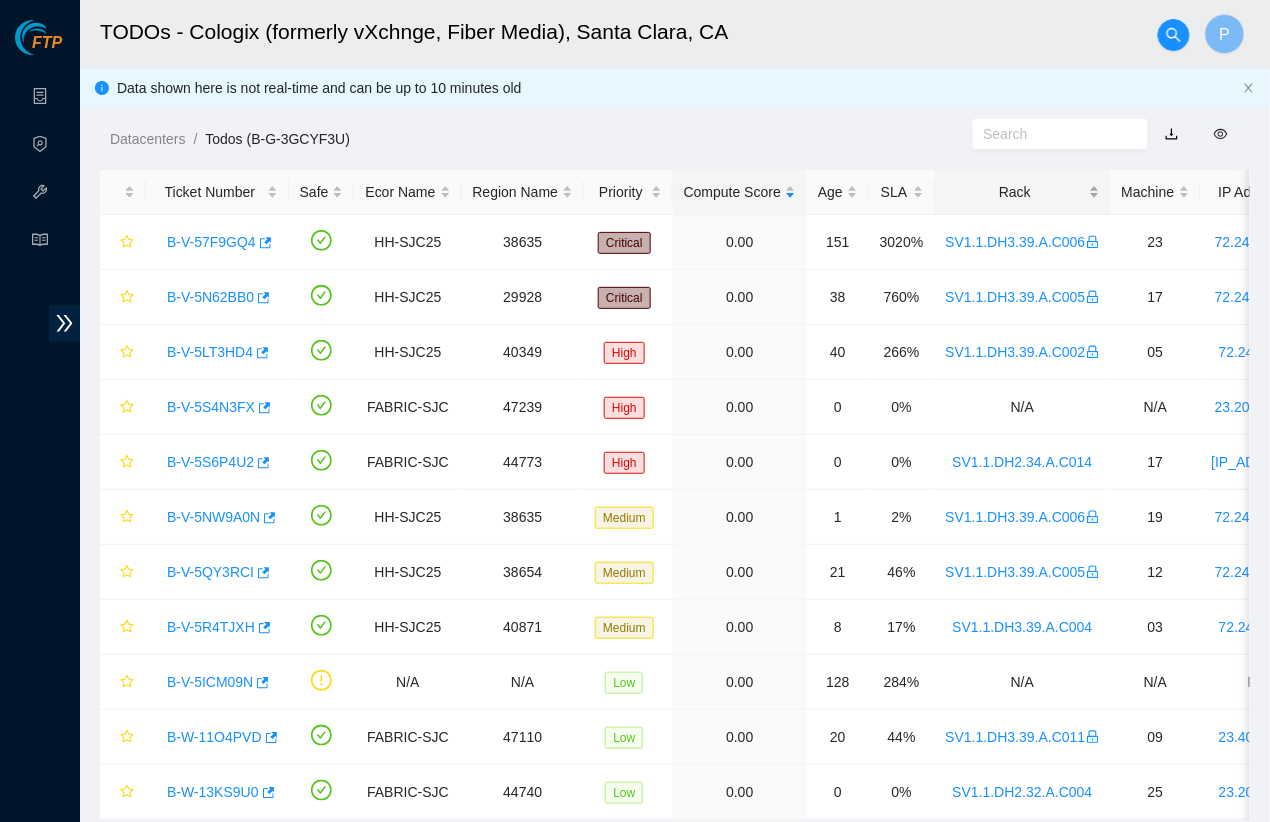 click on "Rack" at bounding box center (1023, 192) 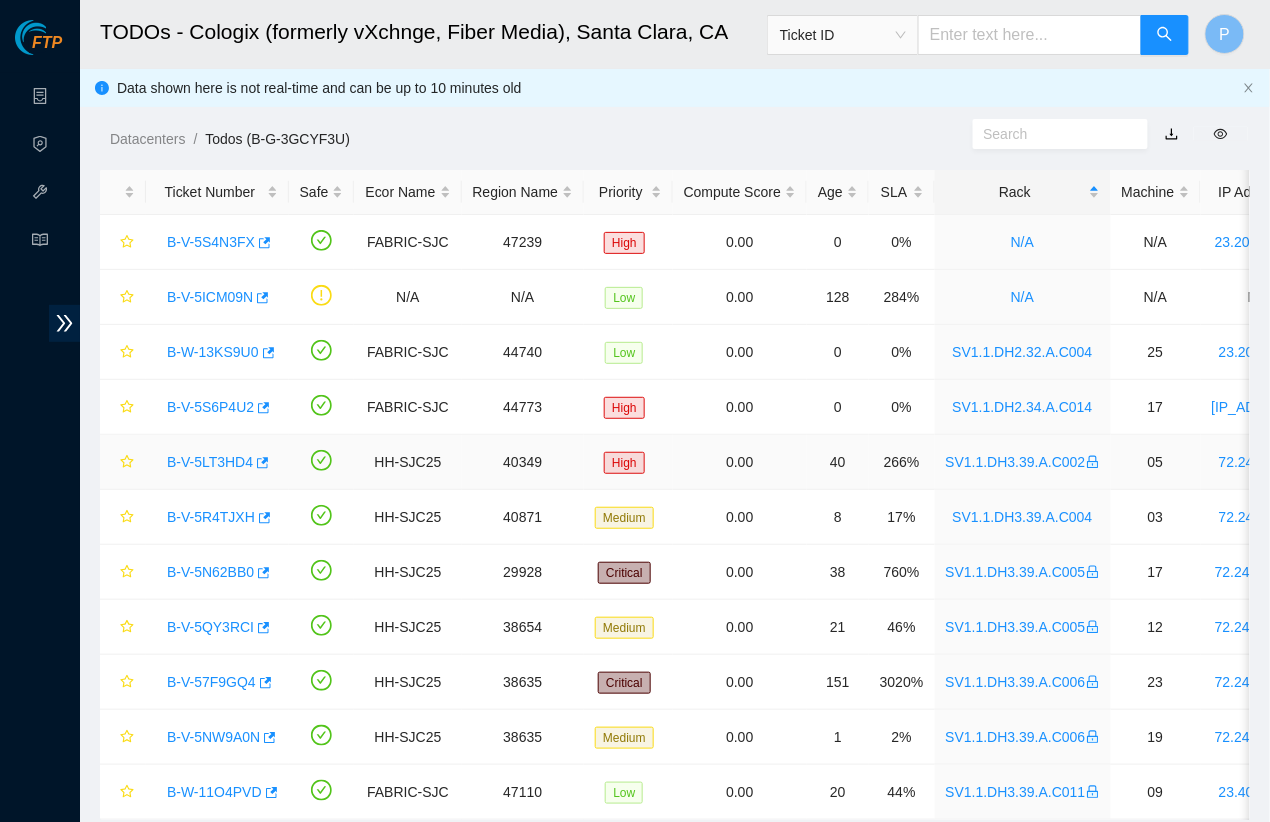 scroll, scrollTop: 49, scrollLeft: 0, axis: vertical 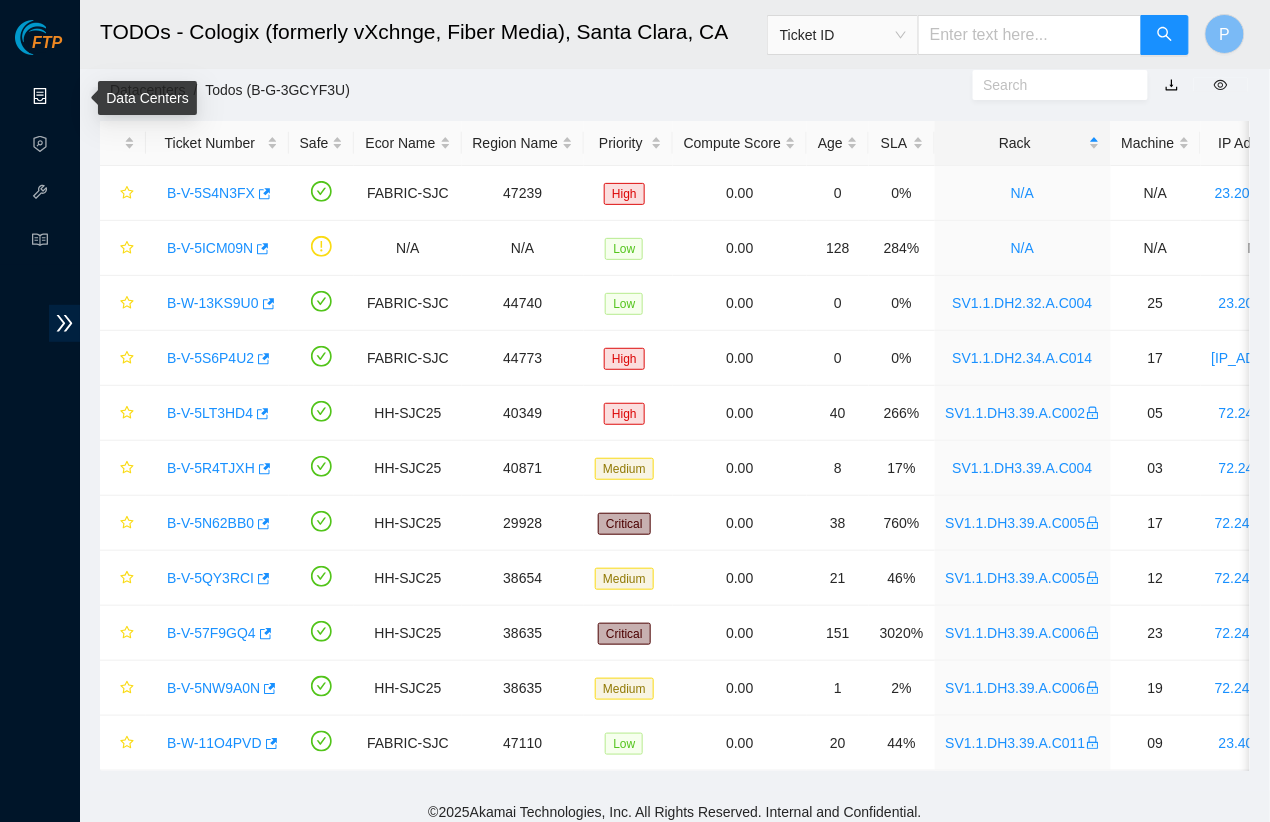 click on "Data Centers" at bounding box center [99, 97] 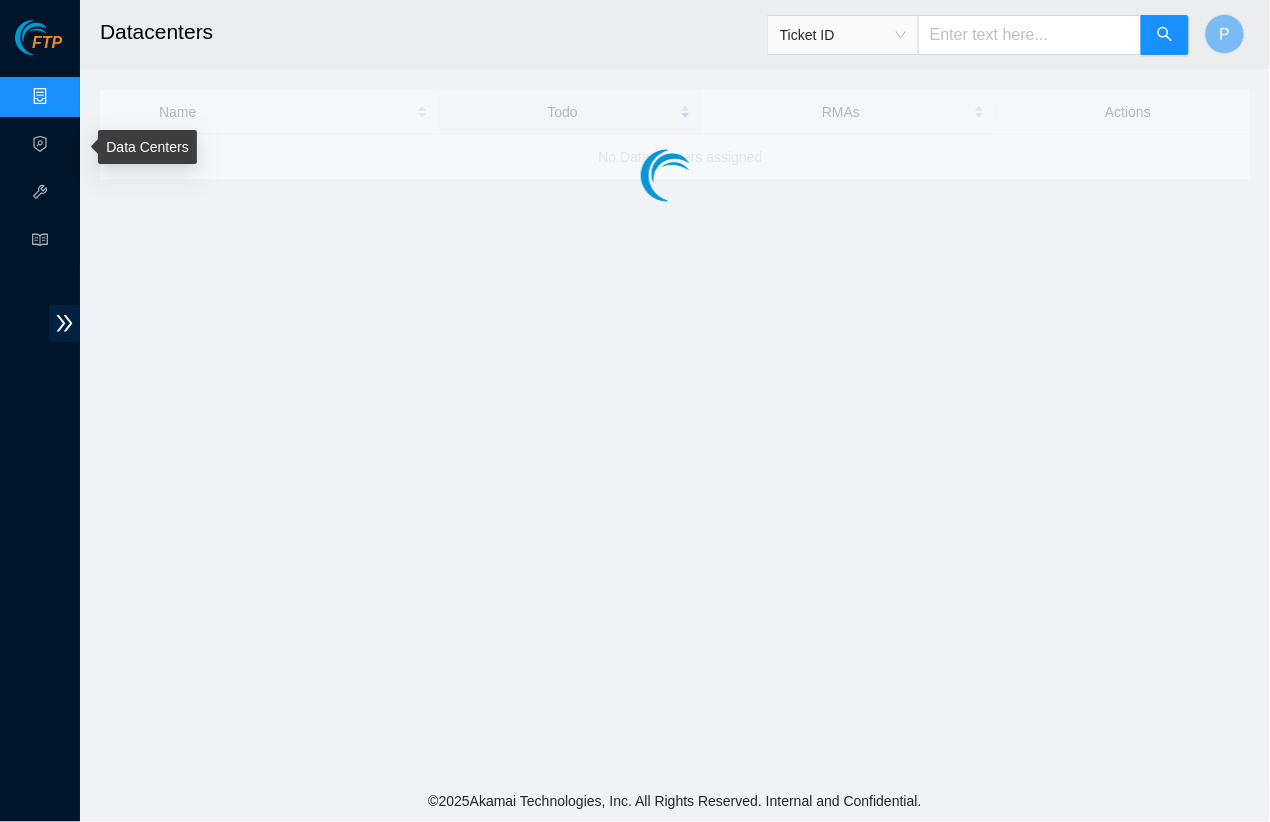 scroll, scrollTop: 0, scrollLeft: 0, axis: both 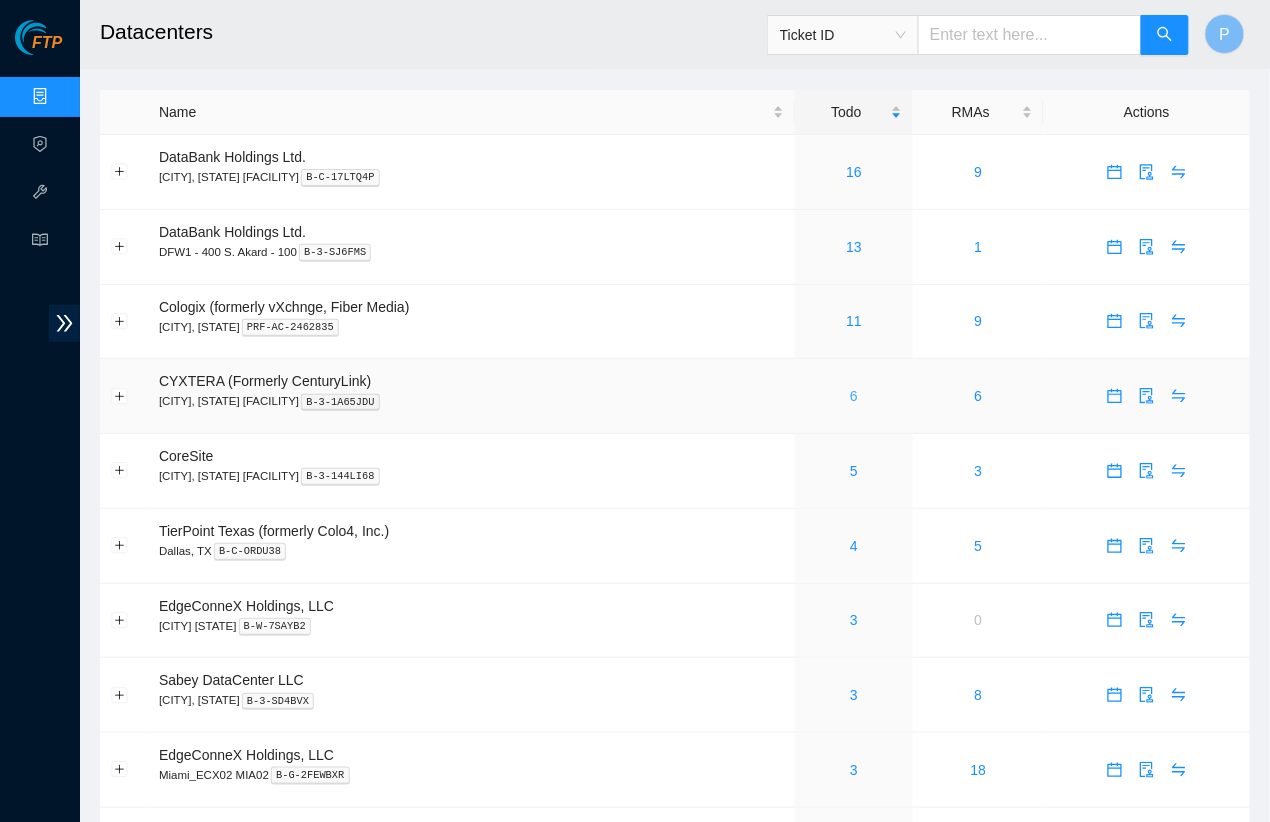 click on "6" at bounding box center (854, 396) 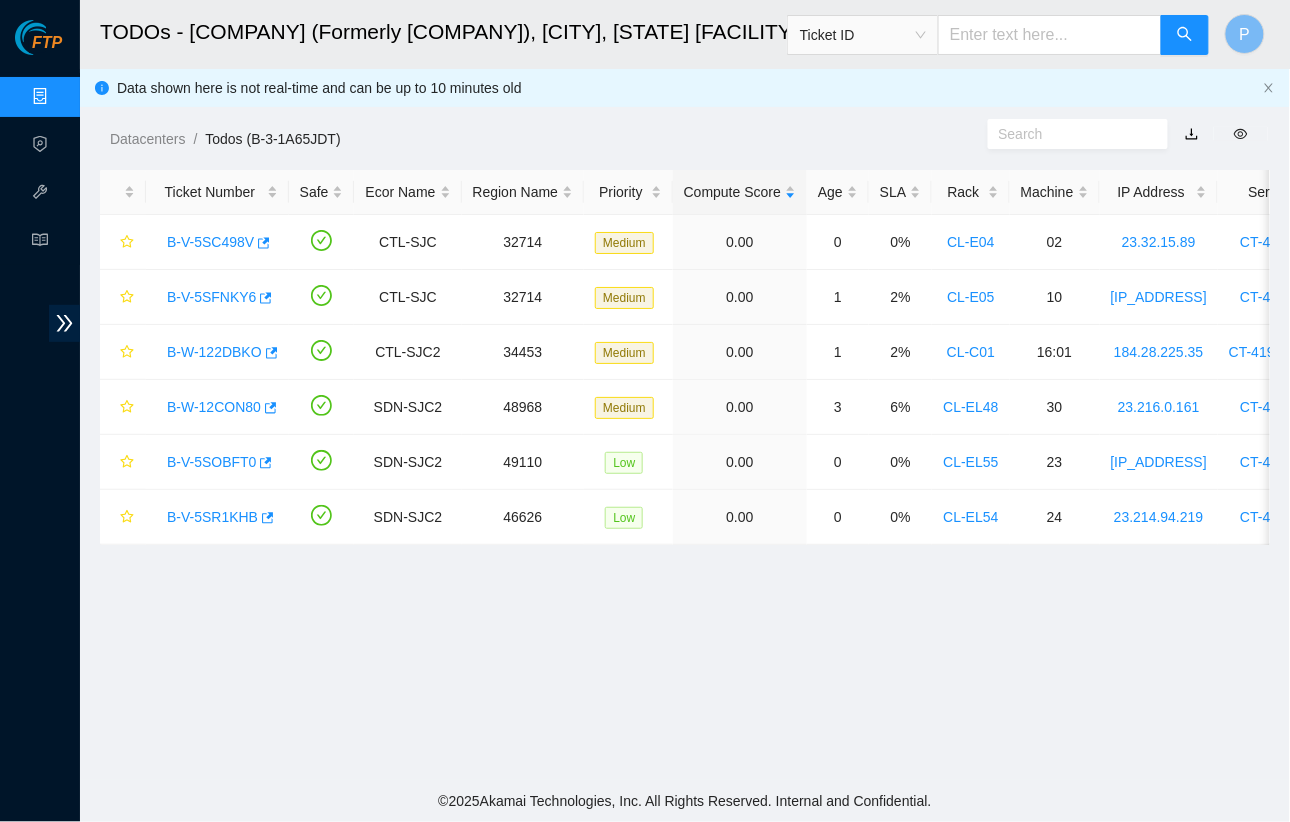 click at bounding box center [1050, 35] 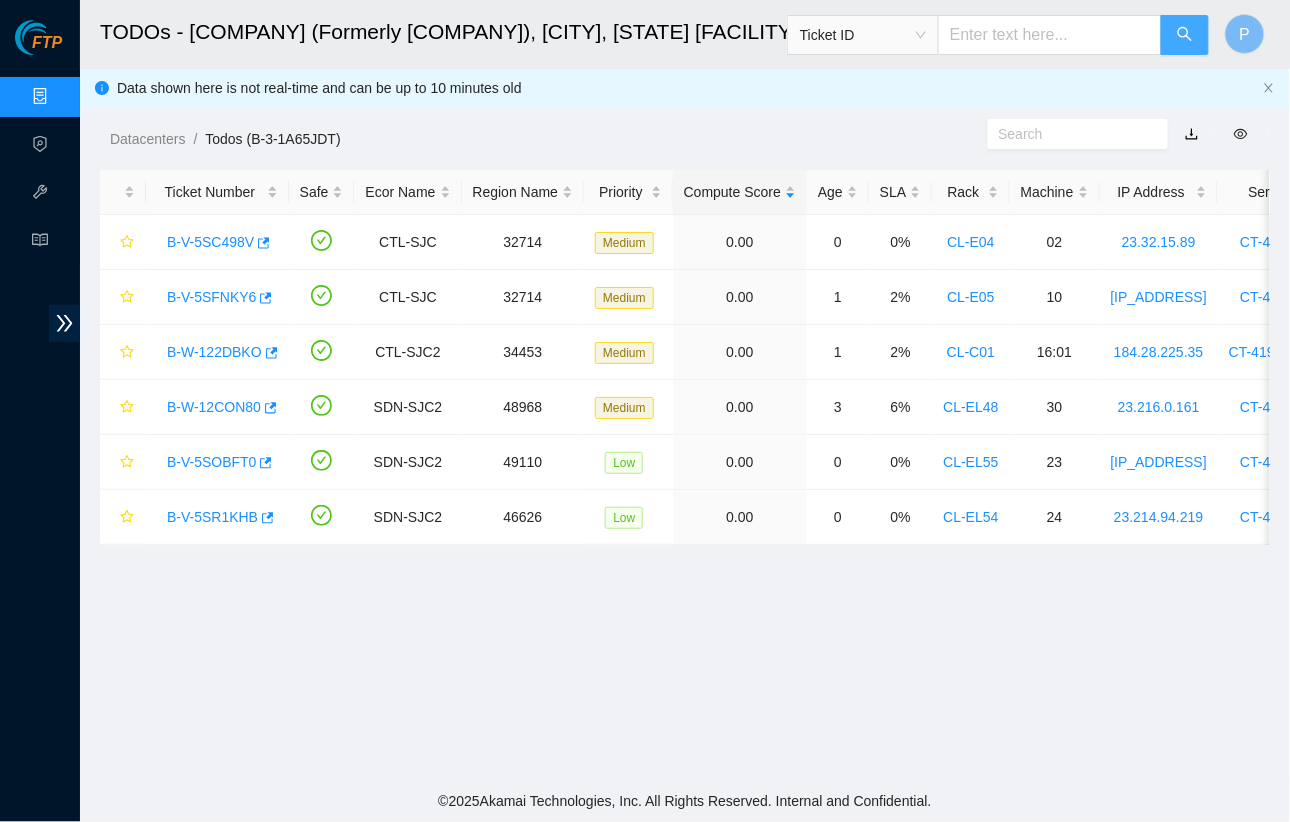 type on "B-V-5S6IIUP" 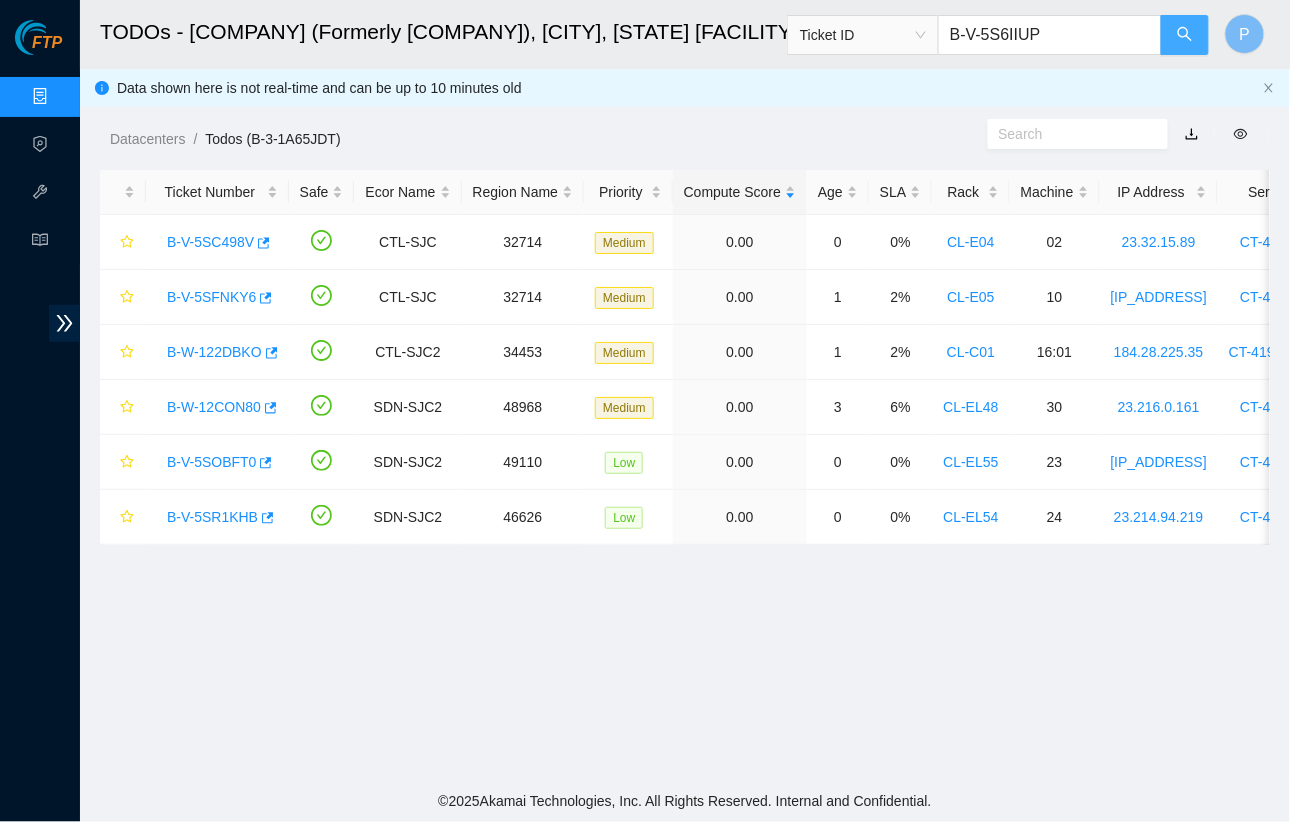 click 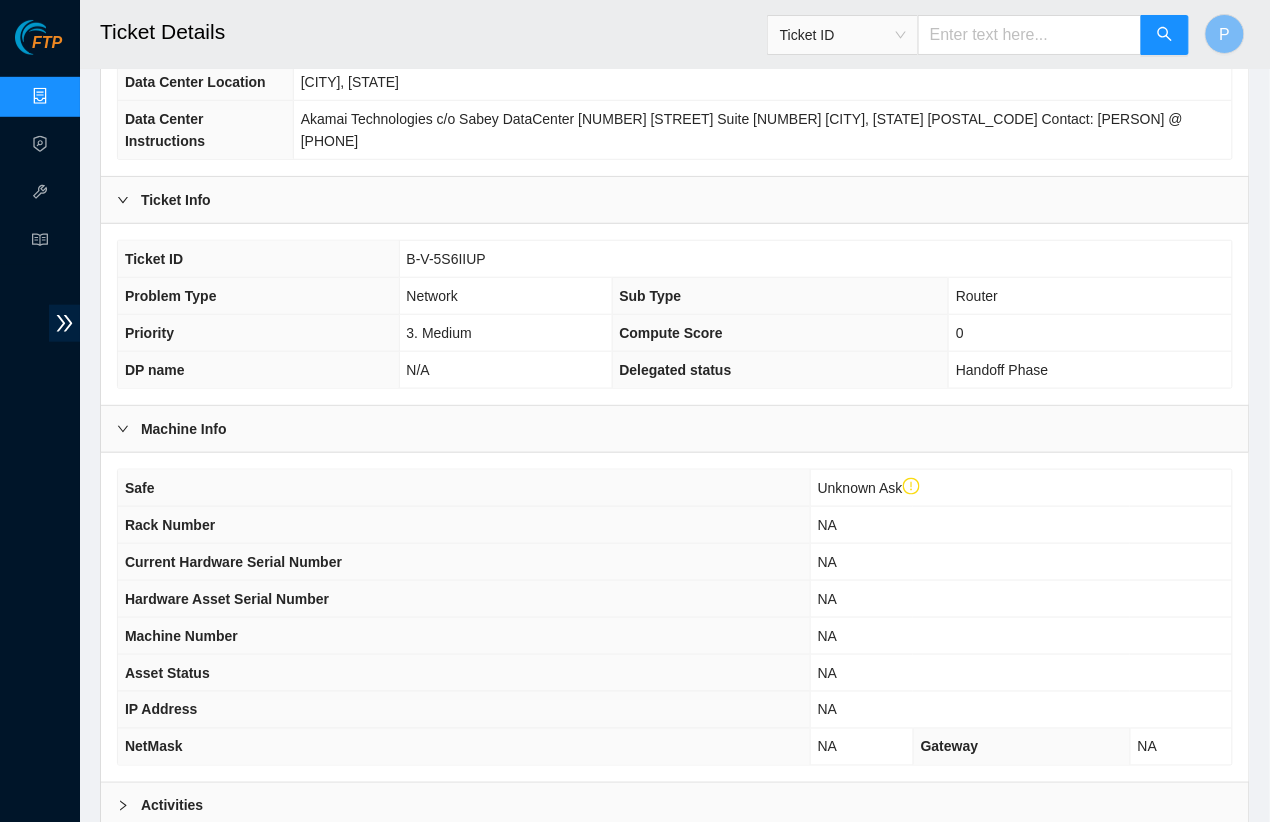 scroll, scrollTop: 541, scrollLeft: 0, axis: vertical 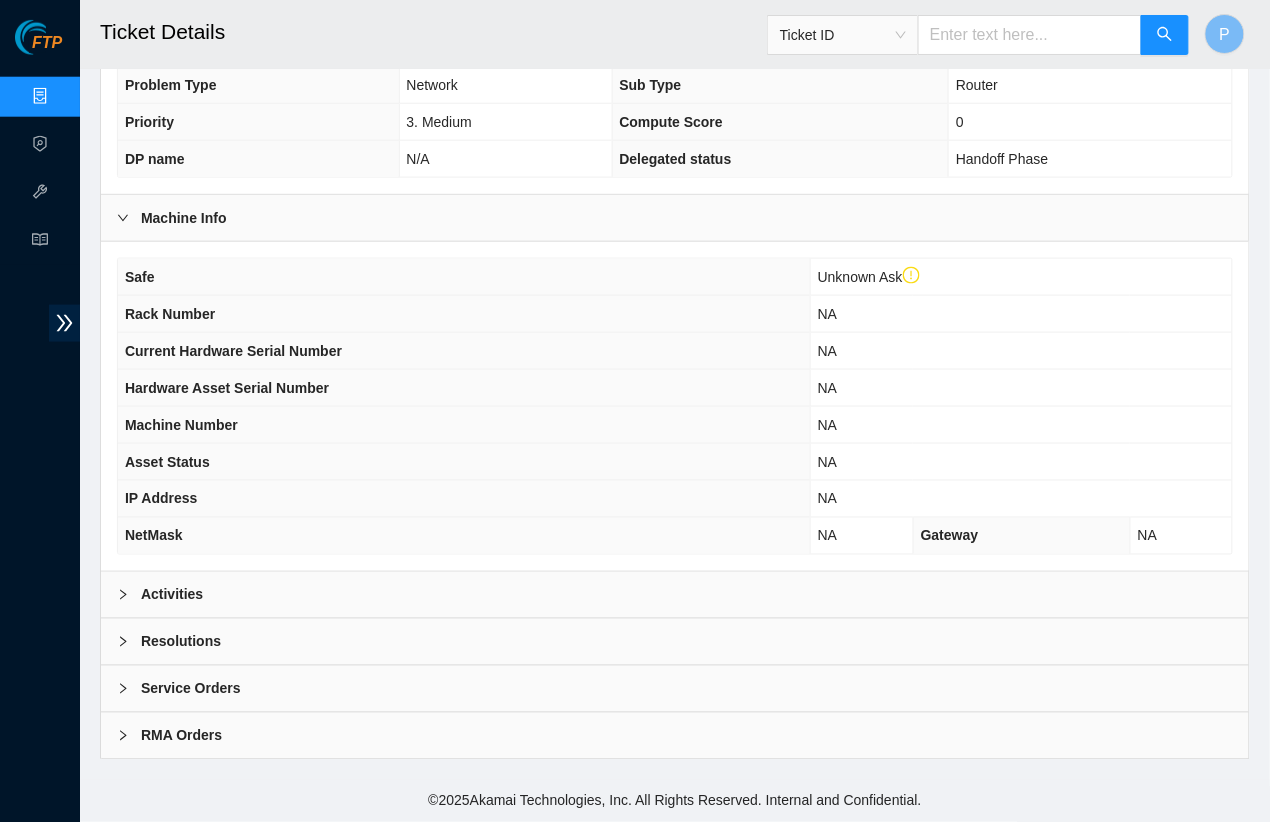 click on "Activities" at bounding box center (675, 595) 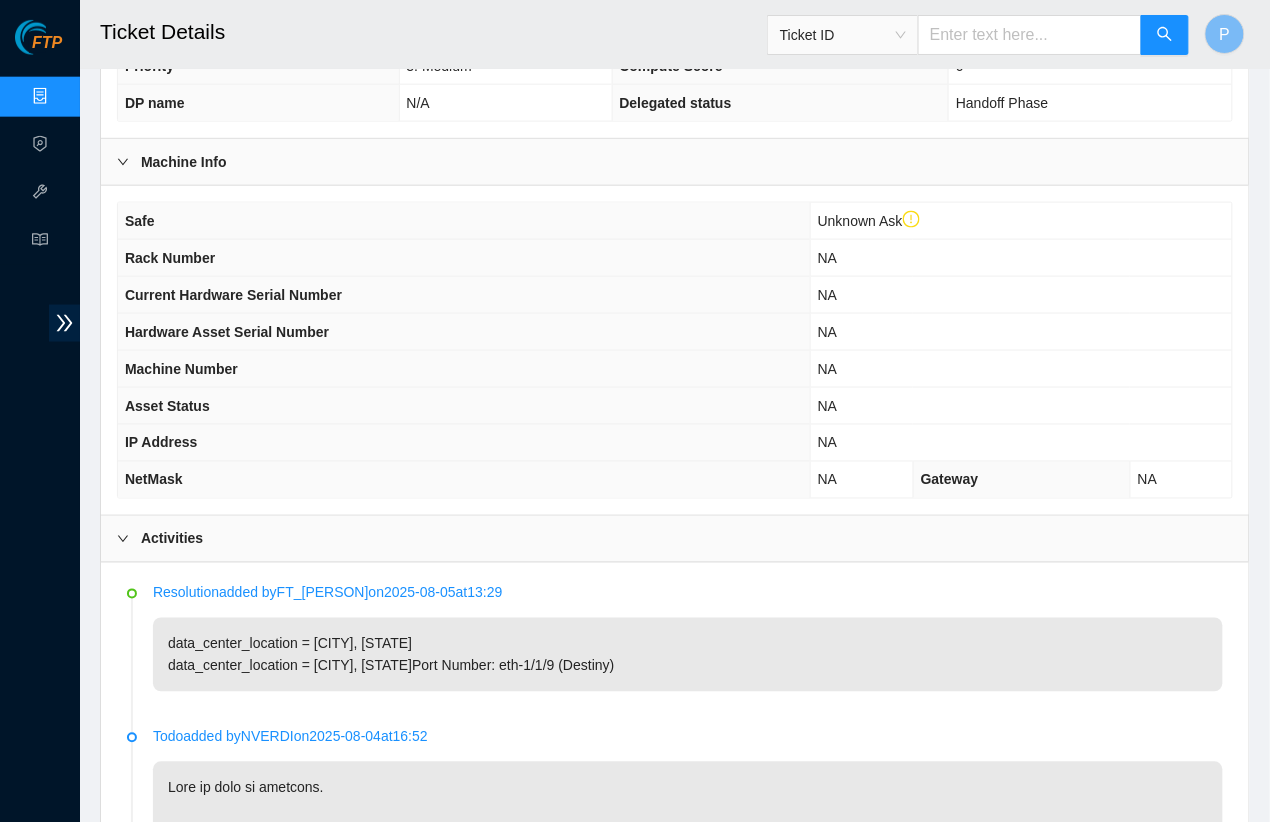 scroll, scrollTop: 790, scrollLeft: 0, axis: vertical 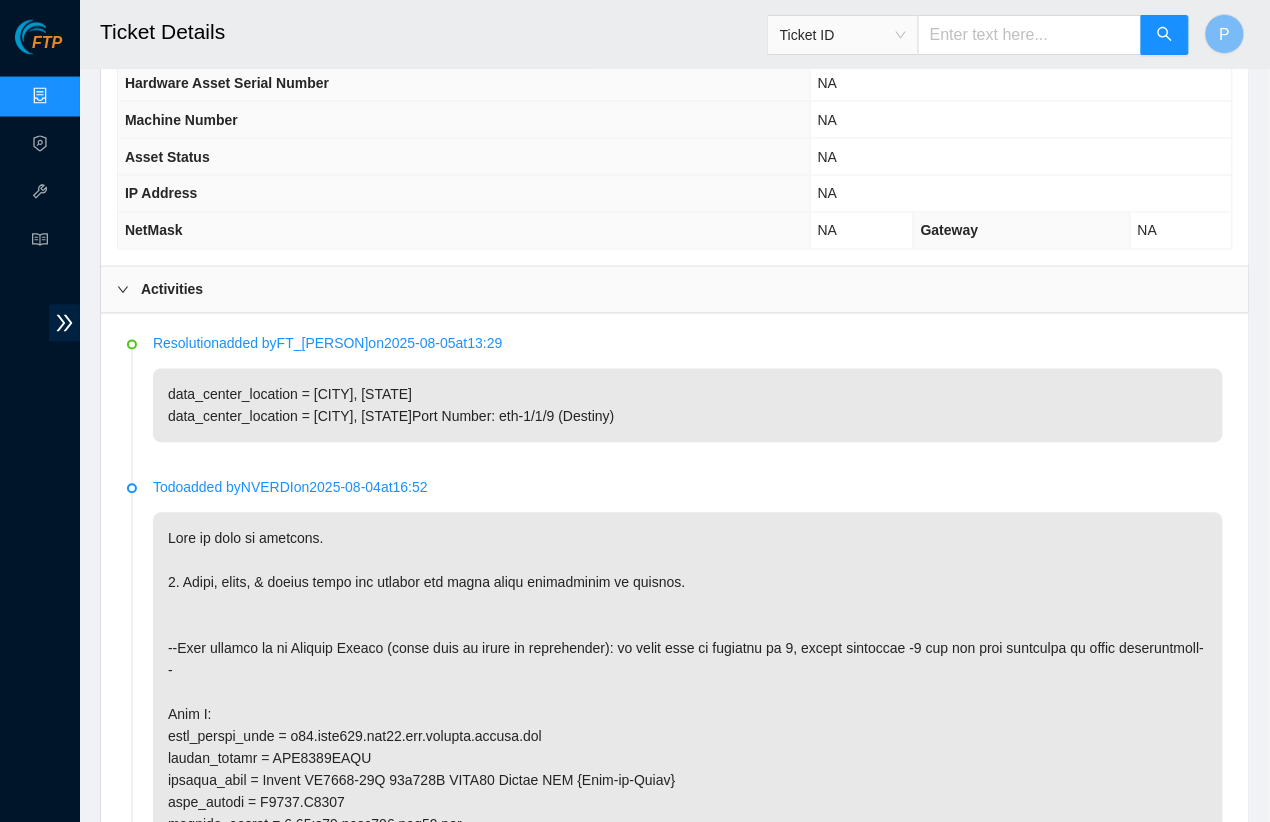click at bounding box center (1030, 35) 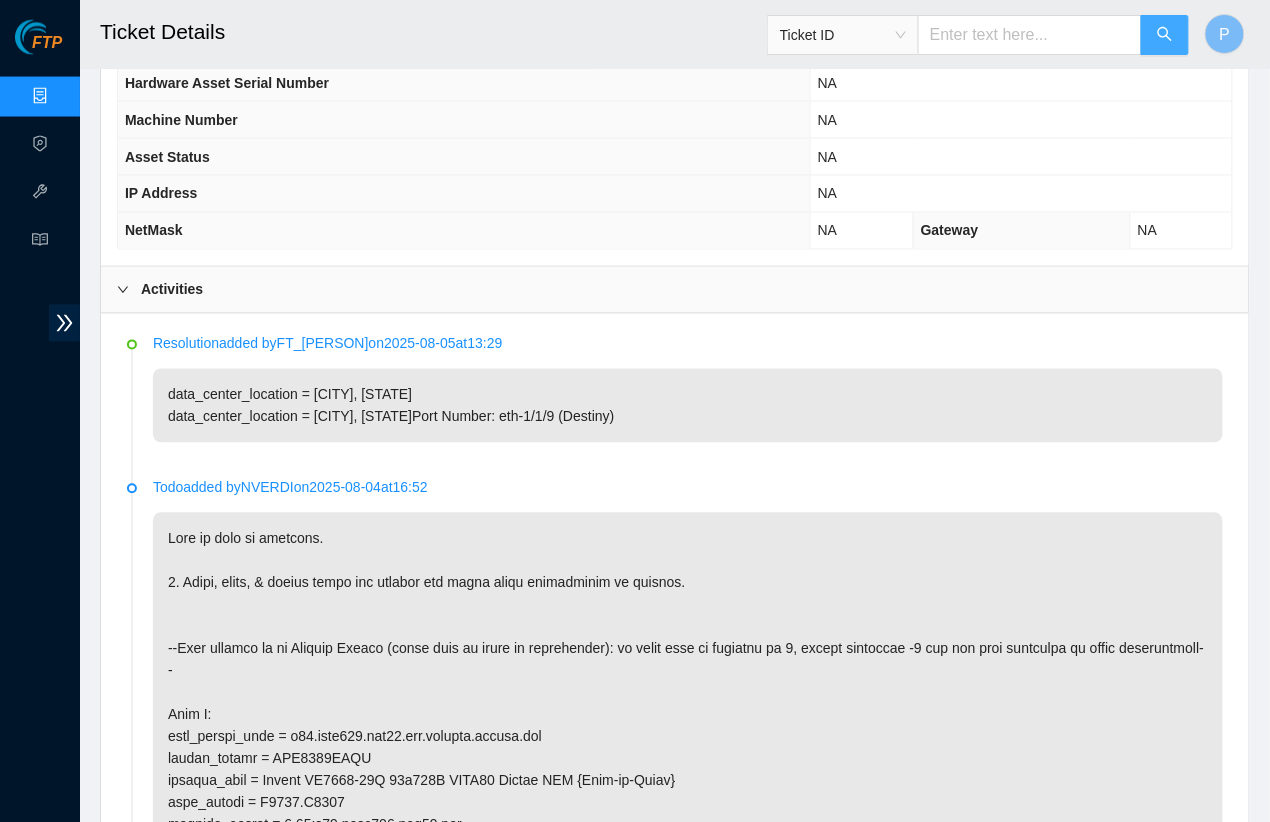 type on "B-V-5SIPU3Q" 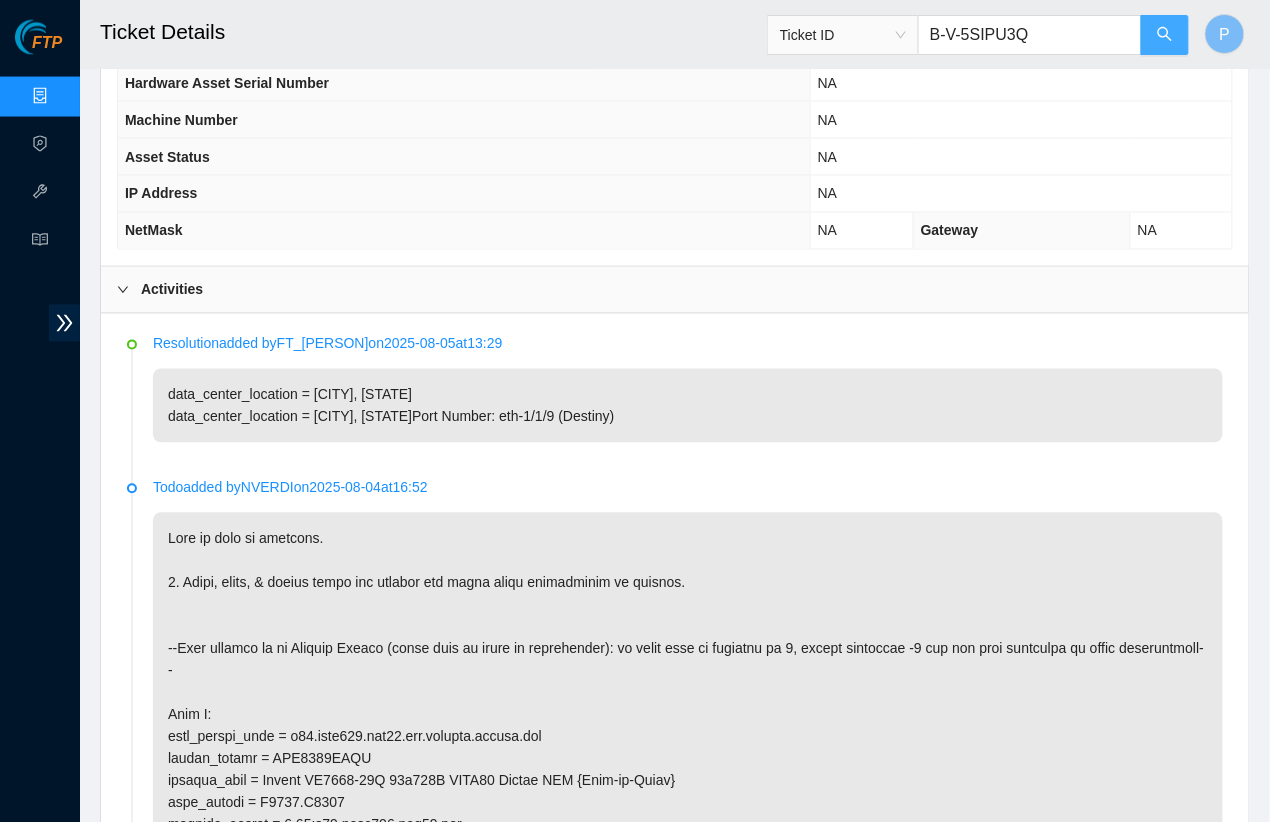 click at bounding box center [1165, 35] 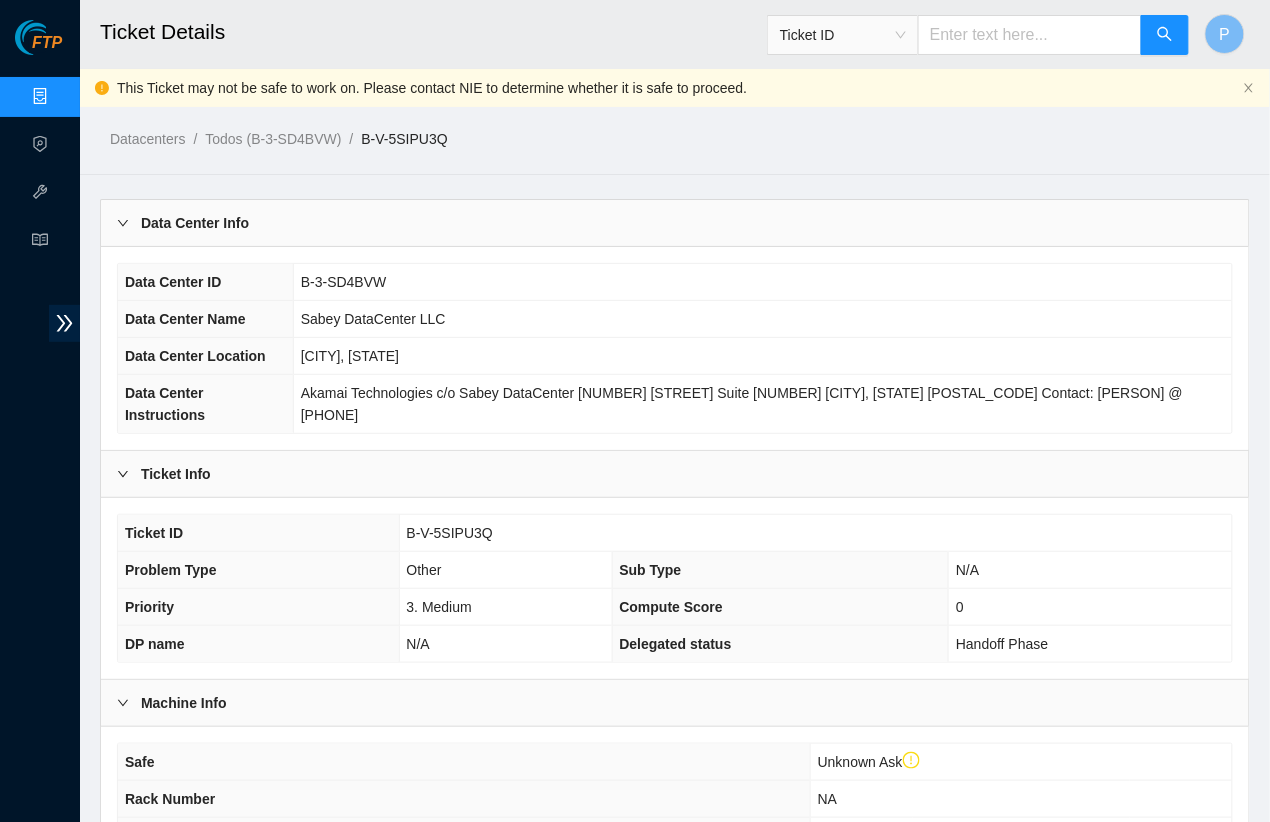 scroll, scrollTop: 529, scrollLeft: 0, axis: vertical 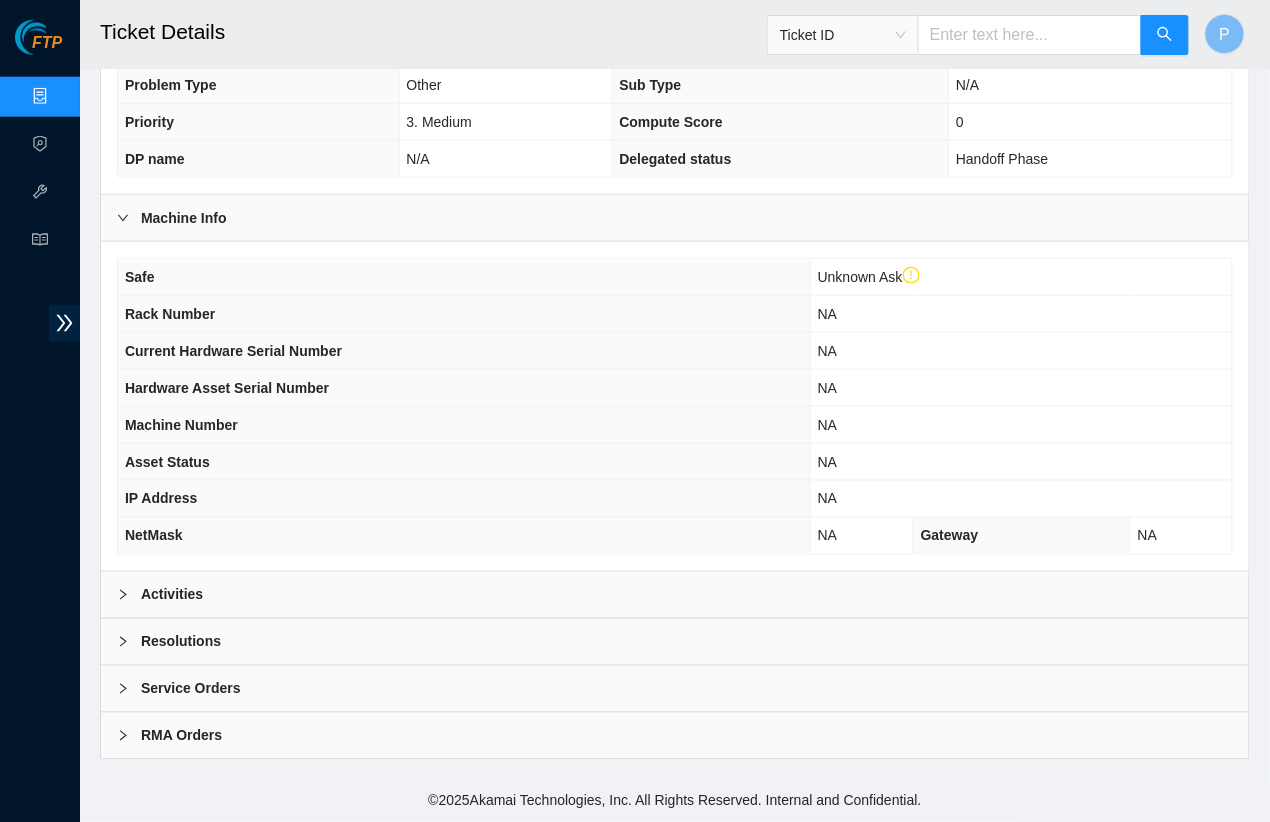 click on "Activities" at bounding box center [675, 595] 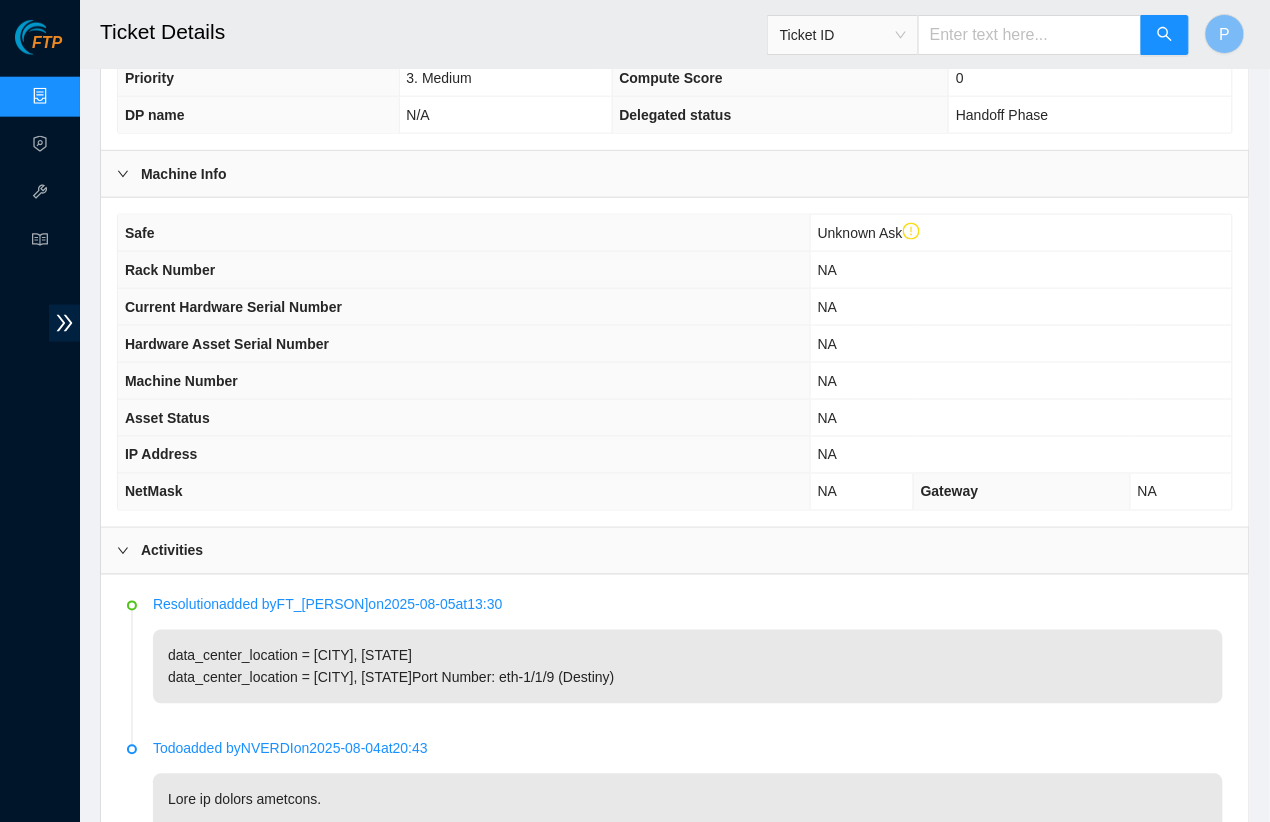 scroll, scrollTop: 800, scrollLeft: 0, axis: vertical 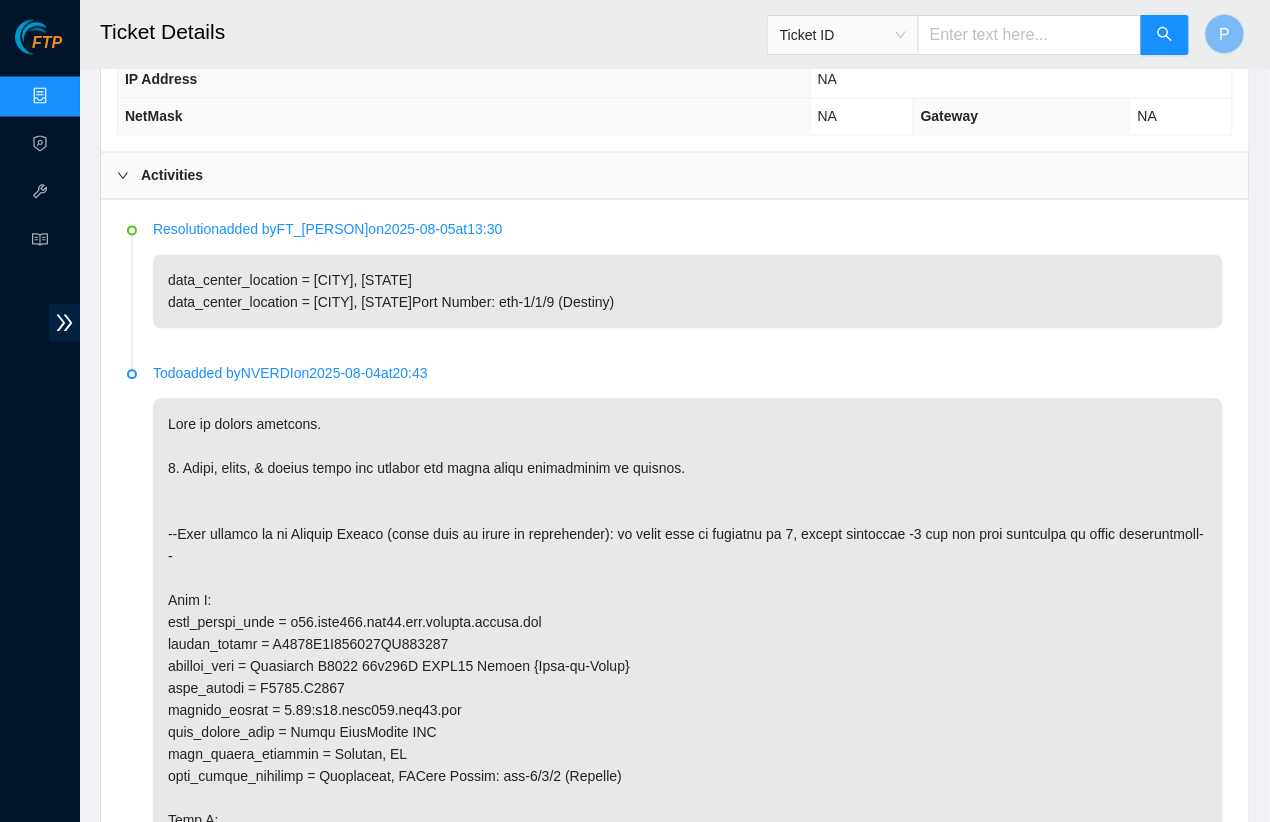 click at bounding box center [1030, 35] 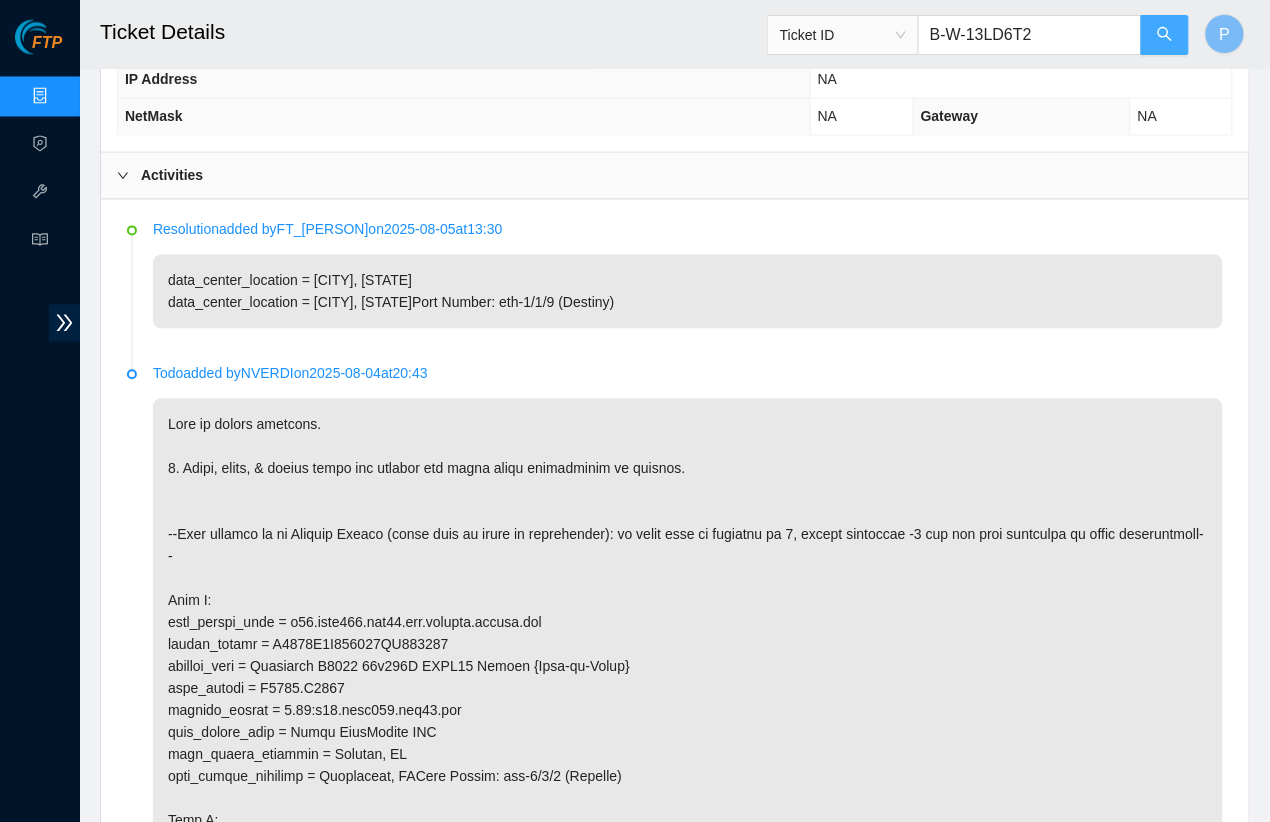 click at bounding box center [1165, 35] 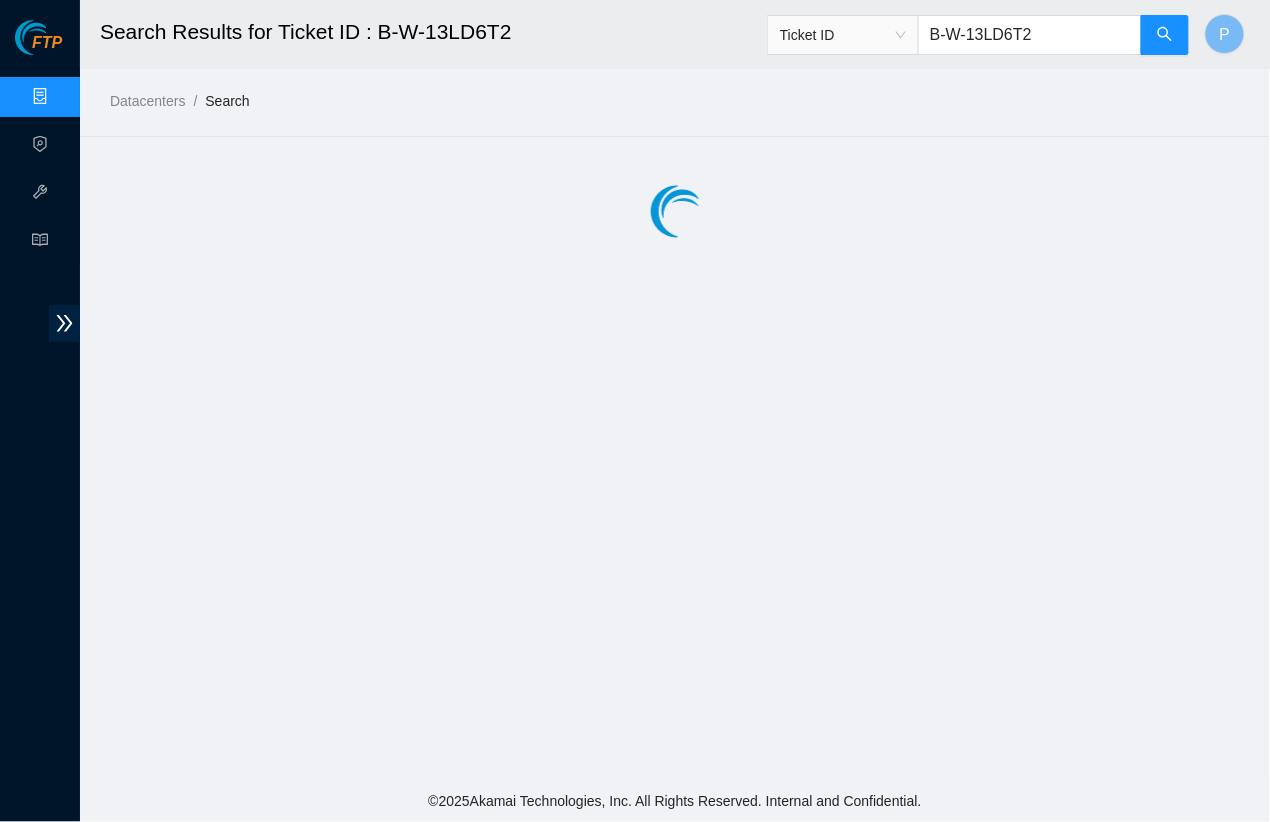 scroll, scrollTop: 0, scrollLeft: 0, axis: both 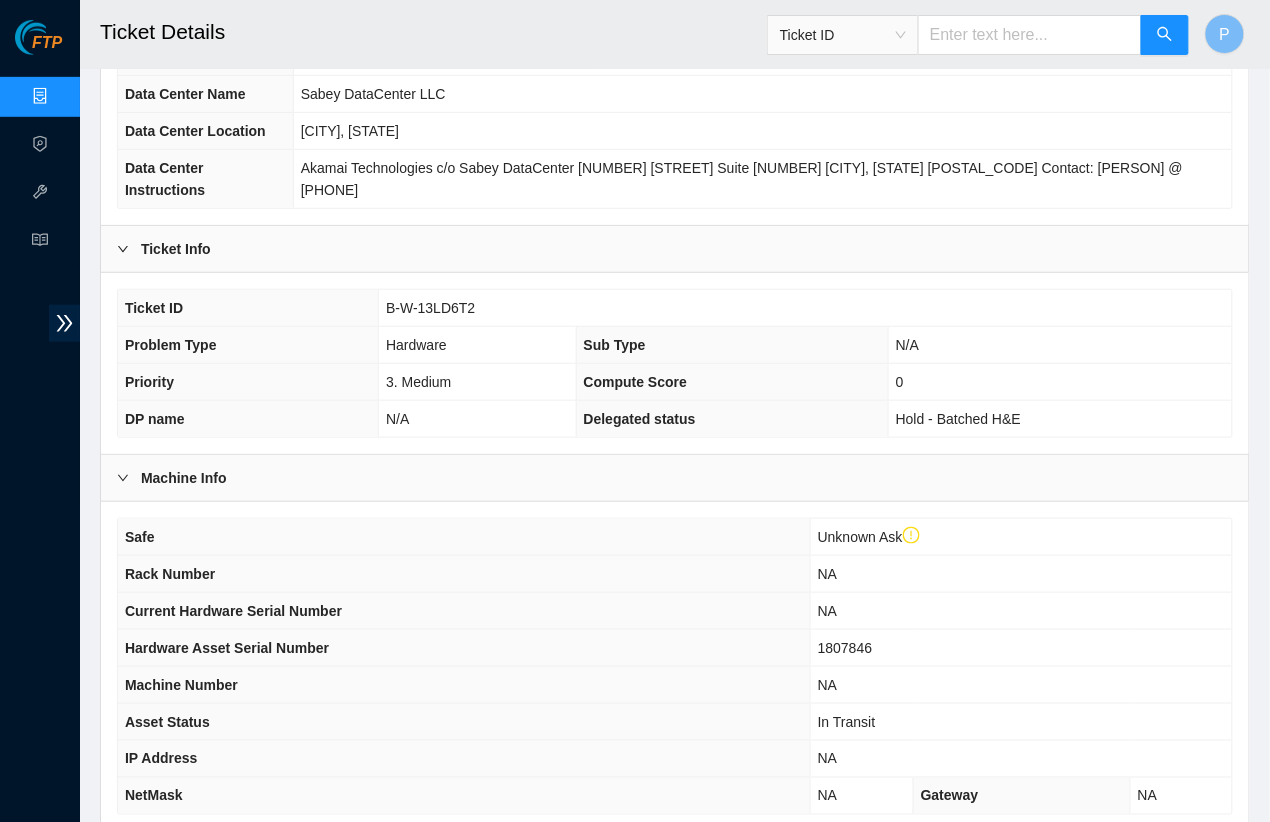 click at bounding box center (1030, 35) 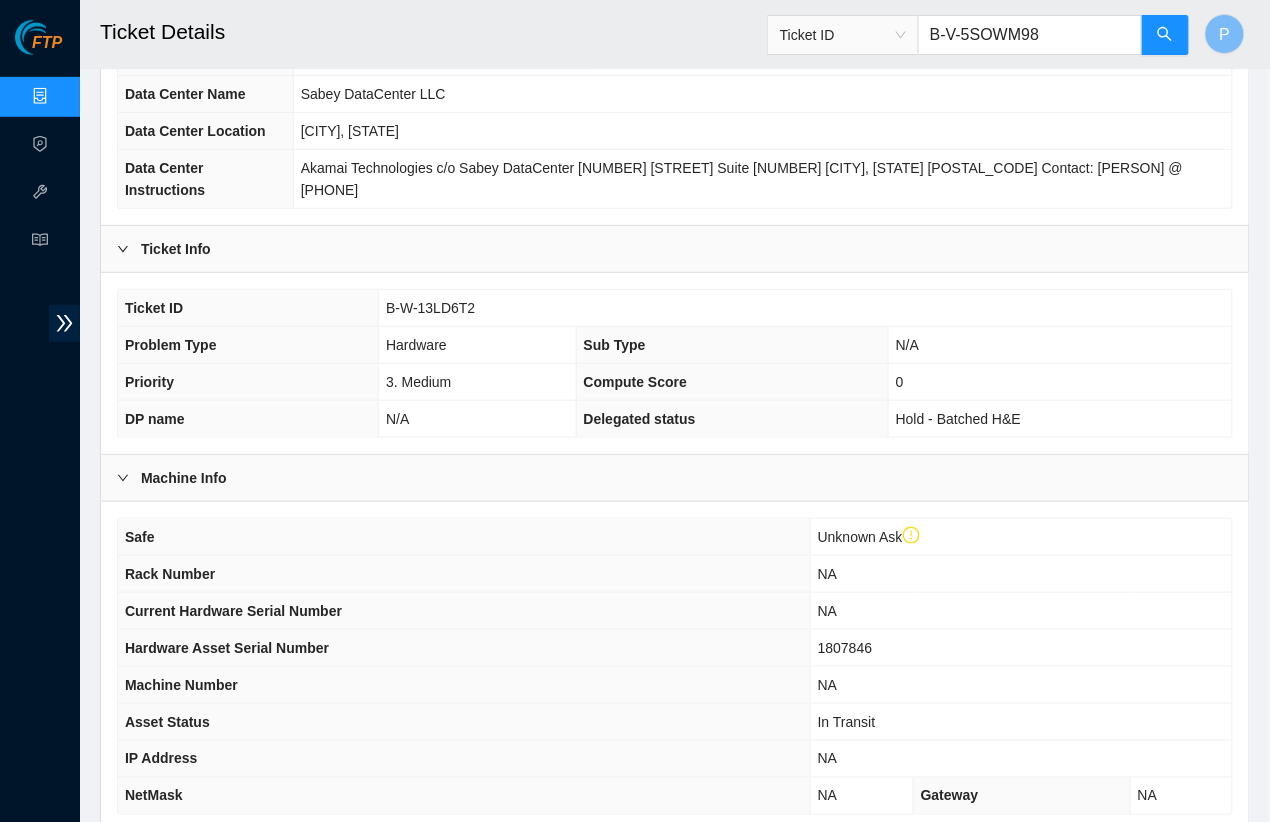 type on "B-V-5SOWM98" 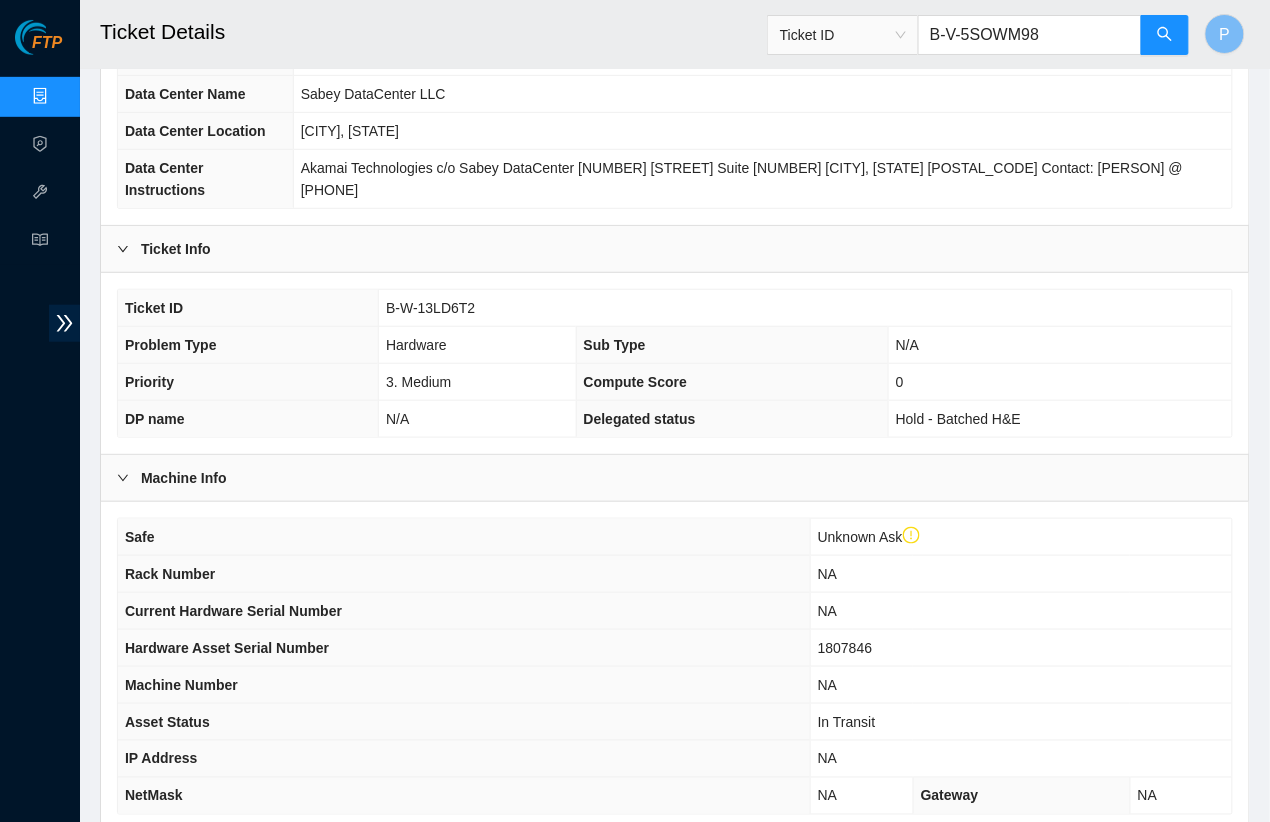 click on "Ticket Details    Ticket ID B-V-5SOWM98 P" at bounding box center (715, 34) 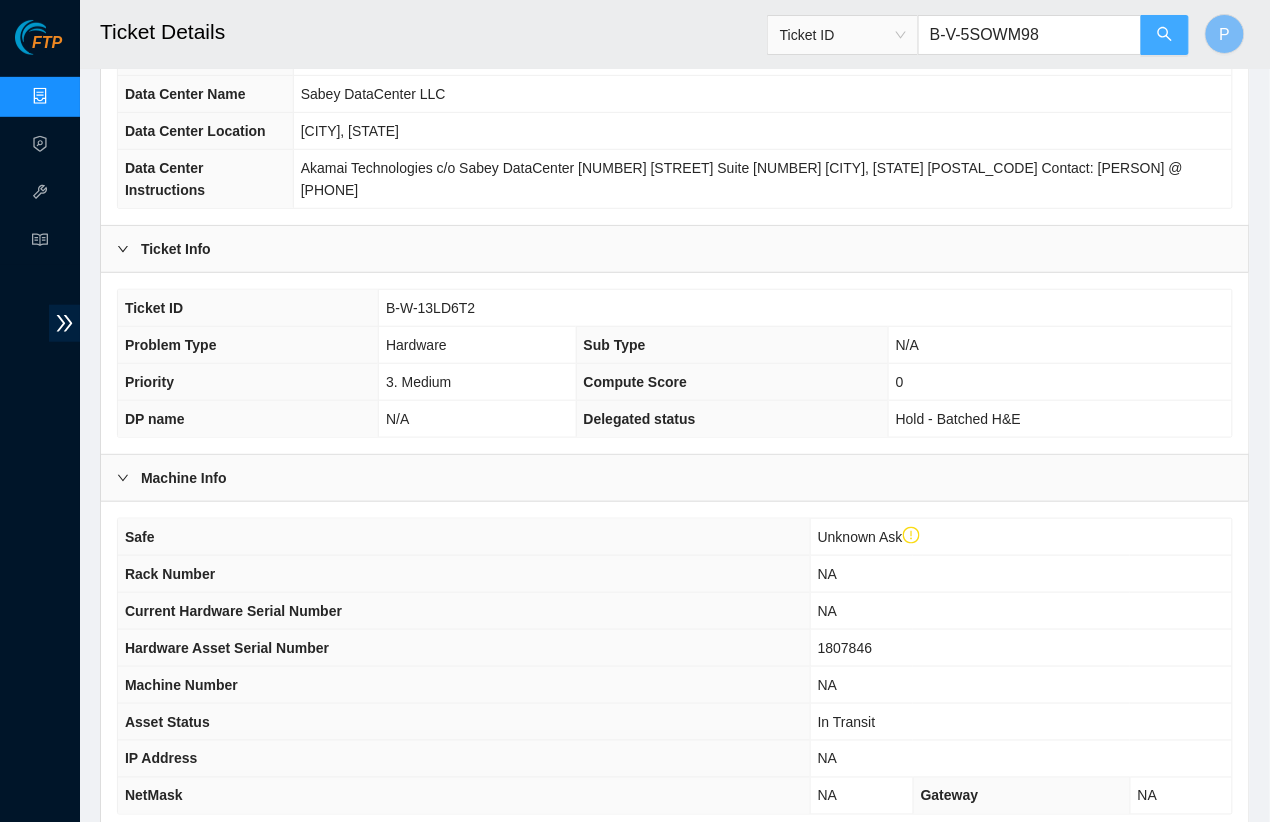 click at bounding box center [1165, 35] 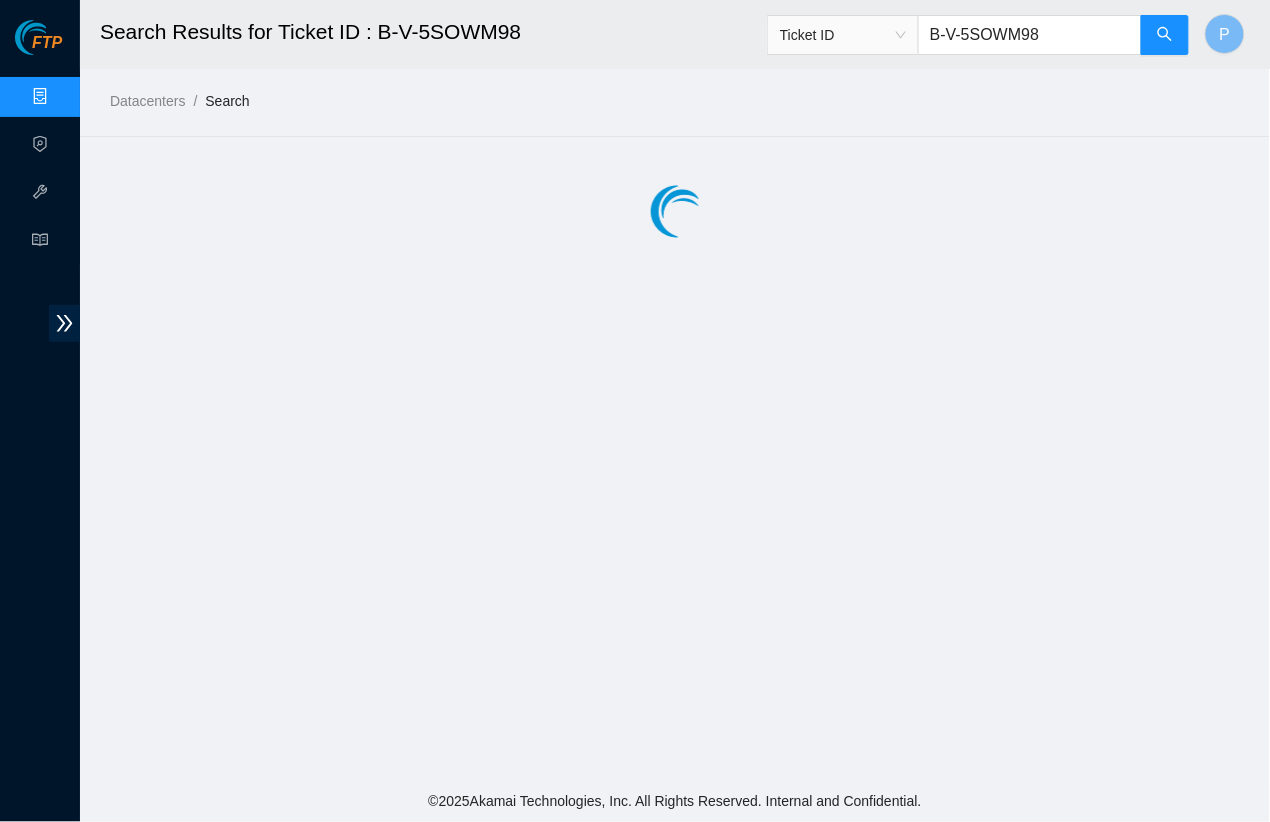 scroll, scrollTop: 0, scrollLeft: 0, axis: both 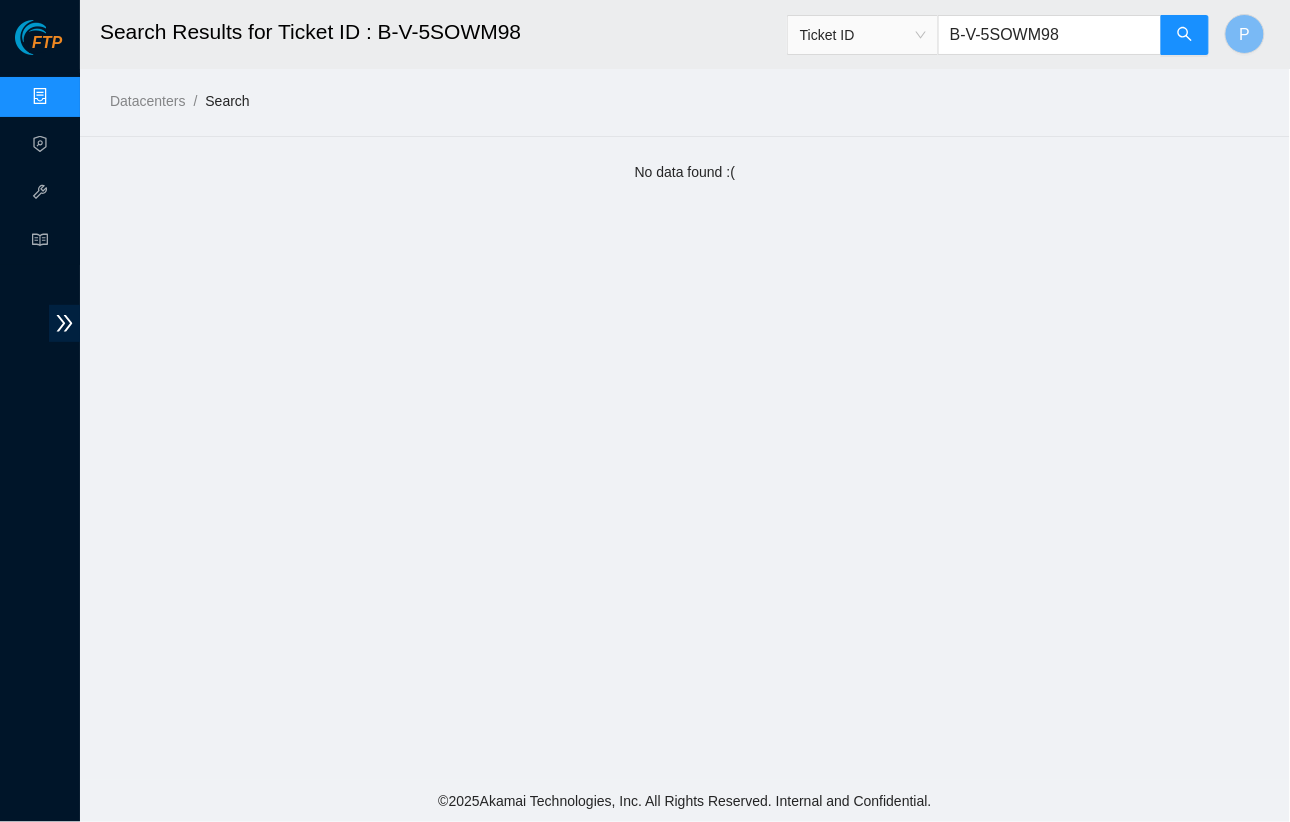 click on "B-V-5SOWM98" at bounding box center (1050, 35) 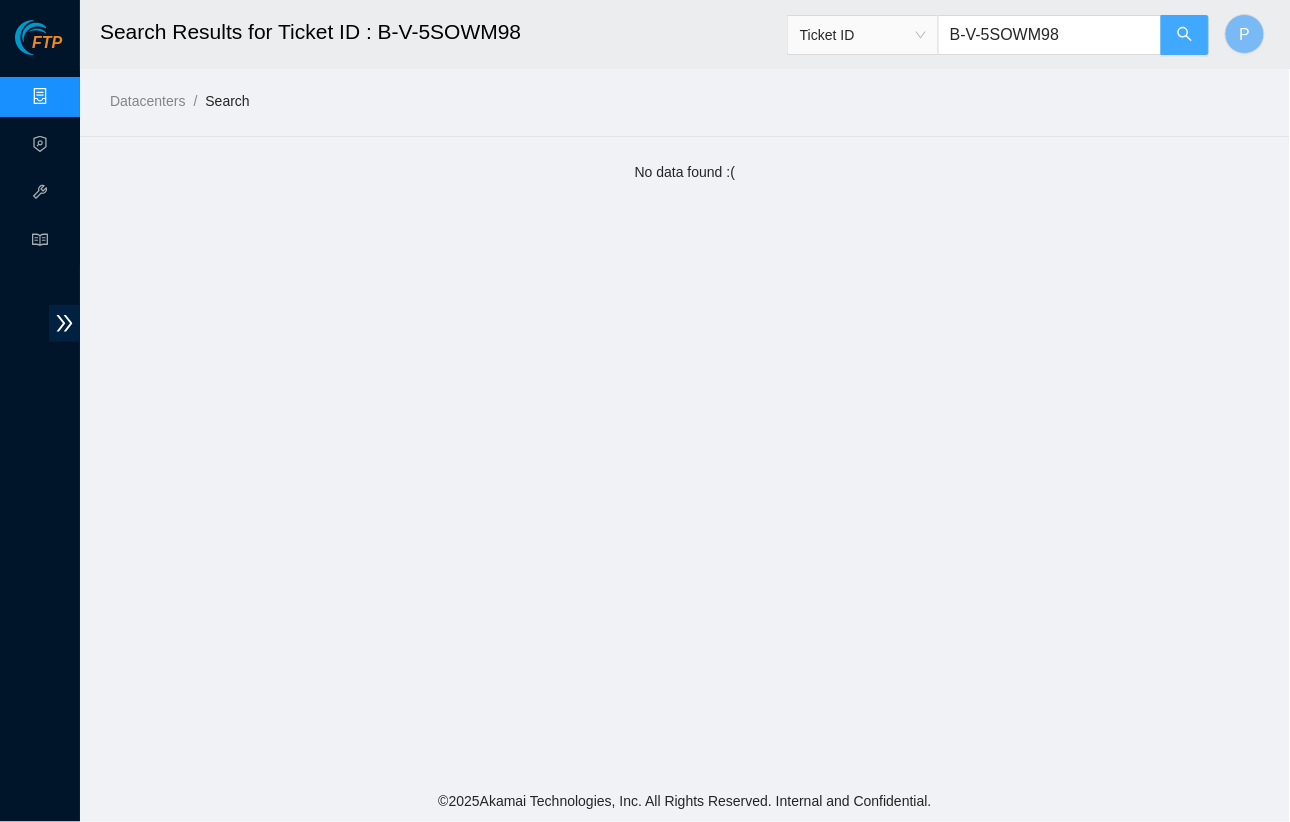 type on "B-W-13LD6TU" 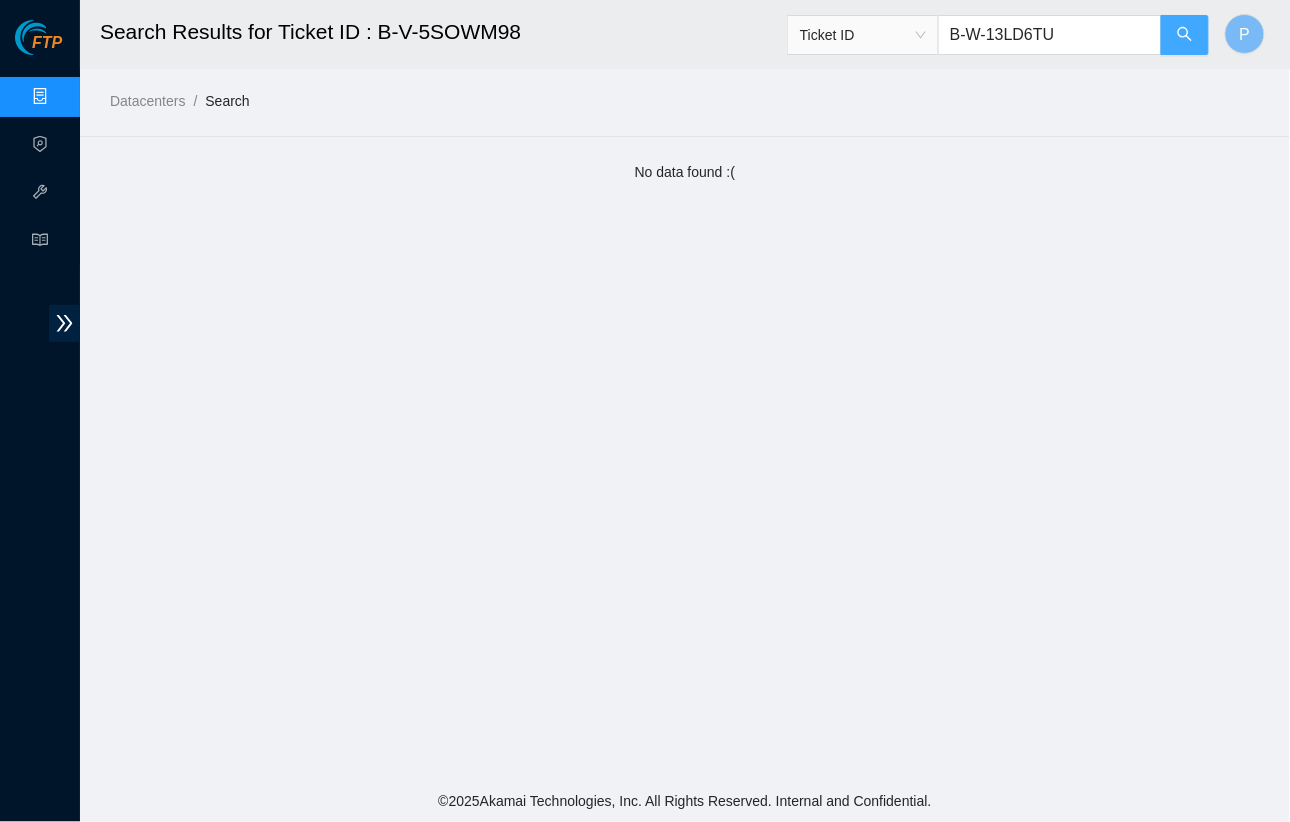 click at bounding box center (1185, 35) 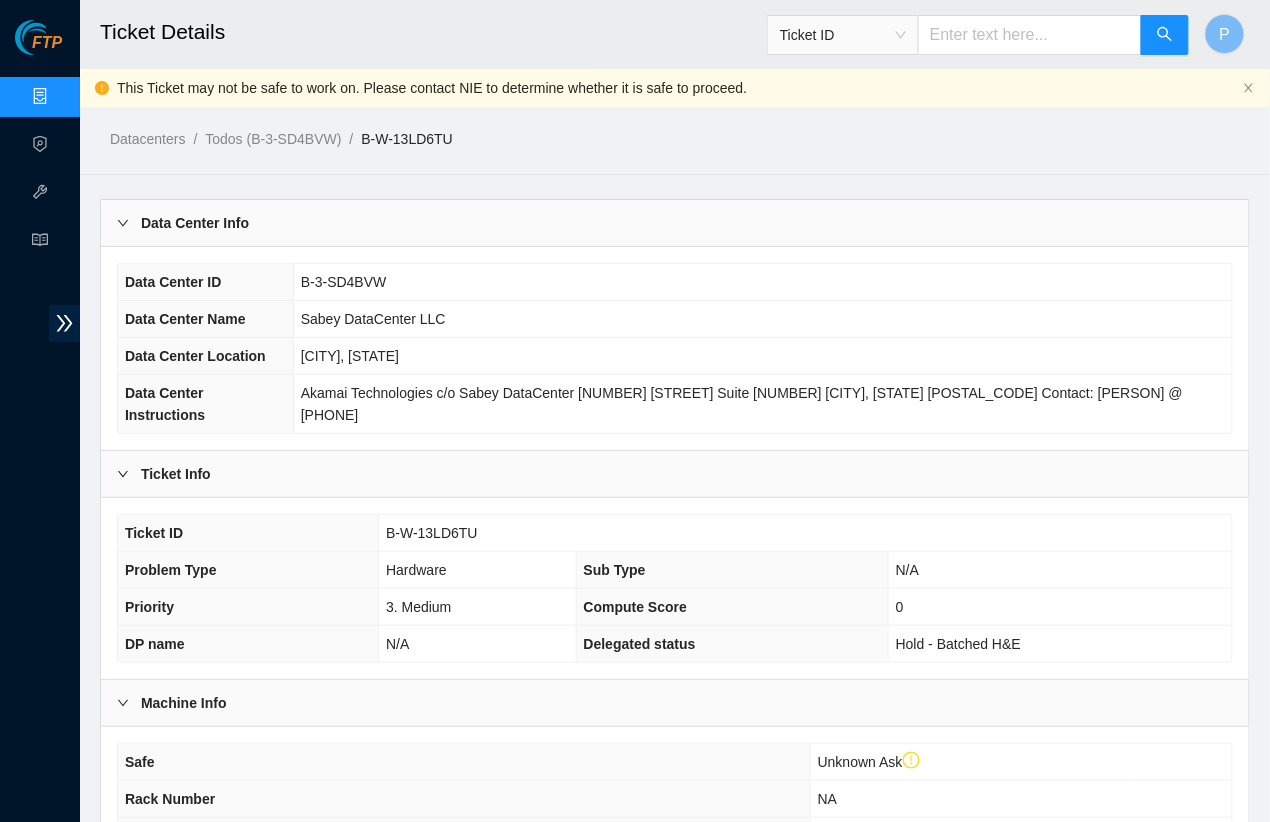 scroll, scrollTop: 541, scrollLeft: 0, axis: vertical 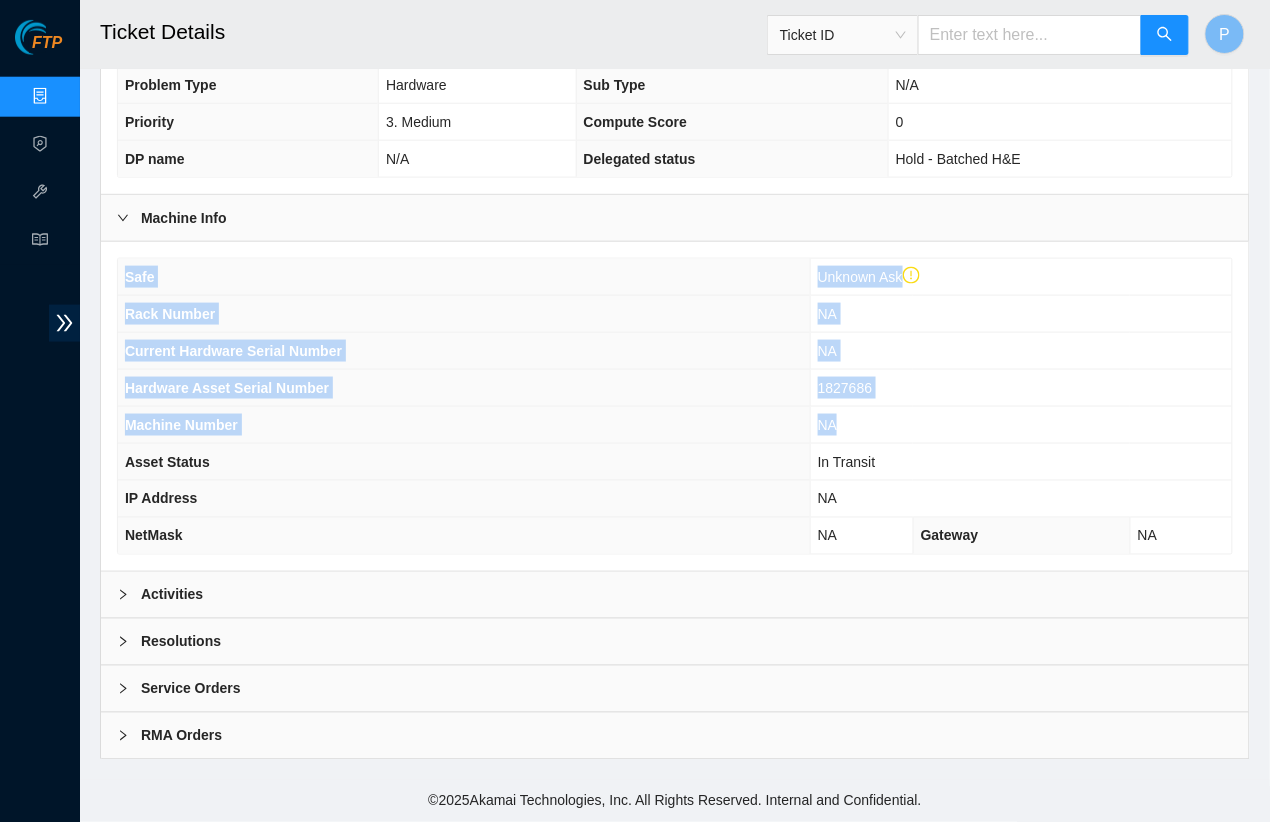 drag, startPoint x: 1237, startPoint y: 429, endPoint x: 1181, endPoint y: 403, distance: 61.741398 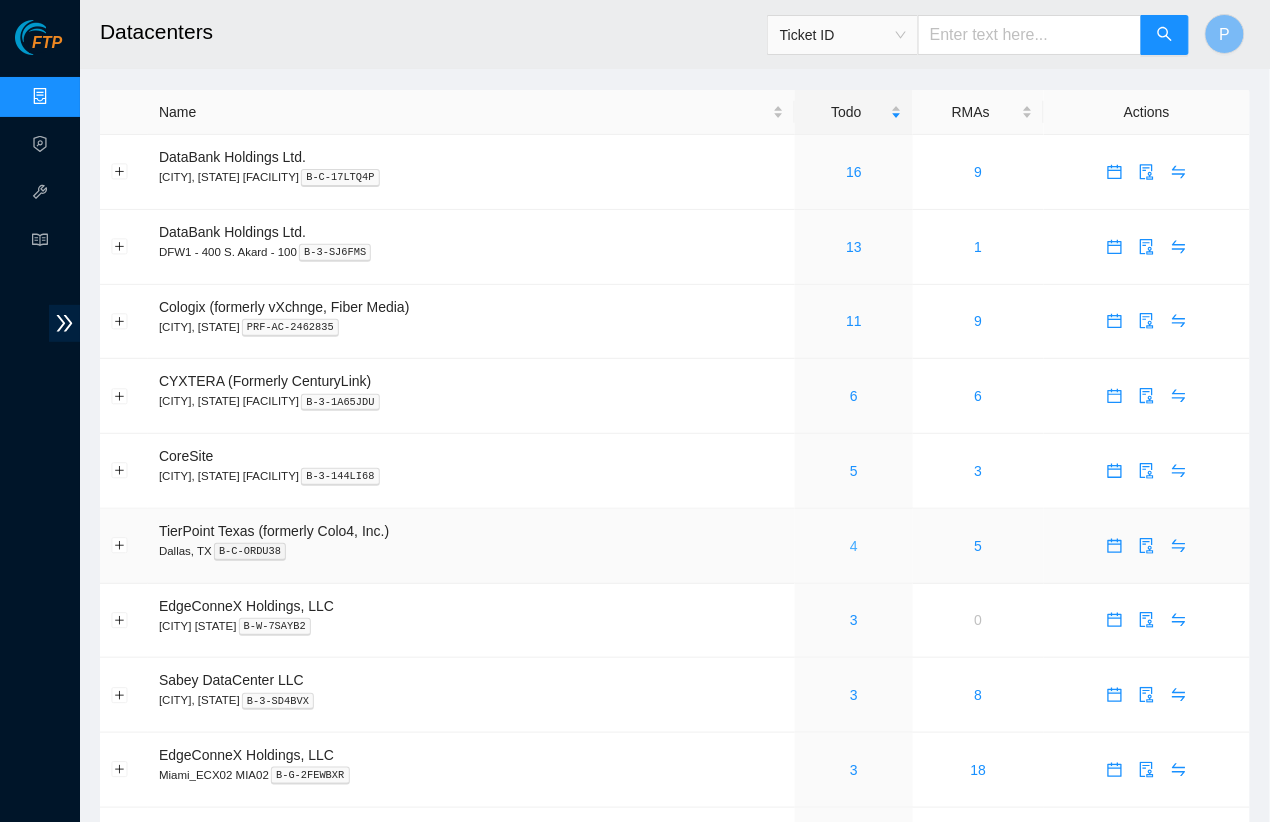 click on "4" at bounding box center (854, 546) 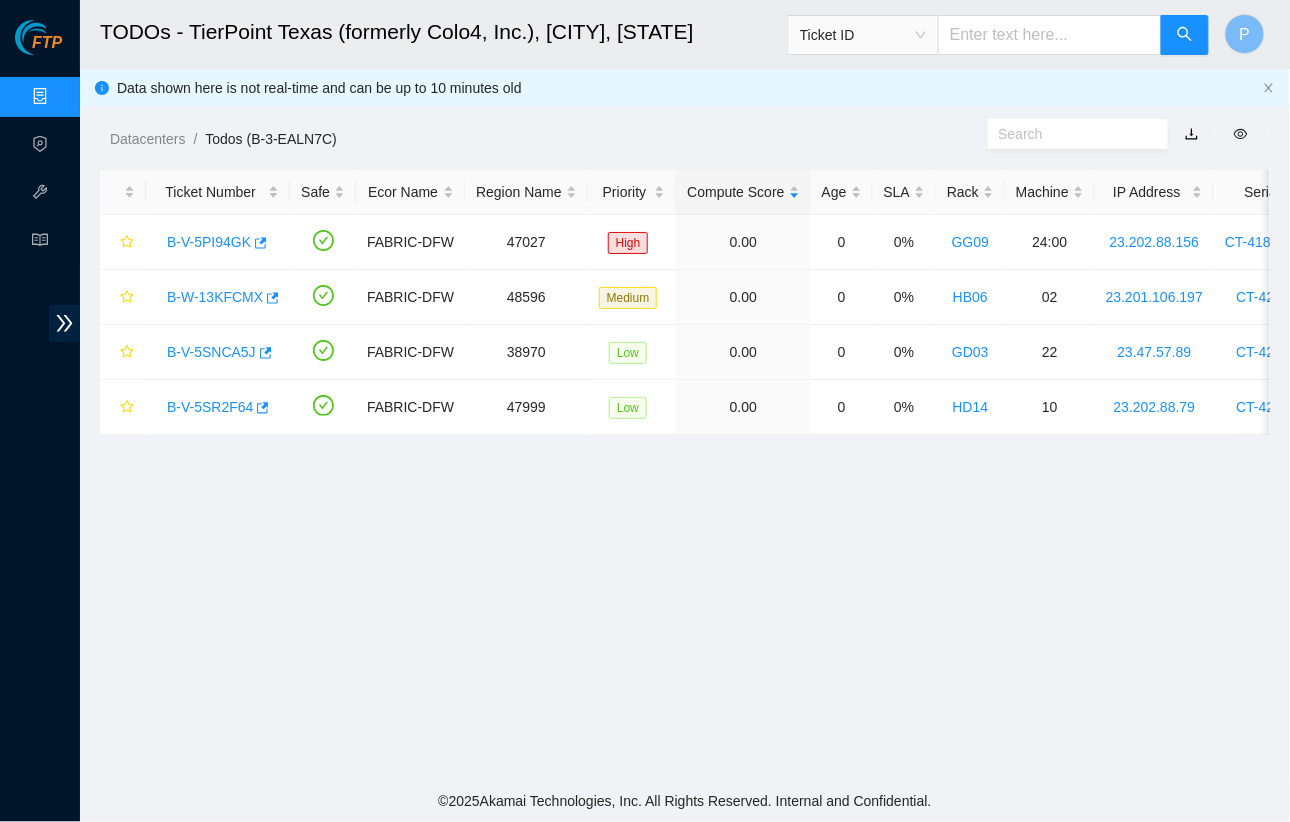 click at bounding box center [1192, 134] 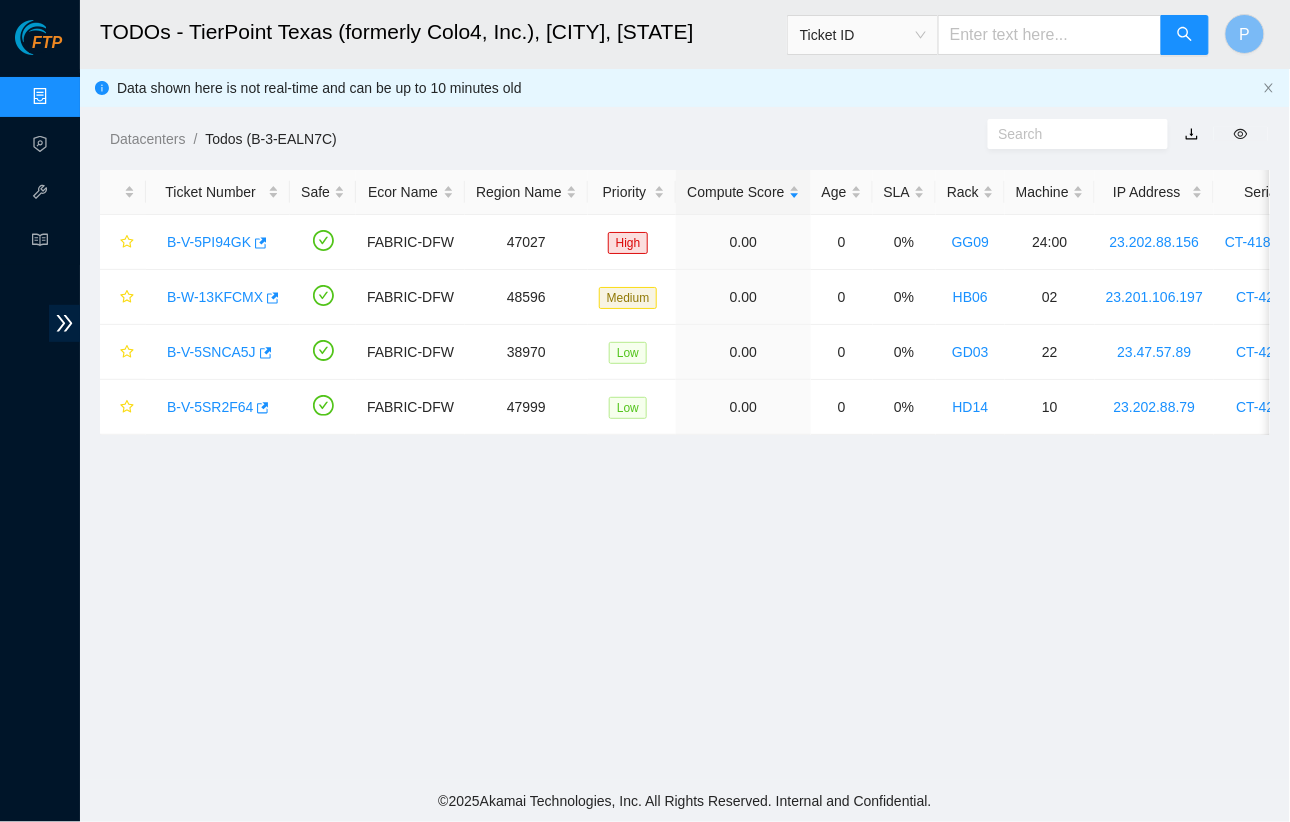 click at bounding box center [1192, 134] 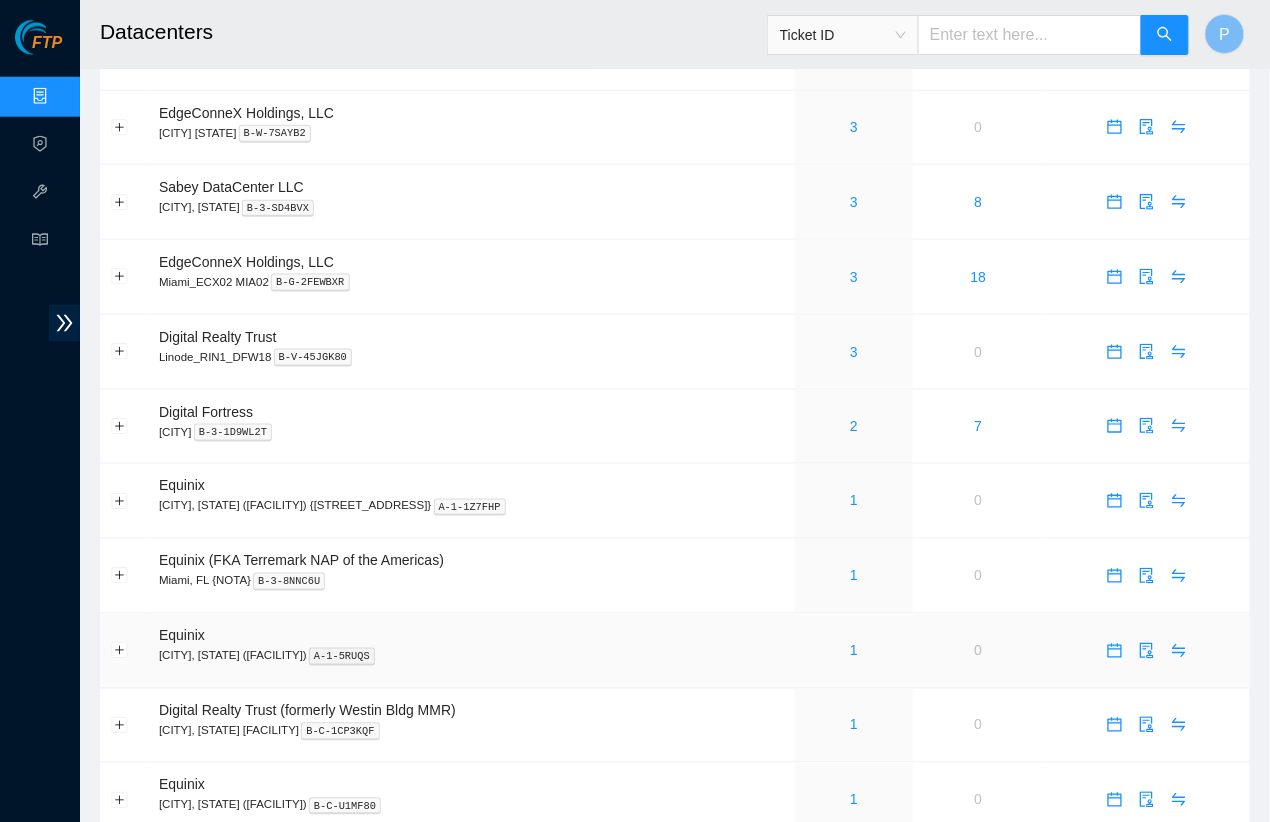 scroll, scrollTop: 685, scrollLeft: 0, axis: vertical 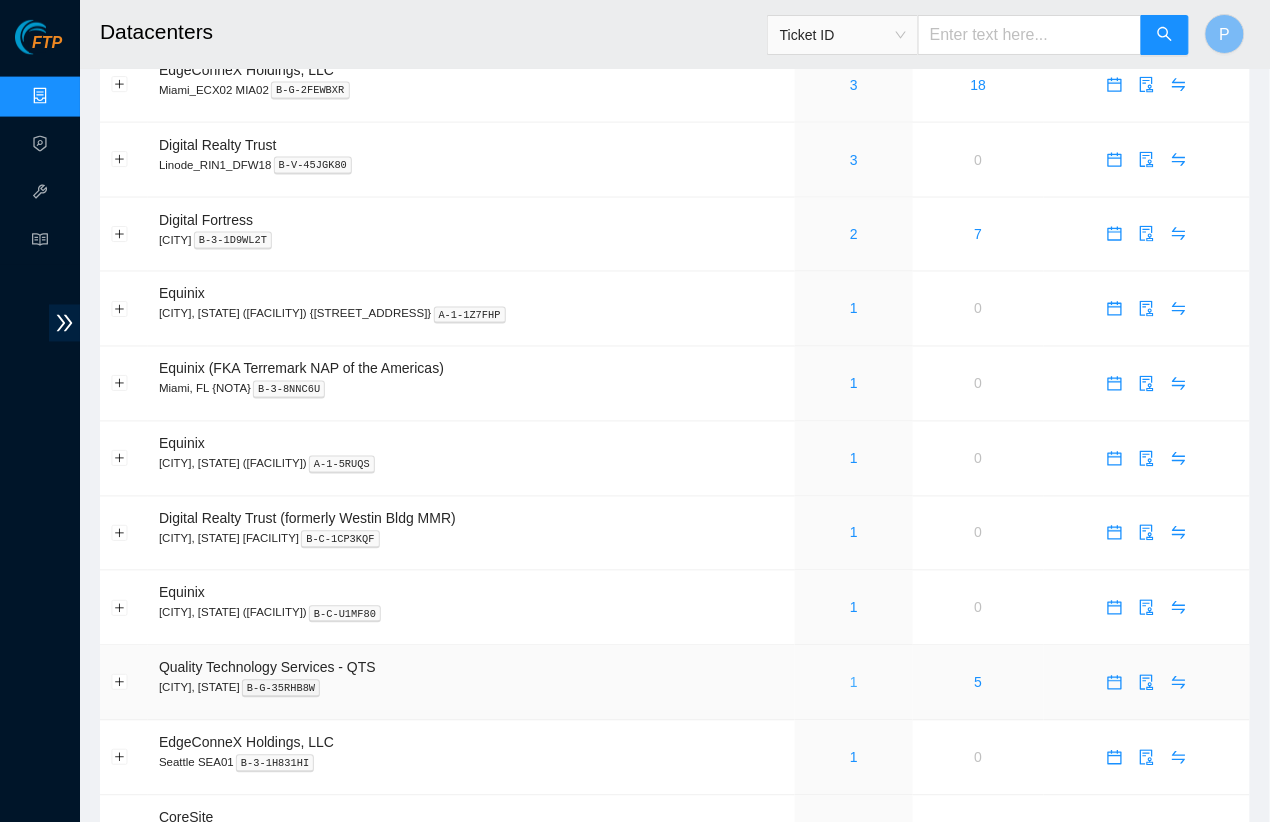 click on "1" at bounding box center (854, 683) 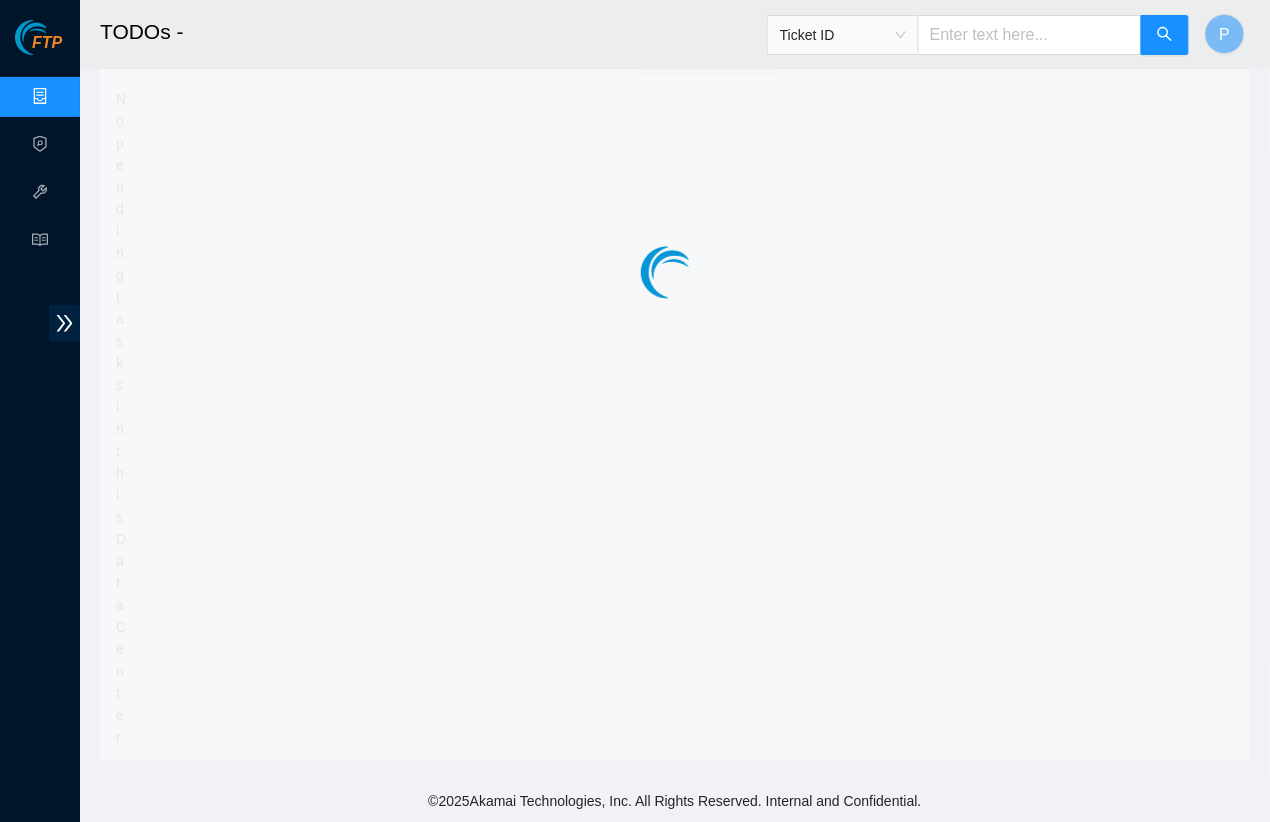 scroll, scrollTop: 0, scrollLeft: 0, axis: both 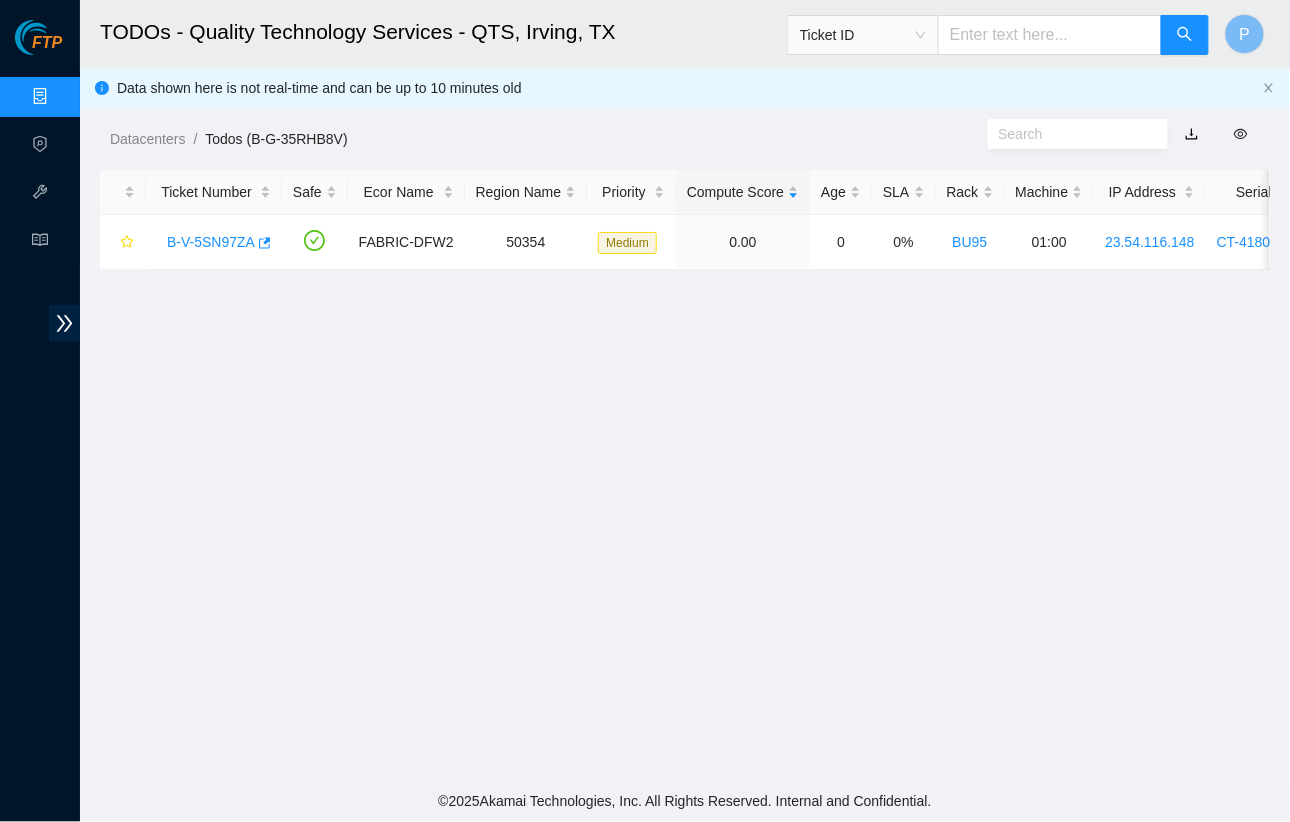 click at bounding box center [1192, 134] 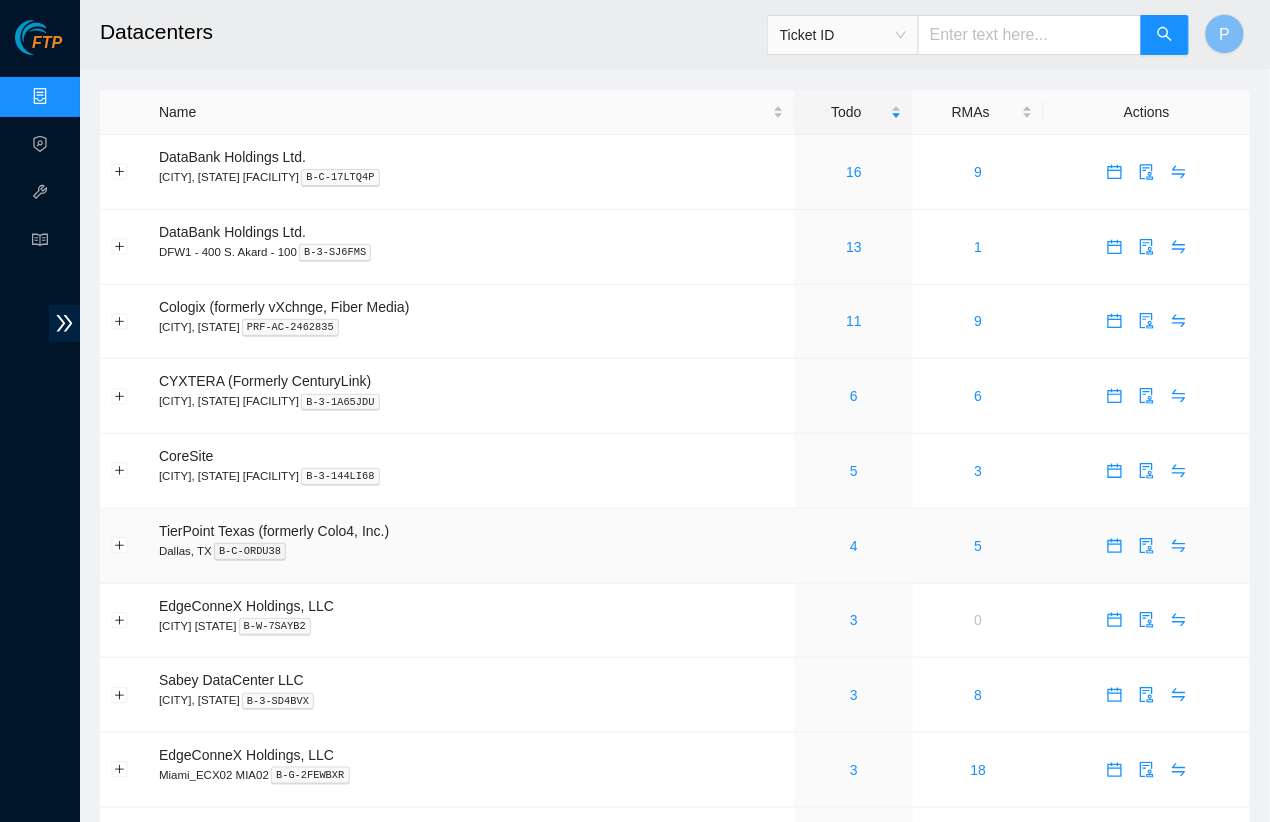 scroll, scrollTop: 214, scrollLeft: 0, axis: vertical 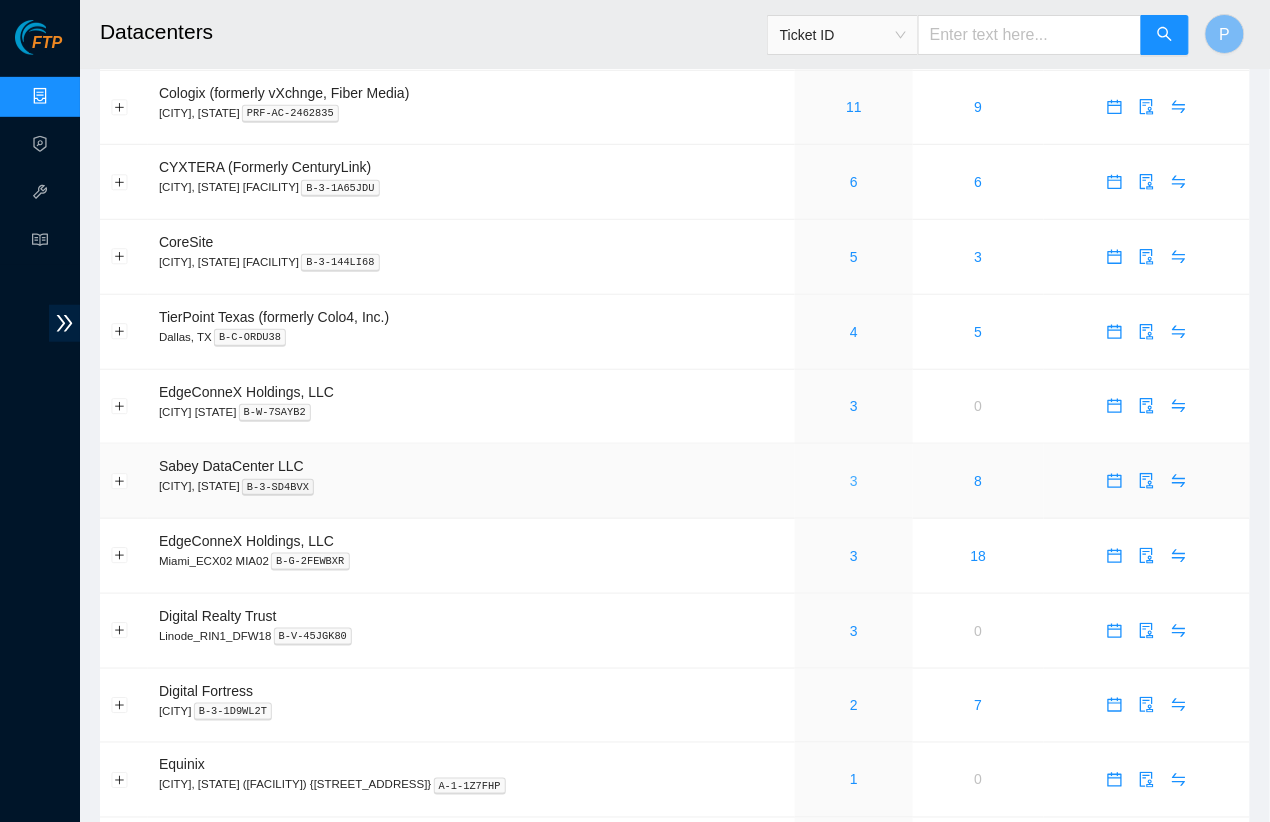 click on "3" at bounding box center [854, 481] 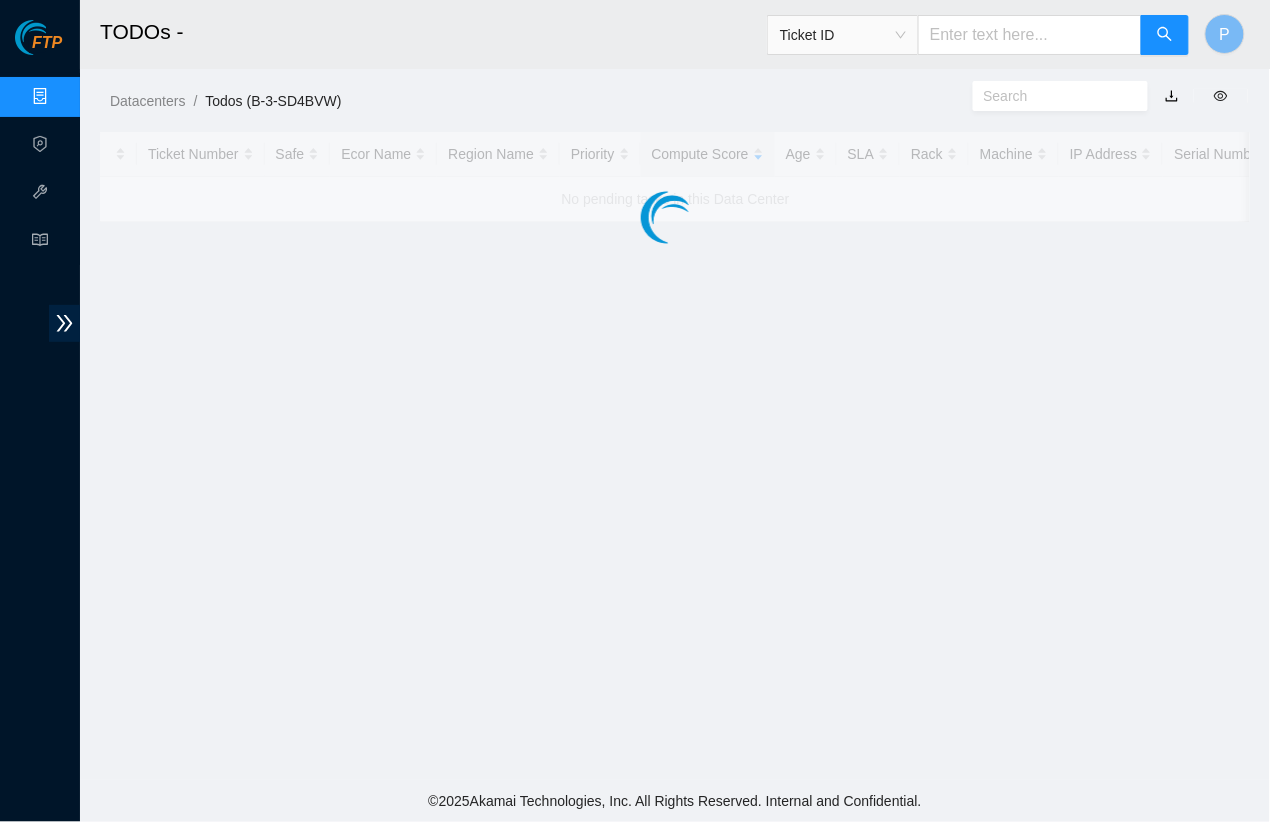 scroll, scrollTop: 0, scrollLeft: 0, axis: both 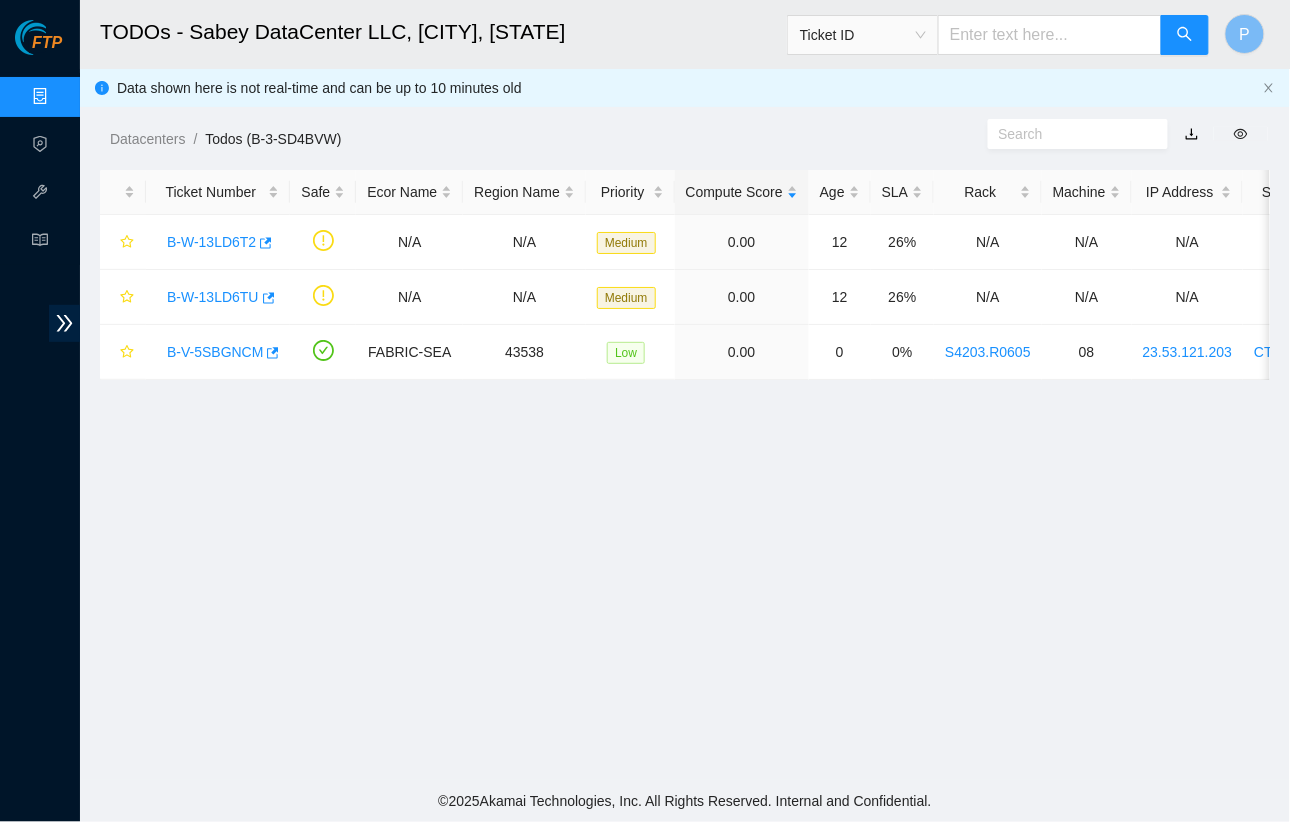 click at bounding box center (1192, 134) 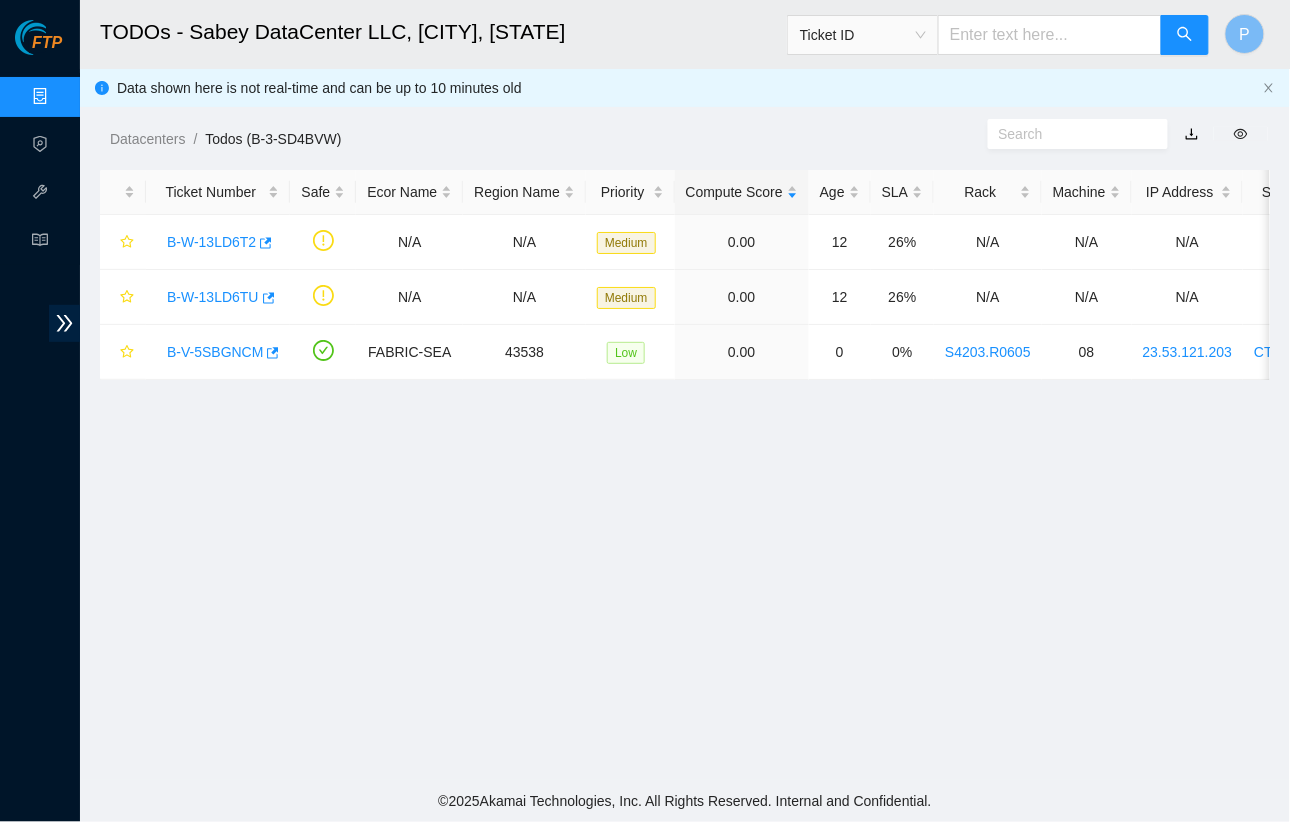 click at bounding box center [1050, 35] 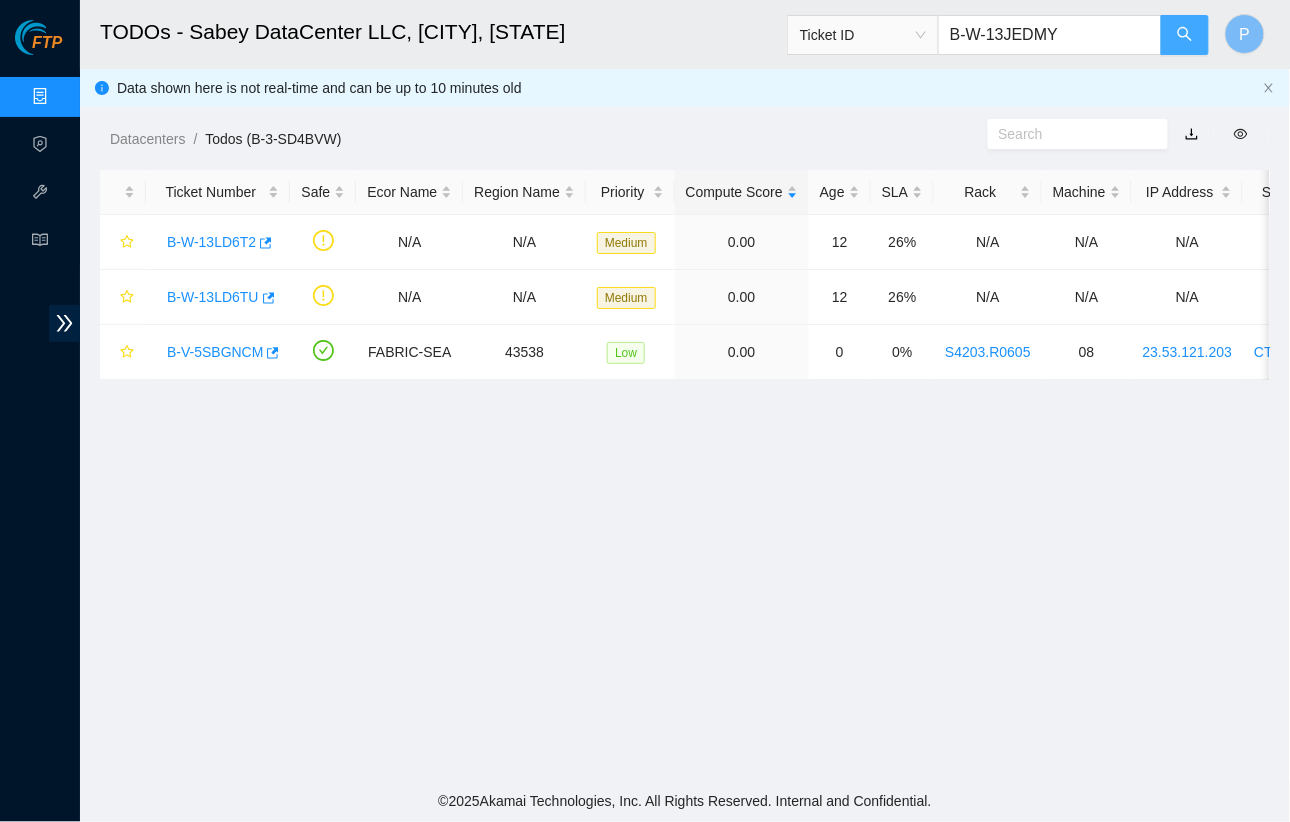 click at bounding box center (1185, 35) 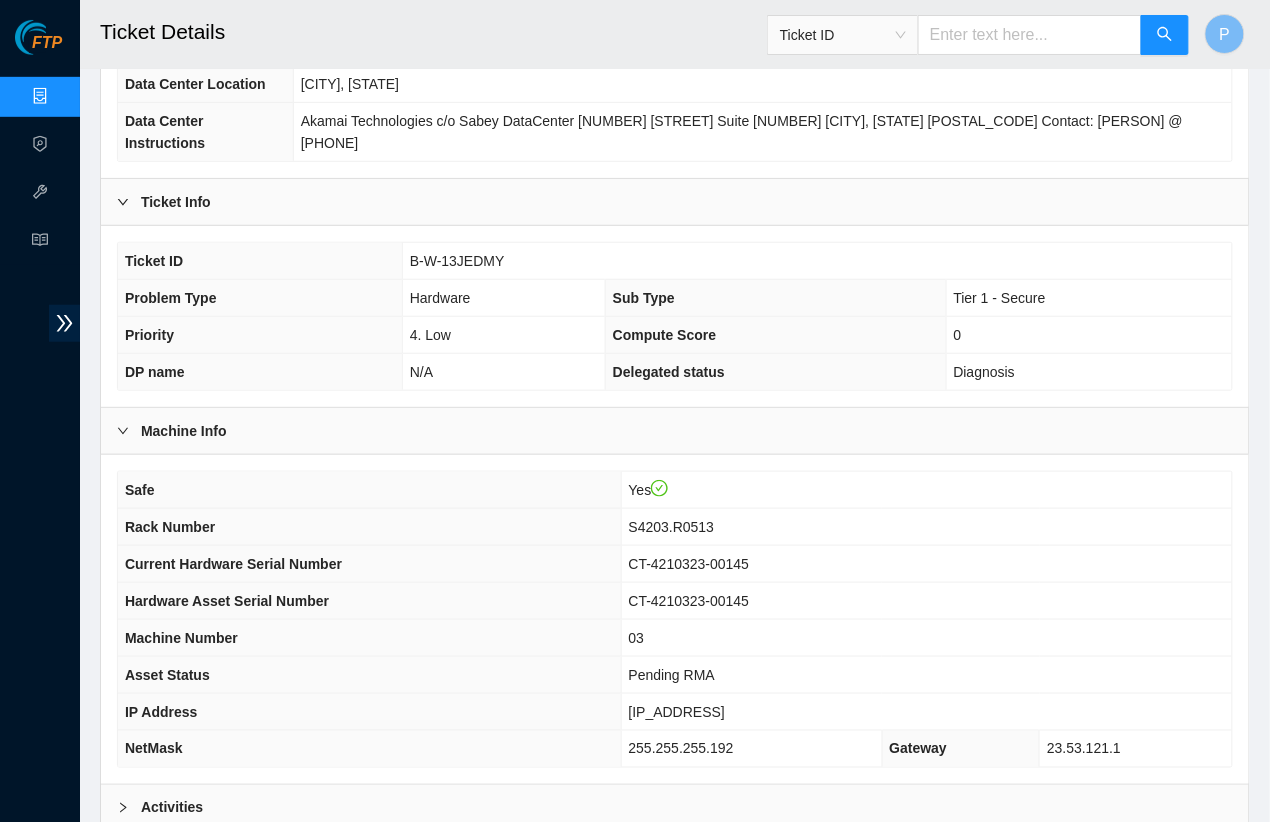scroll, scrollTop: 449, scrollLeft: 0, axis: vertical 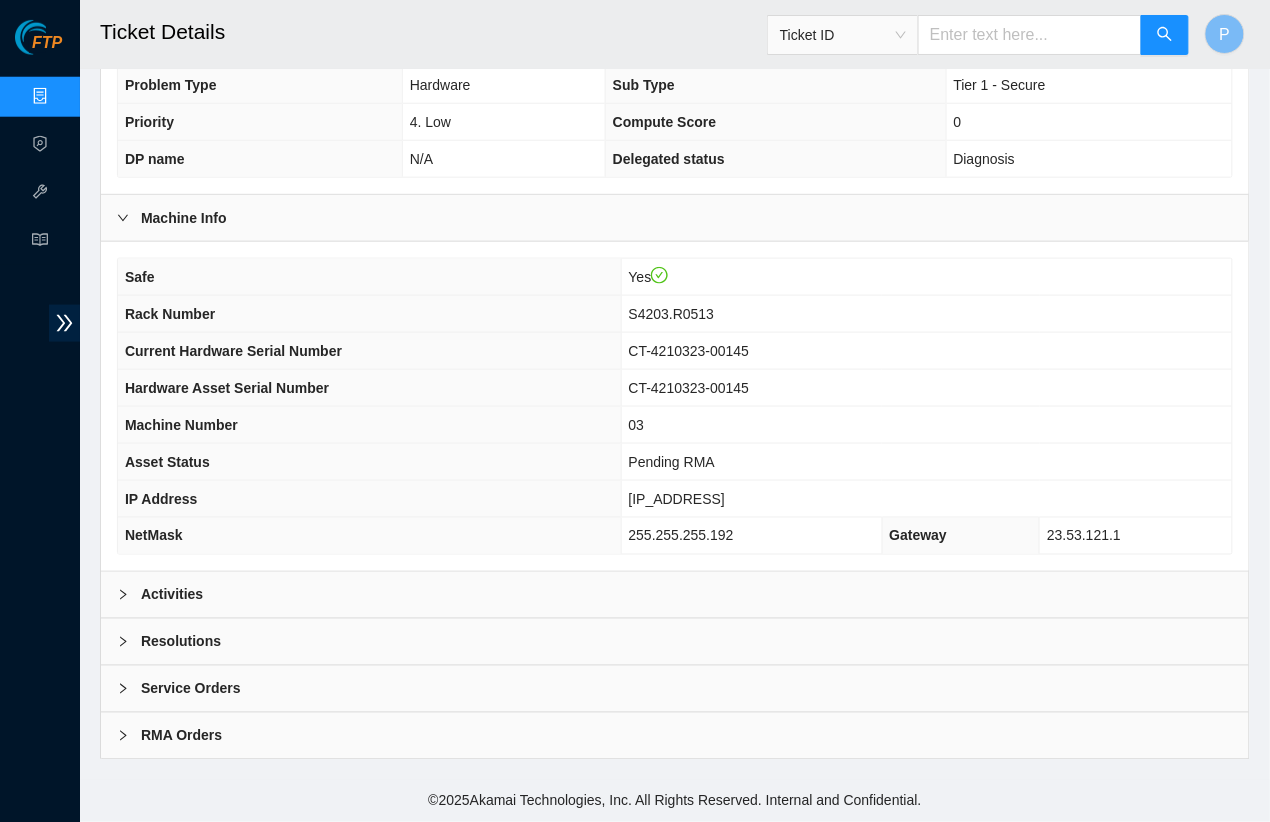 click on "Activities" at bounding box center (675, 595) 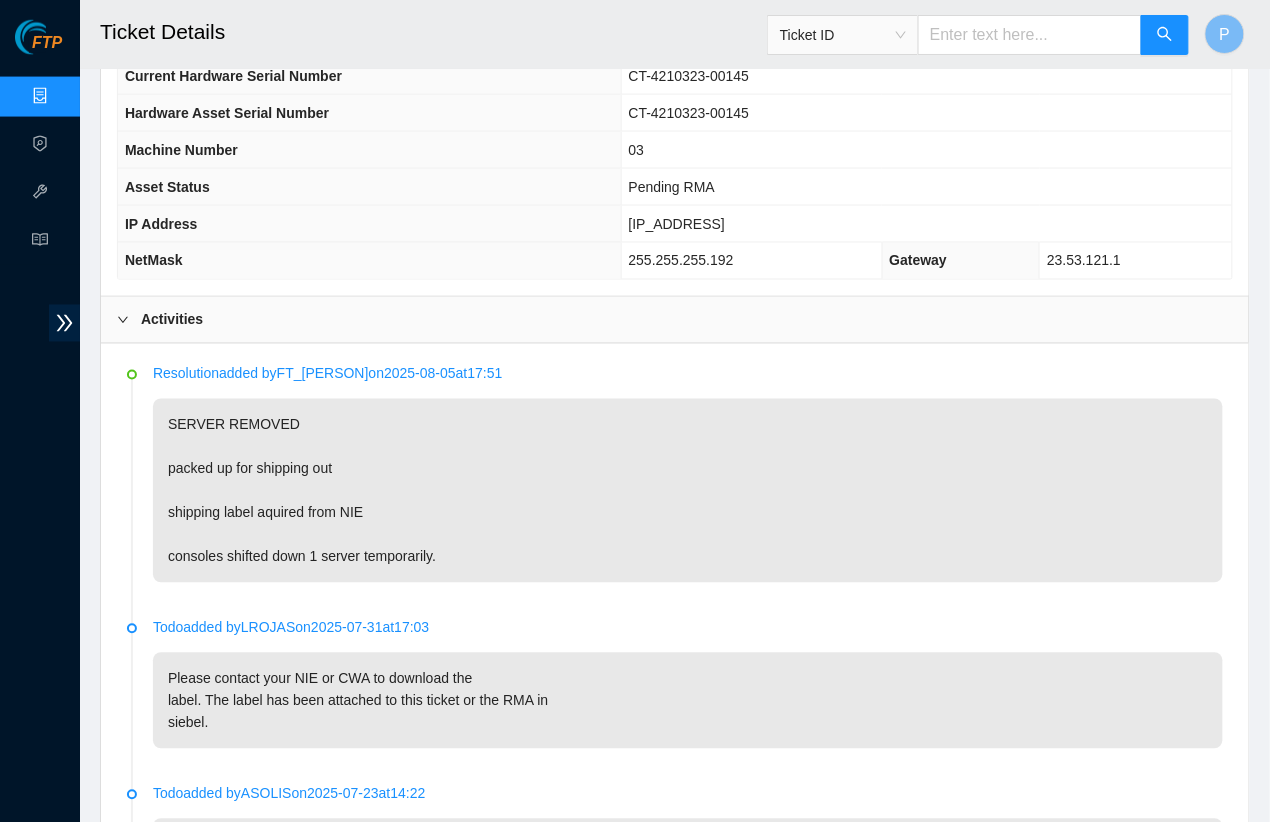 scroll, scrollTop: 1013, scrollLeft: 0, axis: vertical 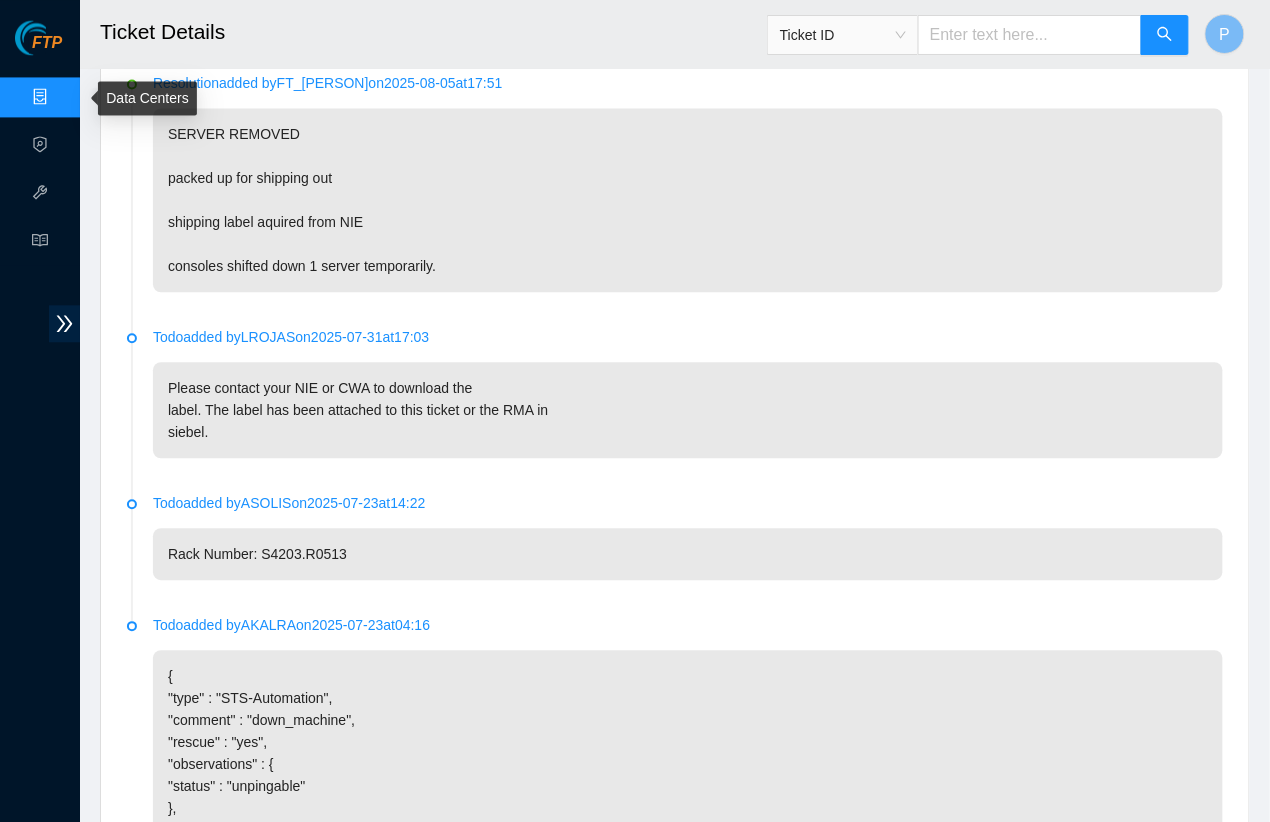 click on "Data Centers" at bounding box center (99, 97) 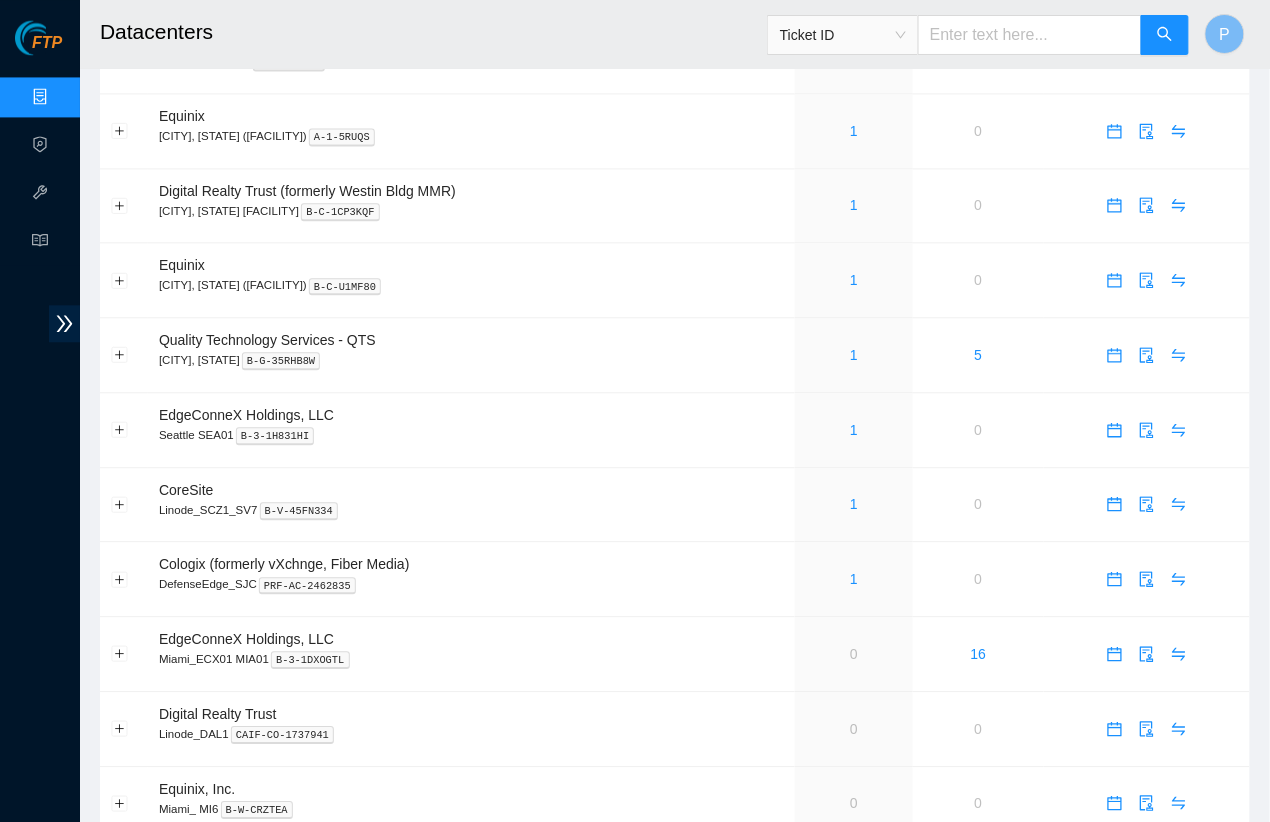 click at bounding box center [1030, 35] 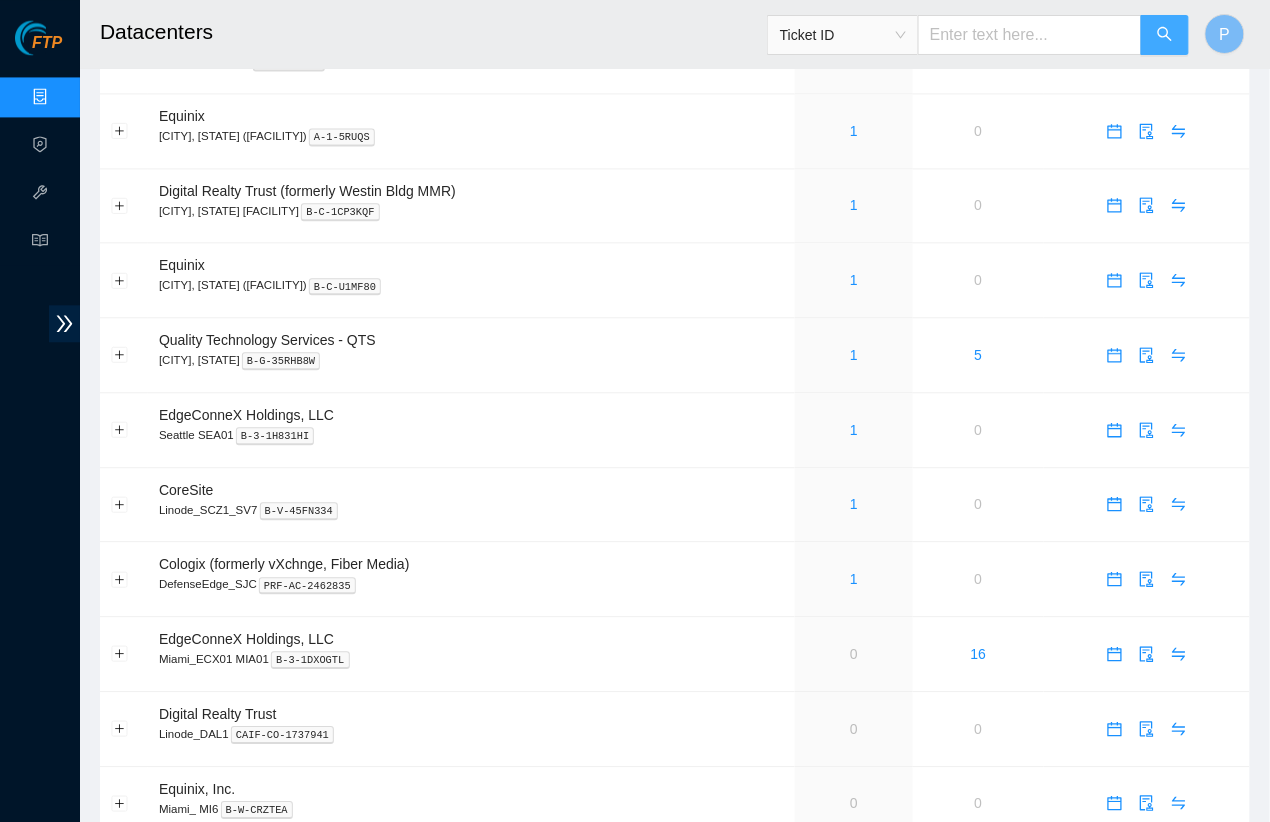 type on "B-W-13LA57R" 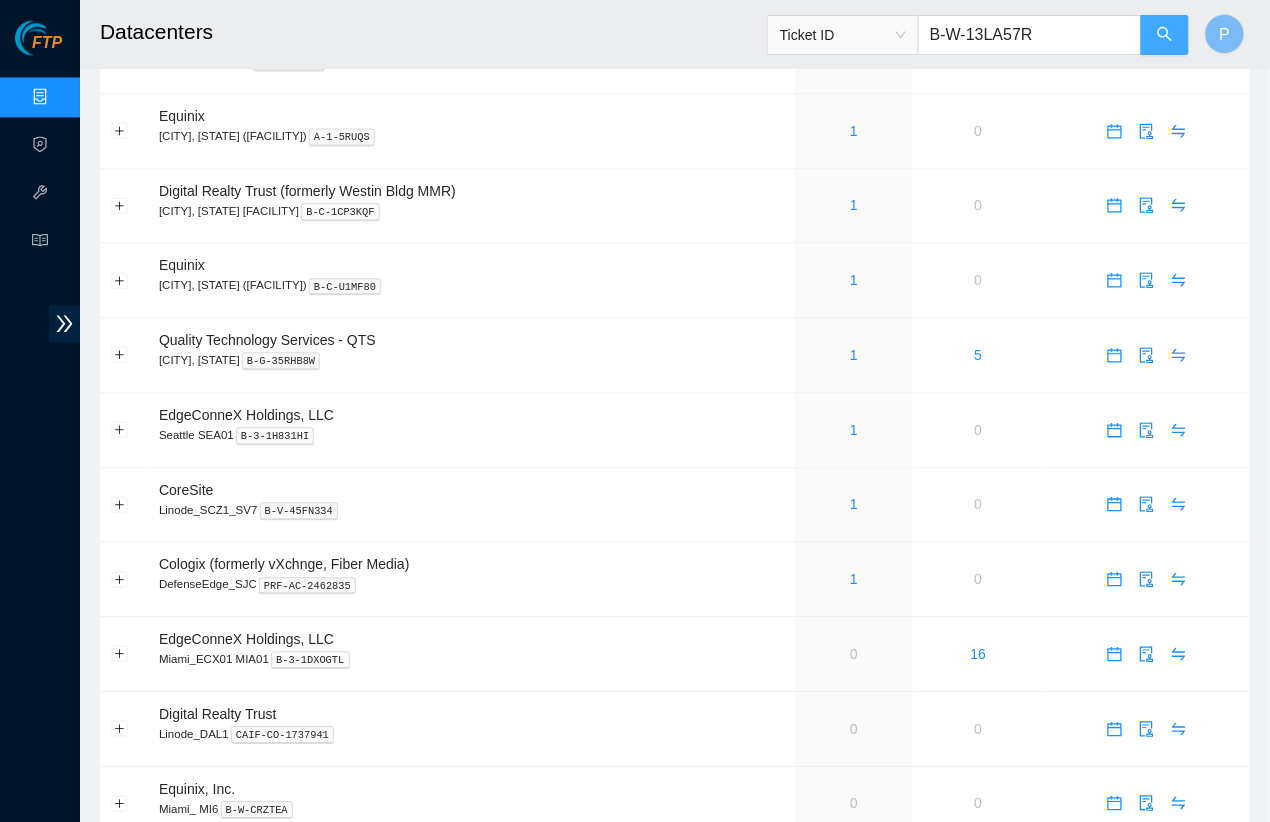 click at bounding box center (1165, 35) 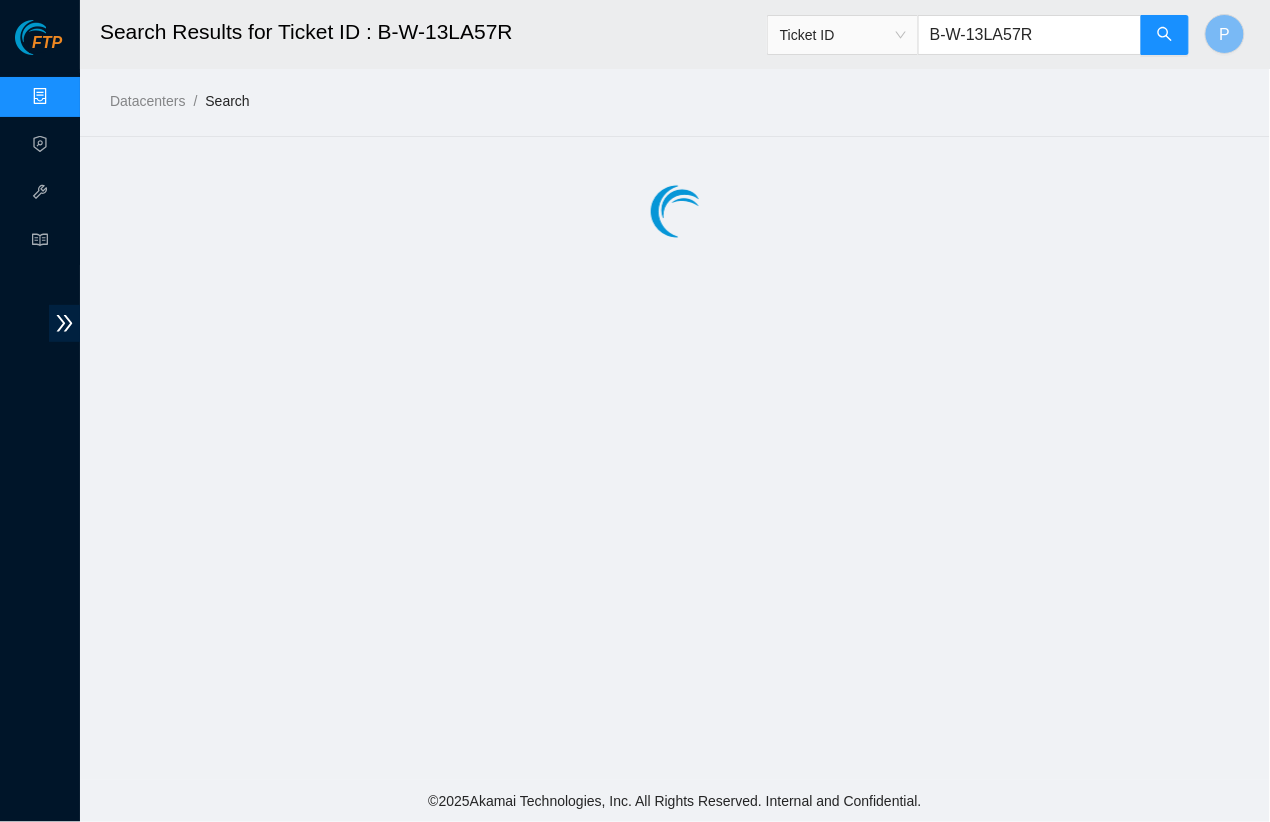 scroll, scrollTop: 0, scrollLeft: 0, axis: both 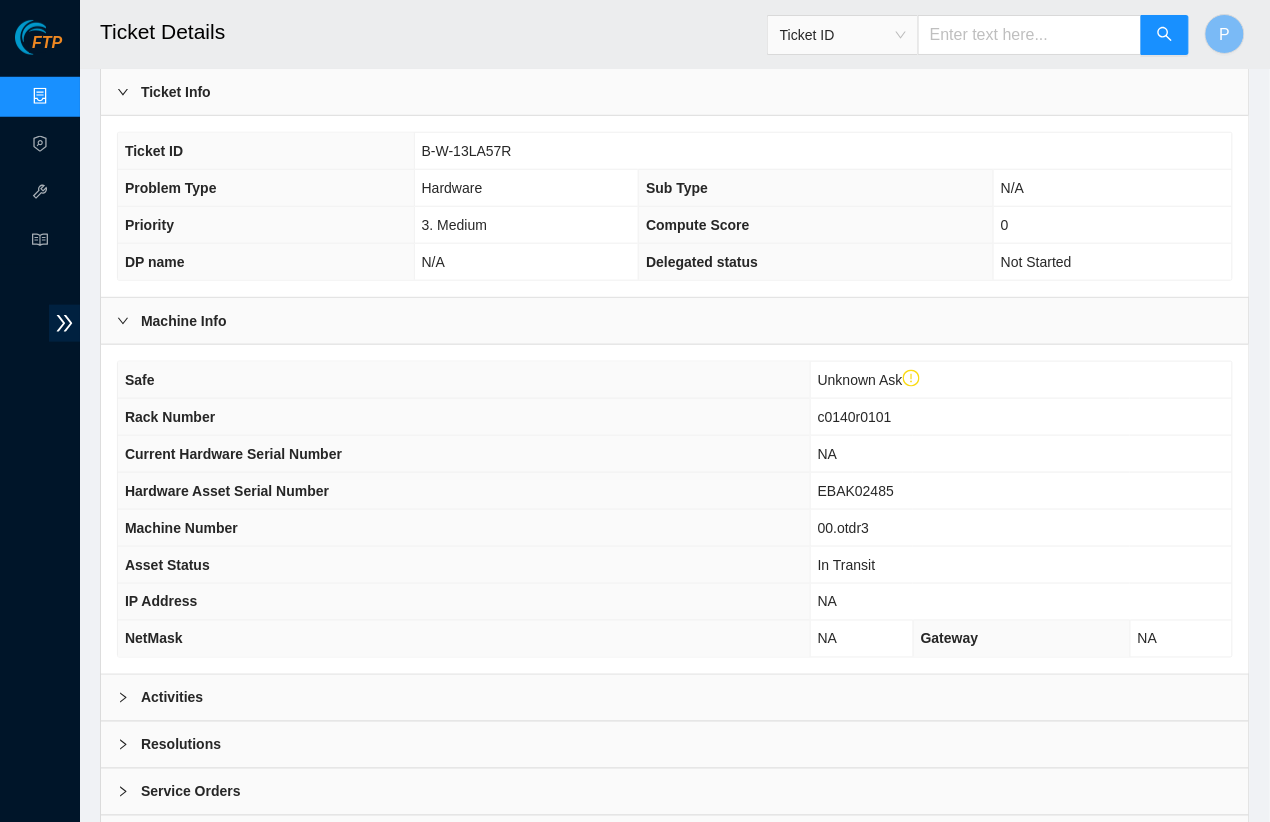 click on "Activities" at bounding box center (675, 698) 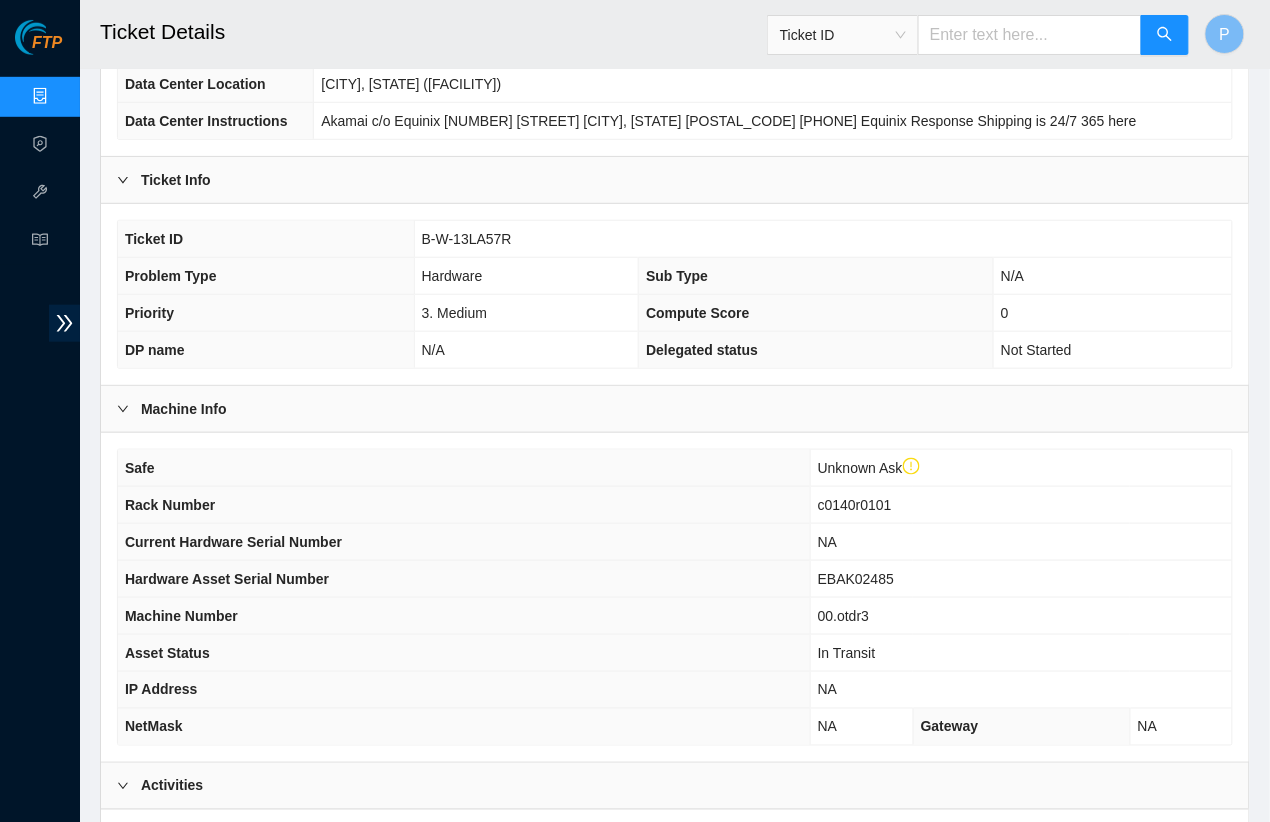 scroll, scrollTop: 85, scrollLeft: 0, axis: vertical 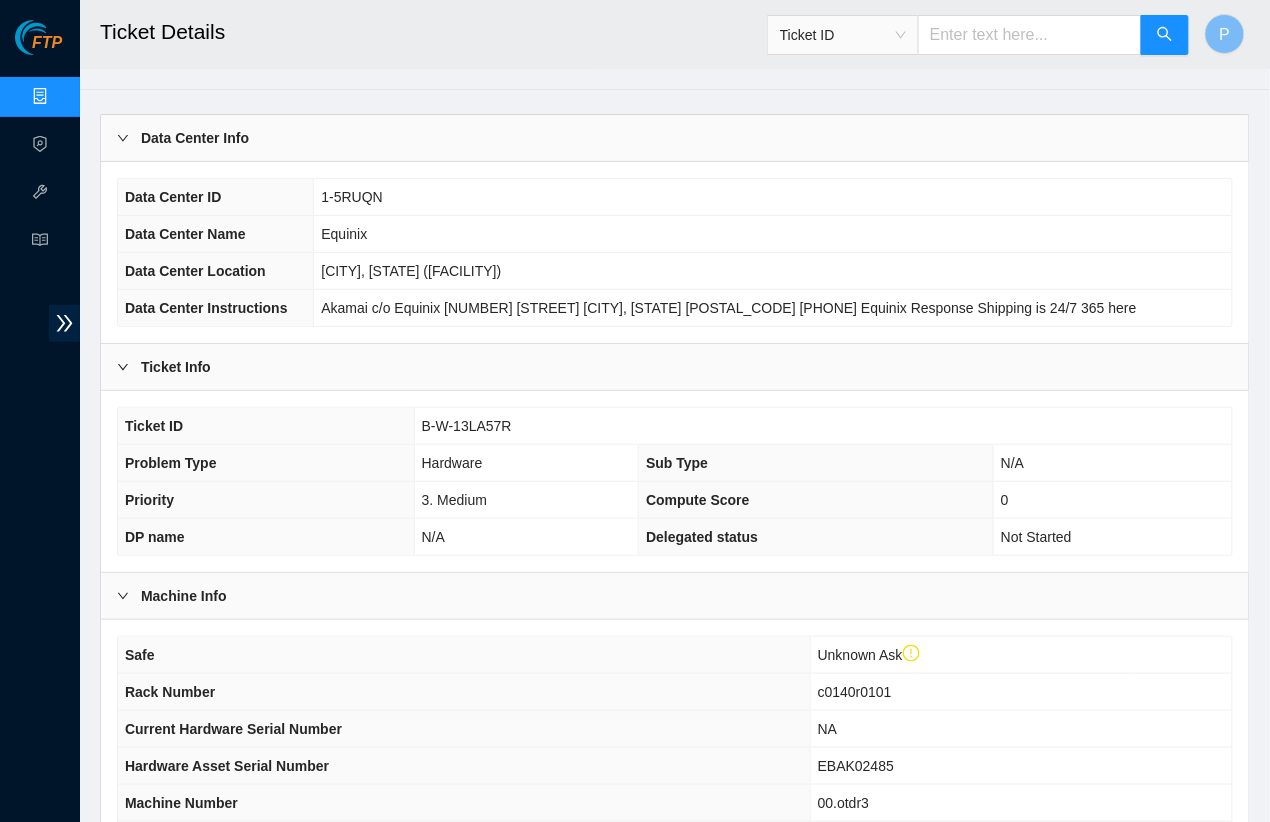 click at bounding box center [1030, 35] 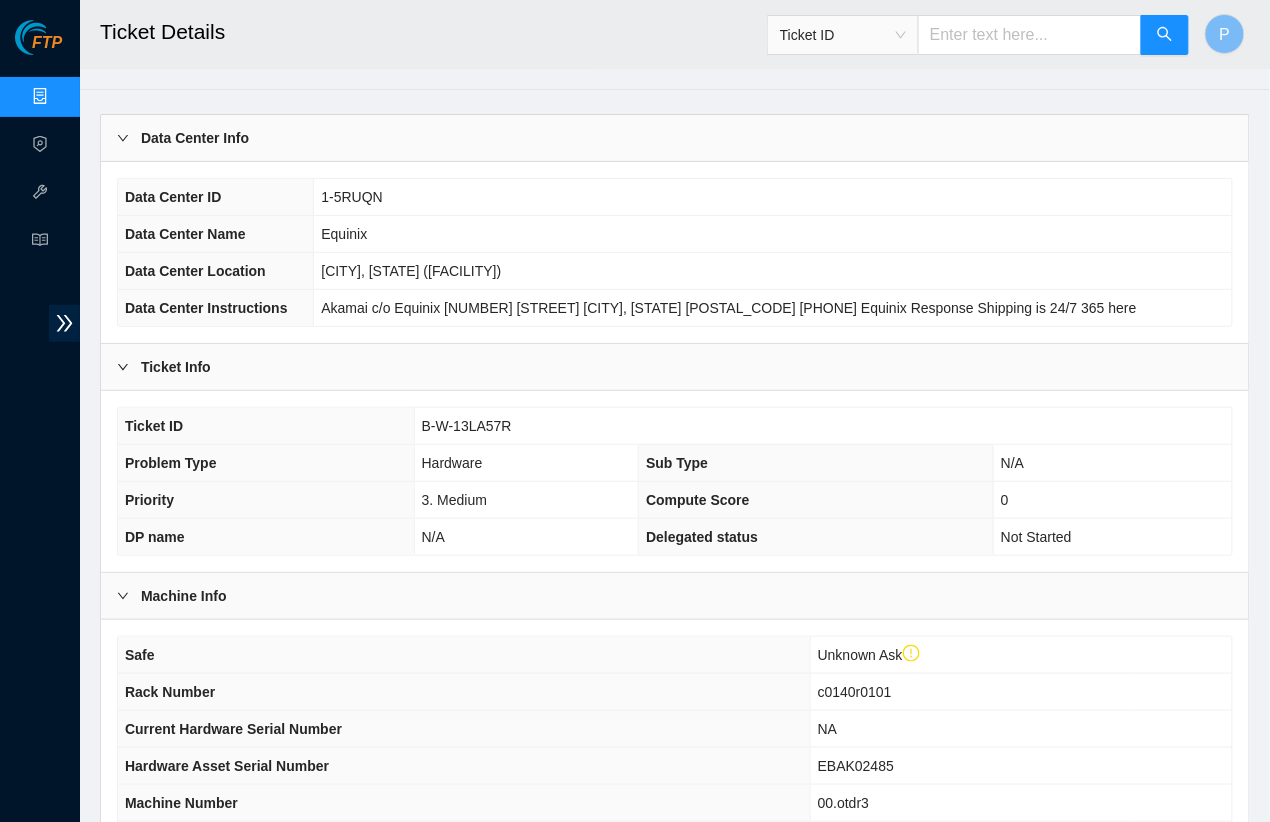 paste on "B-W-13LA58N" 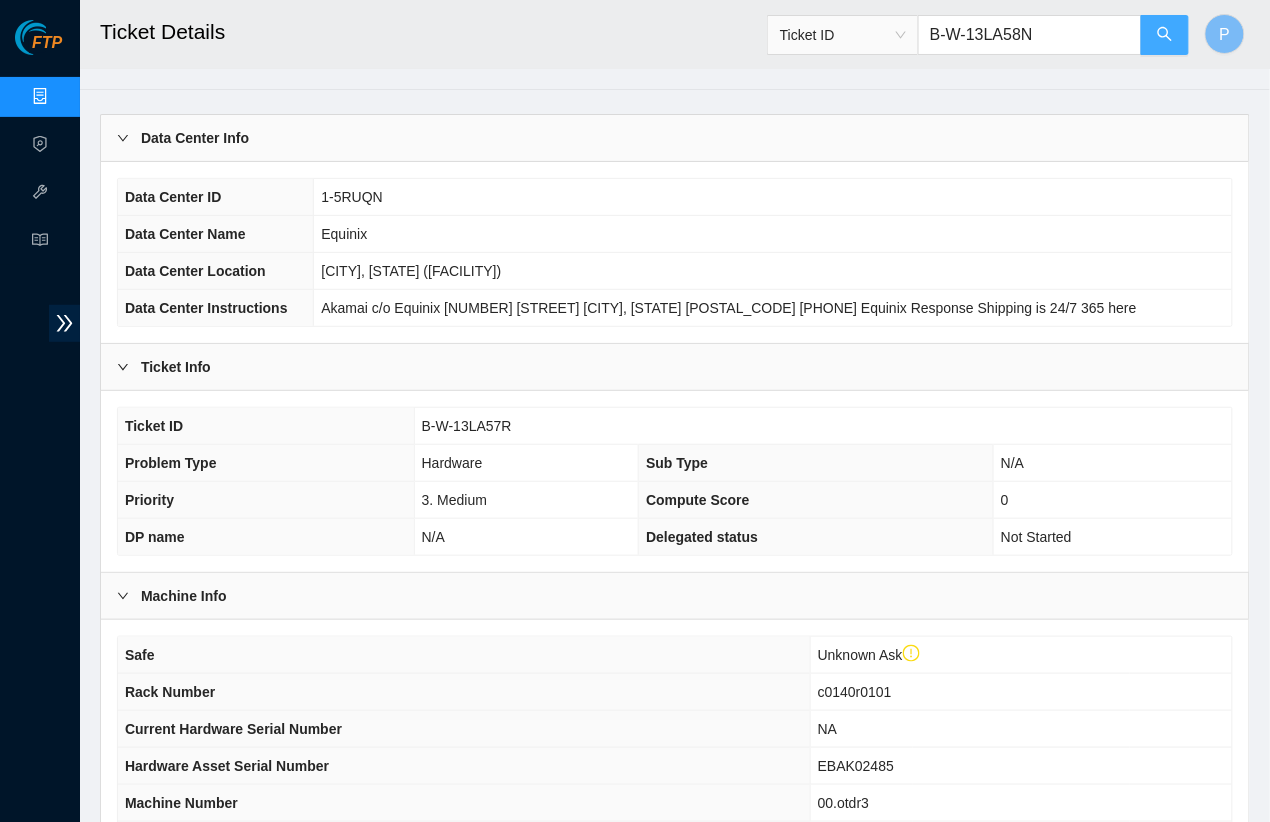 click at bounding box center (1165, 35) 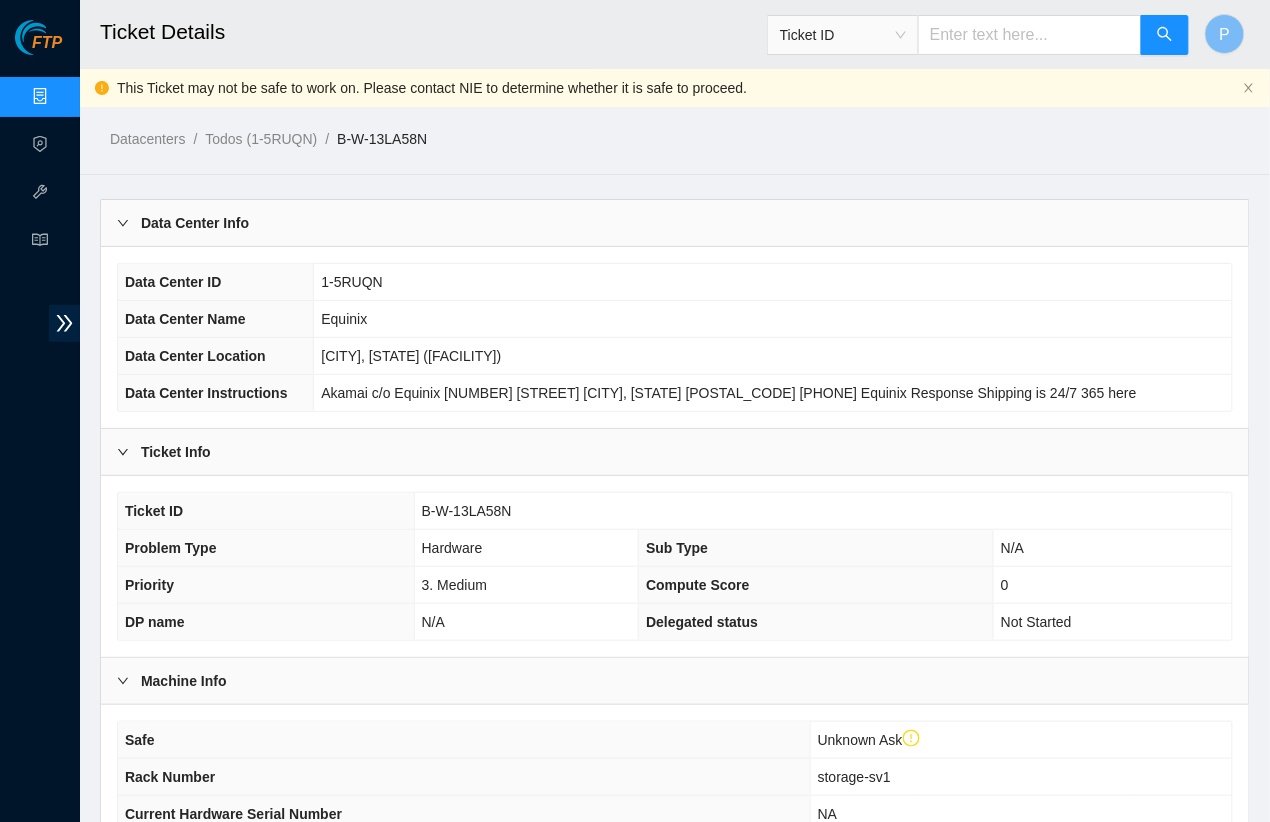 click at bounding box center [1030, 35] 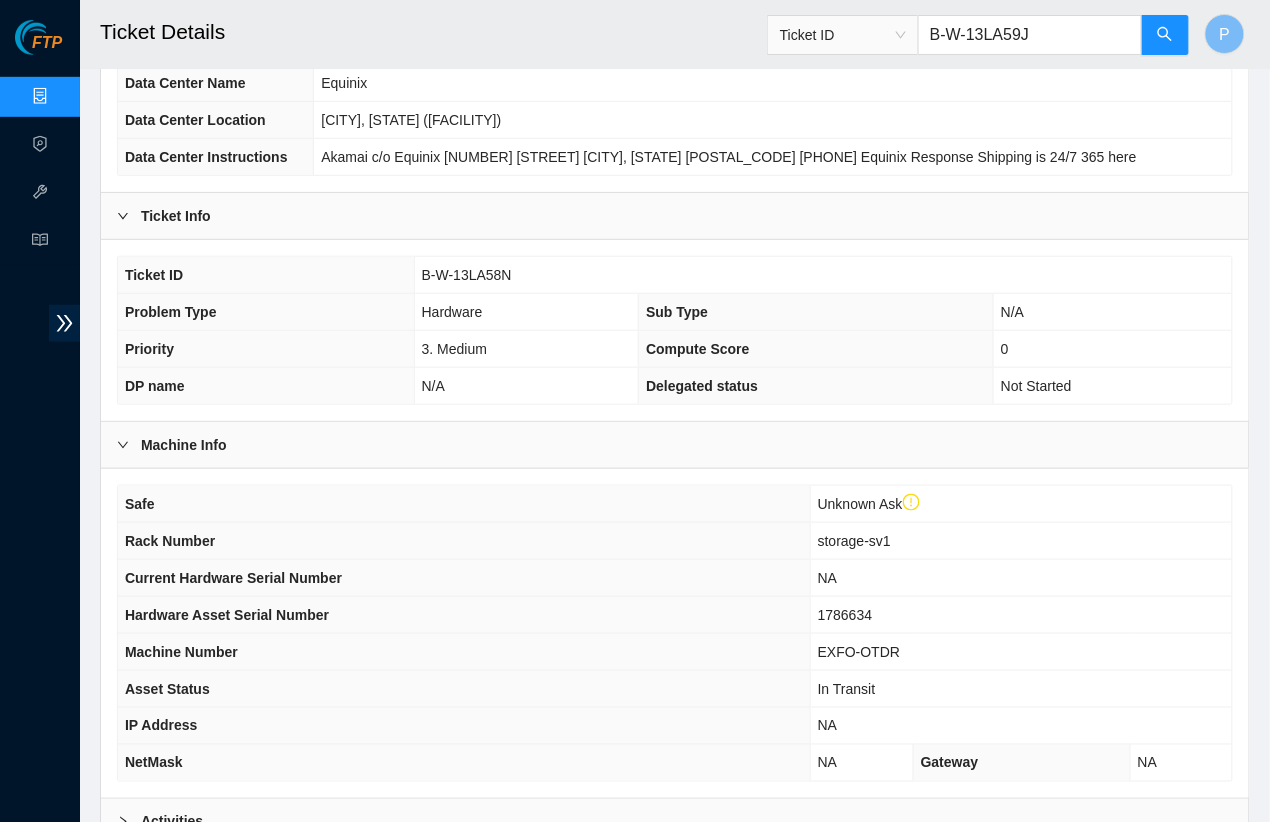 scroll, scrollTop: 426, scrollLeft: 0, axis: vertical 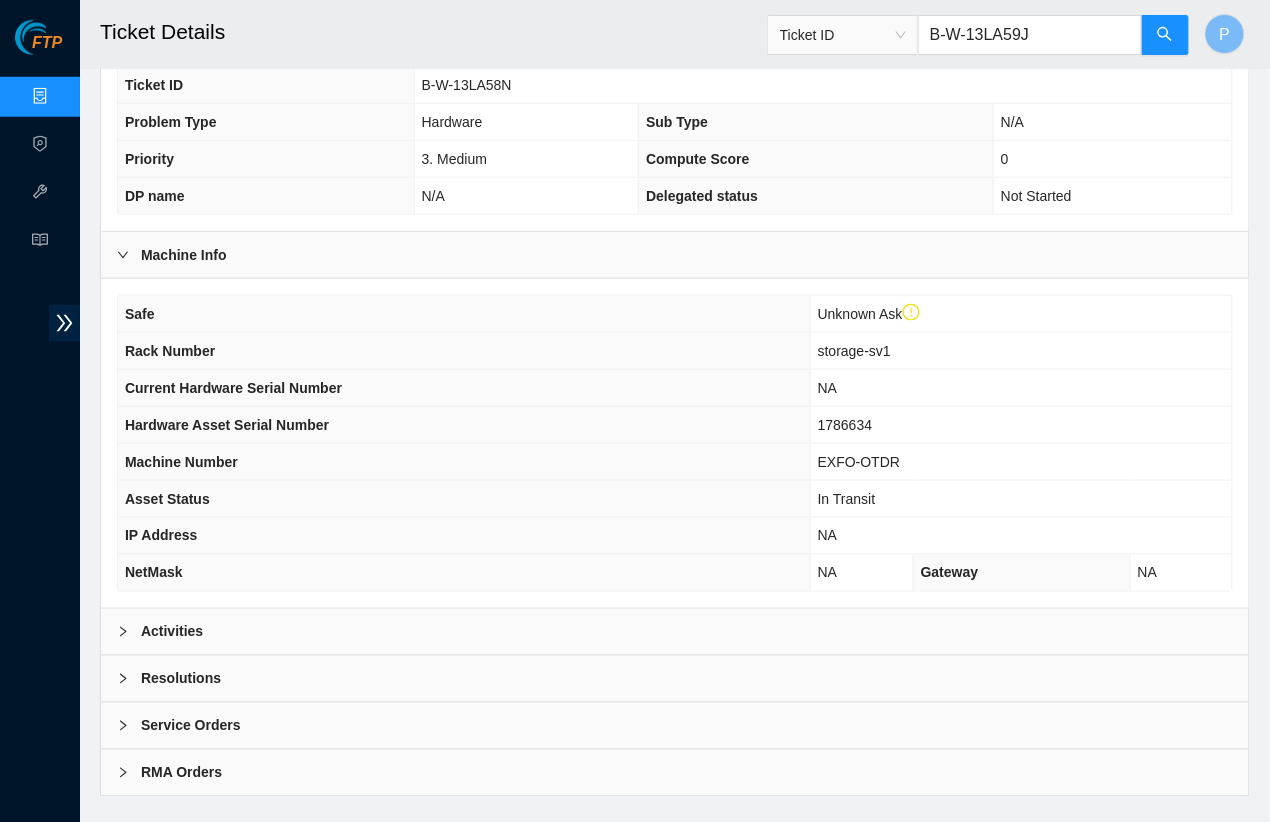 type on "B-W-13LA59J" 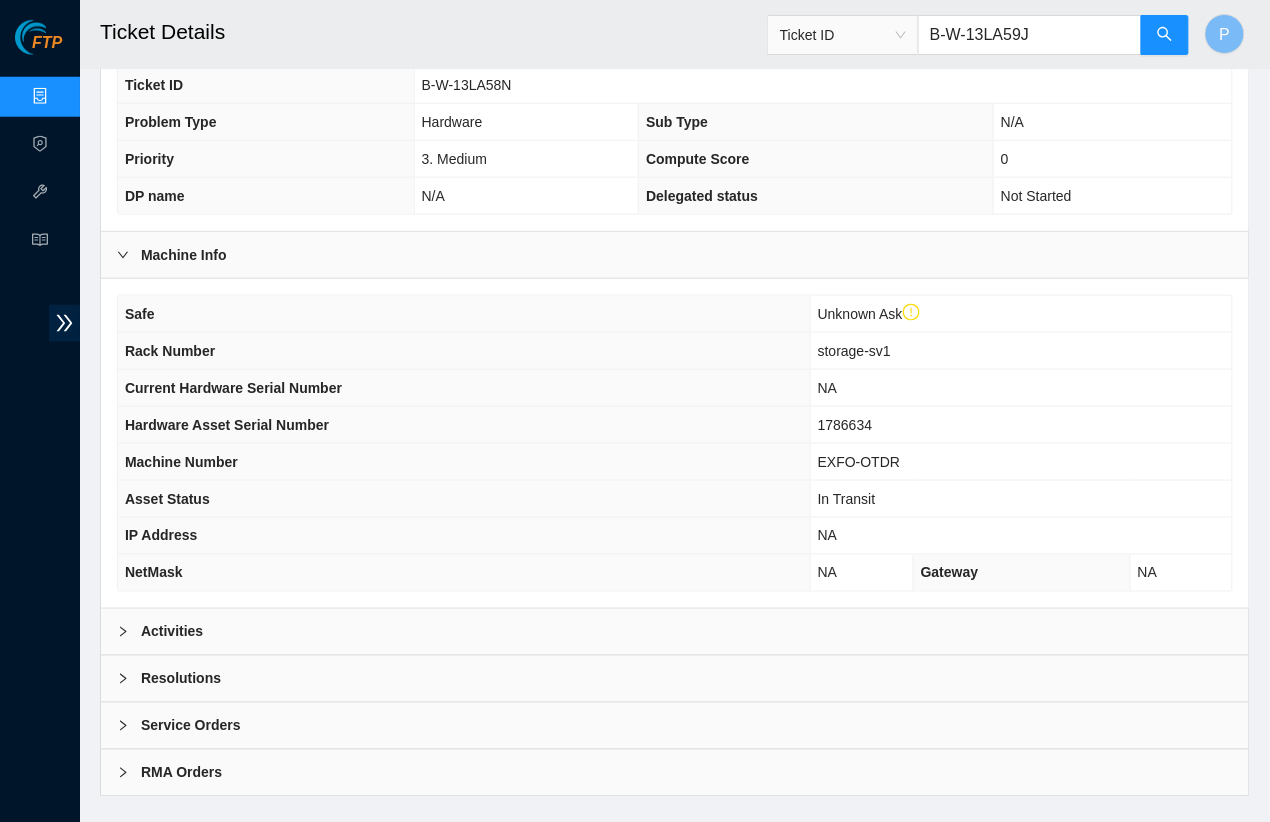 click on "Activities" at bounding box center [675, 632] 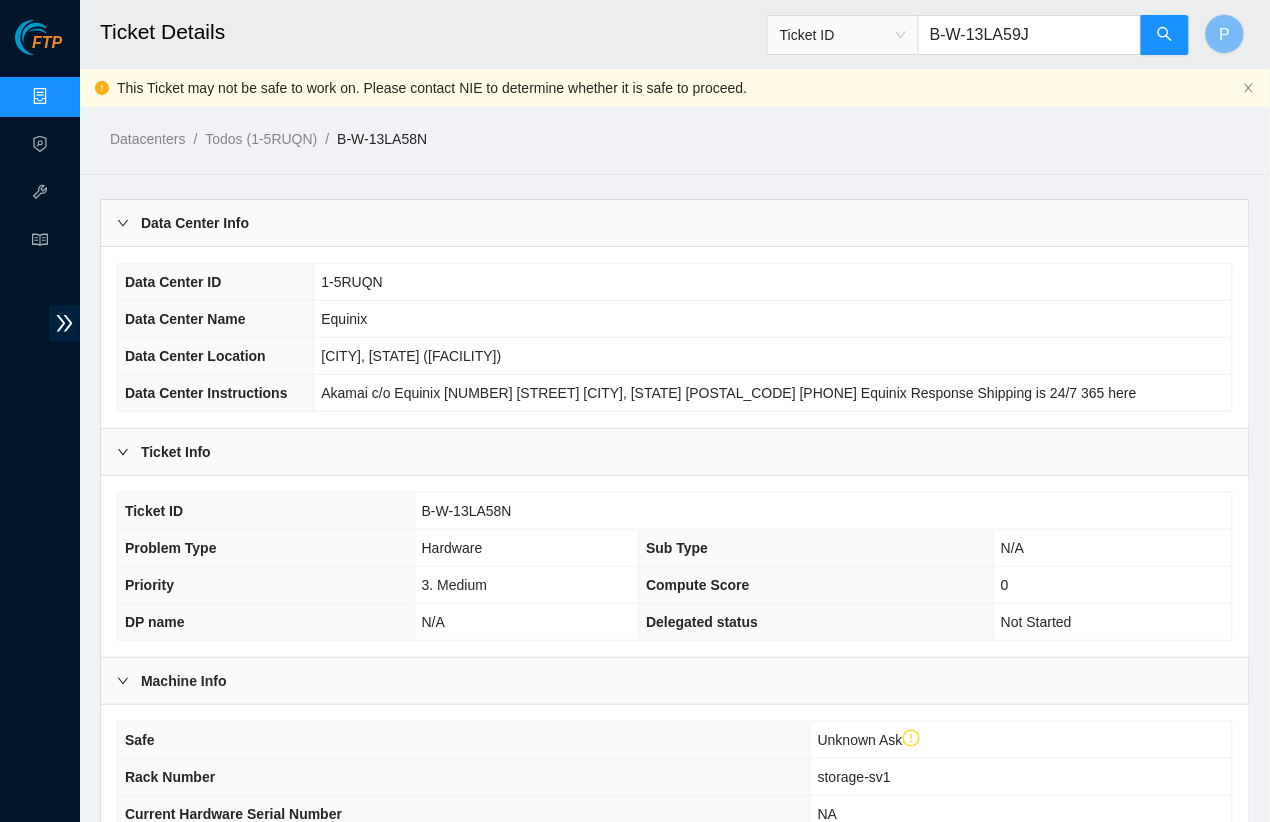 scroll, scrollTop: 452, scrollLeft: 0, axis: vertical 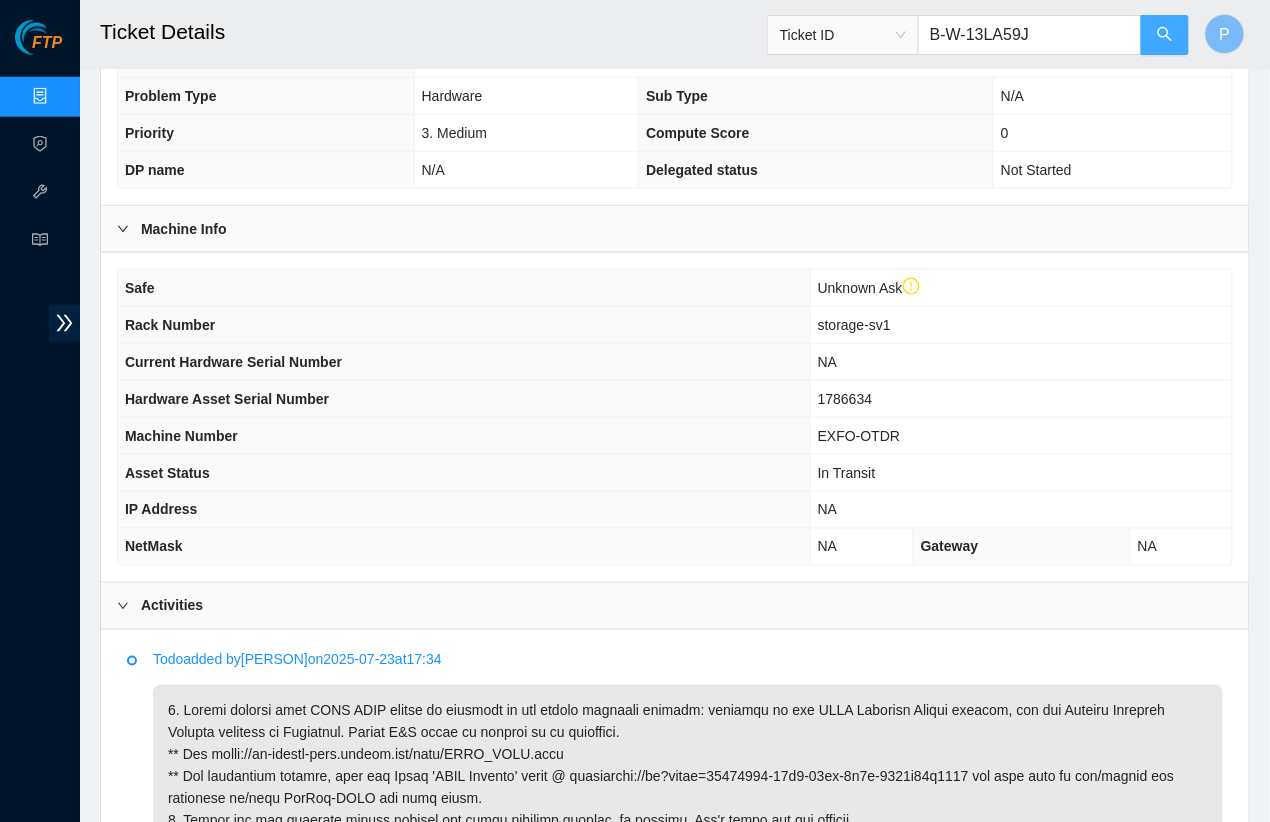 click at bounding box center (1165, 35) 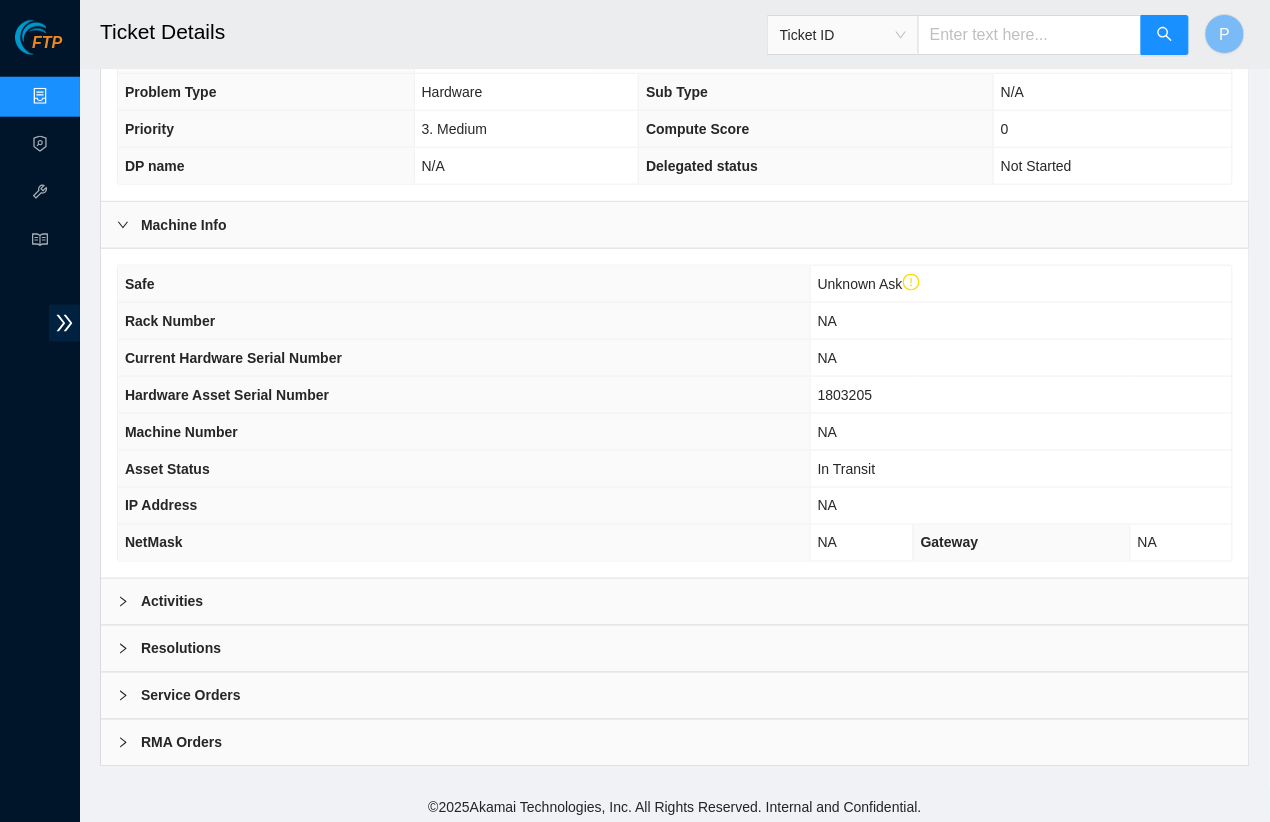 click on "Activities" at bounding box center [675, 602] 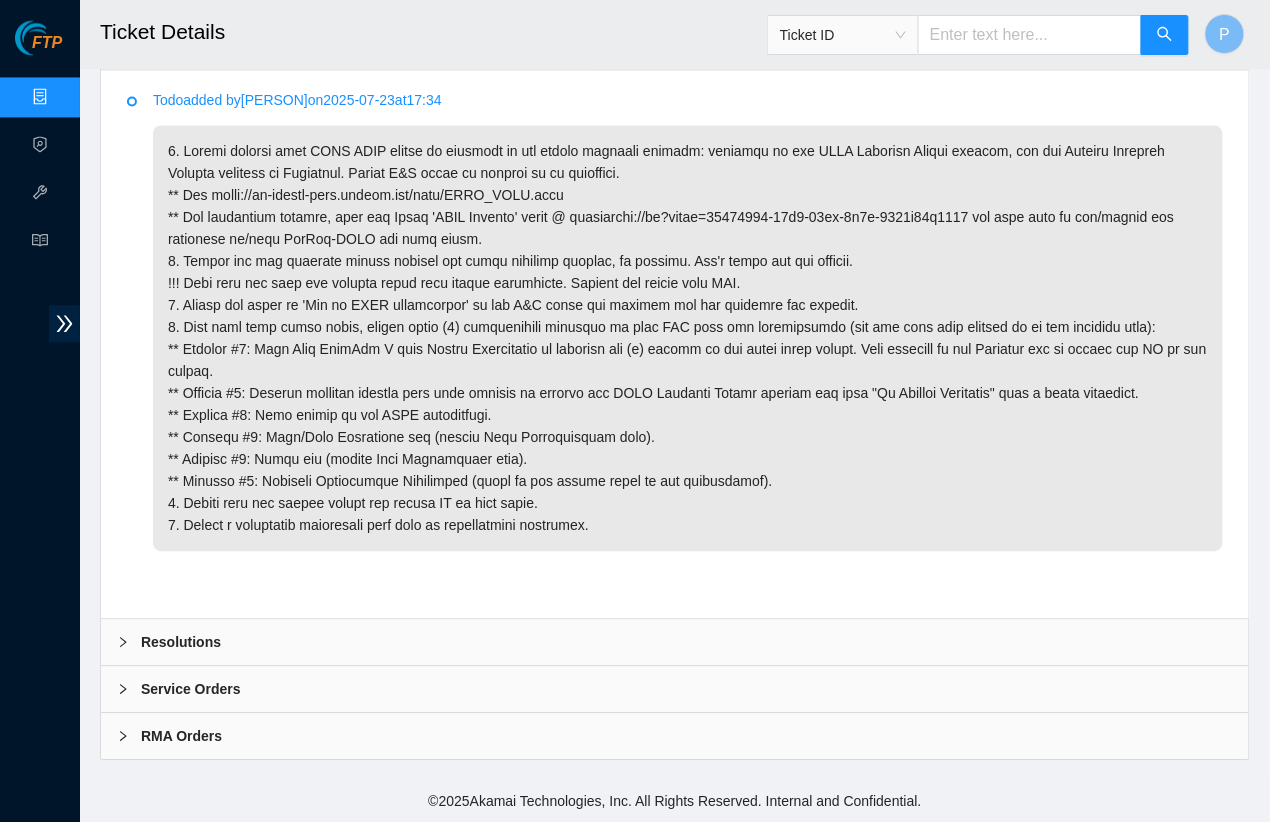 scroll, scrollTop: 474, scrollLeft: 0, axis: vertical 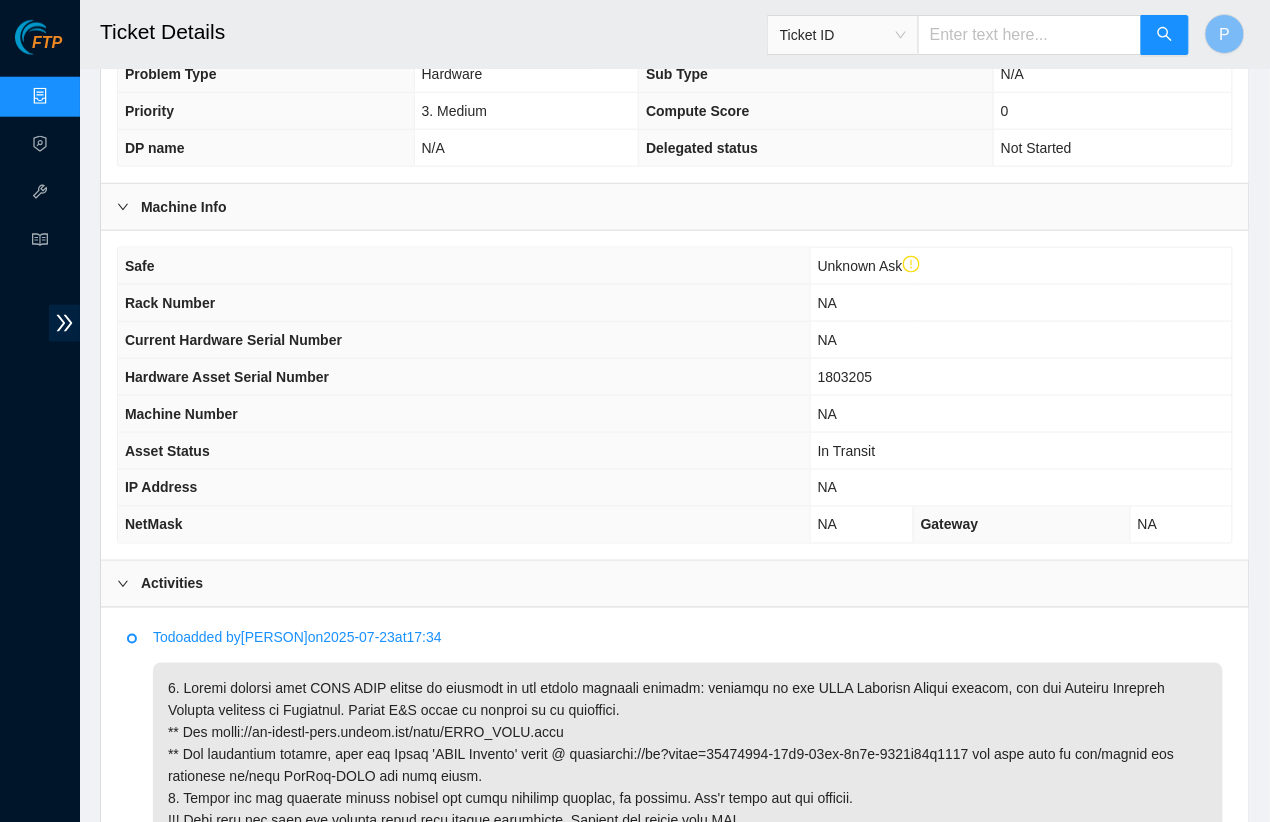 click on "Activities" at bounding box center (675, 584) 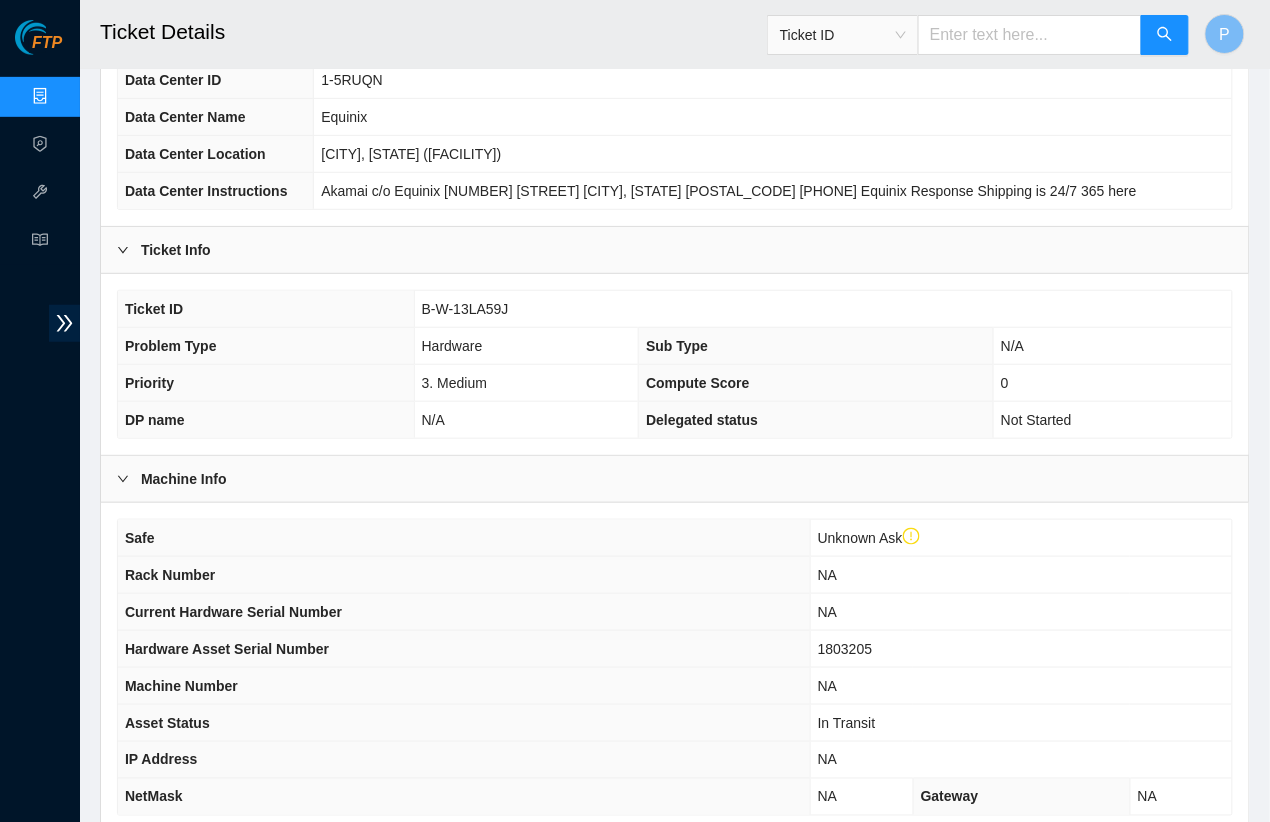scroll, scrollTop: 0, scrollLeft: 0, axis: both 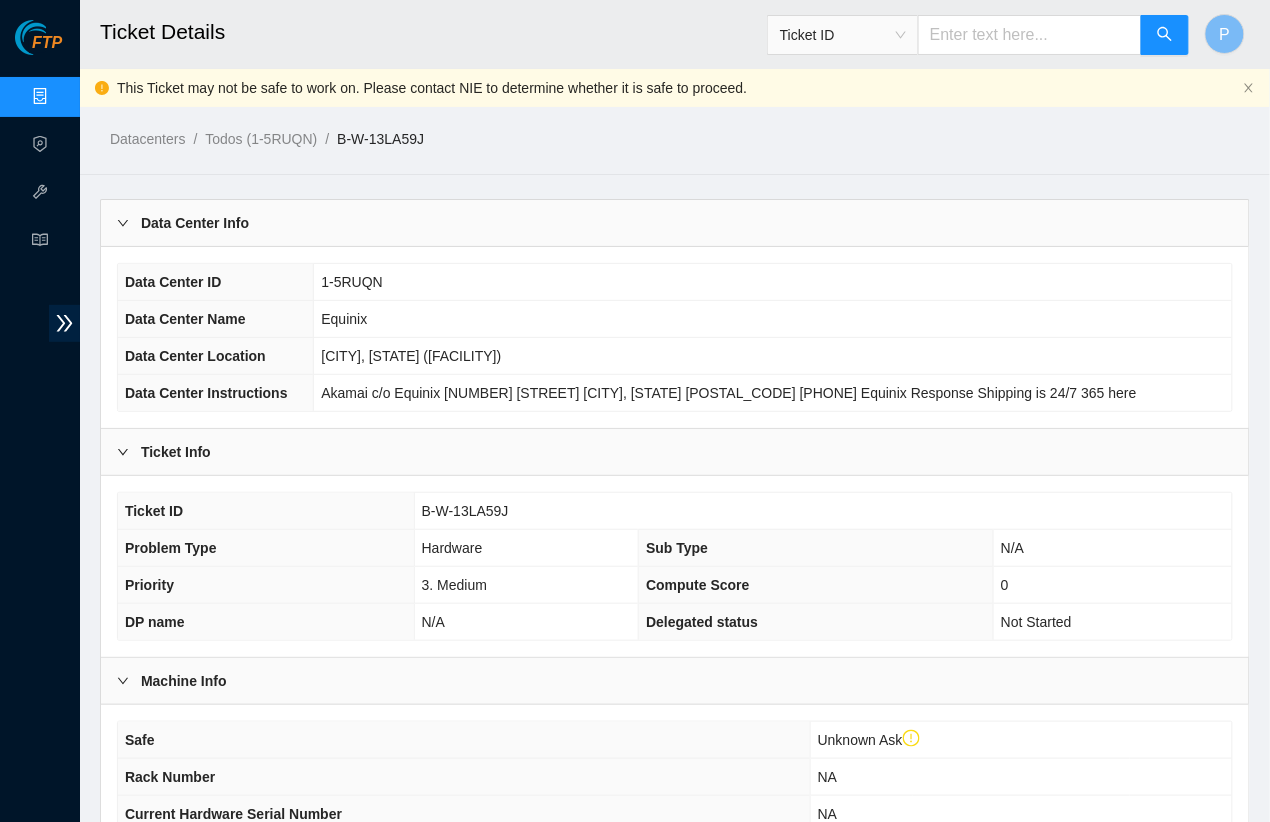 click on "Data Center Info" at bounding box center [675, 223] 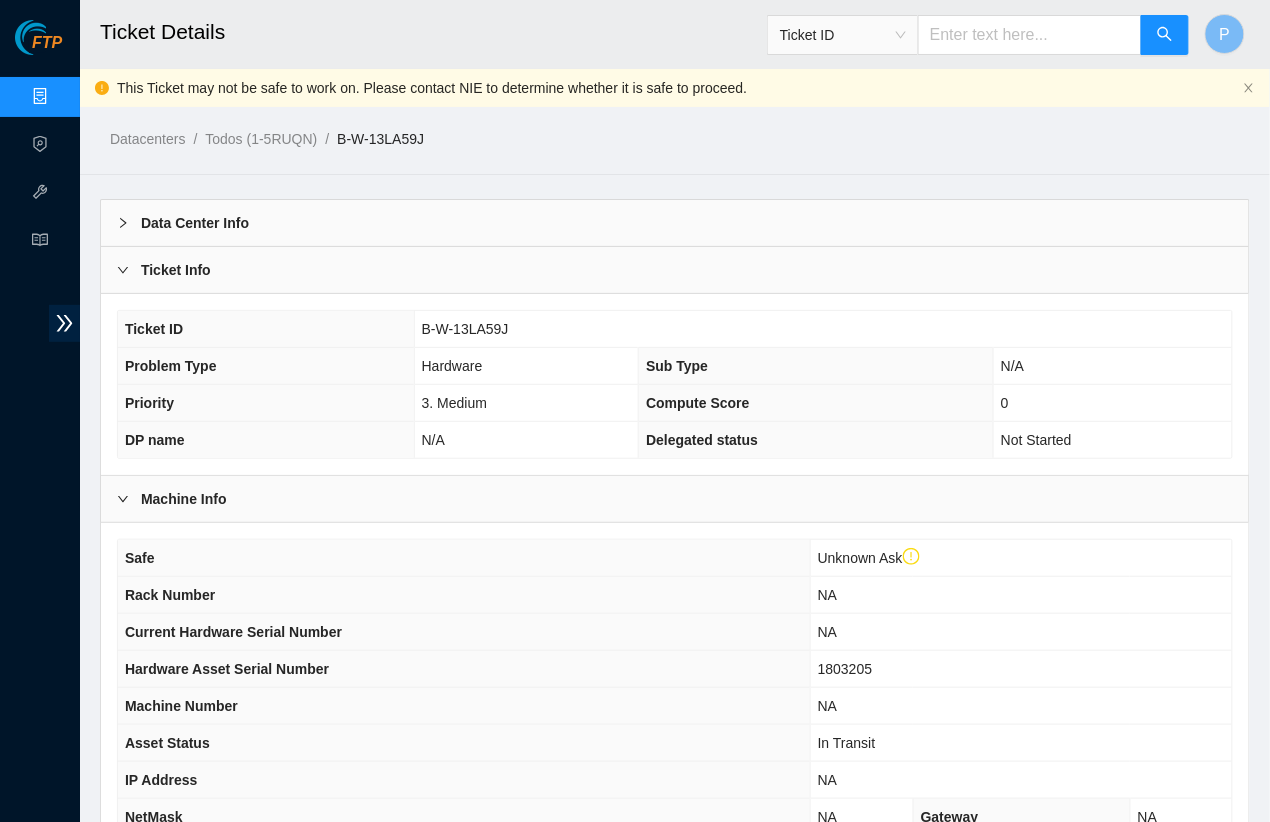 click on "Ticket Info" at bounding box center [675, 270] 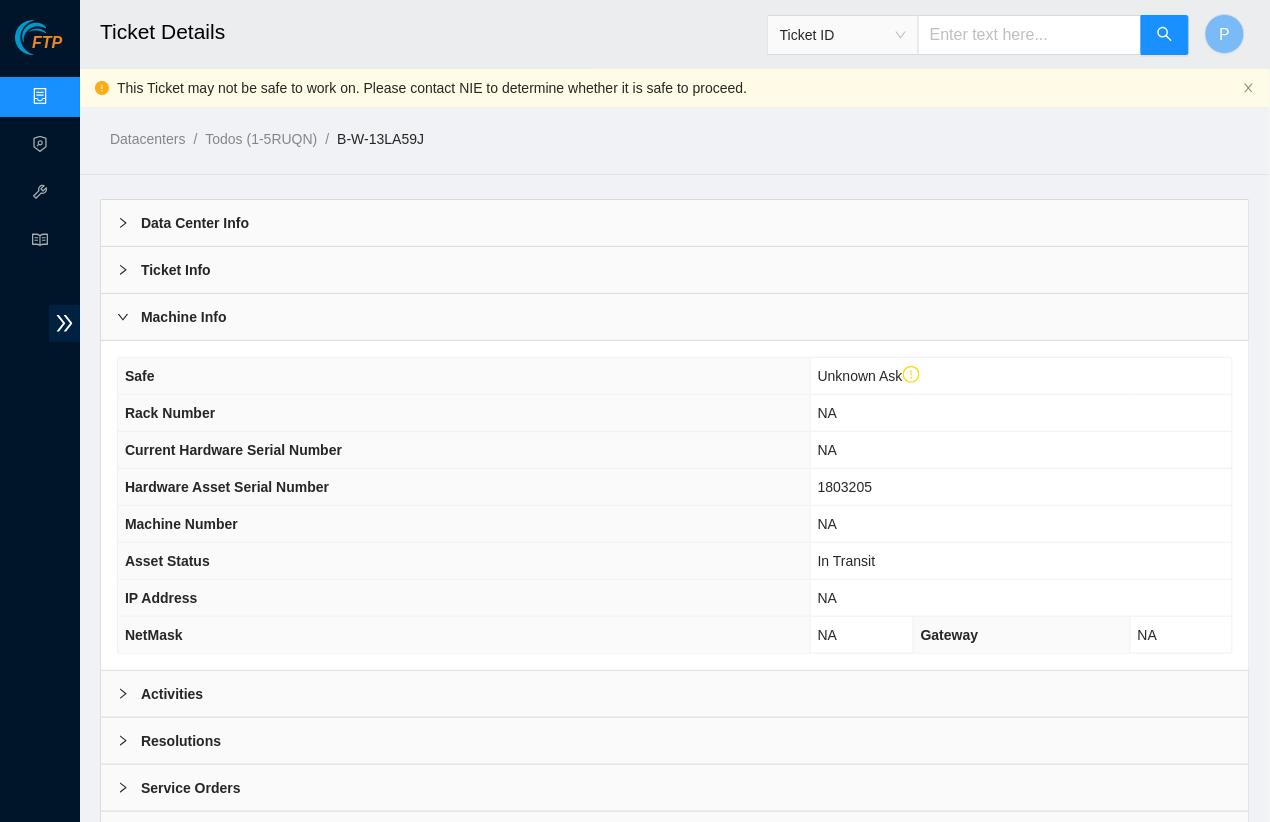 click on "Resolutions" at bounding box center [675, 741] 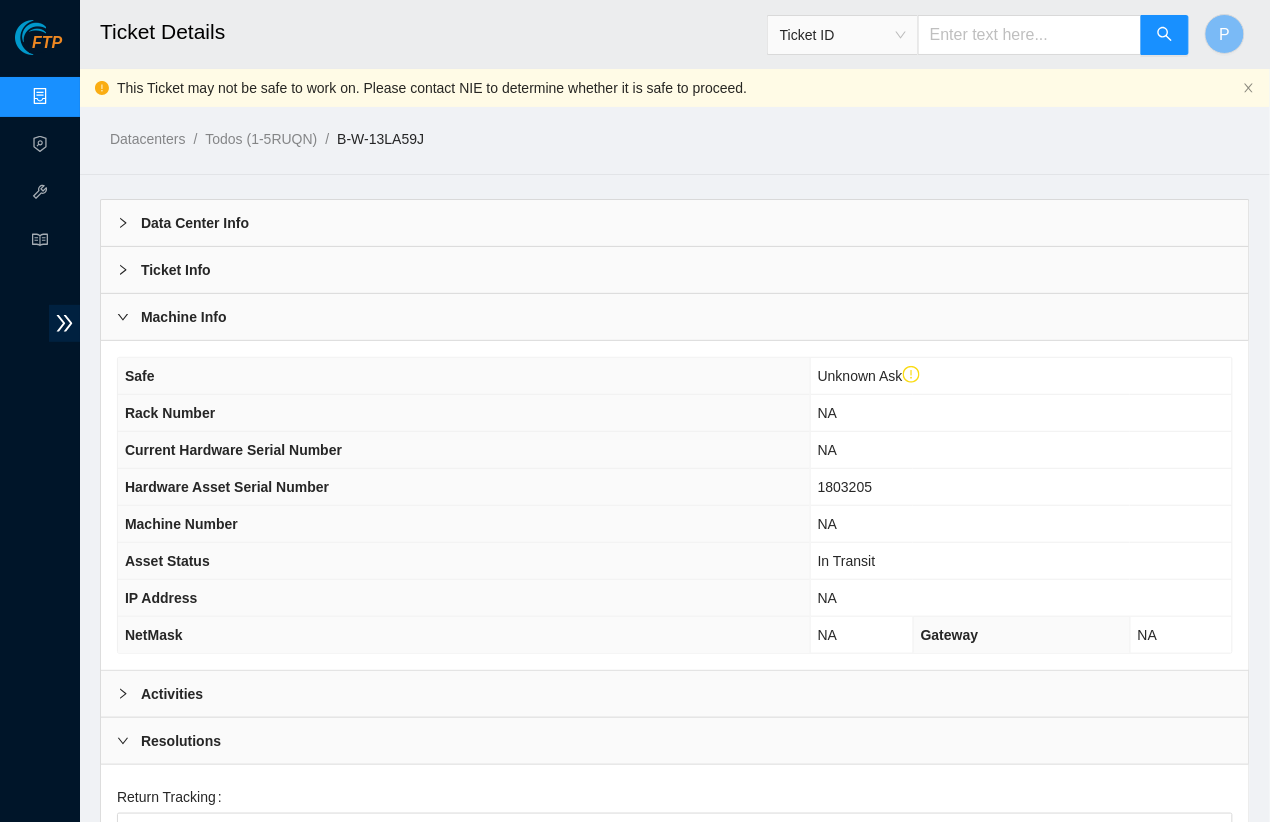 click on "Activities" at bounding box center (675, 694) 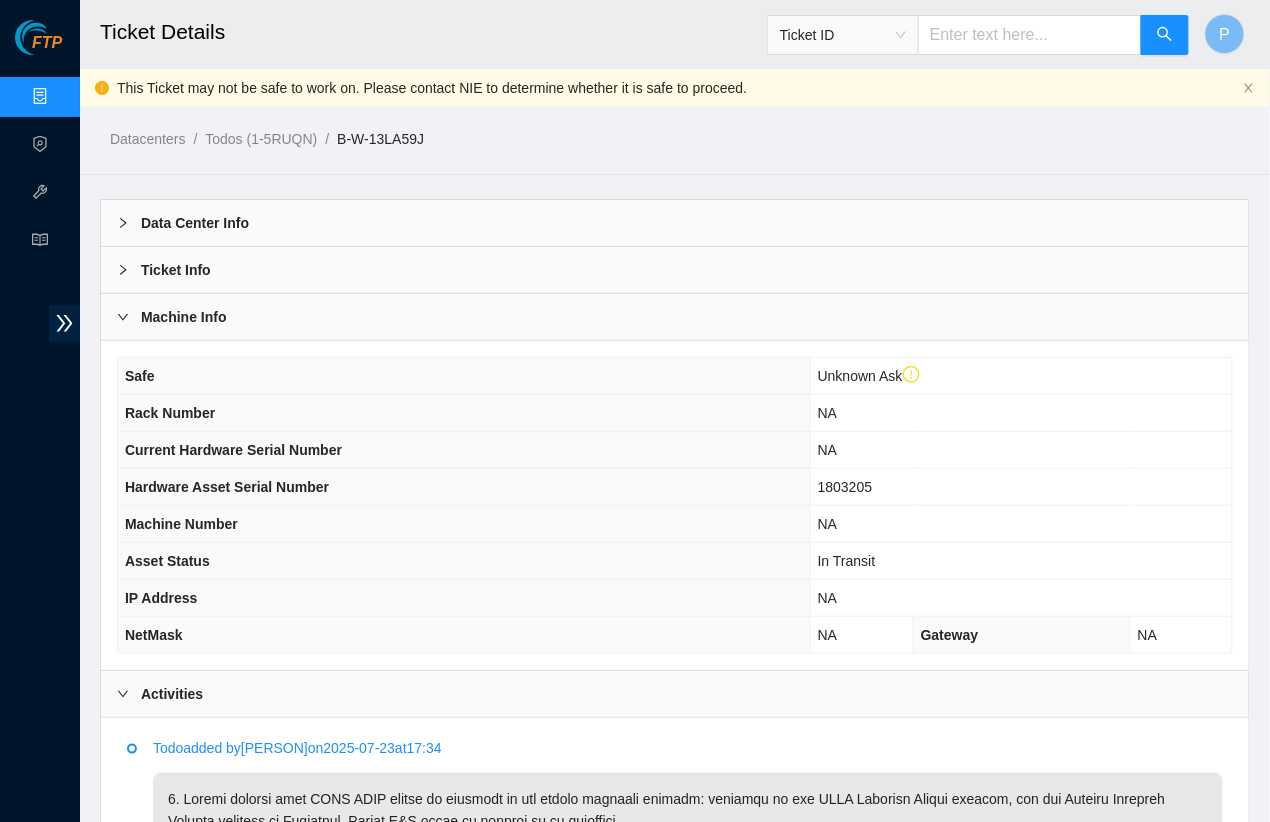 scroll, scrollTop: 220, scrollLeft: 0, axis: vertical 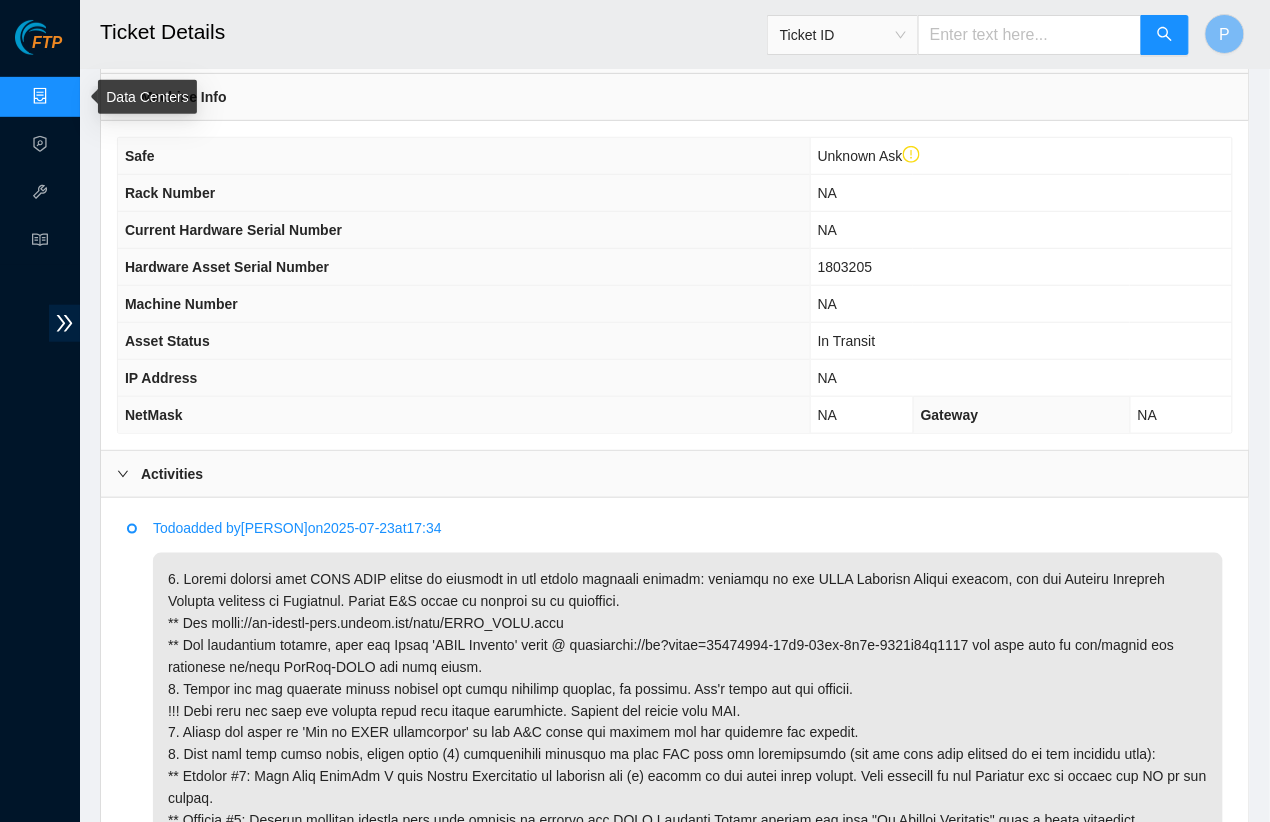 click on "Data Centers" at bounding box center (99, 97) 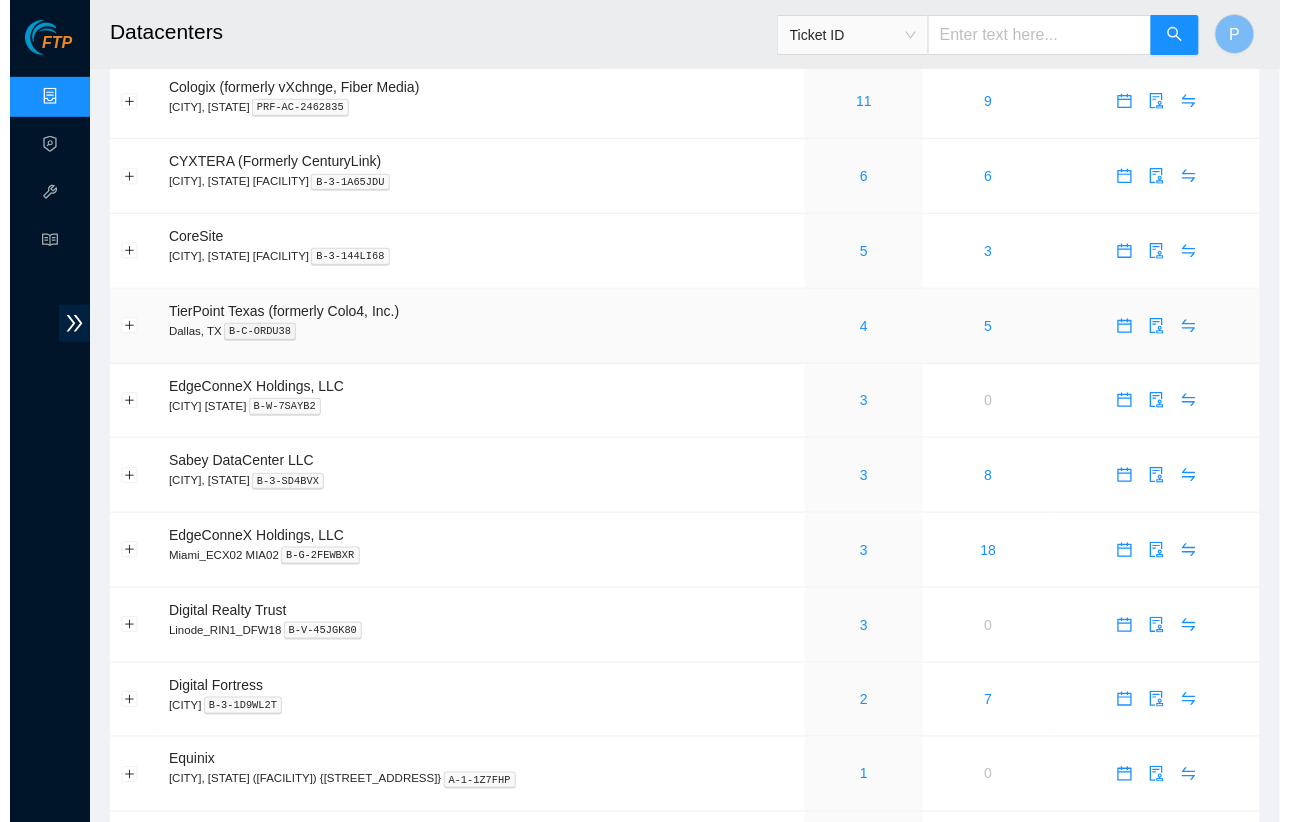 scroll, scrollTop: 0, scrollLeft: 0, axis: both 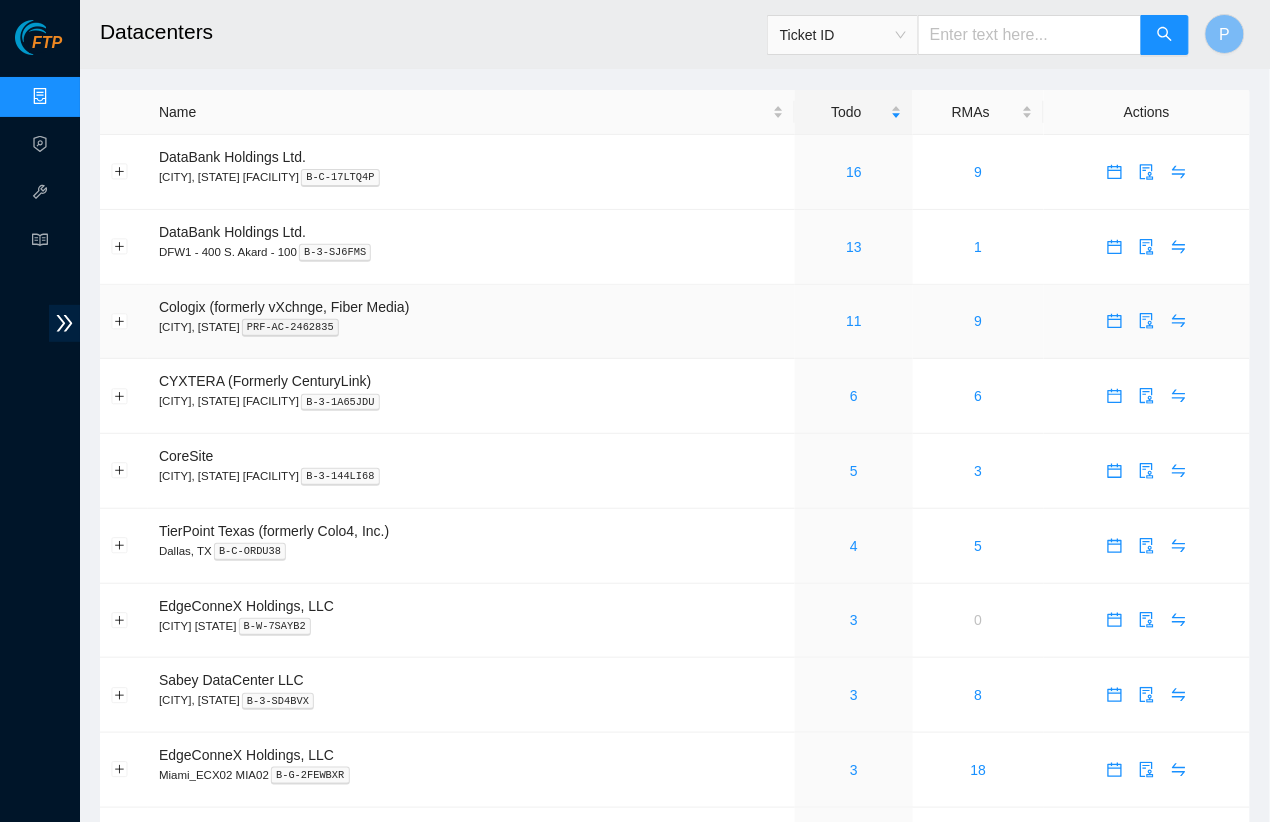 click on "11" at bounding box center (854, 321) 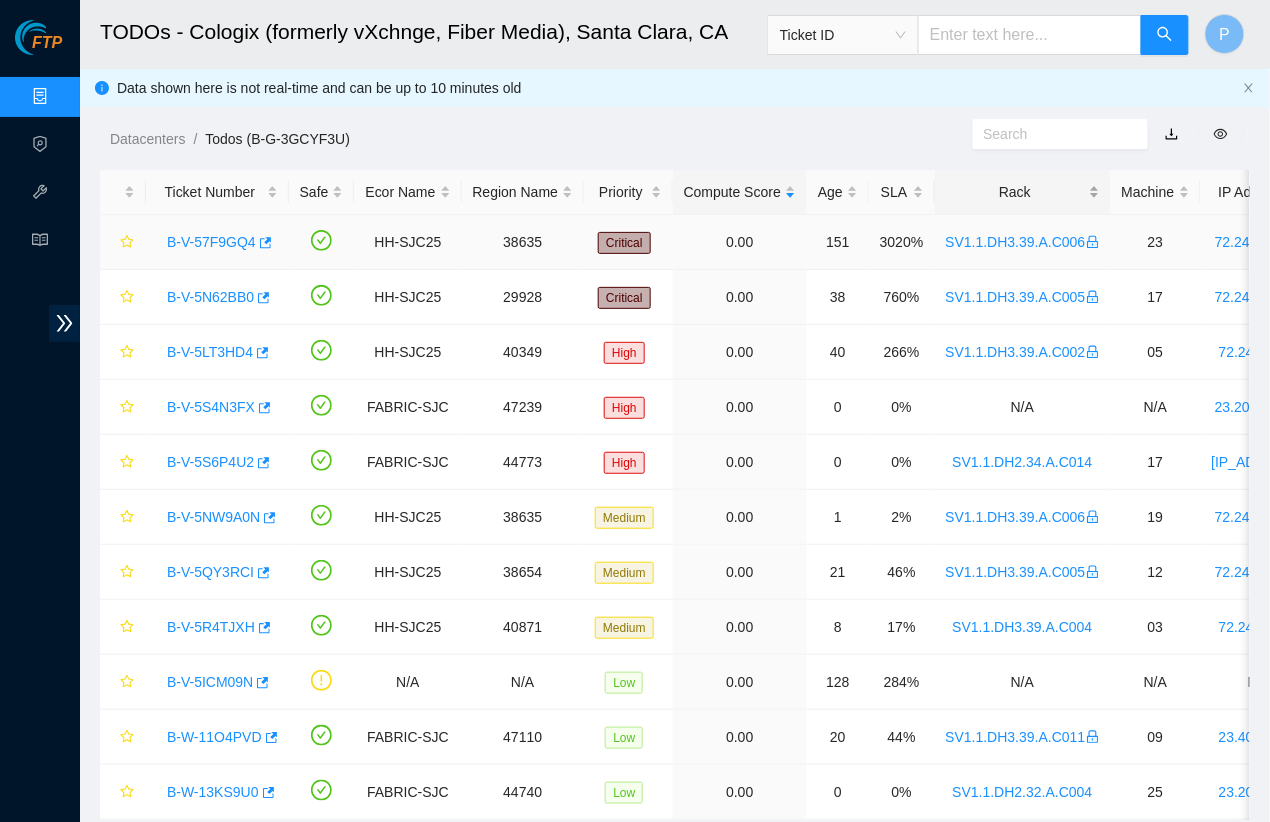 click on "Rack" at bounding box center [1023, 192] 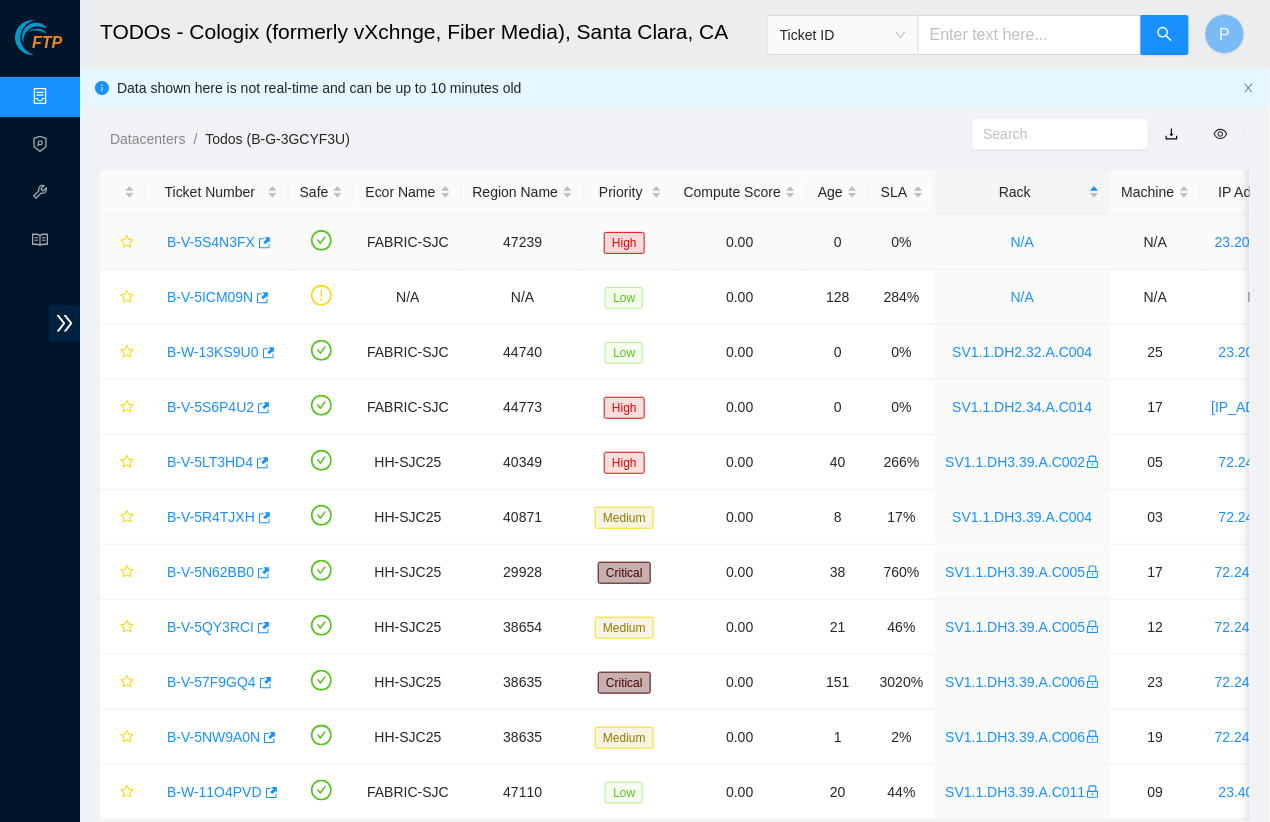 click on "B-V-5S4N3FX" at bounding box center [211, 242] 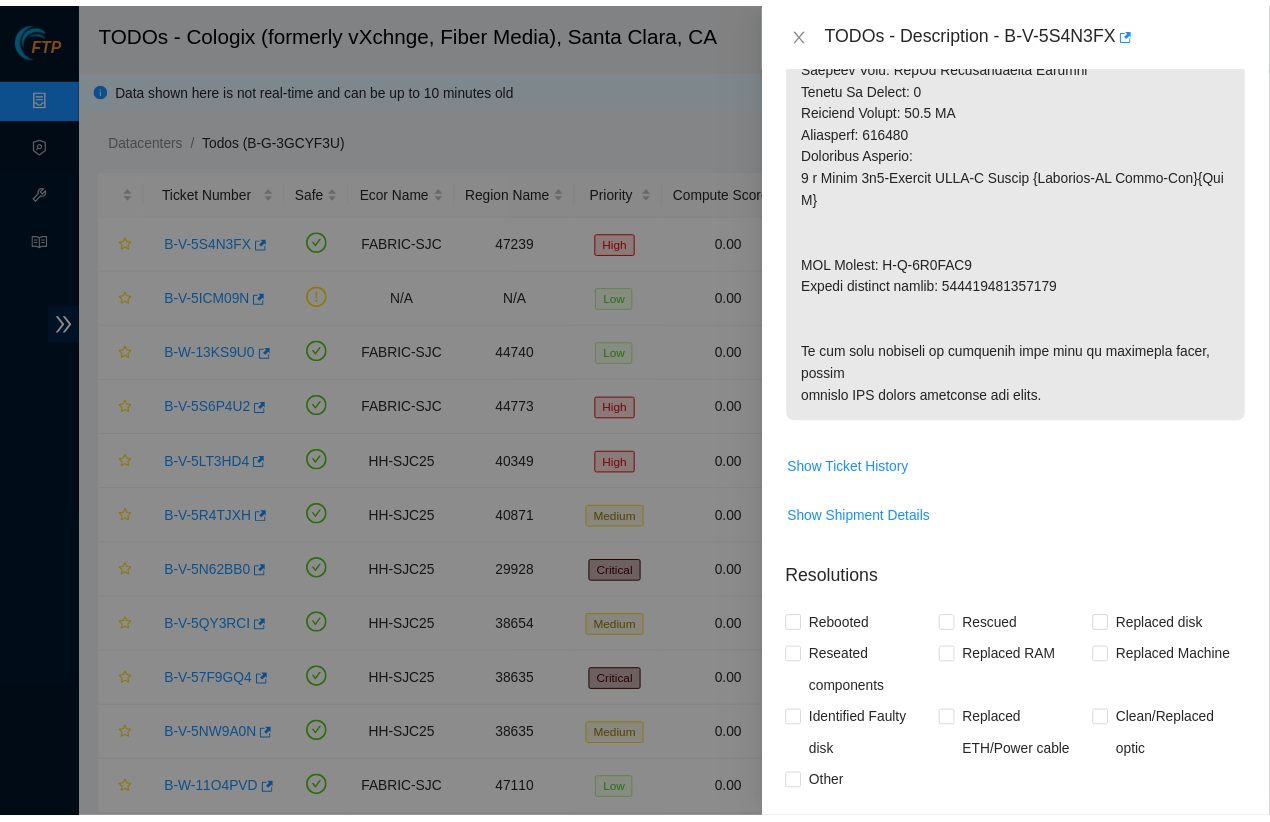 scroll, scrollTop: 1320, scrollLeft: 0, axis: vertical 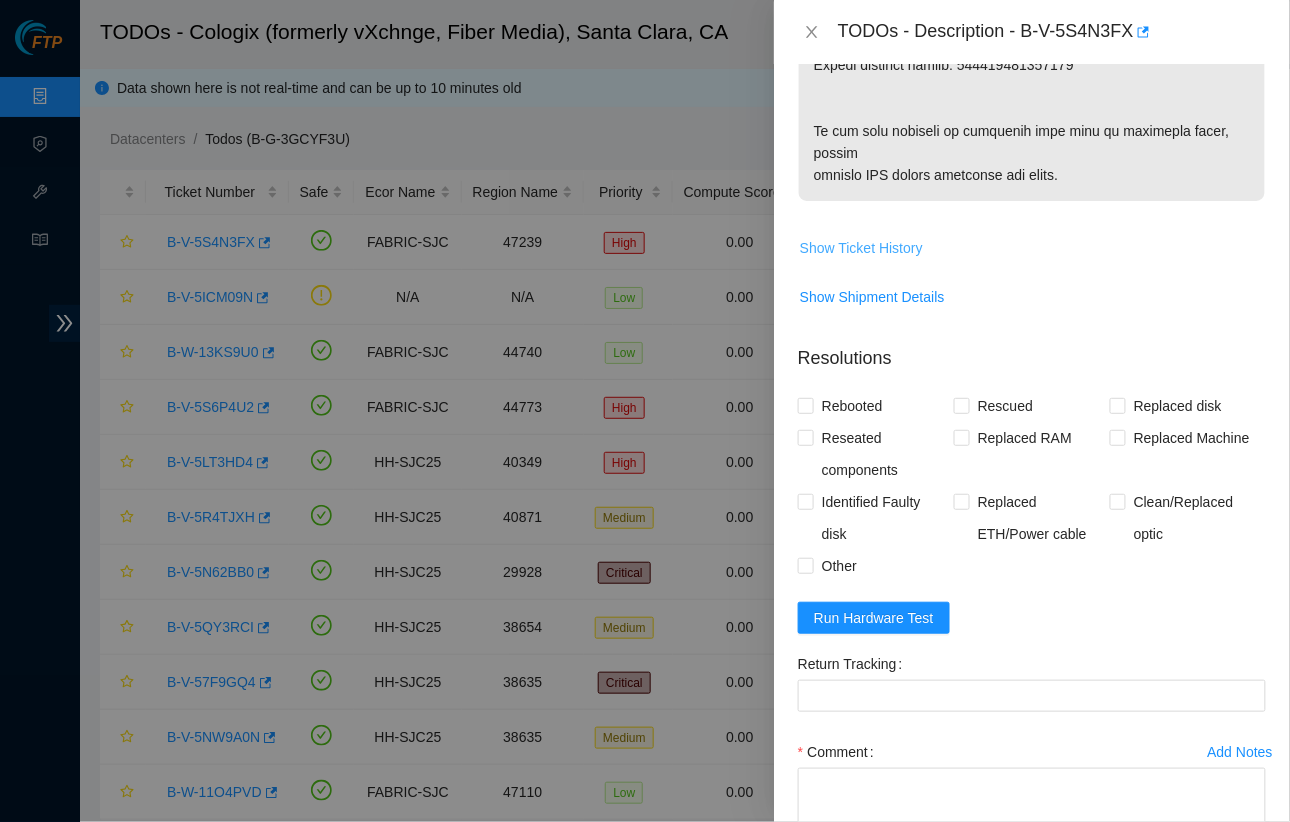 click on "Show Ticket History" at bounding box center [861, 248] 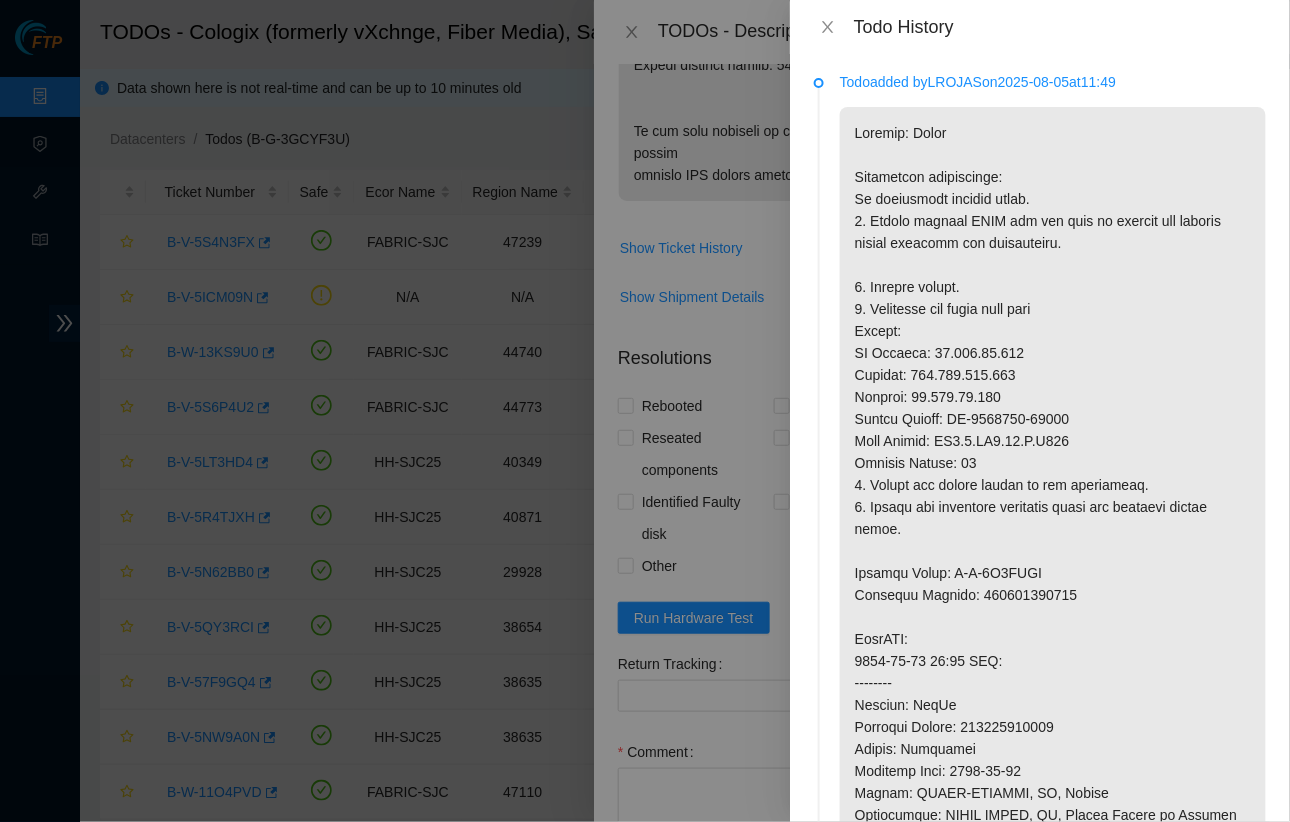 click on "Todo History" at bounding box center (1040, 27) 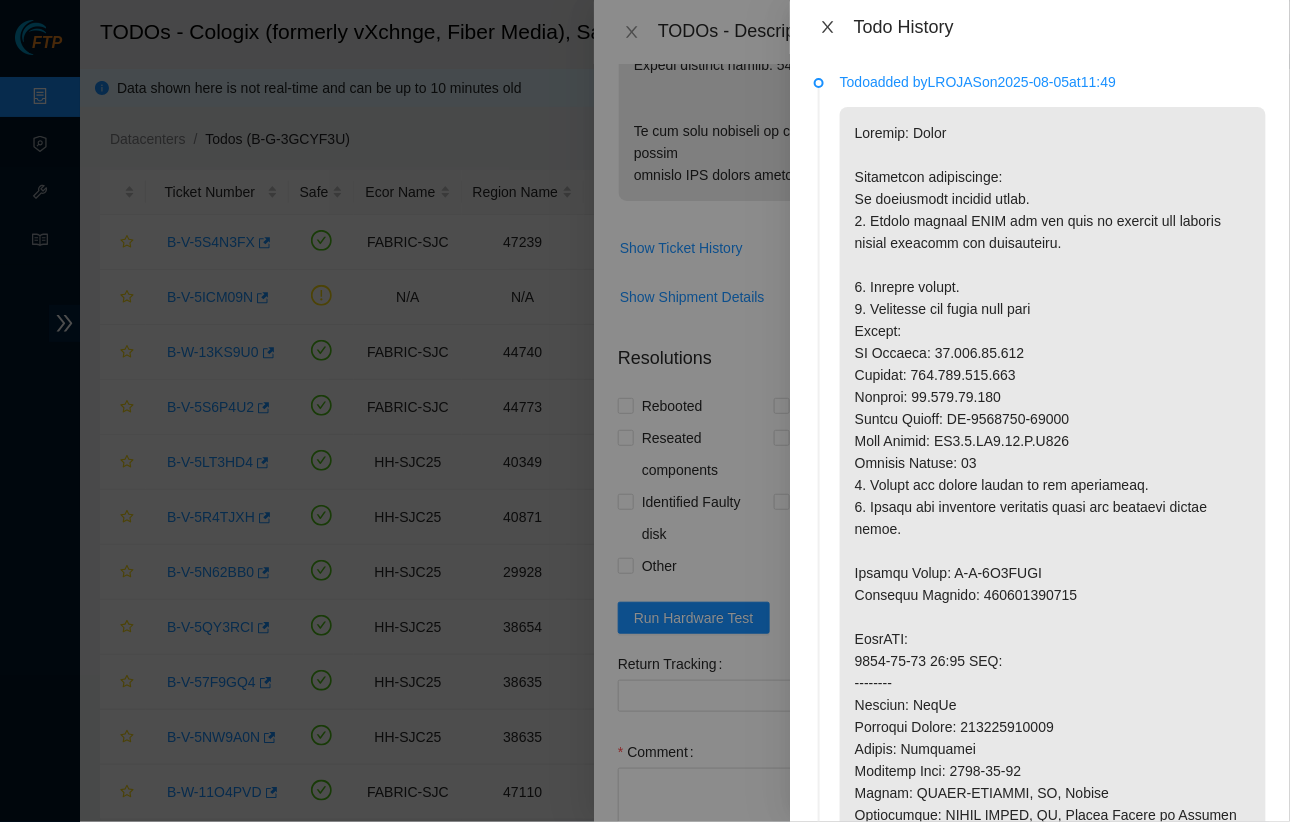 click 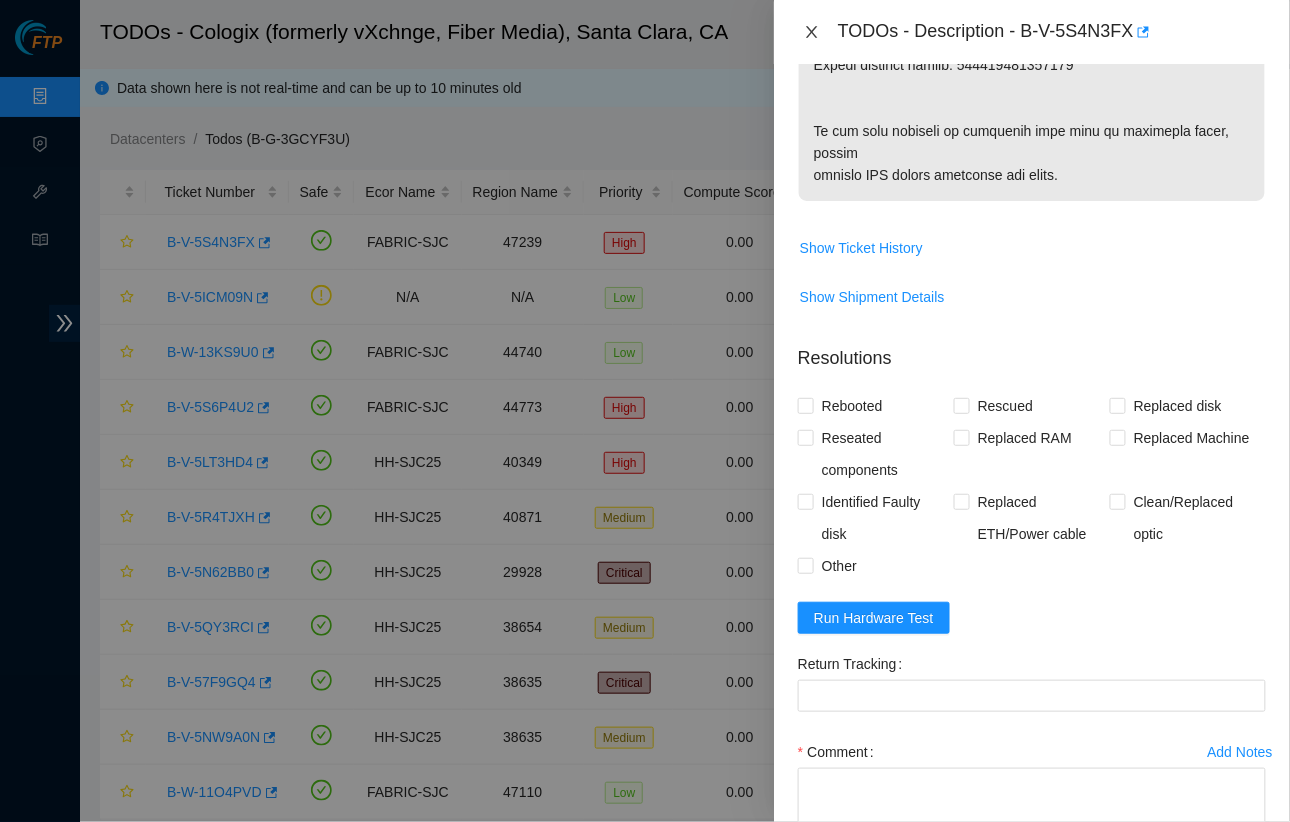 click 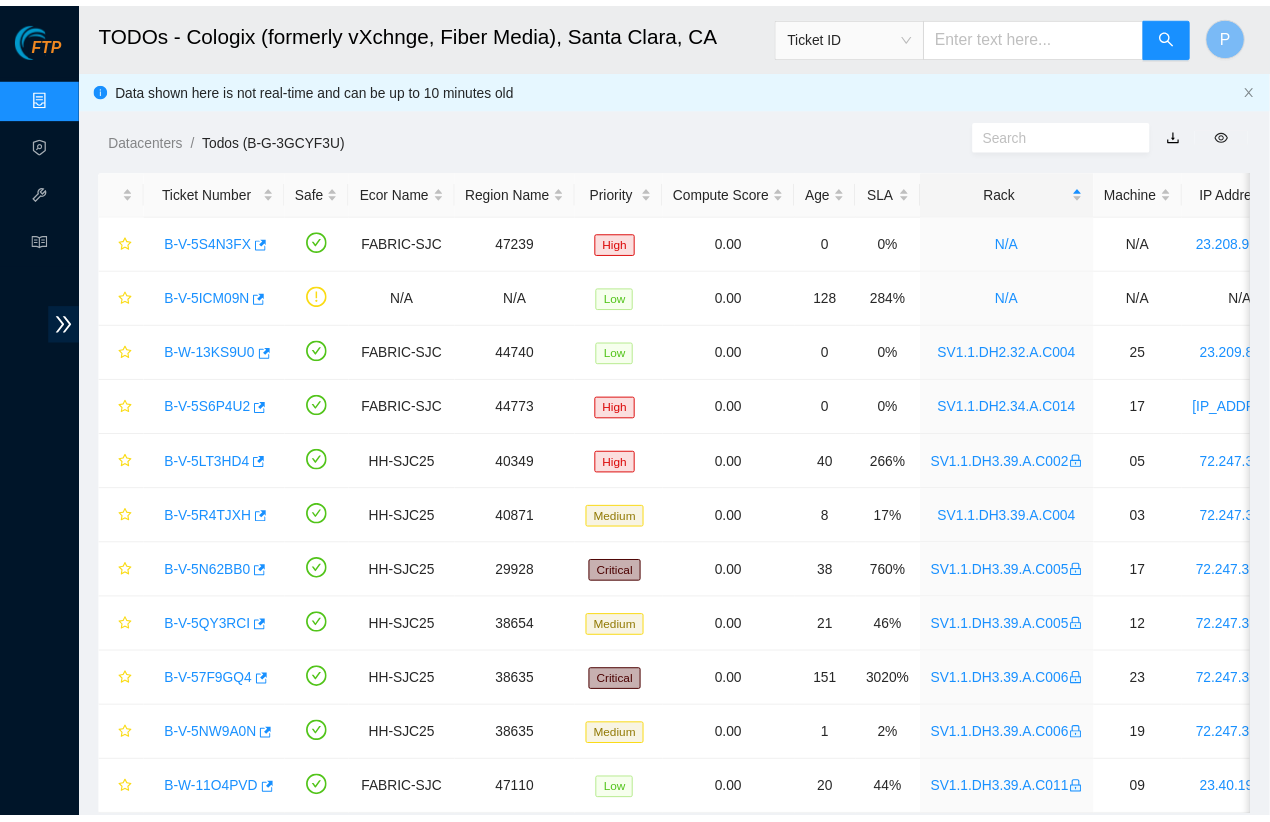 scroll, scrollTop: 290, scrollLeft: 0, axis: vertical 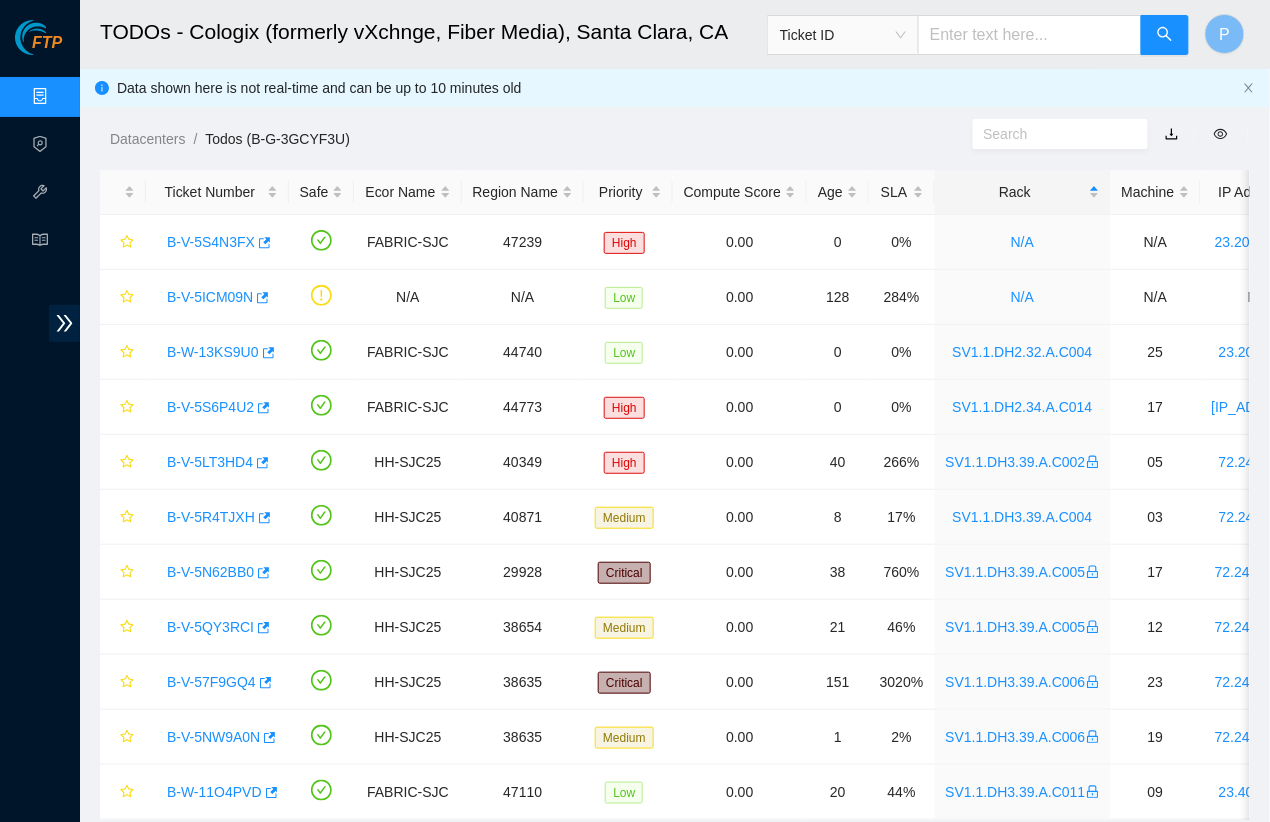 click at bounding box center [1172, 134] 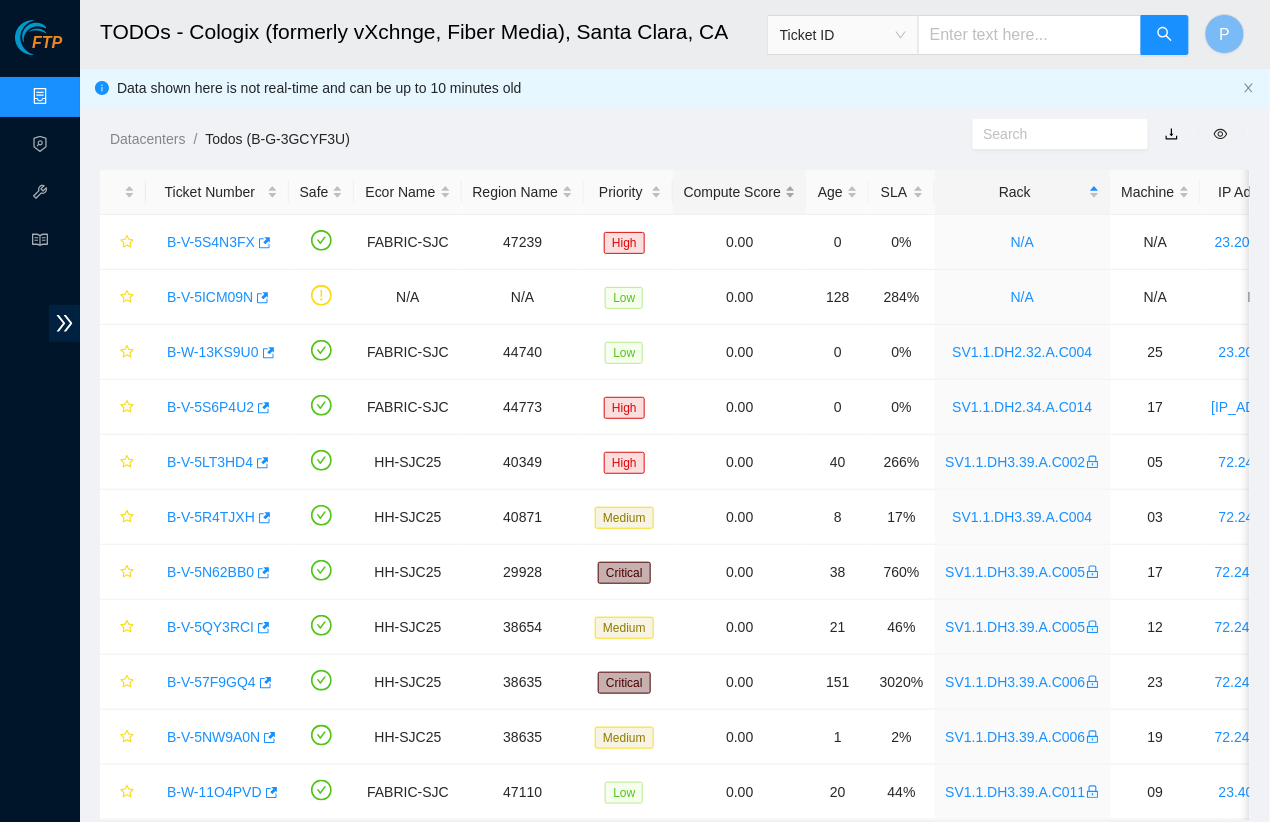 click on "Compute Score" at bounding box center [740, 192] 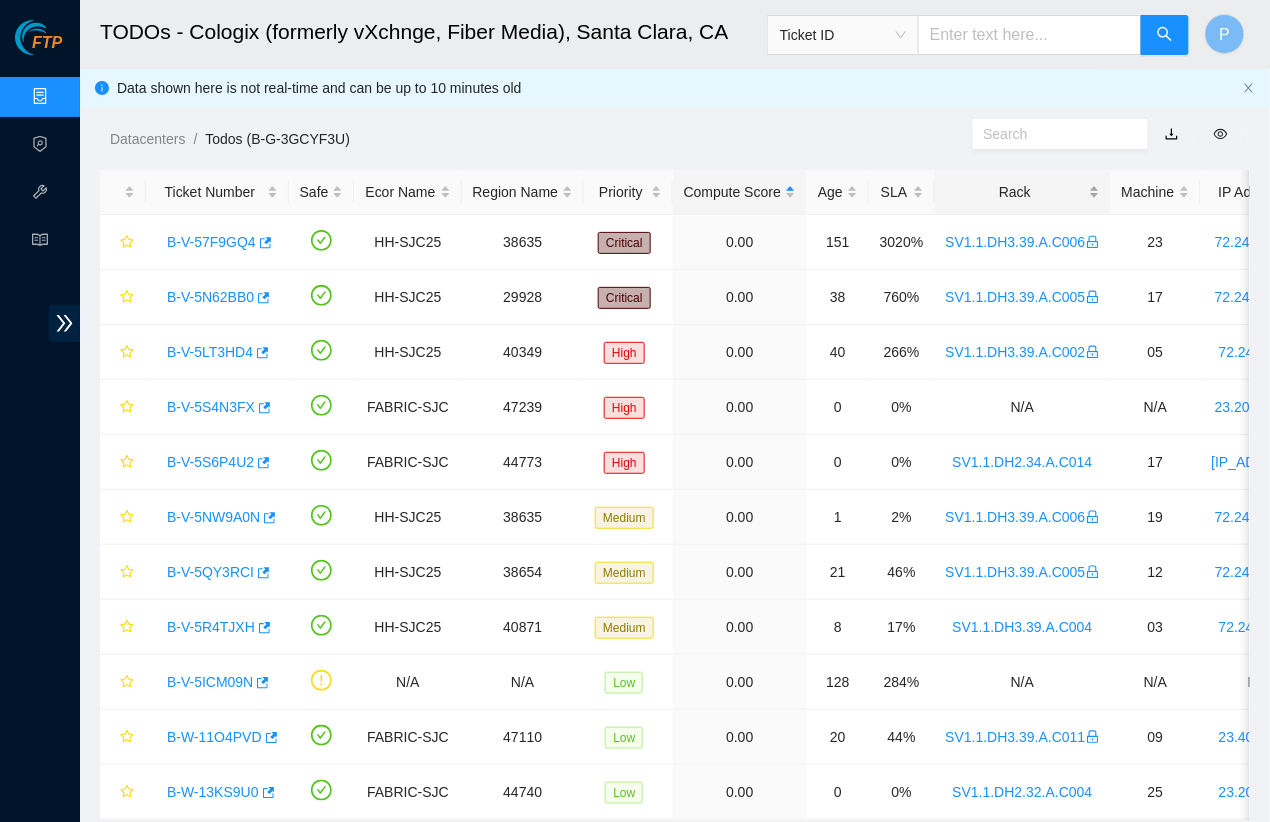 click on "Rack" at bounding box center (1023, 192) 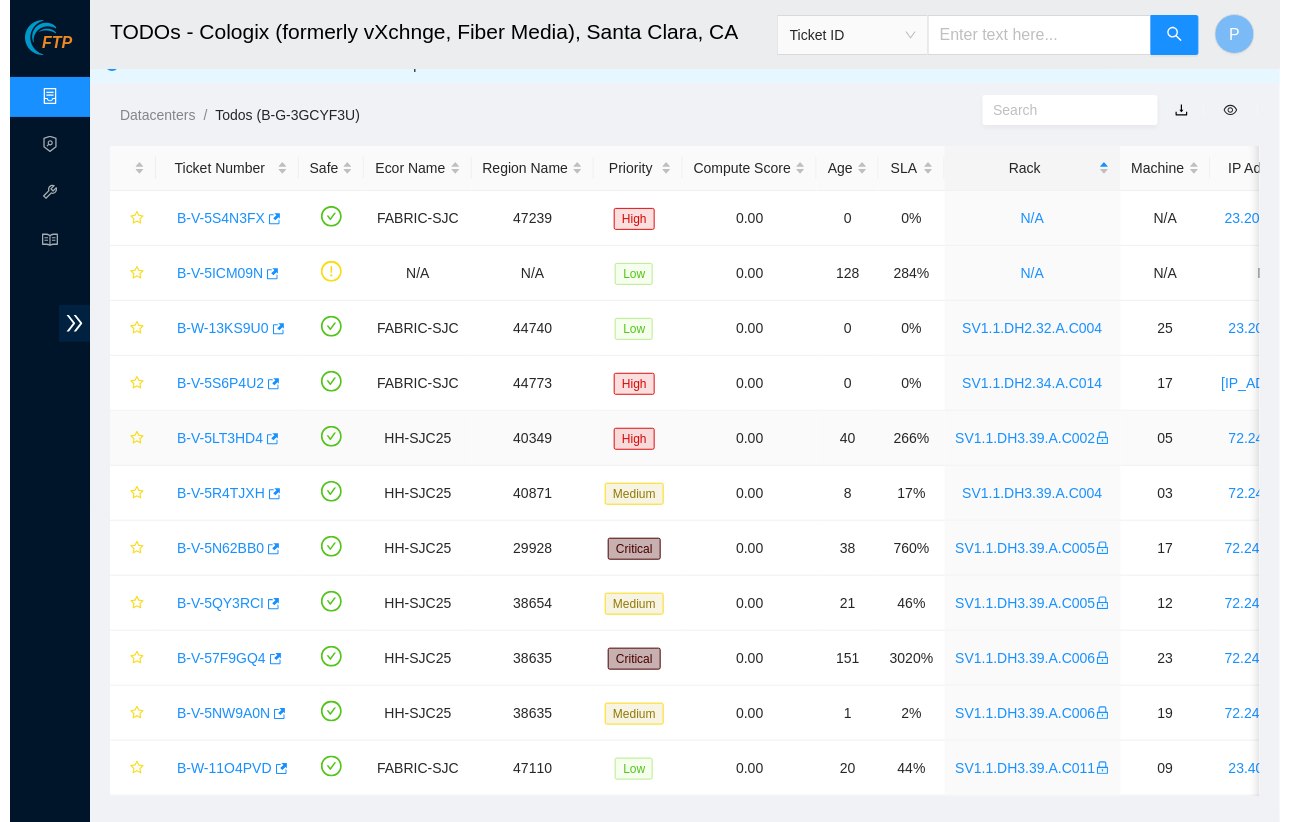 scroll, scrollTop: 29, scrollLeft: 0, axis: vertical 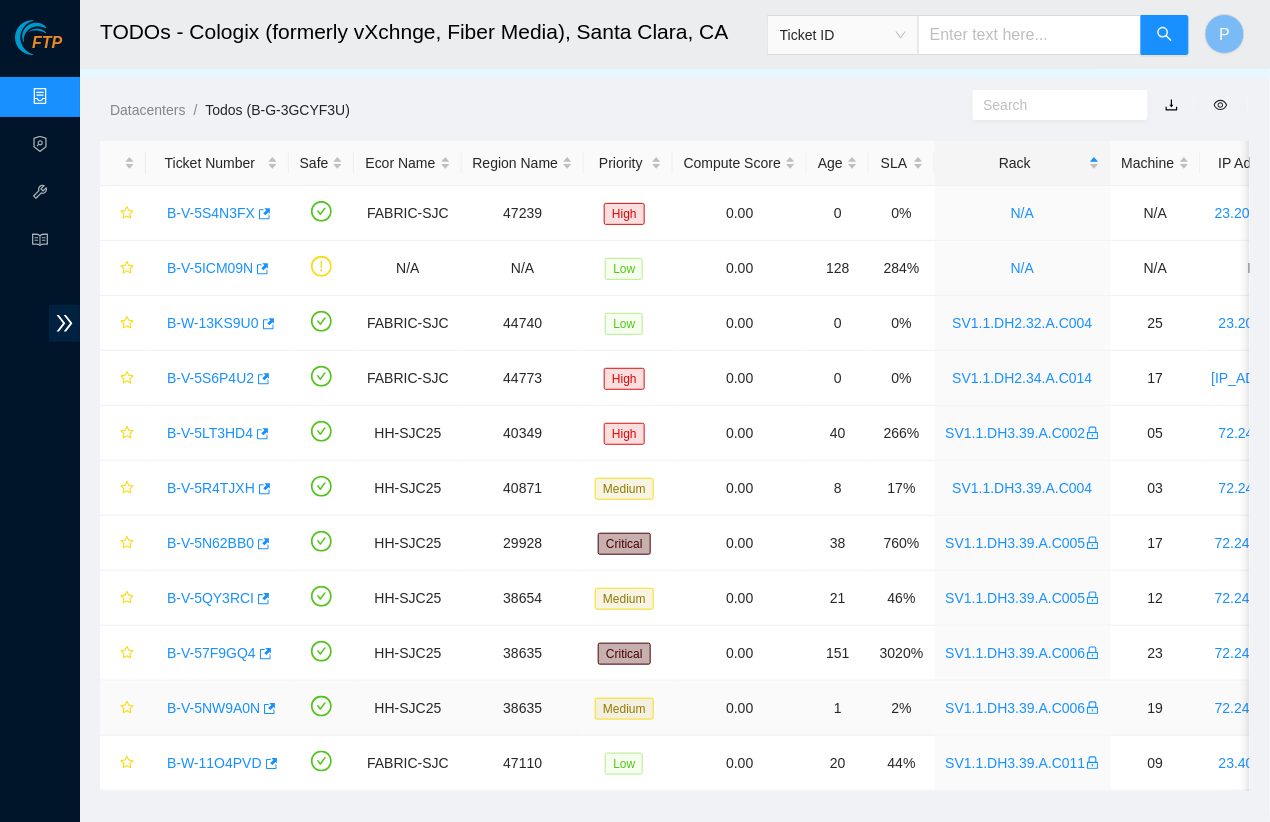 click on "B-V-5NW9A0N" at bounding box center [213, 708] 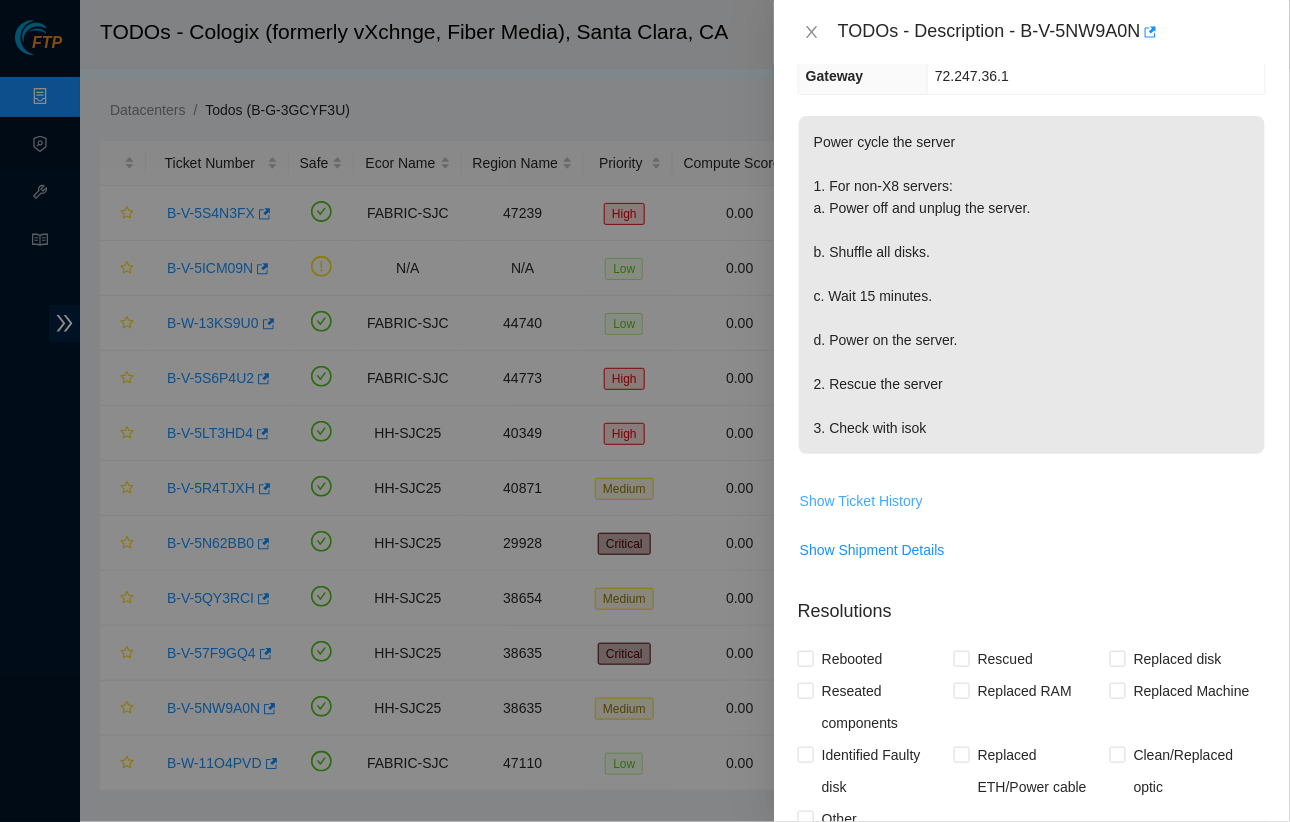 click on "Show Ticket History" at bounding box center (861, 501) 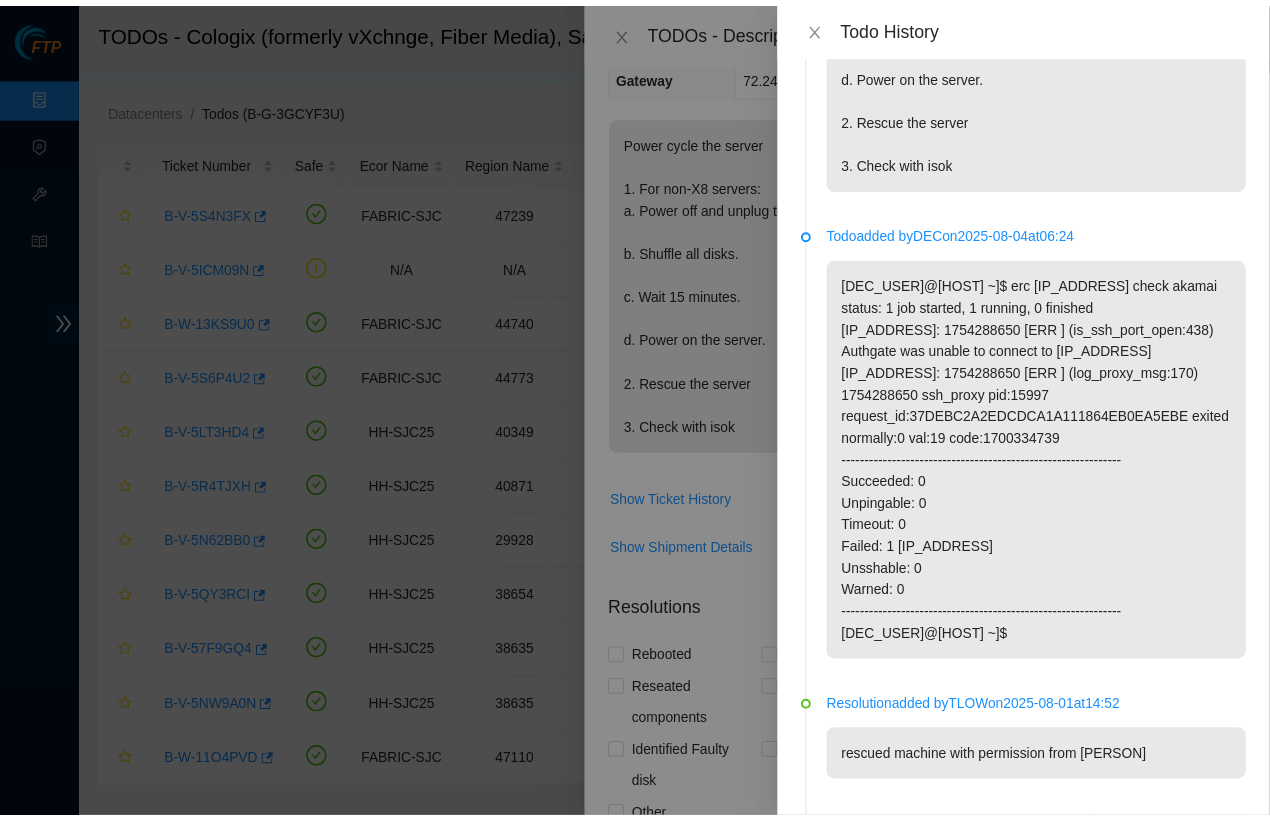 scroll, scrollTop: 0, scrollLeft: 0, axis: both 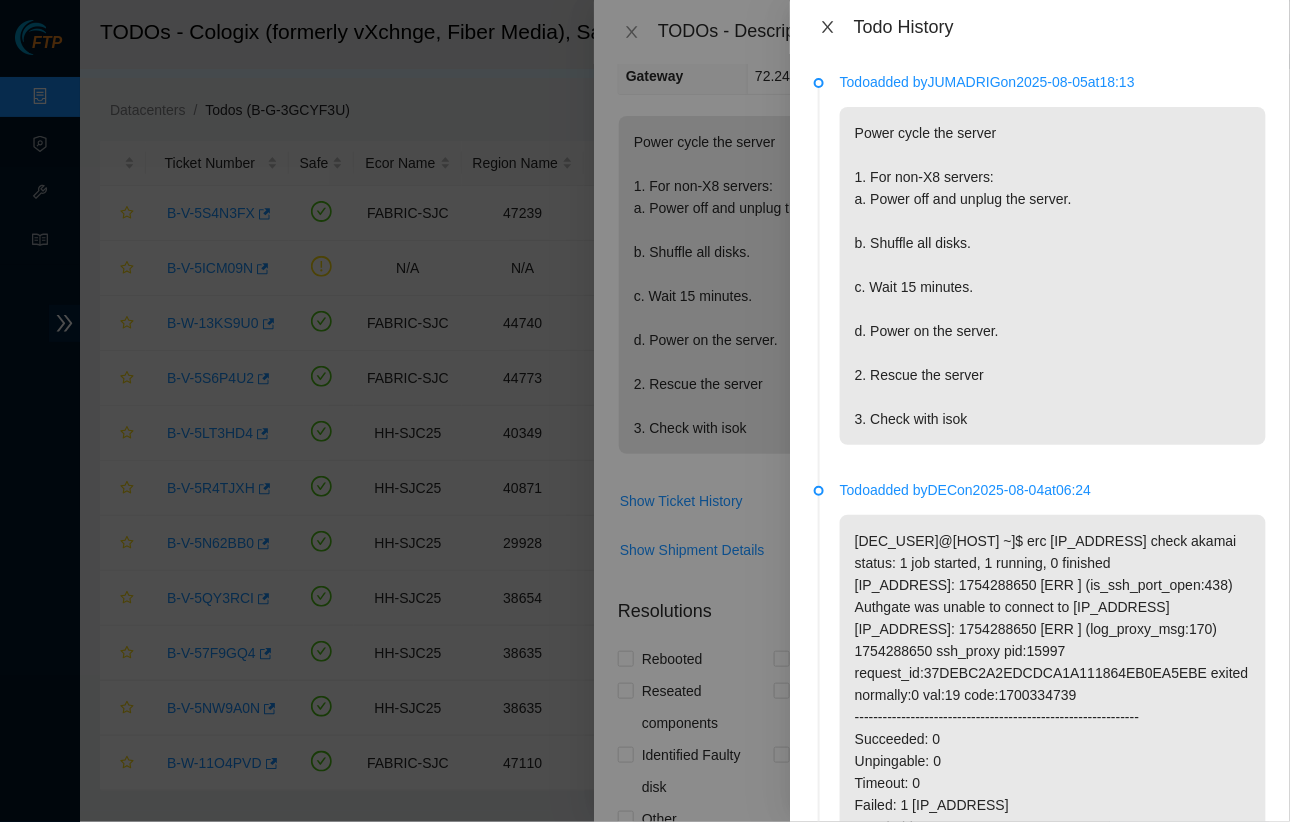 click 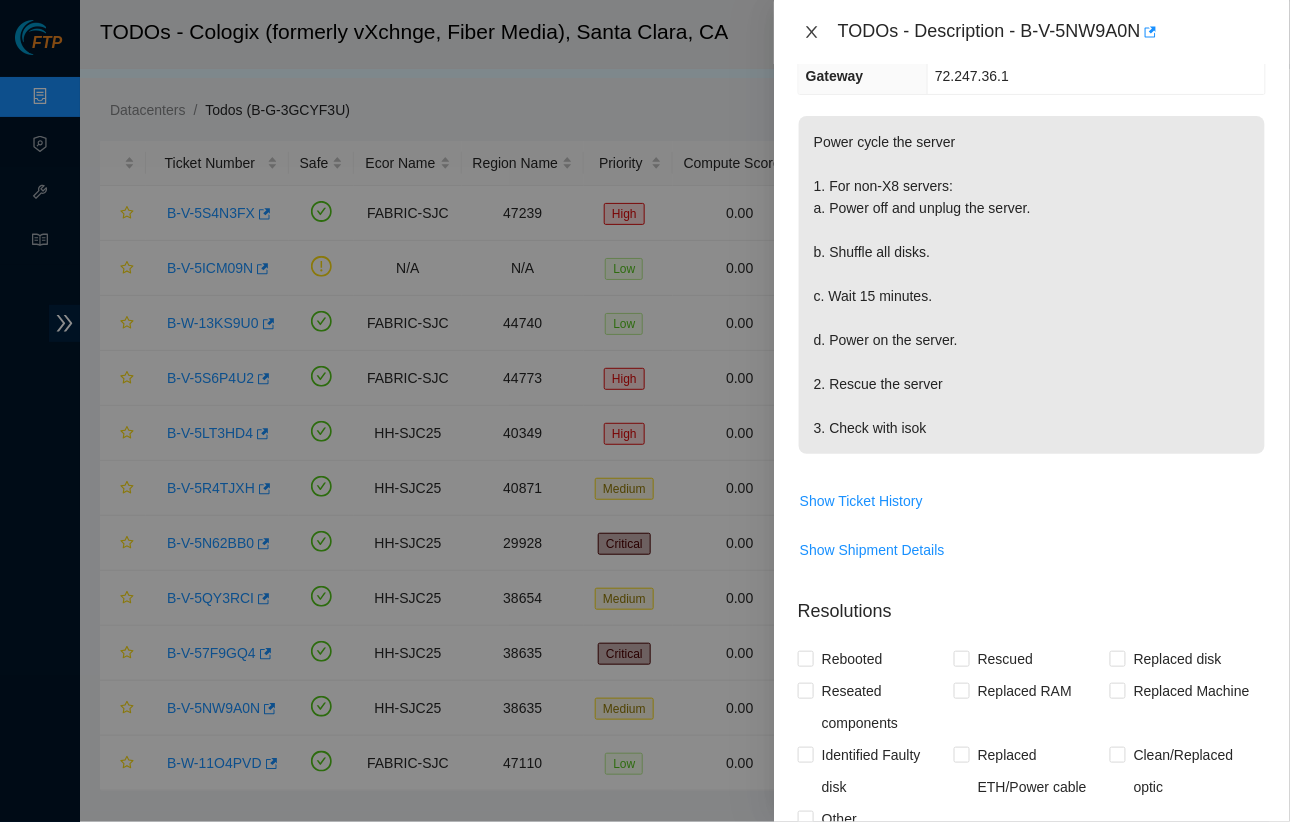 click at bounding box center [812, 32] 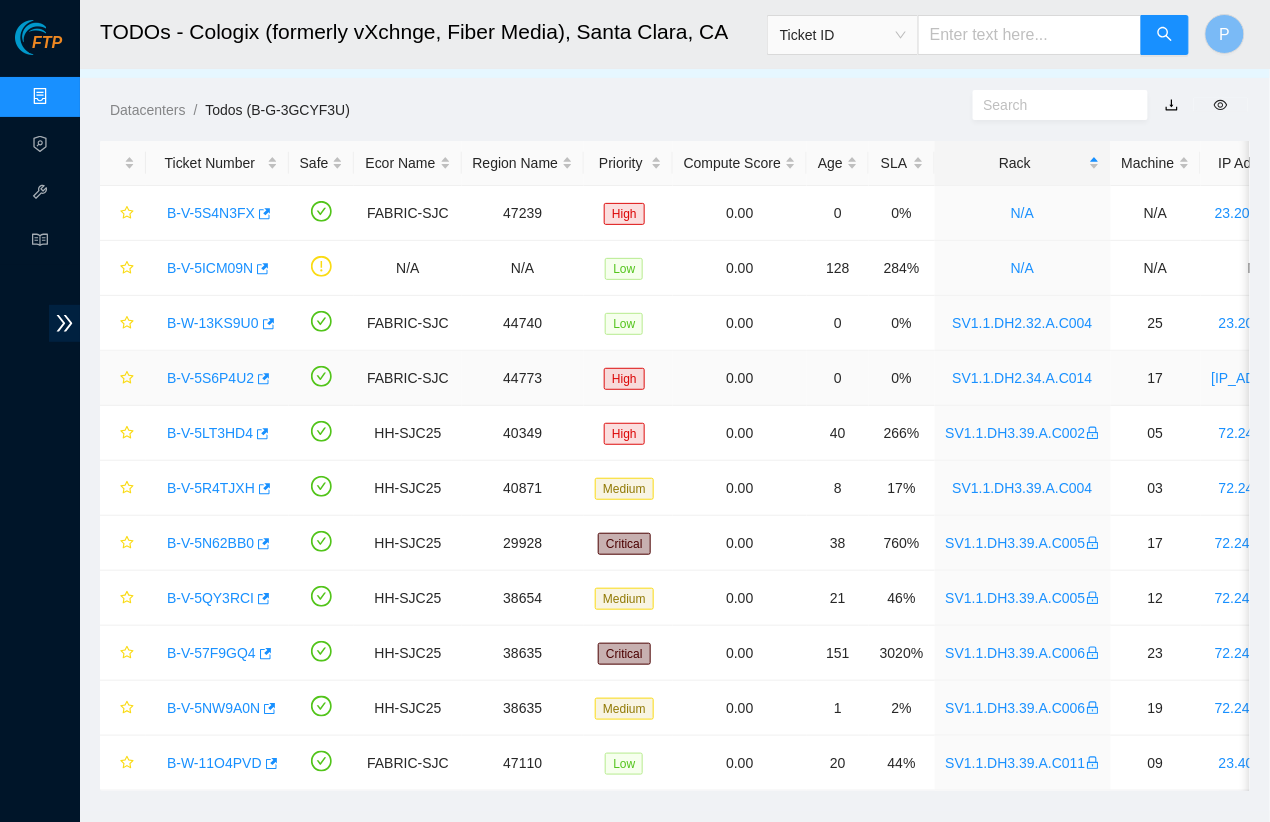 click on "B-V-5S6P4U2" at bounding box center (210, 378) 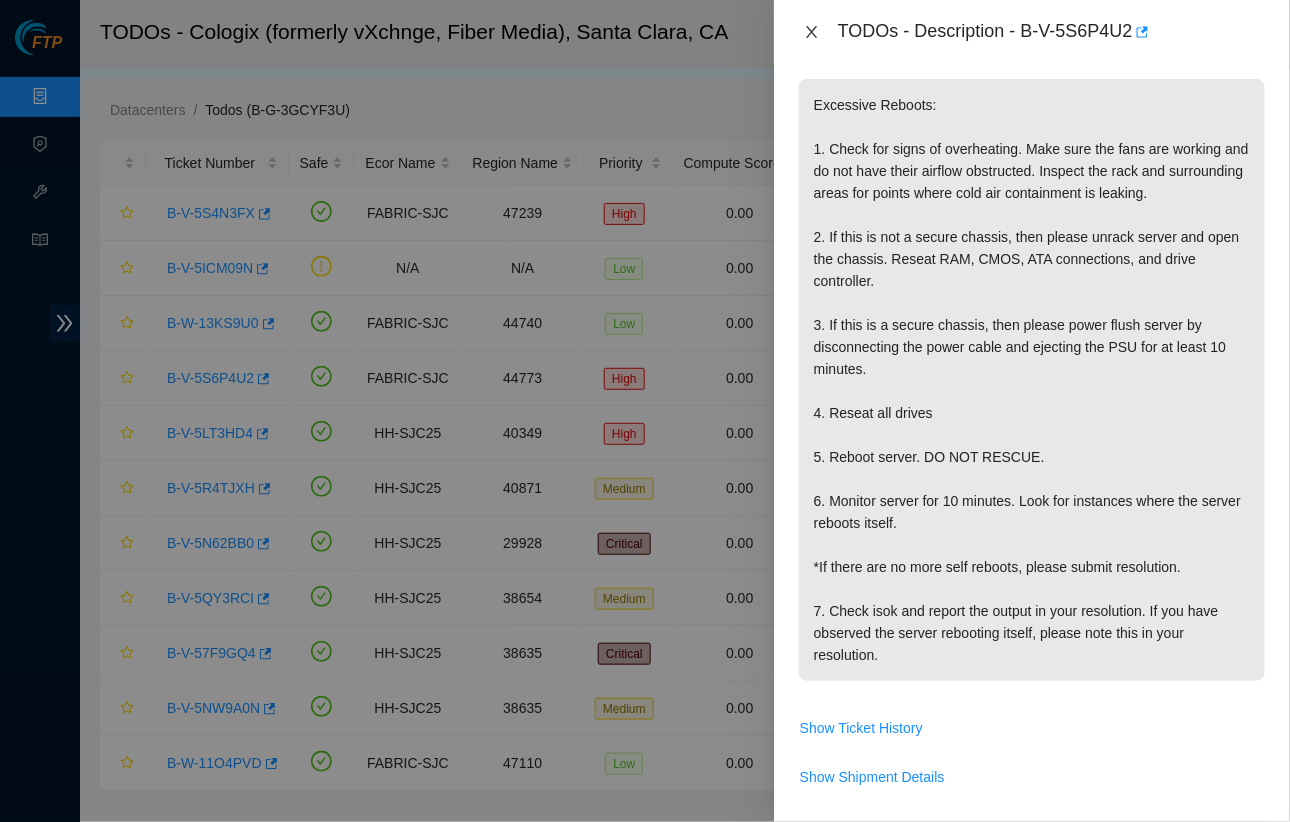 click 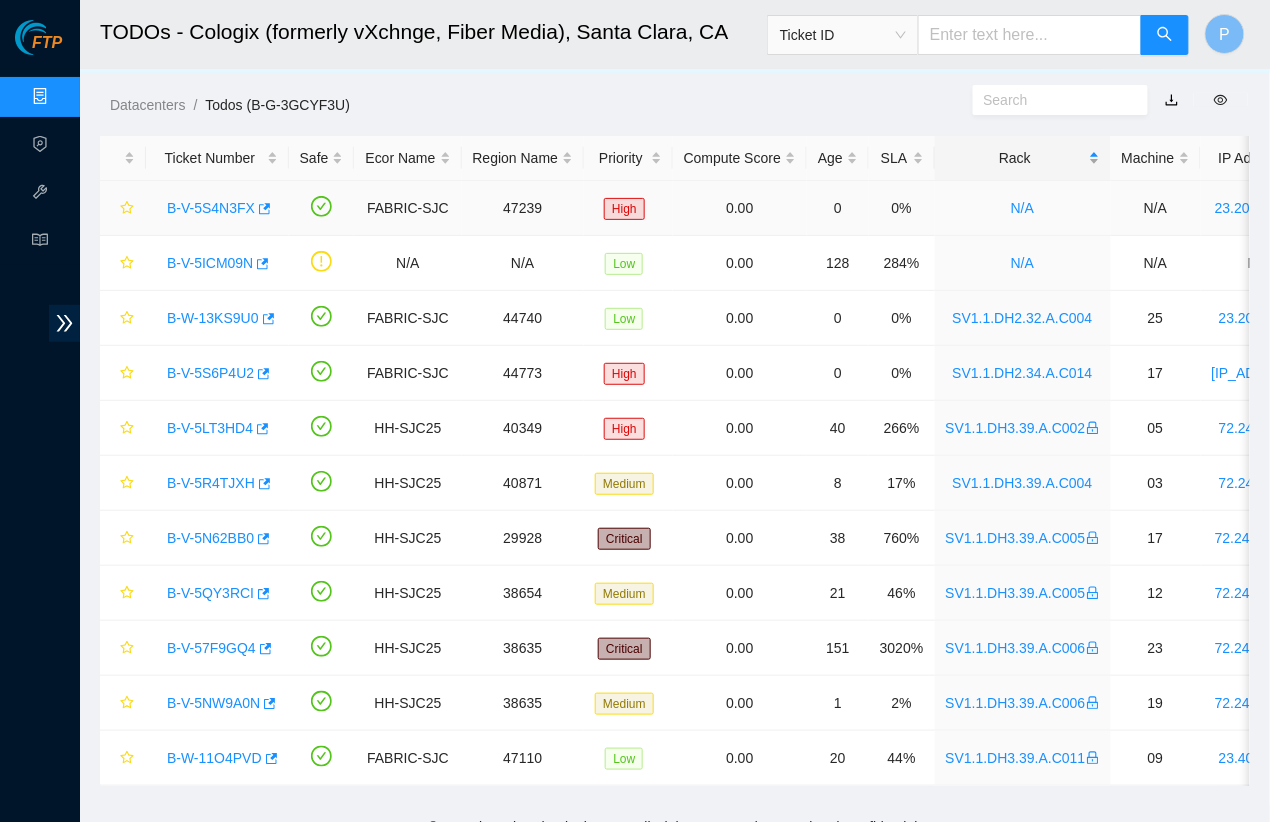 scroll, scrollTop: 0, scrollLeft: 0, axis: both 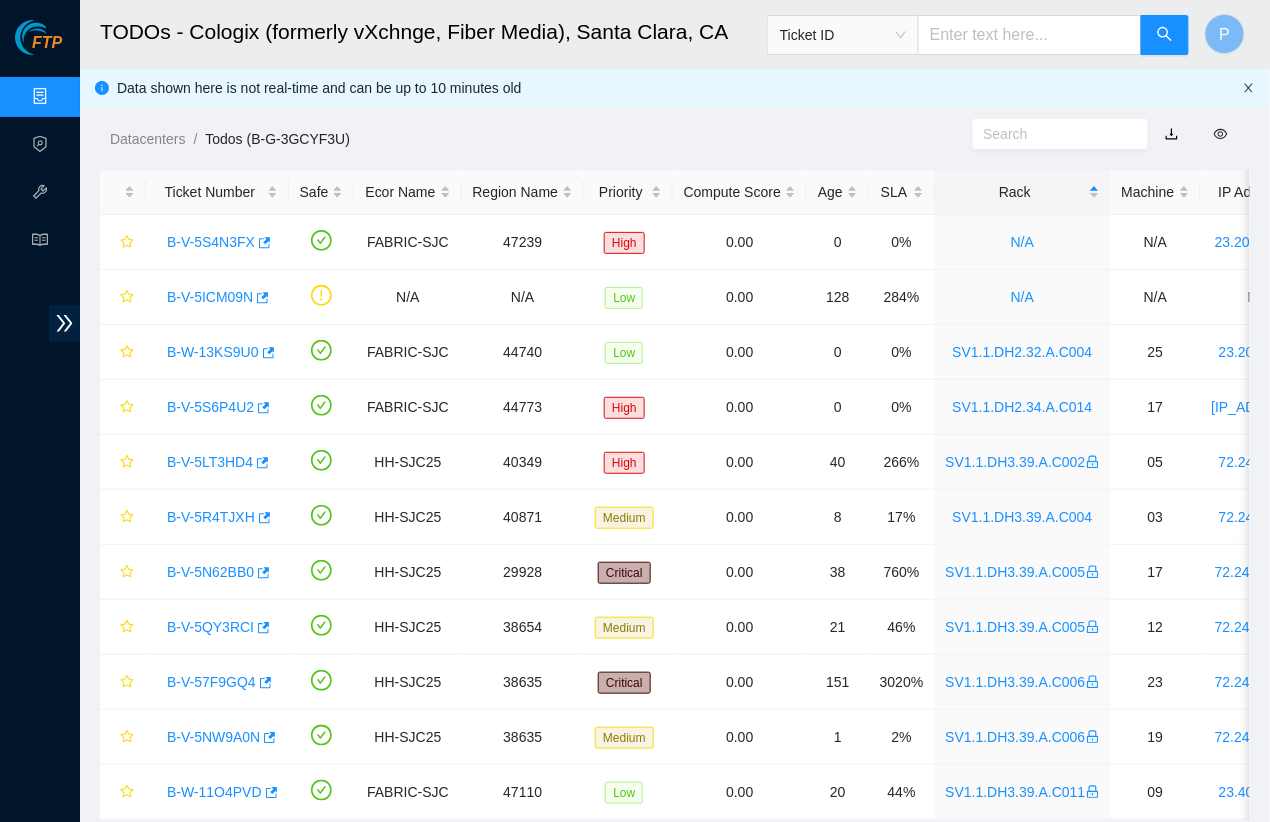 click 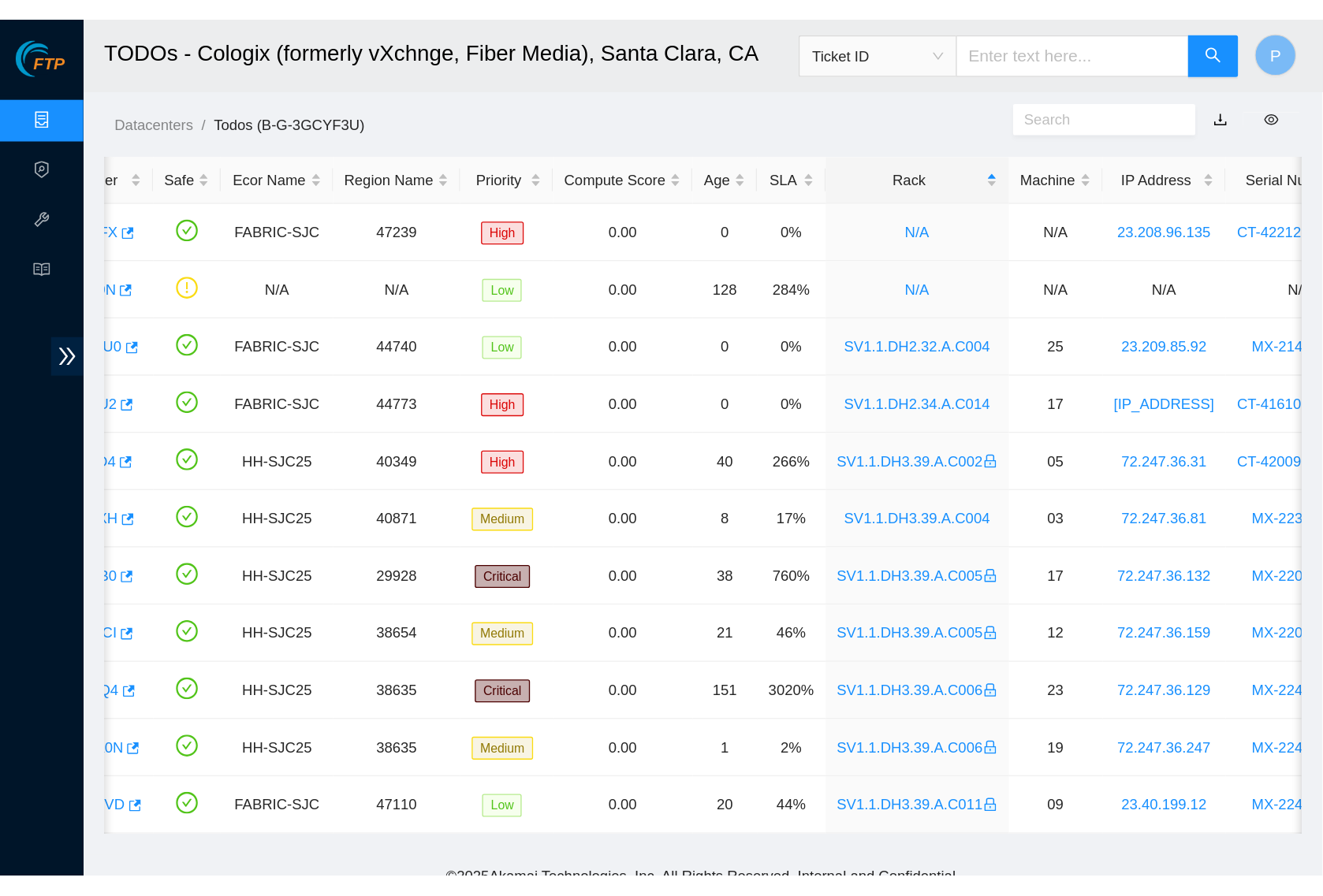 scroll, scrollTop: 0, scrollLeft: 0, axis: both 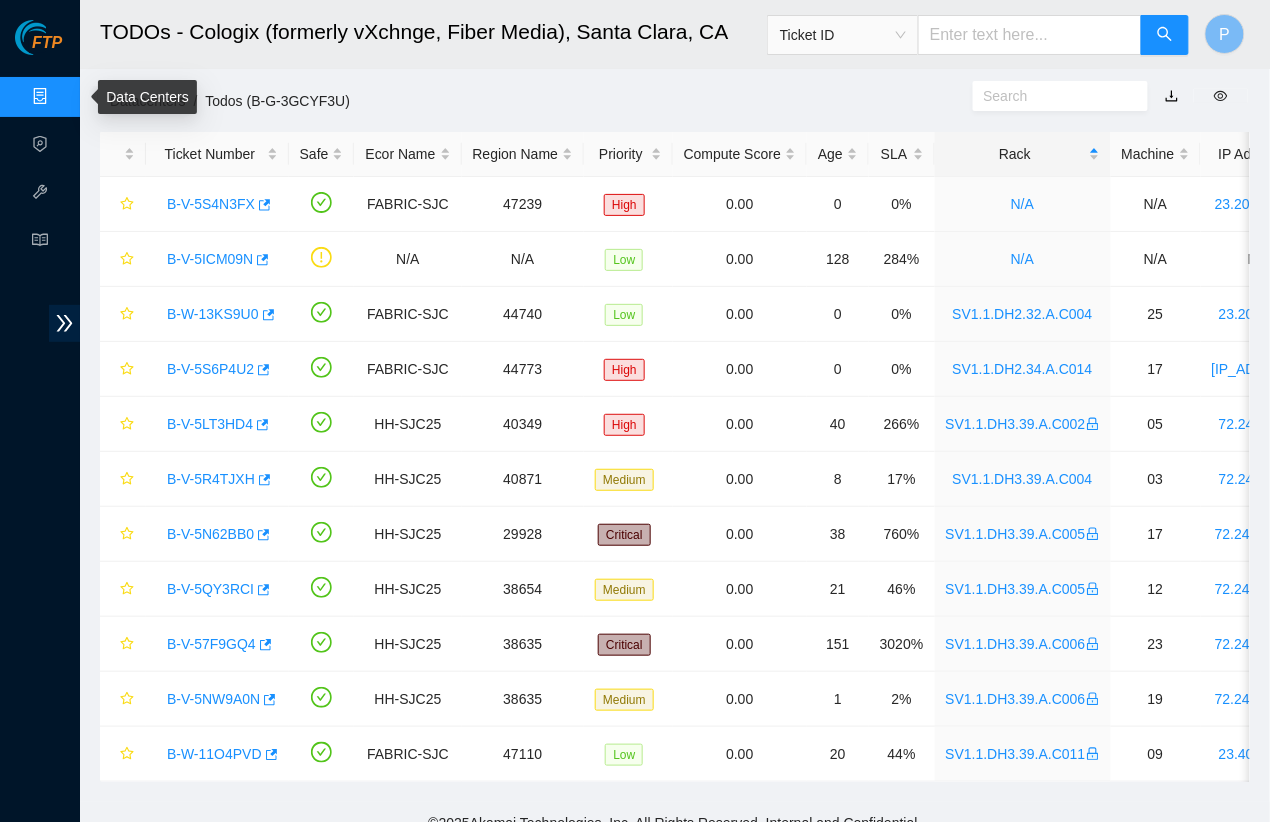 click on "Data Centers" at bounding box center [99, 97] 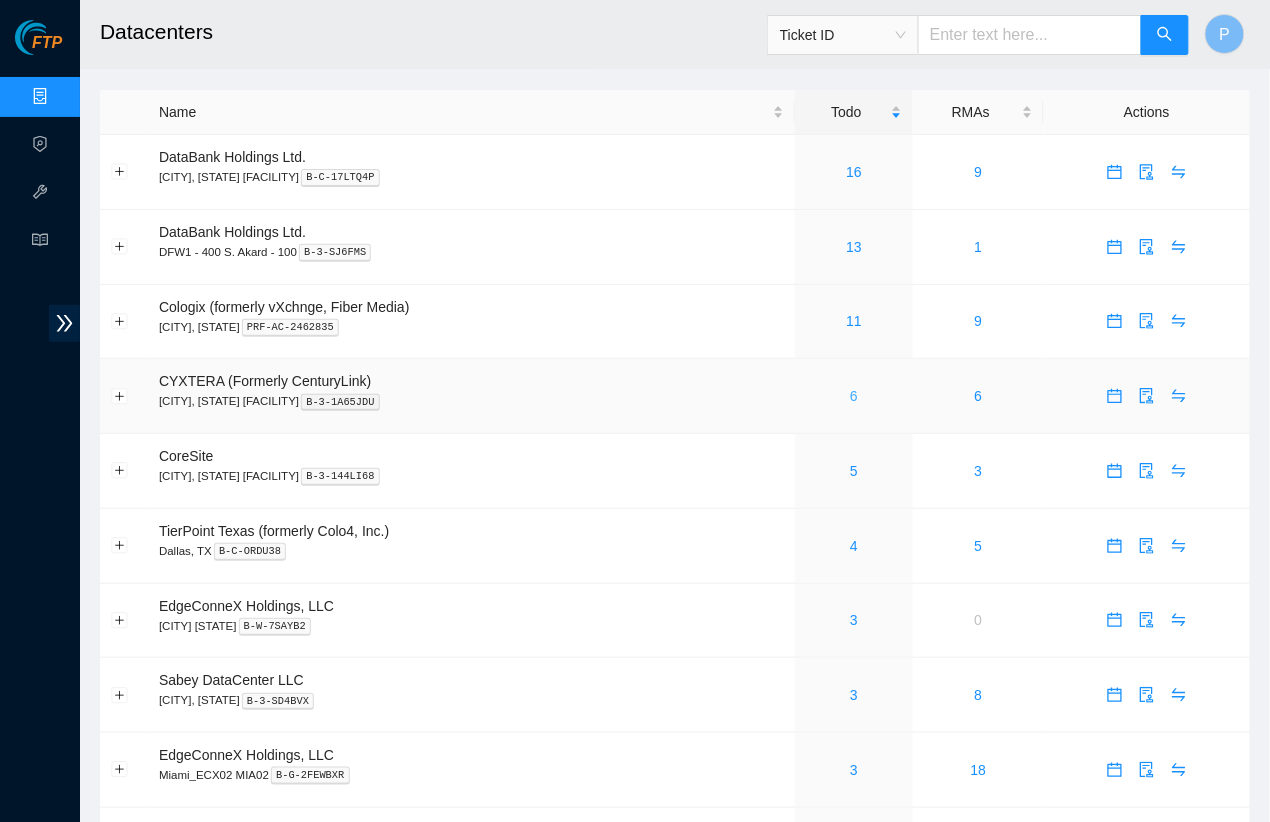 click on "6" at bounding box center (854, 396) 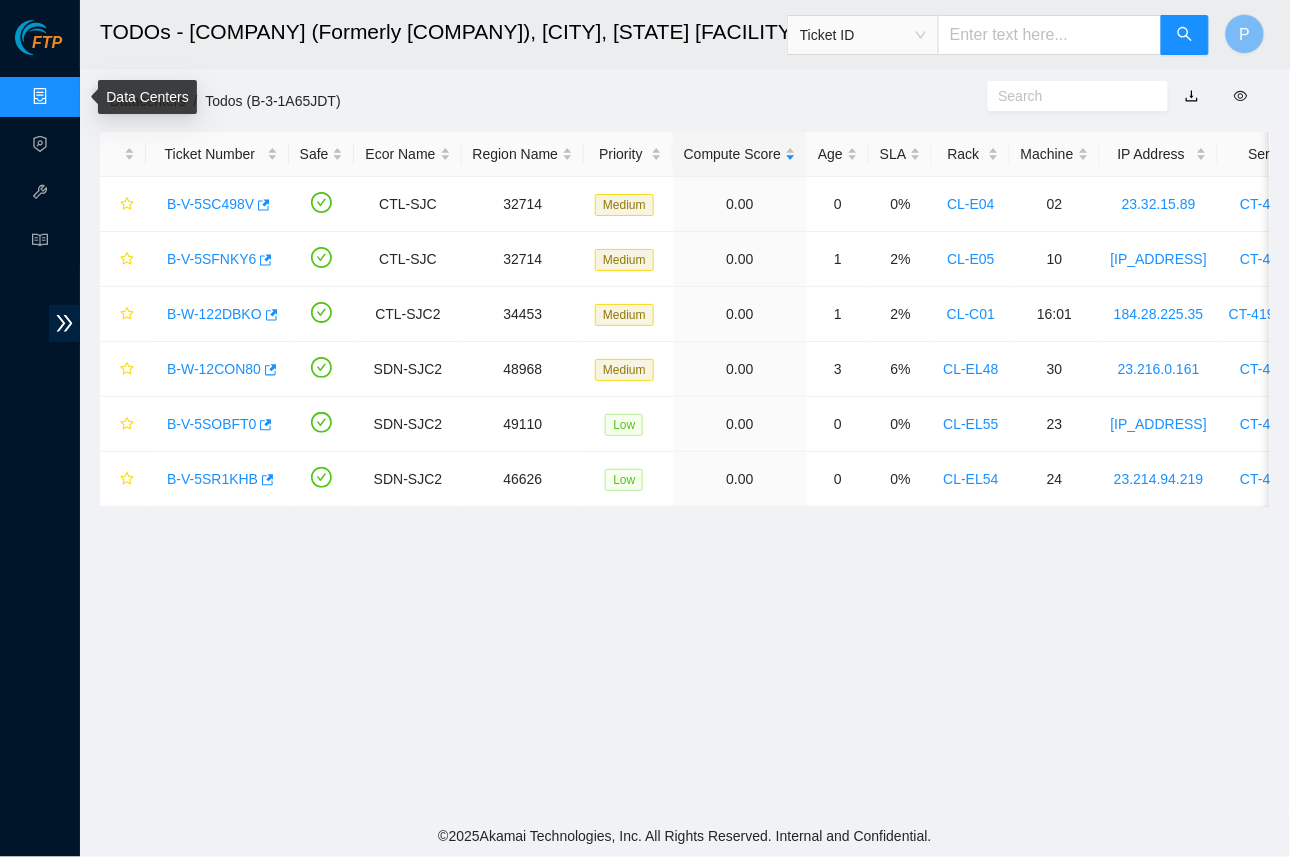 click on "Data Centers" at bounding box center (99, 97) 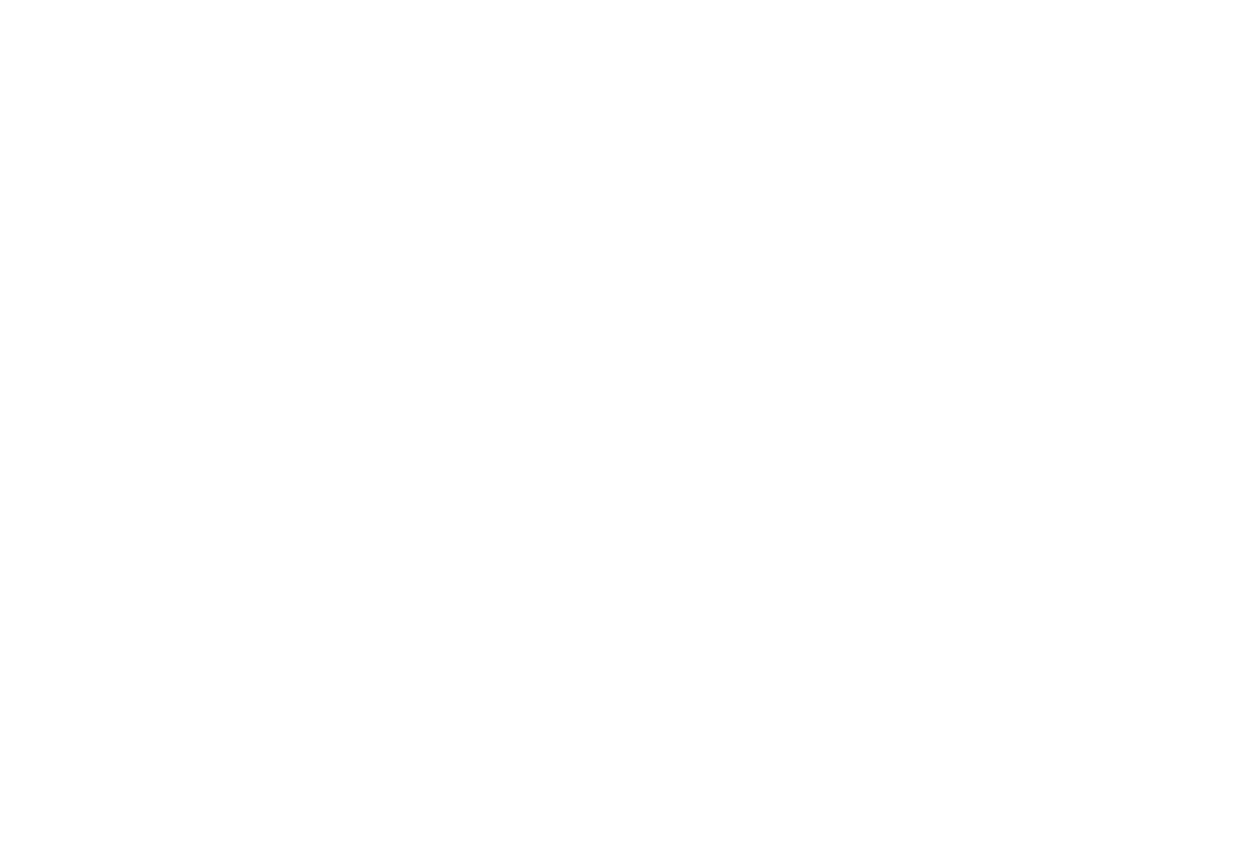 scroll, scrollTop: 0, scrollLeft: 0, axis: both 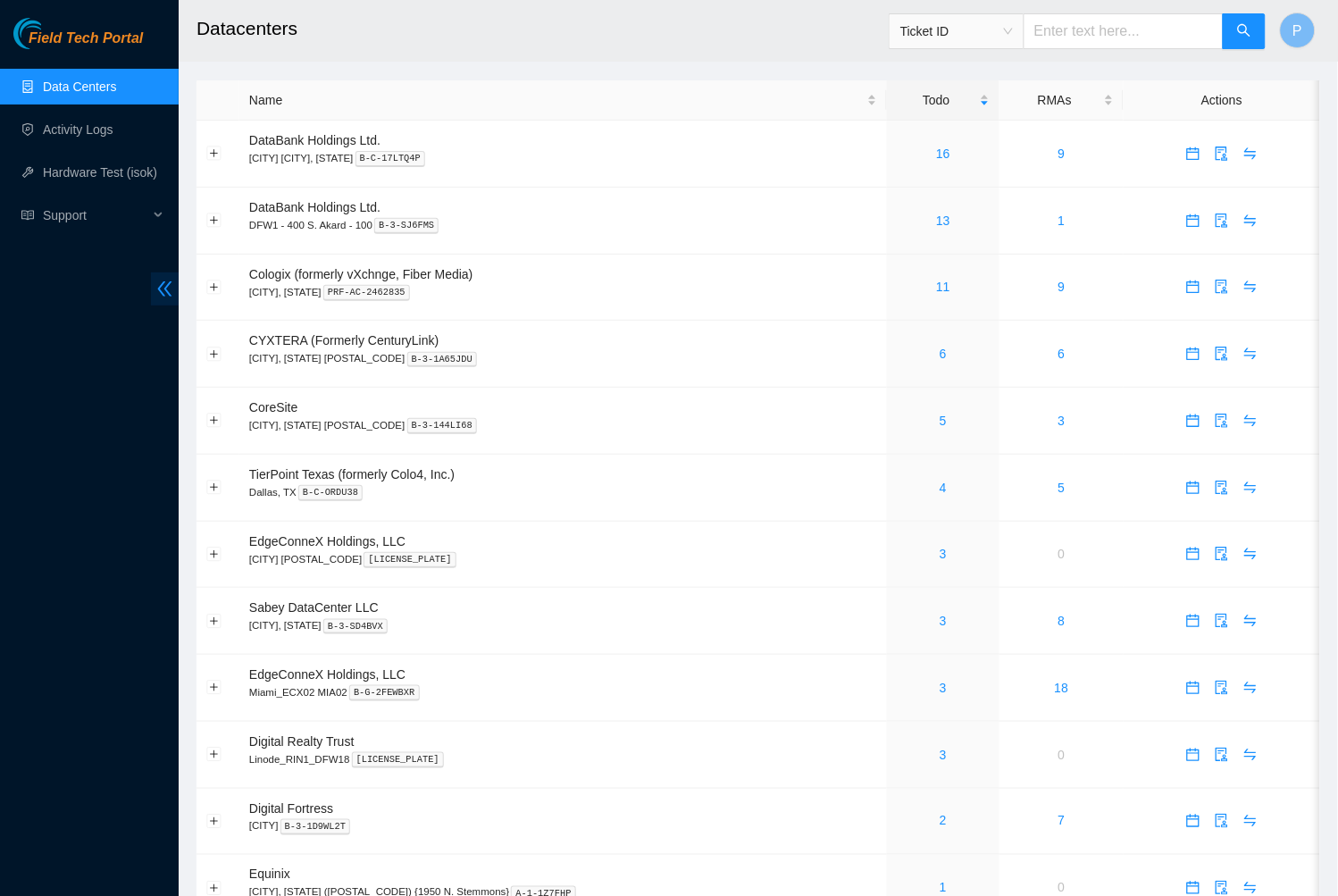 click 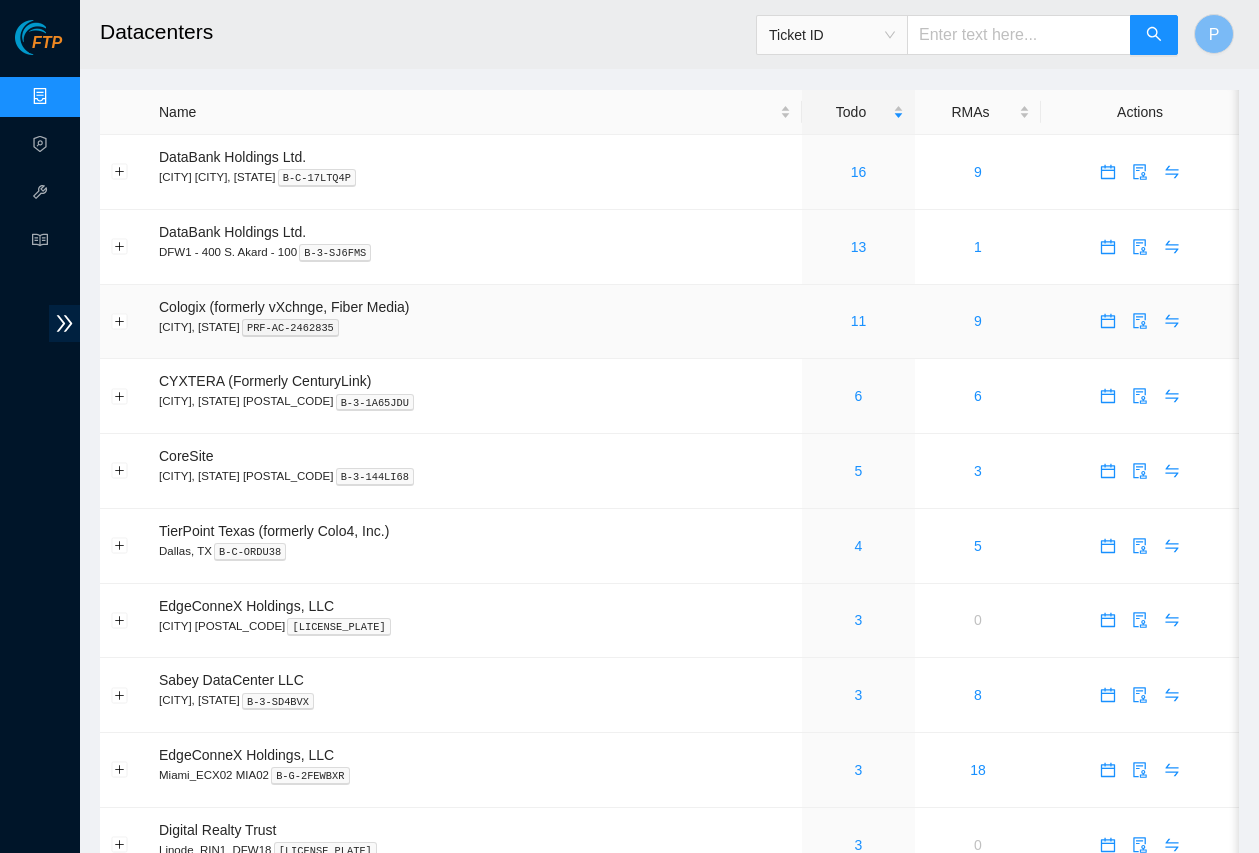scroll, scrollTop: 37, scrollLeft: 0, axis: vertical 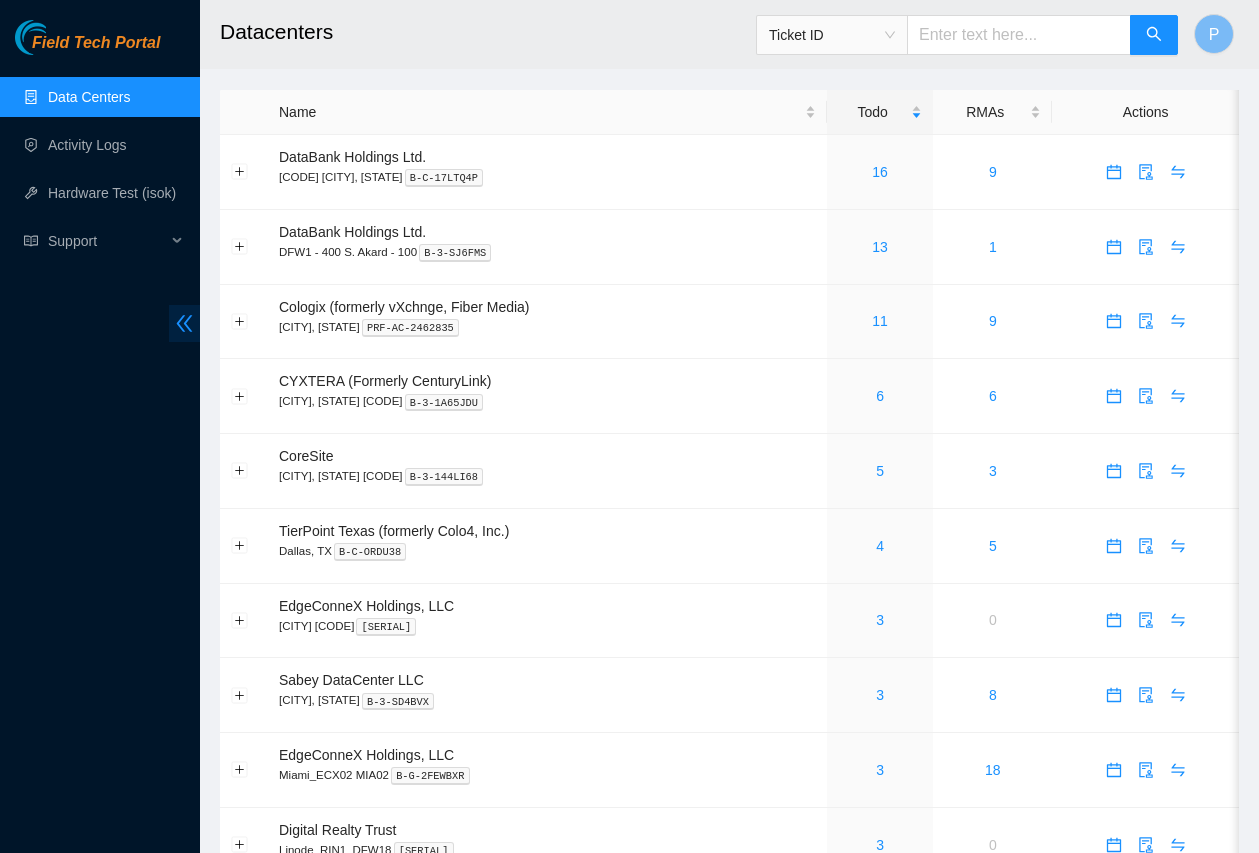 click 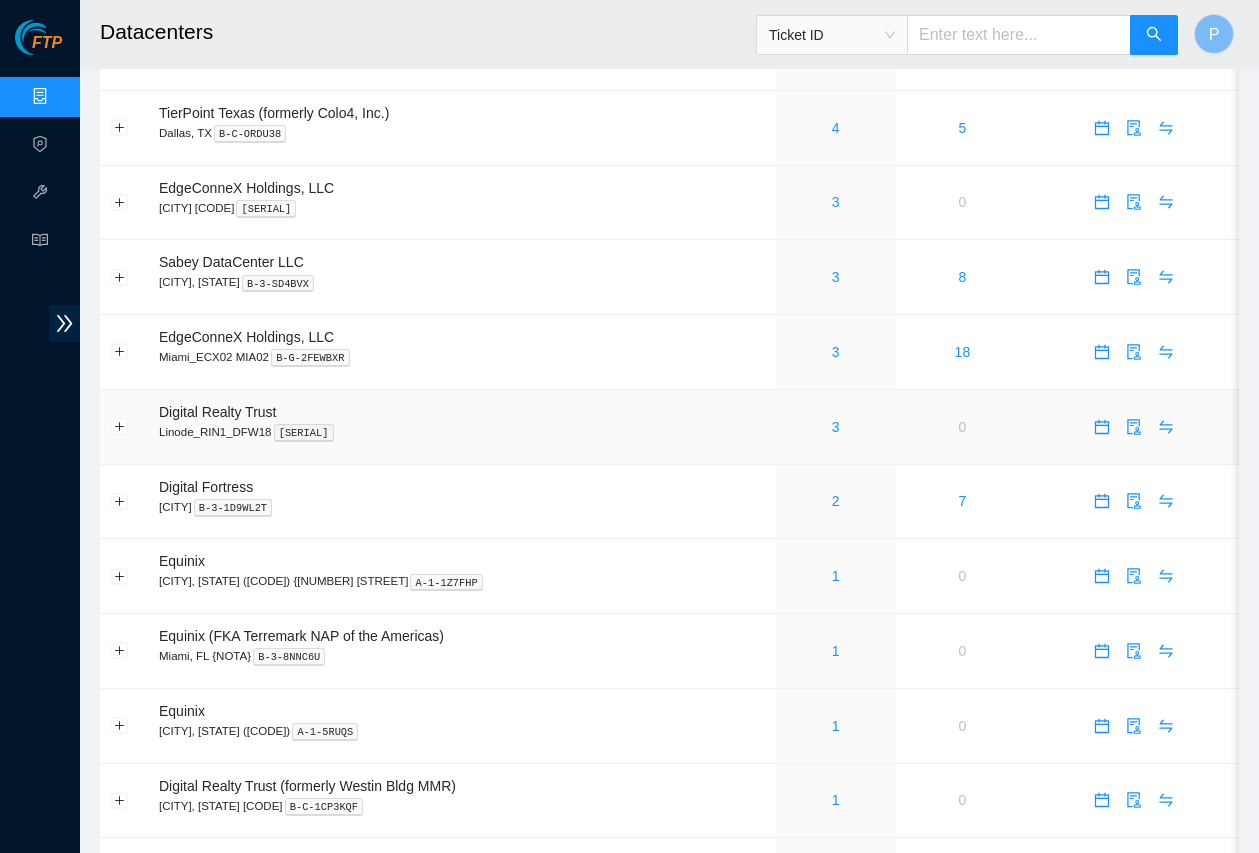scroll, scrollTop: 447, scrollLeft: 0, axis: vertical 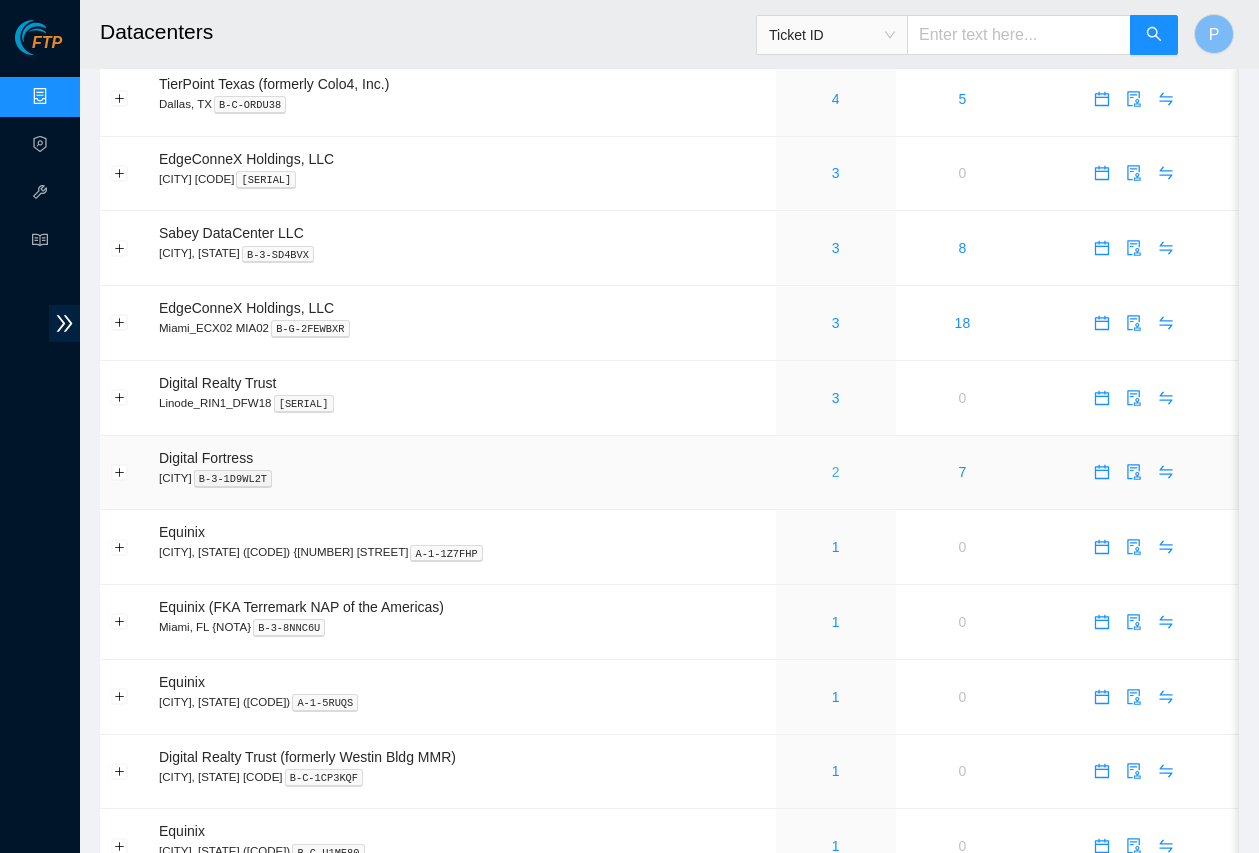 click on "2" at bounding box center [836, 472] 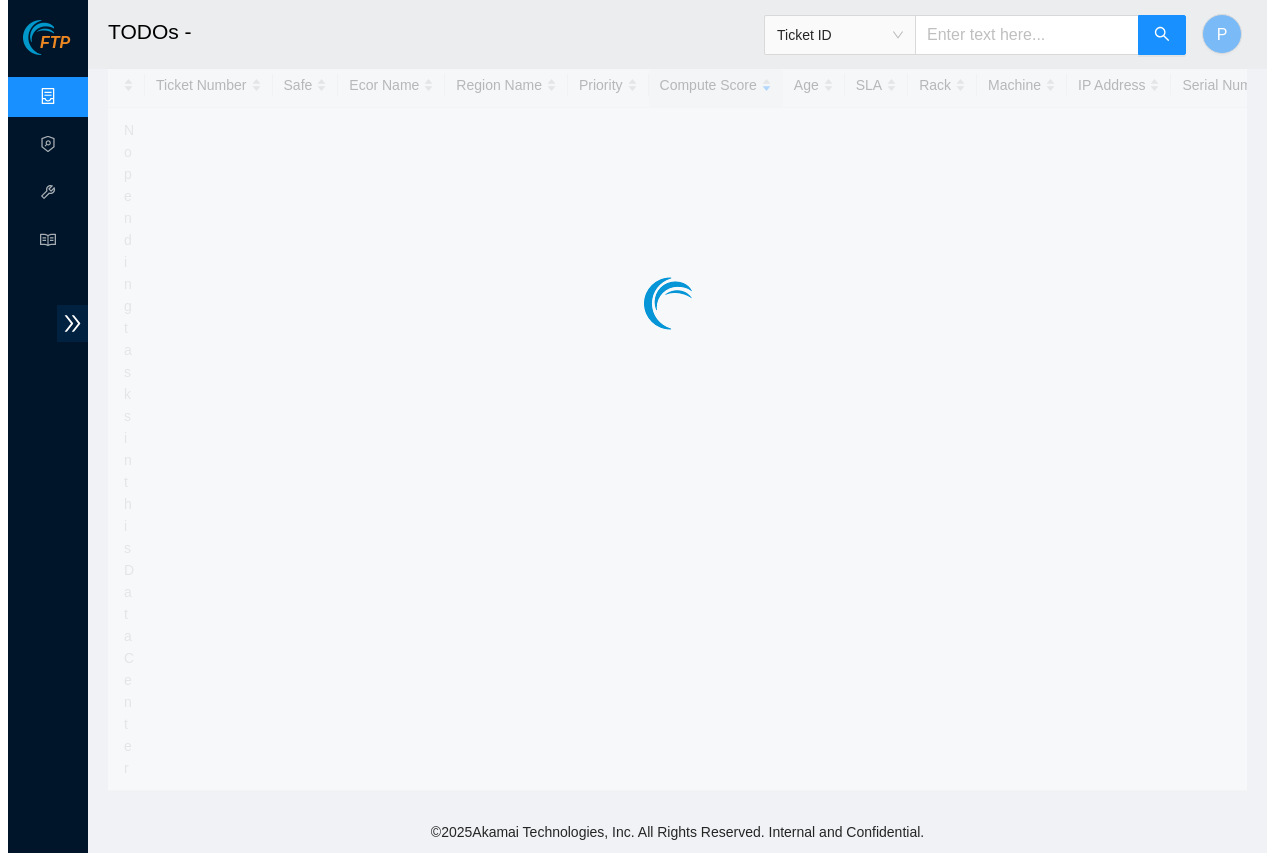 scroll, scrollTop: 0, scrollLeft: 0, axis: both 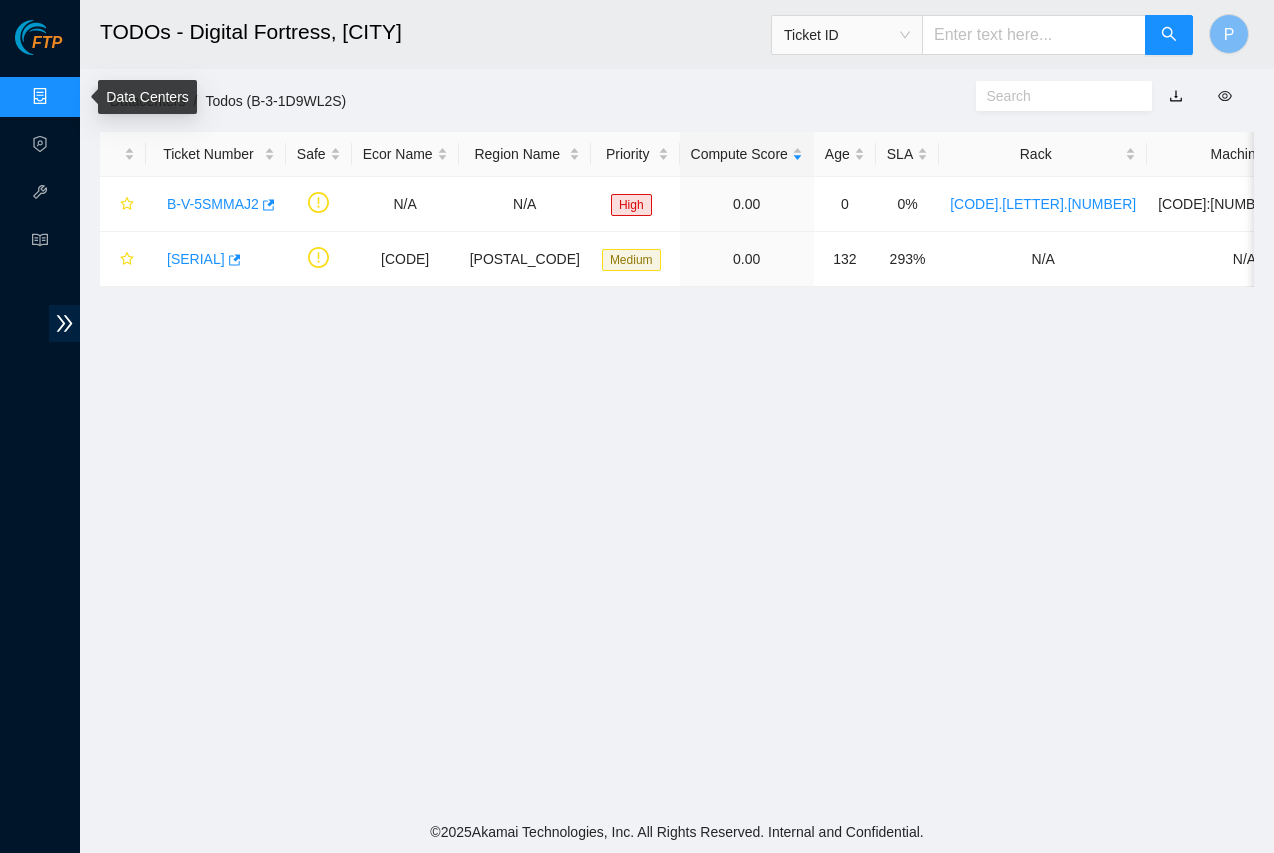 click on "Data Centers" at bounding box center [99, 97] 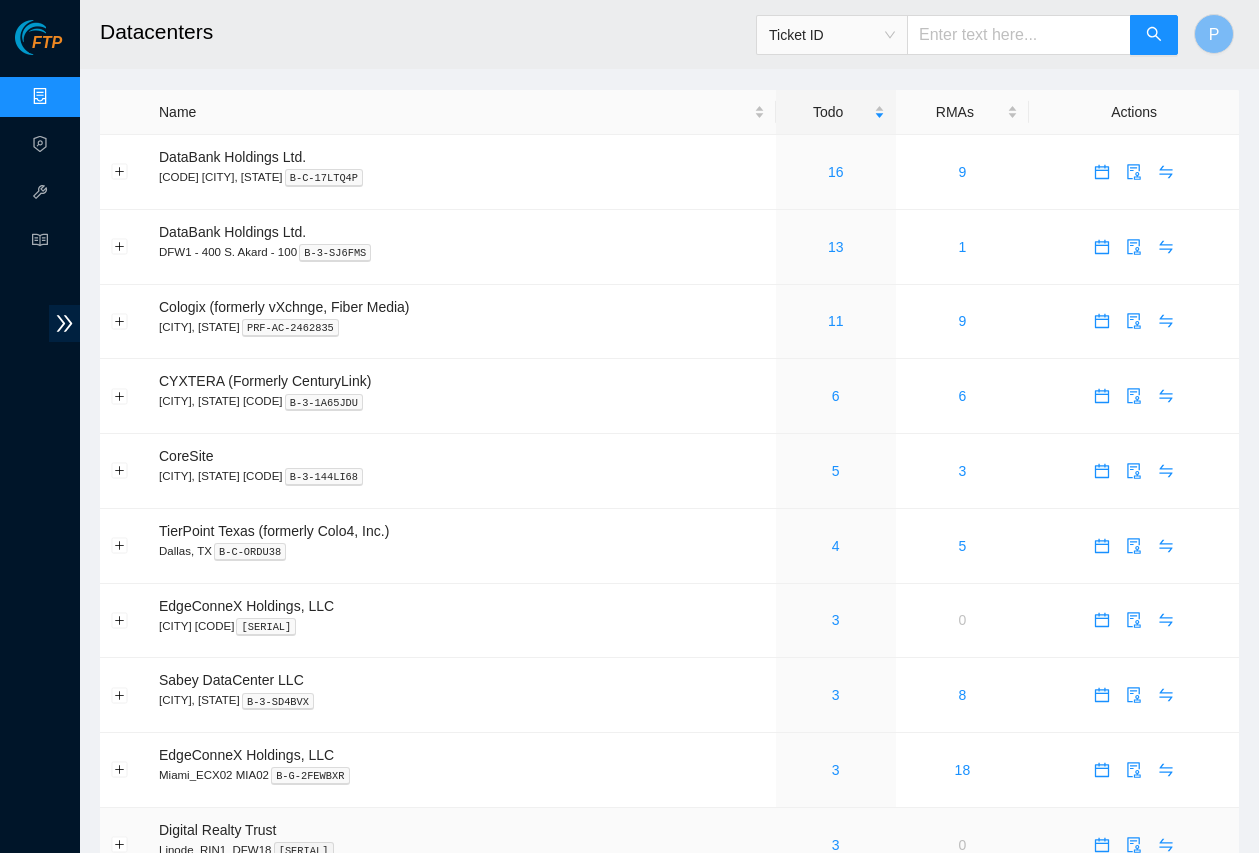 type 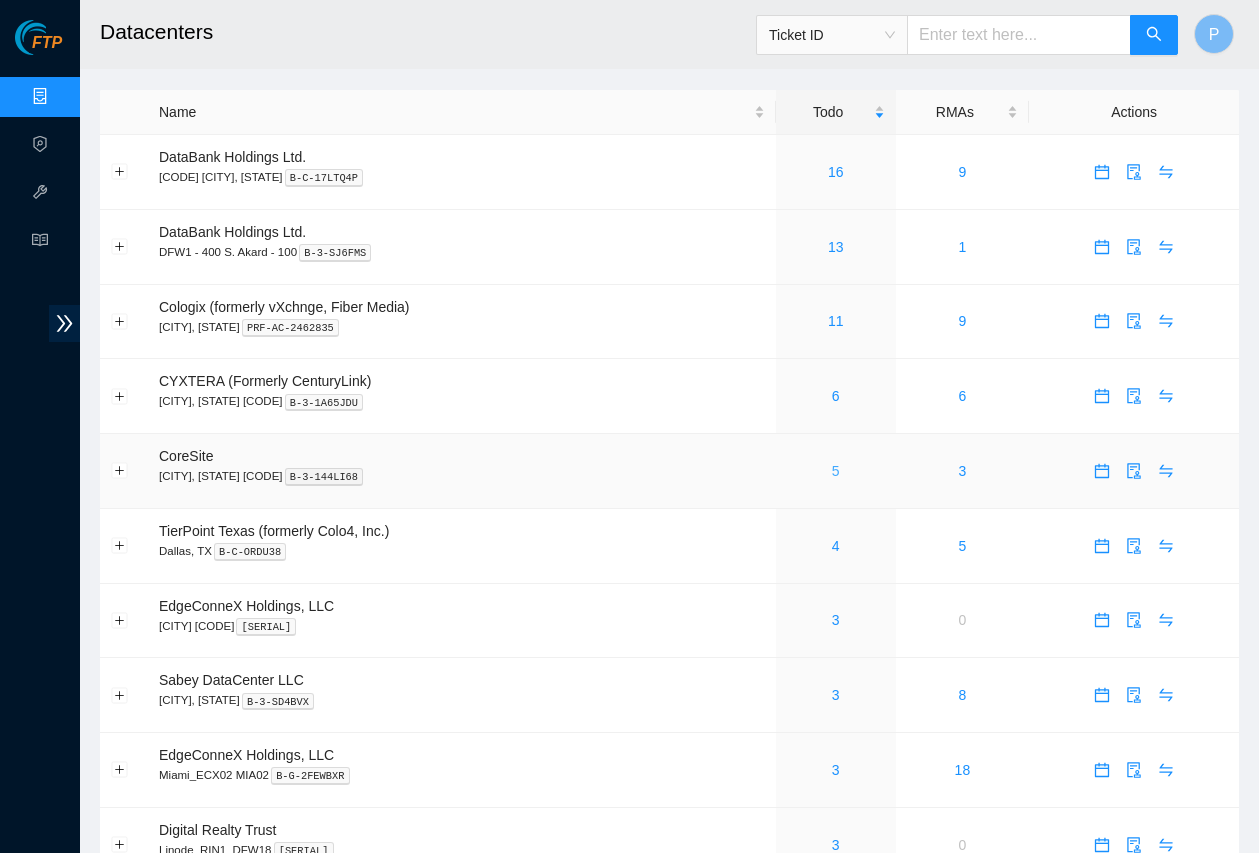 click on "5" at bounding box center [836, 471] 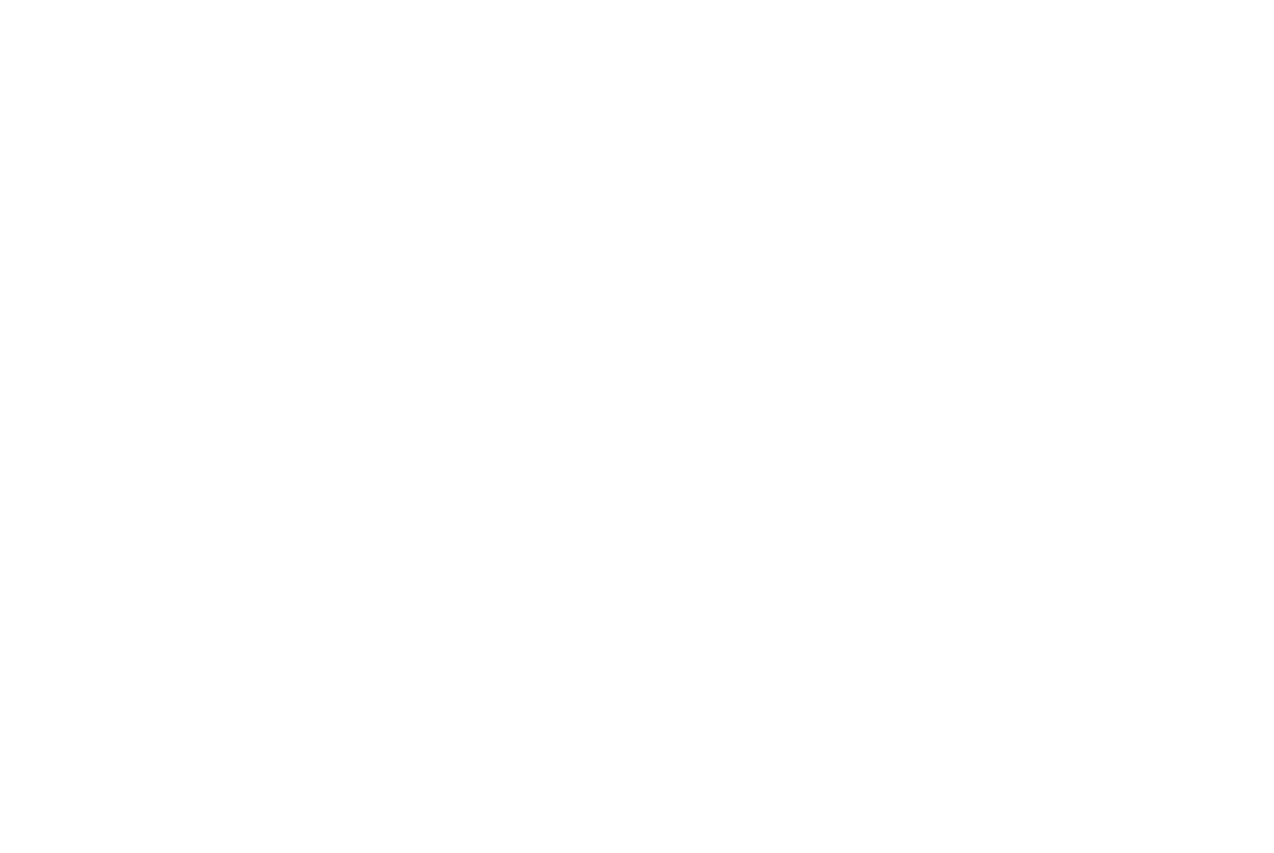 scroll, scrollTop: 0, scrollLeft: 0, axis: both 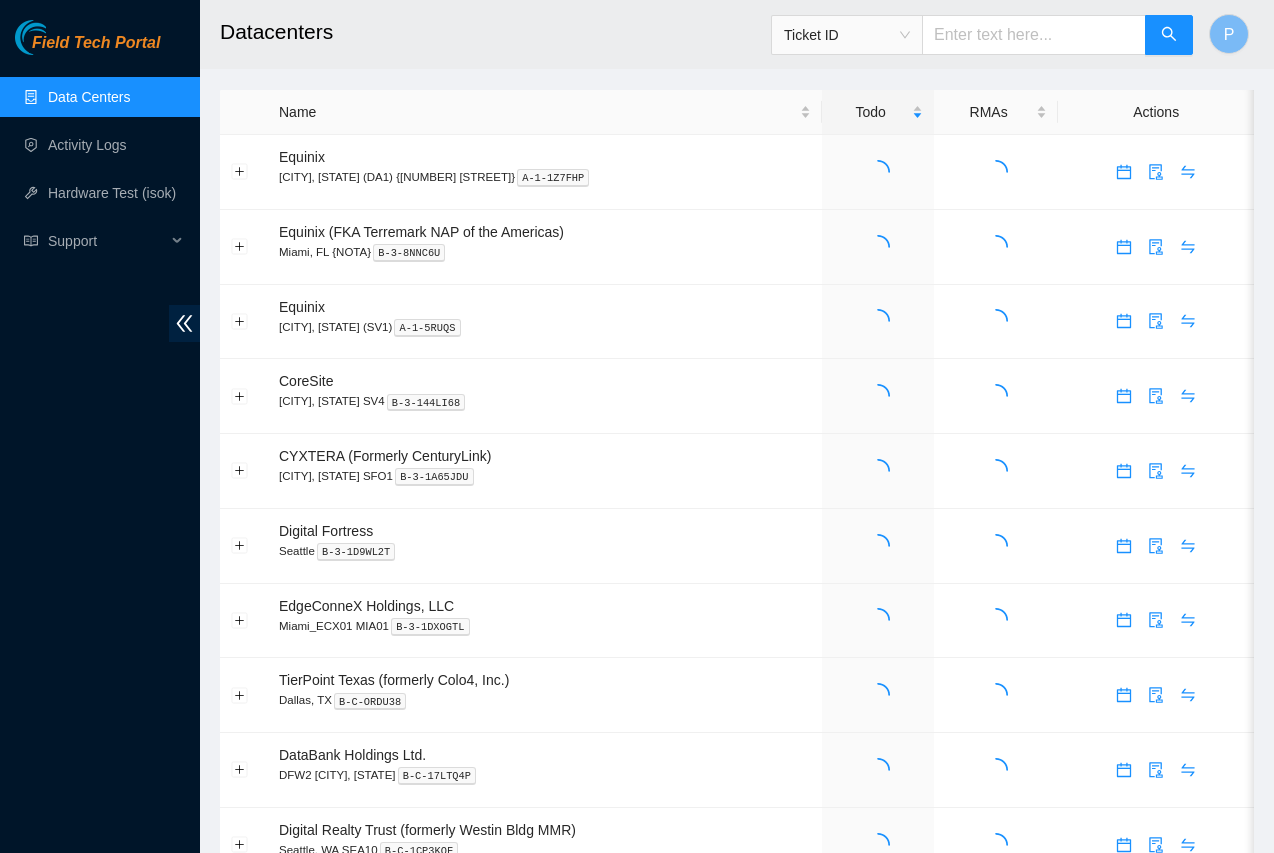 click 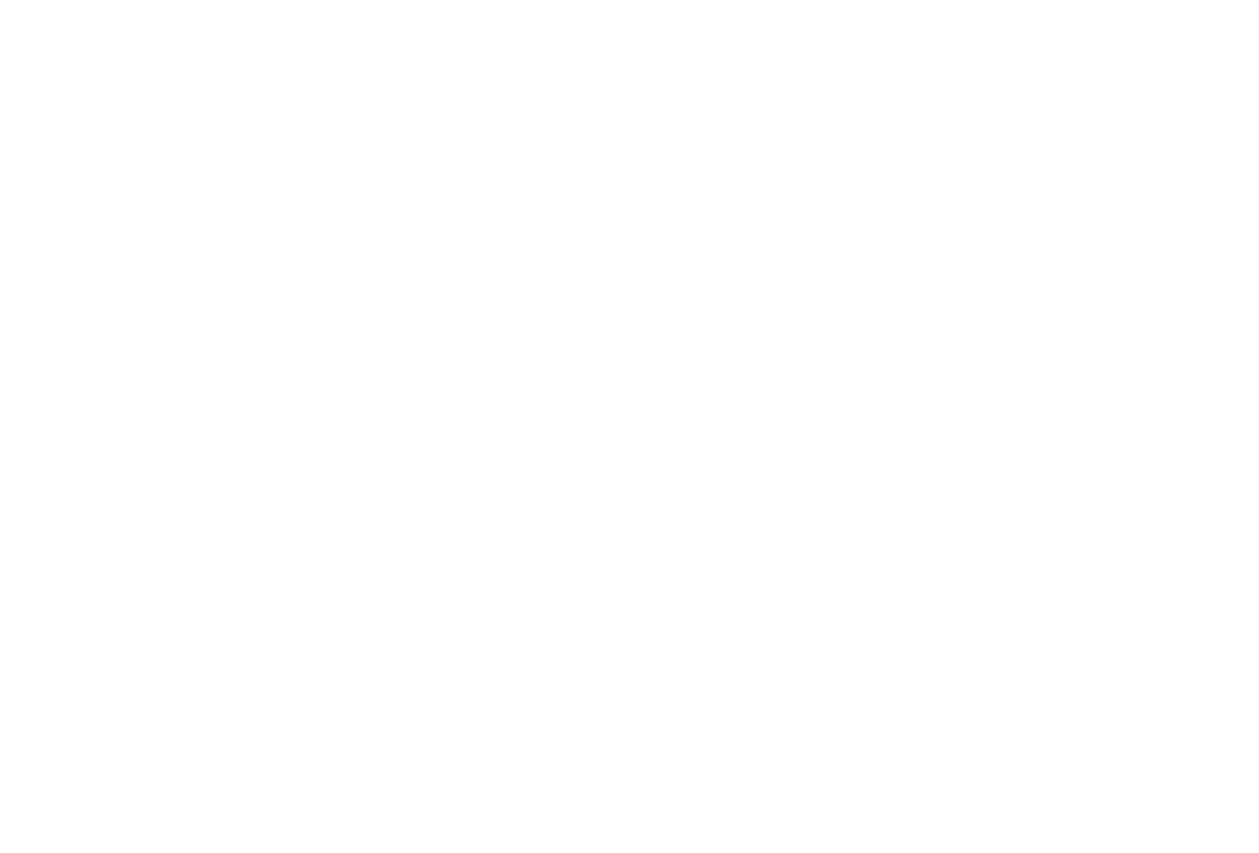 scroll, scrollTop: 0, scrollLeft: 0, axis: both 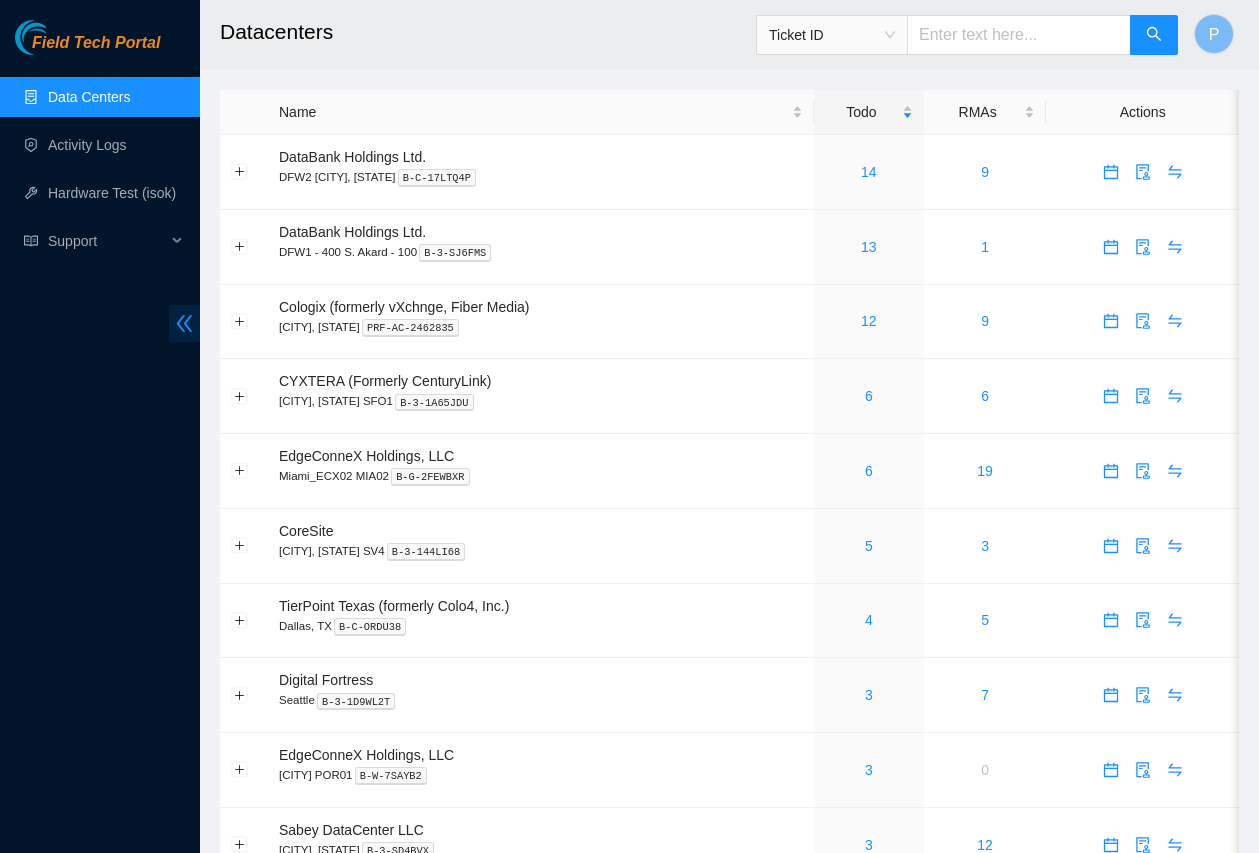 click 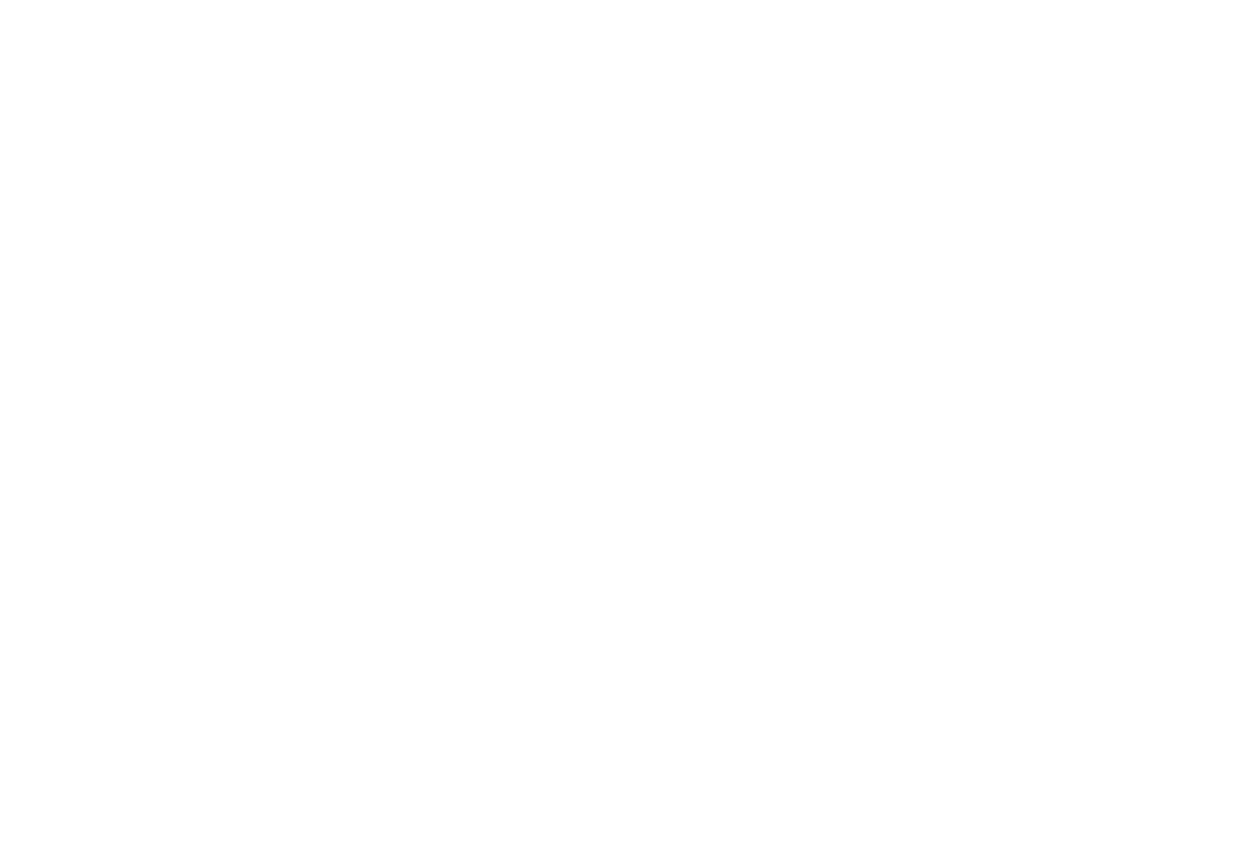 scroll, scrollTop: 0, scrollLeft: 0, axis: both 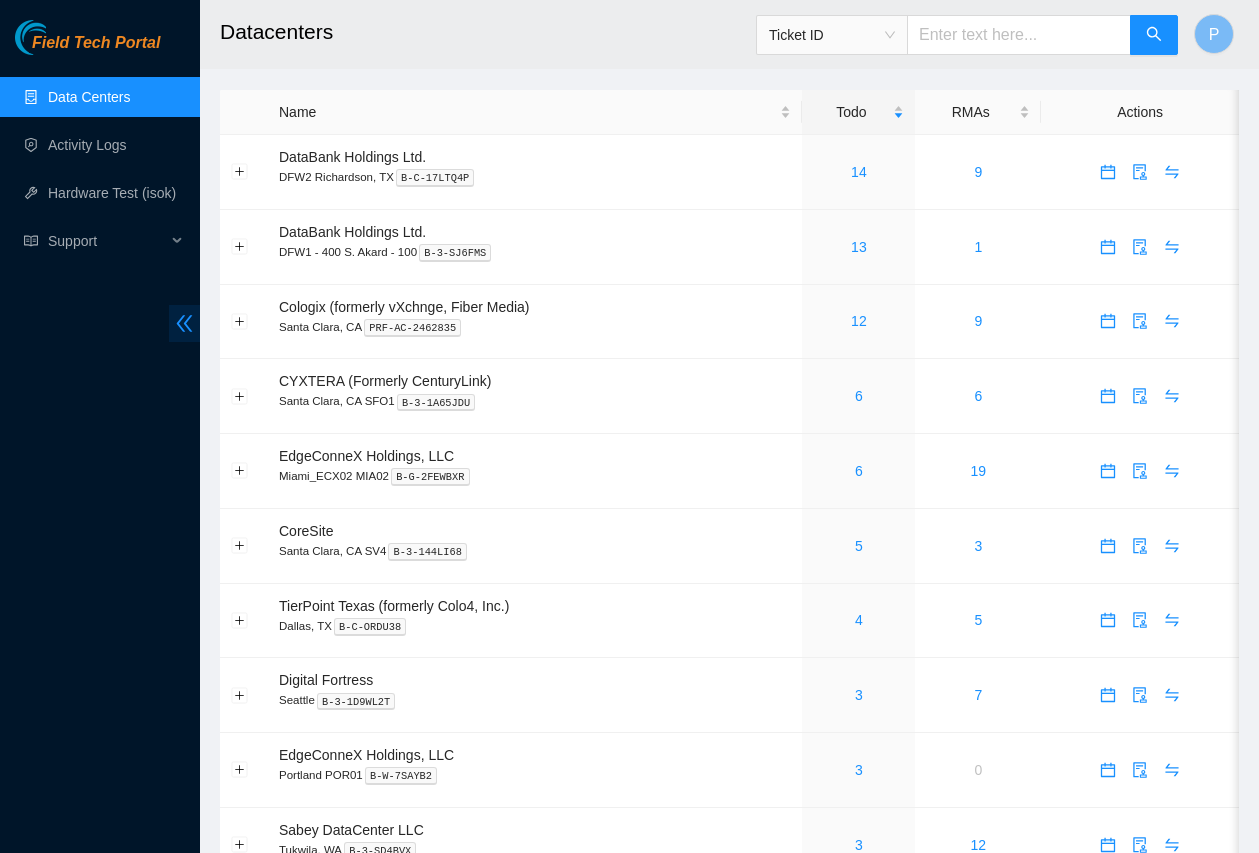 click 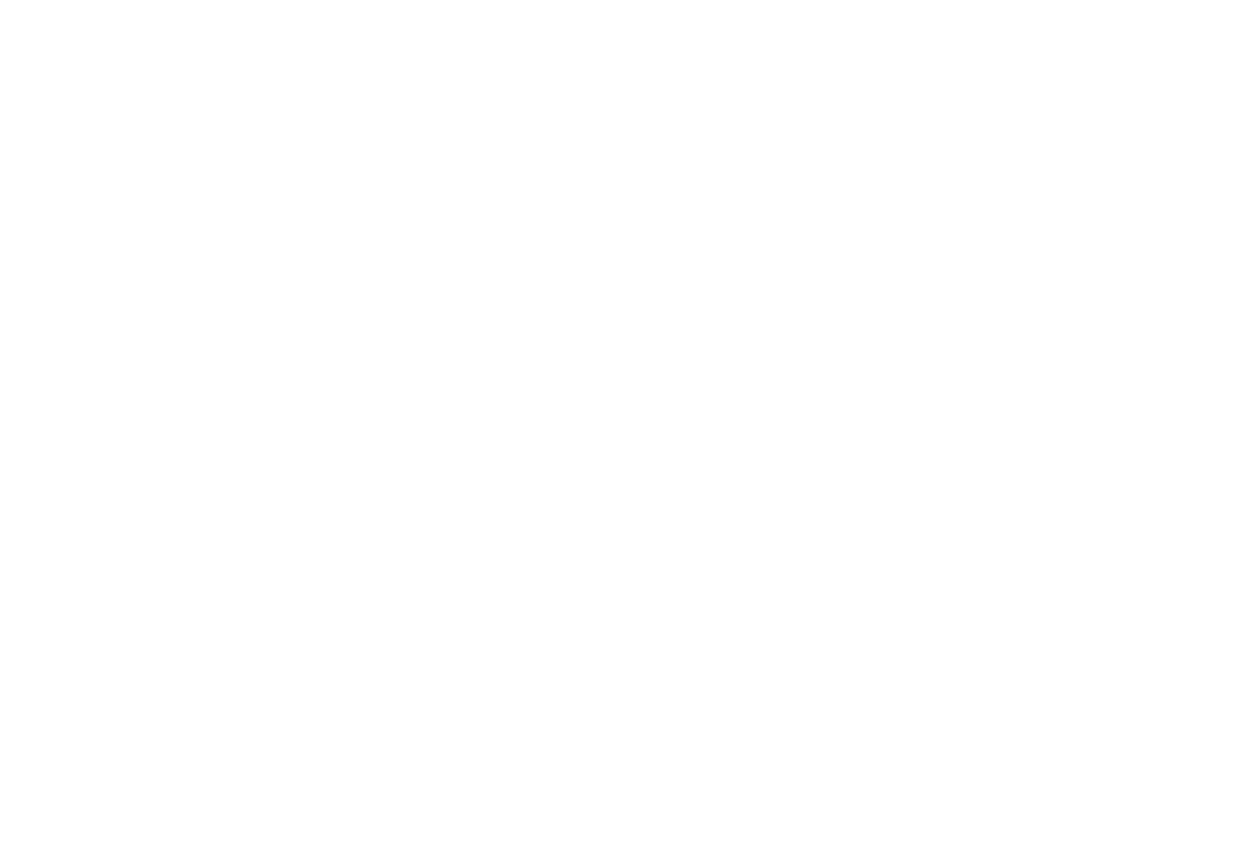 scroll, scrollTop: 0, scrollLeft: 0, axis: both 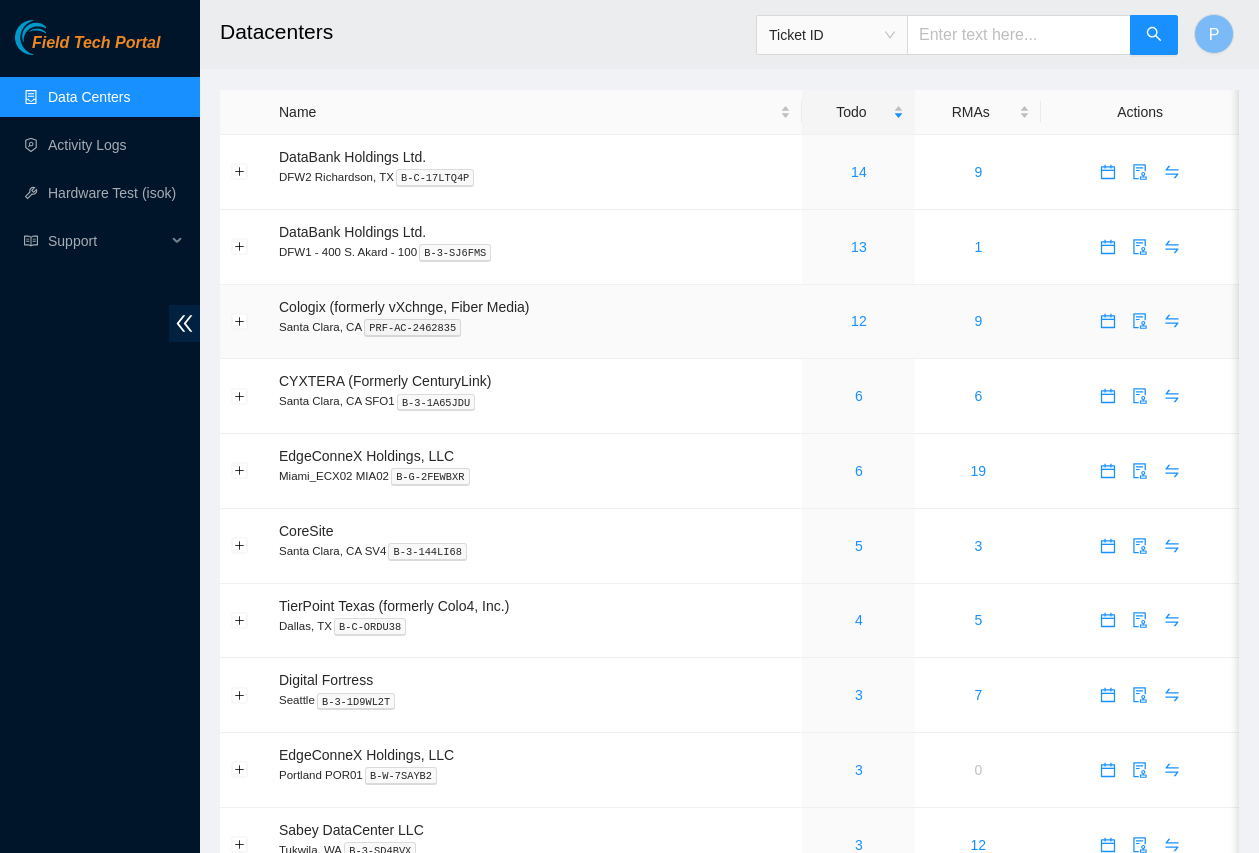 click 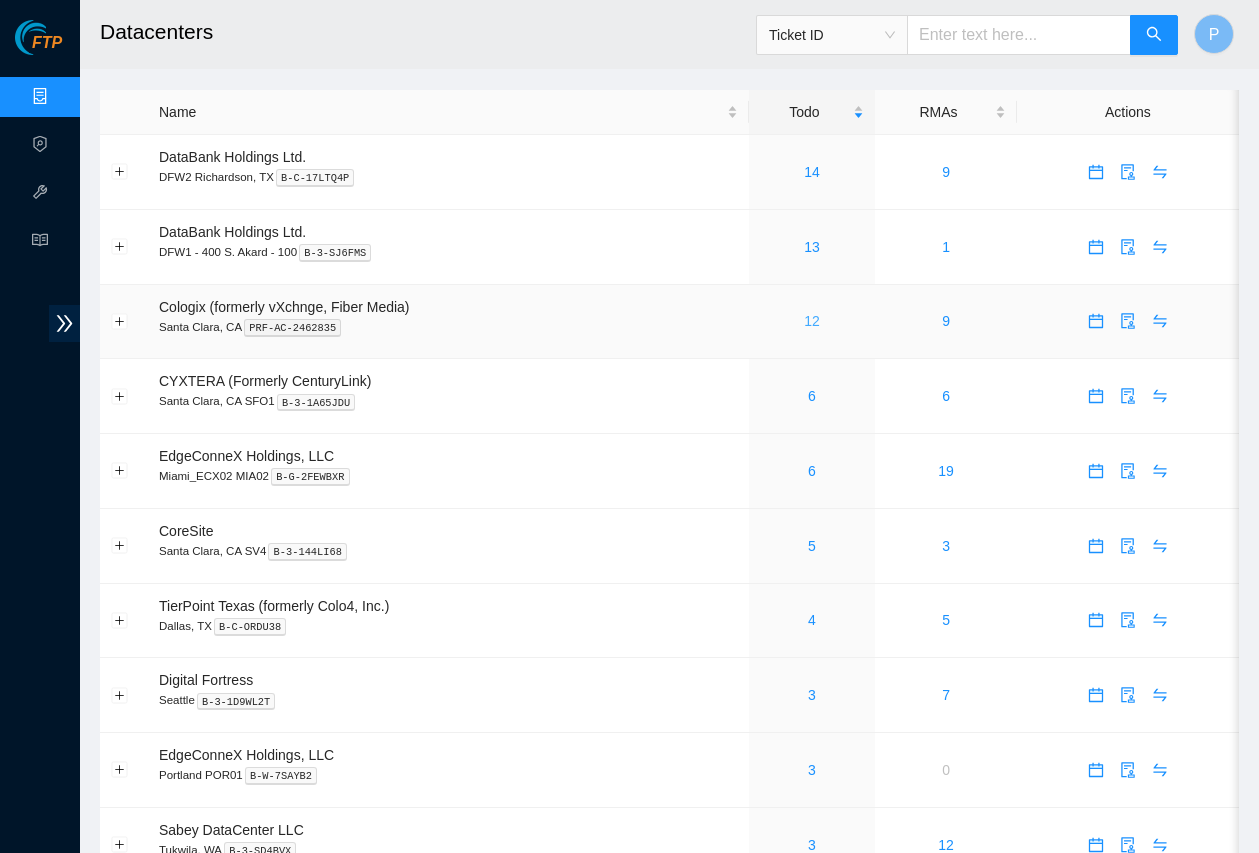 click on "12" at bounding box center [812, 321] 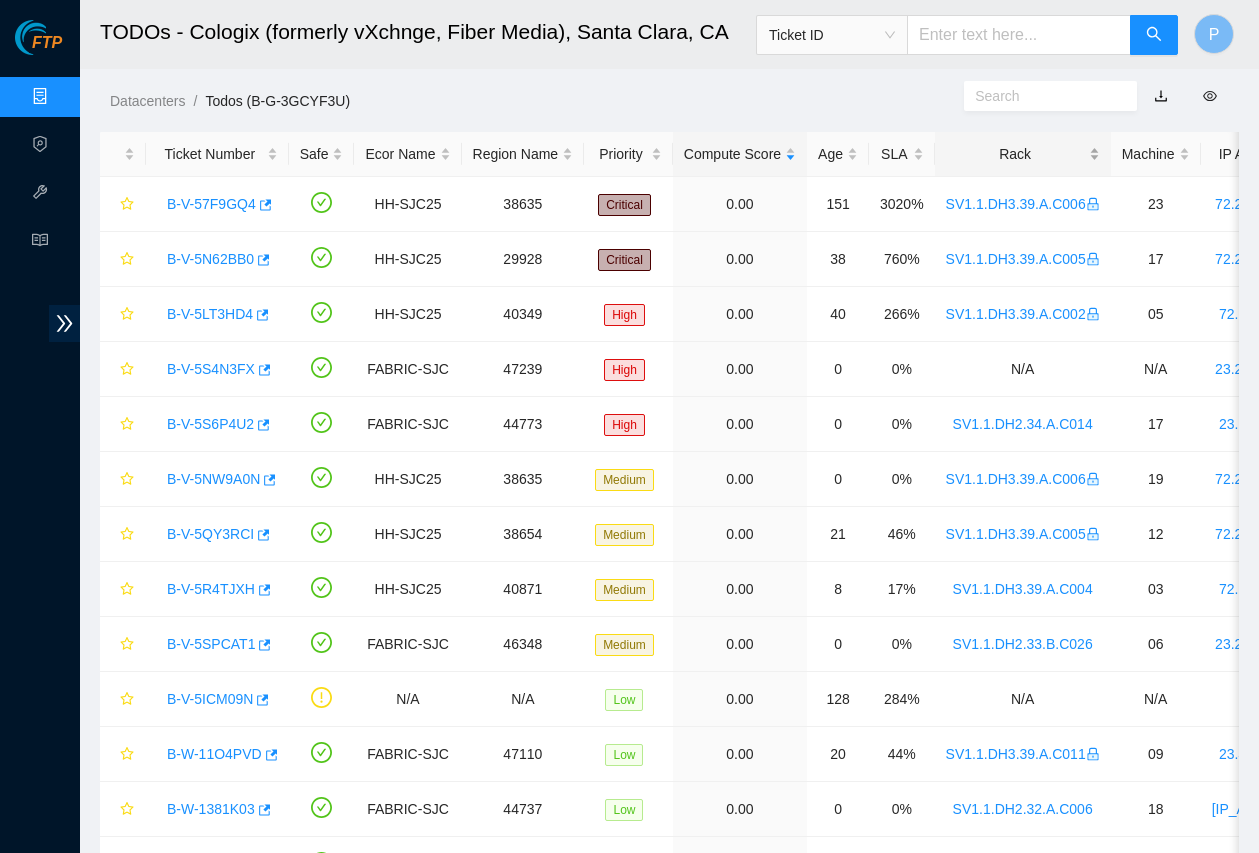 click on "Rack" at bounding box center [1023, 154] 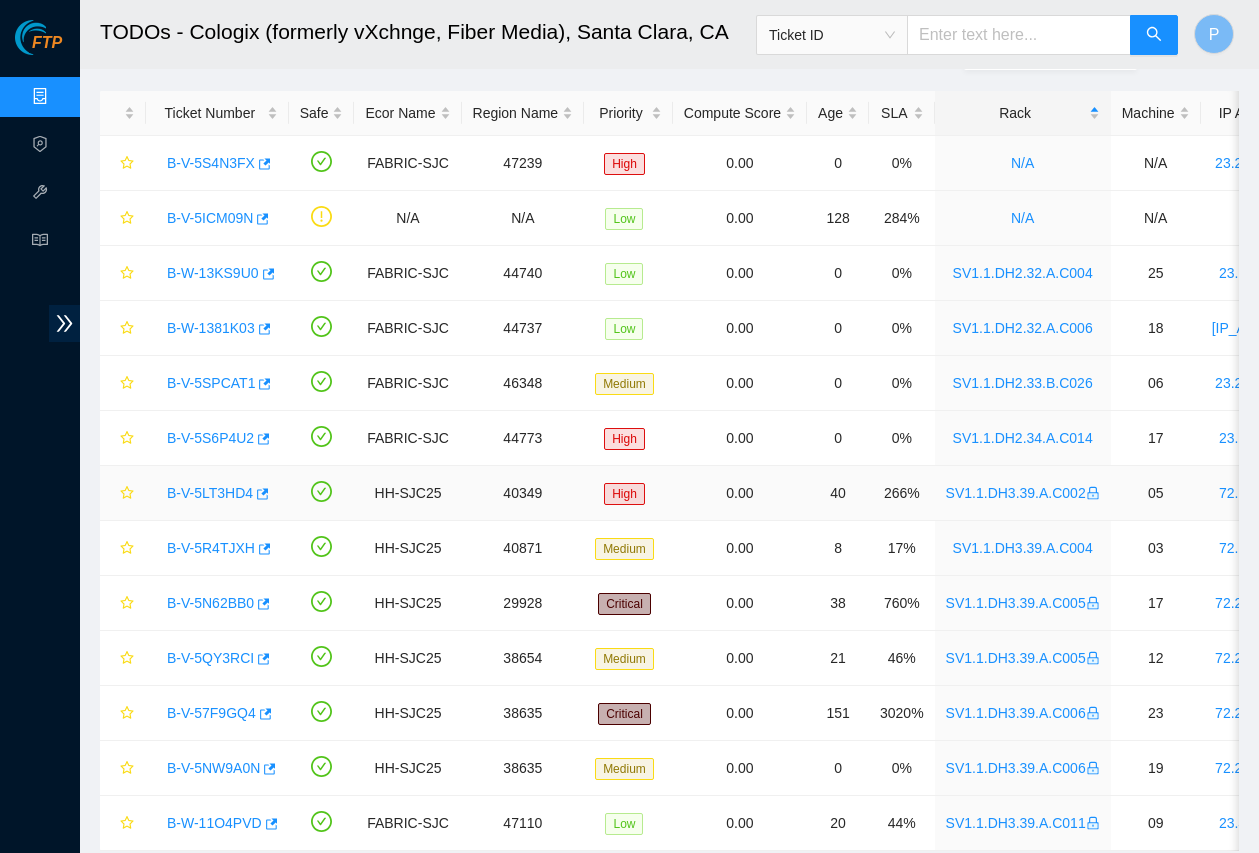 scroll, scrollTop: 116, scrollLeft: 0, axis: vertical 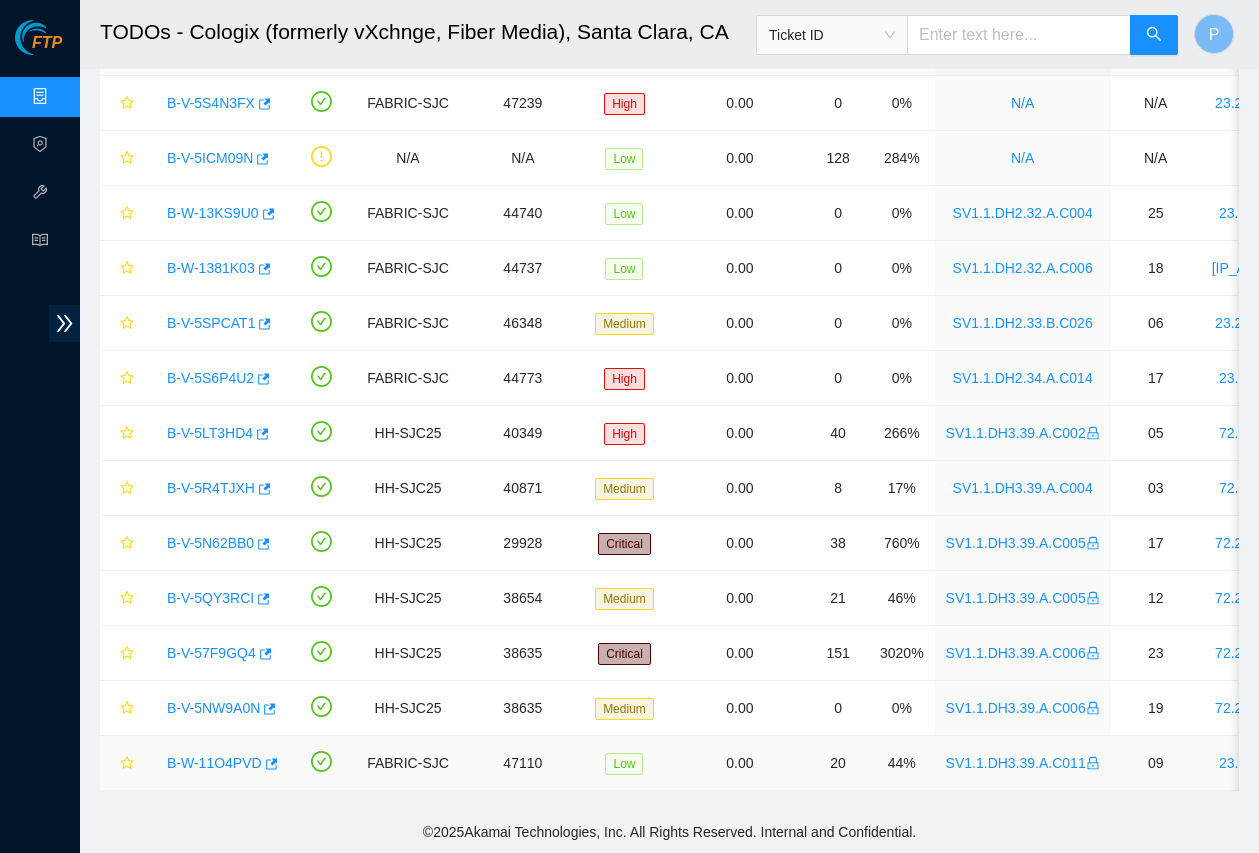click on "B-W-11O4PVD" at bounding box center (214, 763) 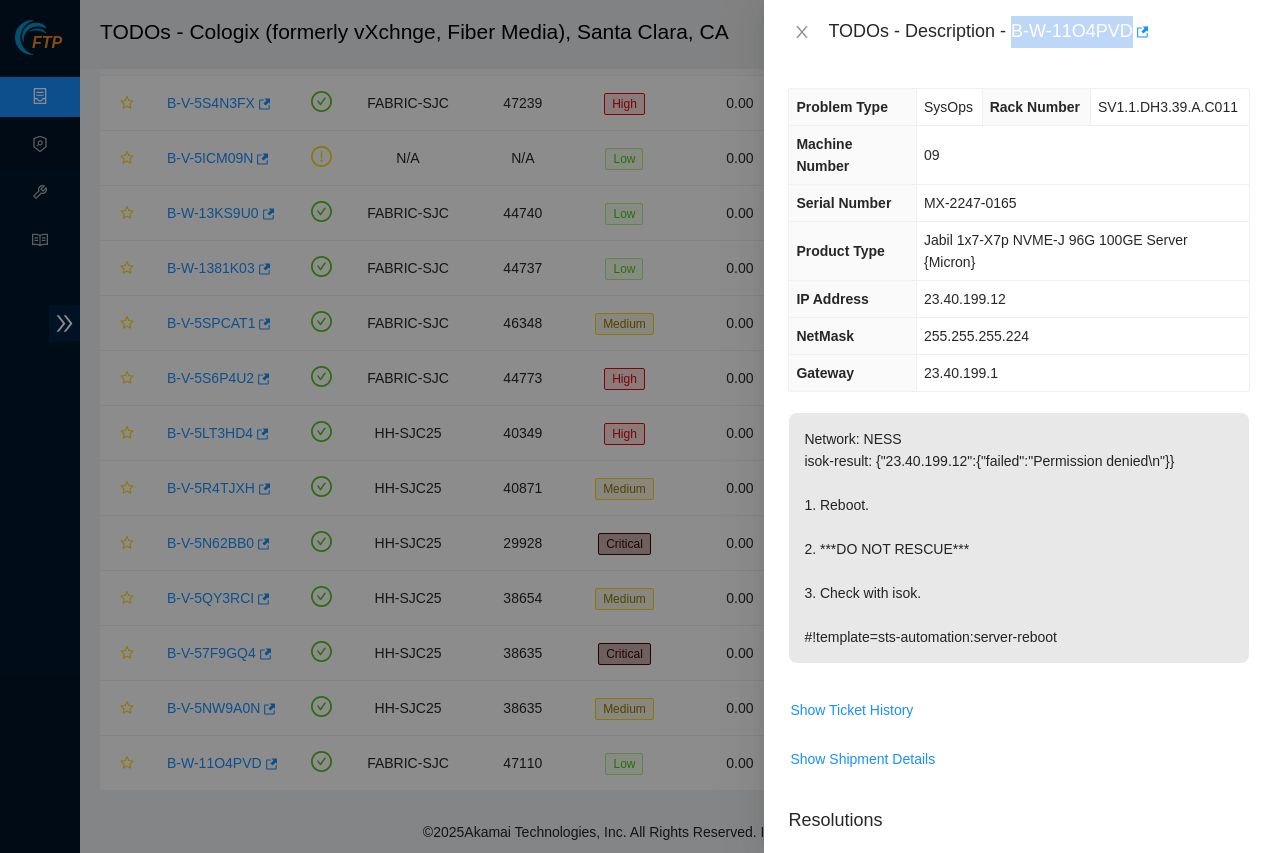 drag, startPoint x: 1020, startPoint y: 24, endPoint x: 1141, endPoint y: 32, distance: 121.264175 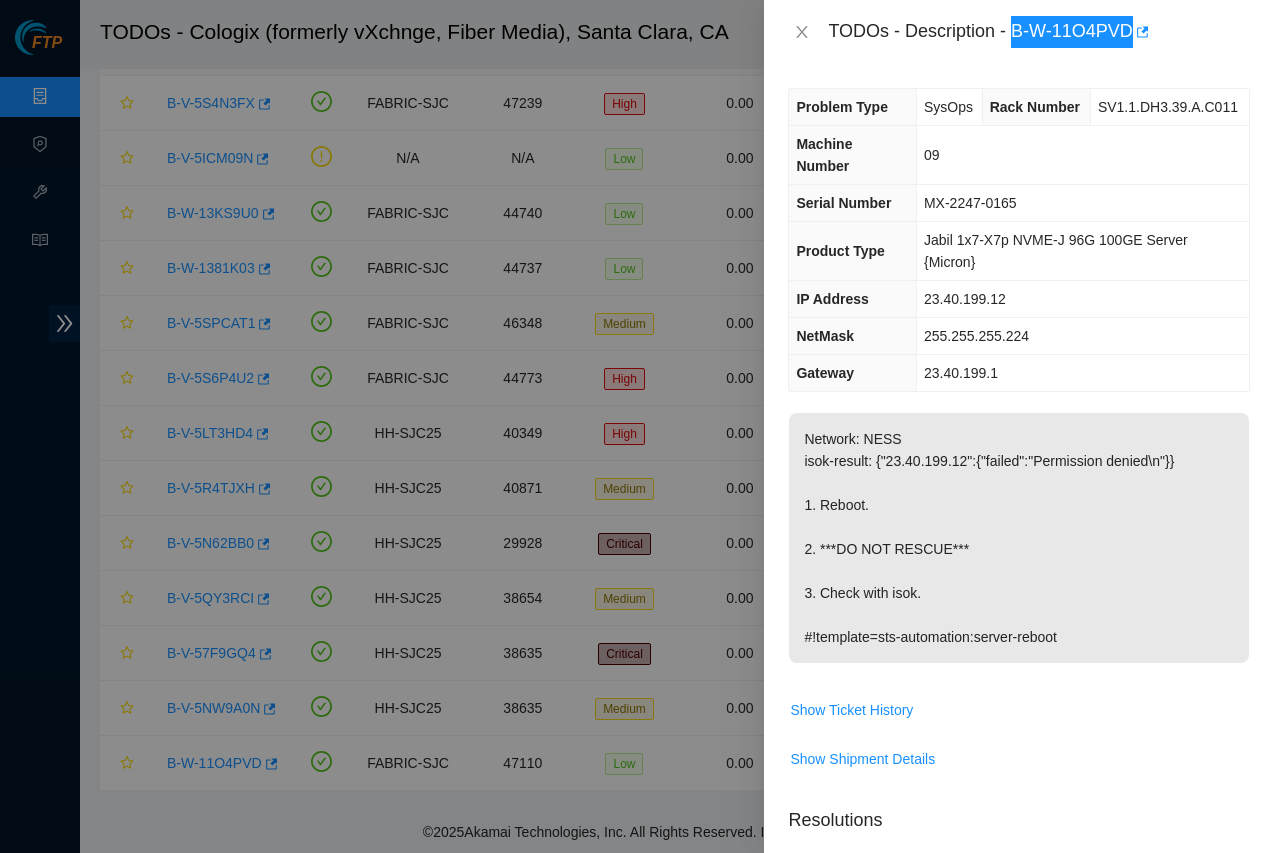 click on "TODOs - Description - B-W-11O4PVD" at bounding box center (1019, 32) 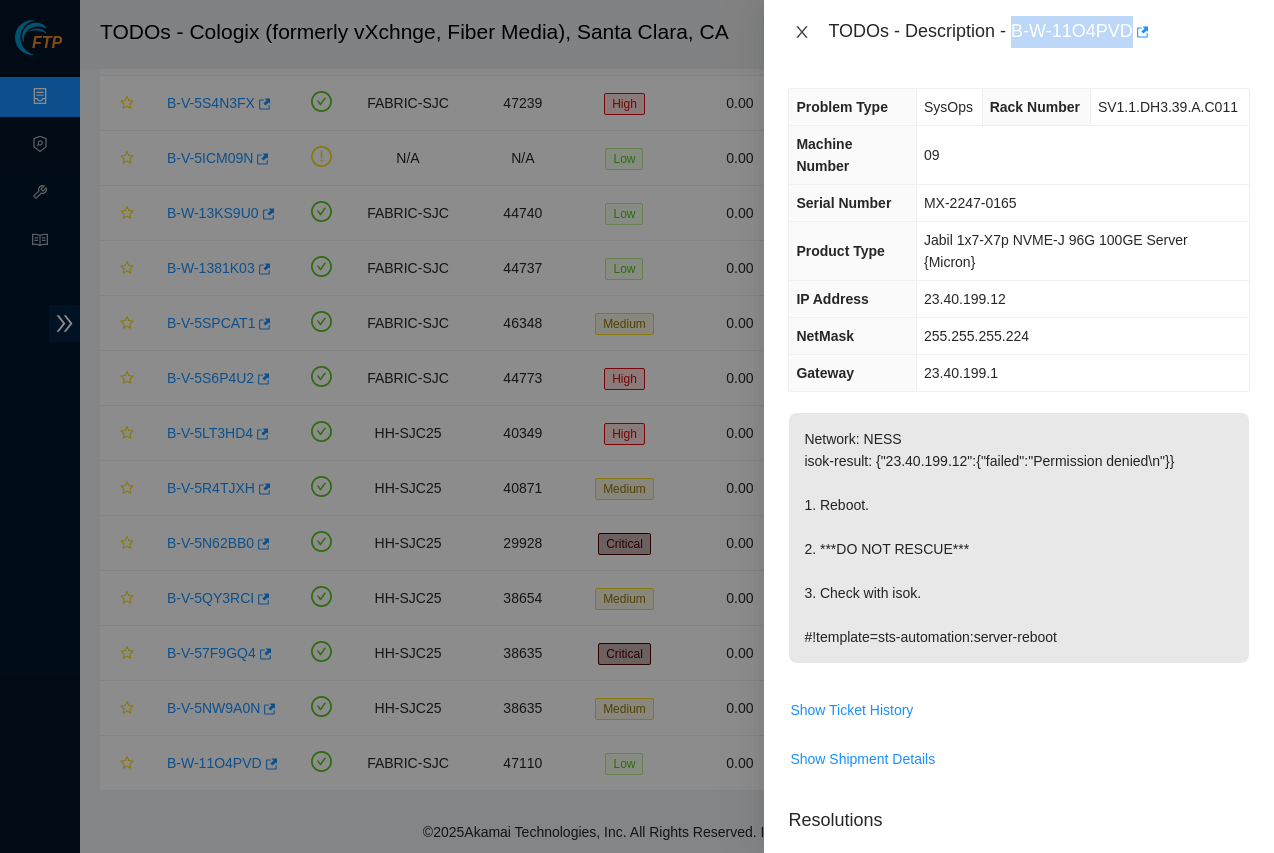 click 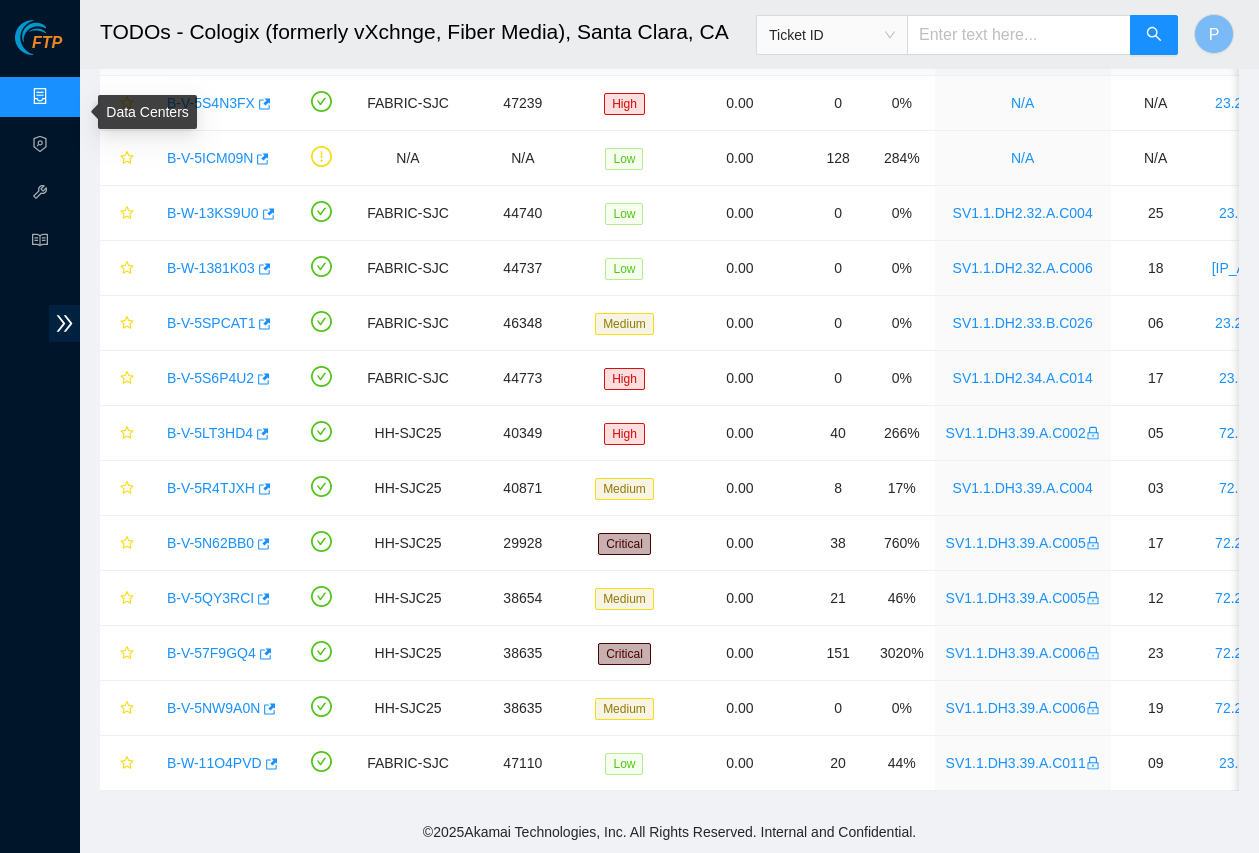 click on "Data Centers" at bounding box center (99, 97) 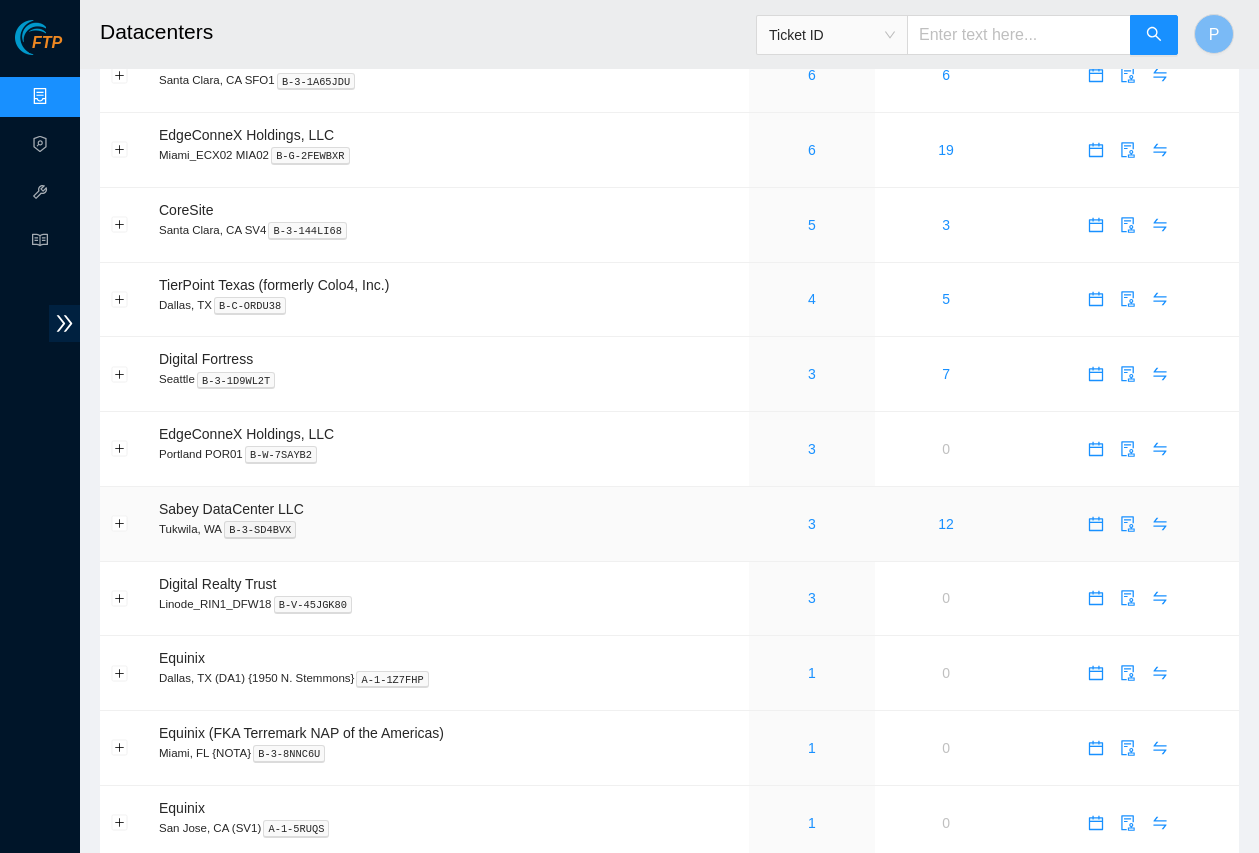 scroll, scrollTop: 443, scrollLeft: 0, axis: vertical 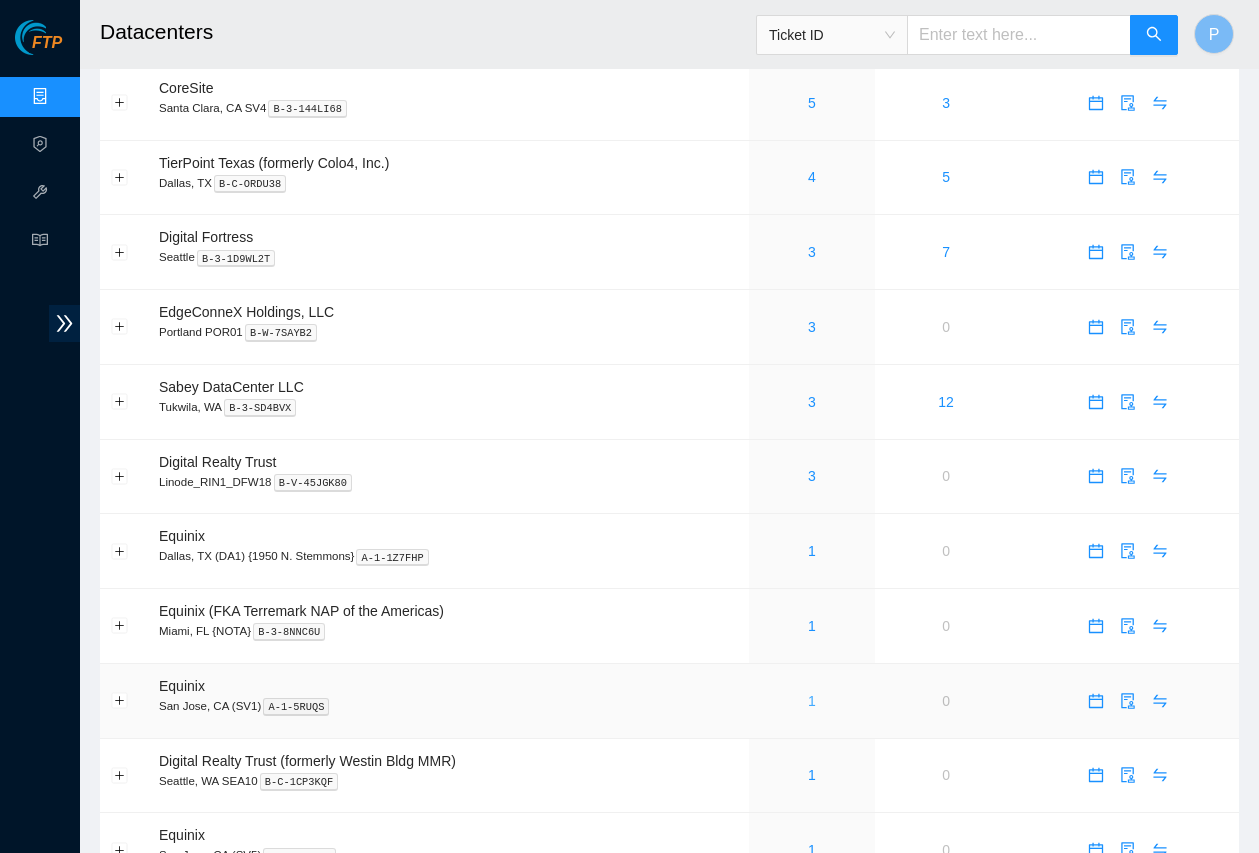 click on "1" at bounding box center (812, 701) 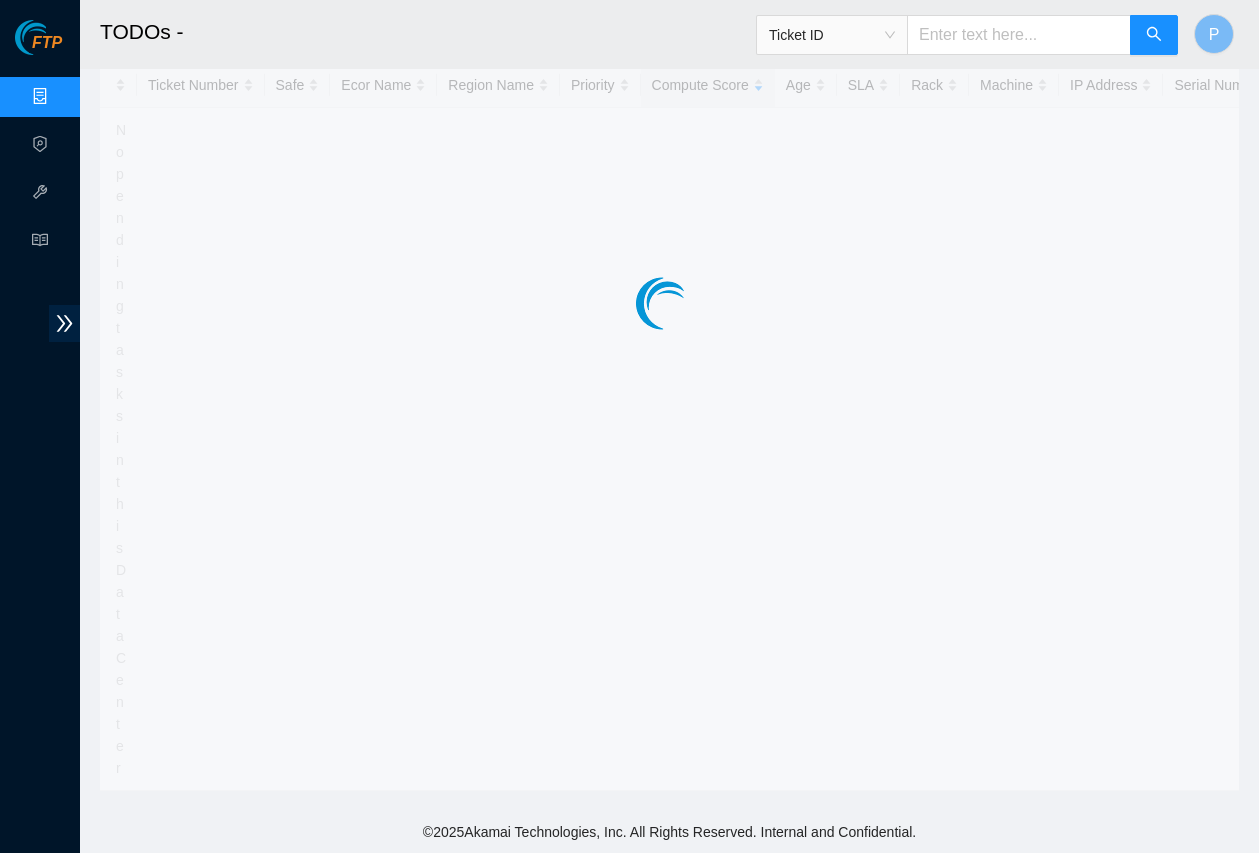 scroll, scrollTop: 0, scrollLeft: 0, axis: both 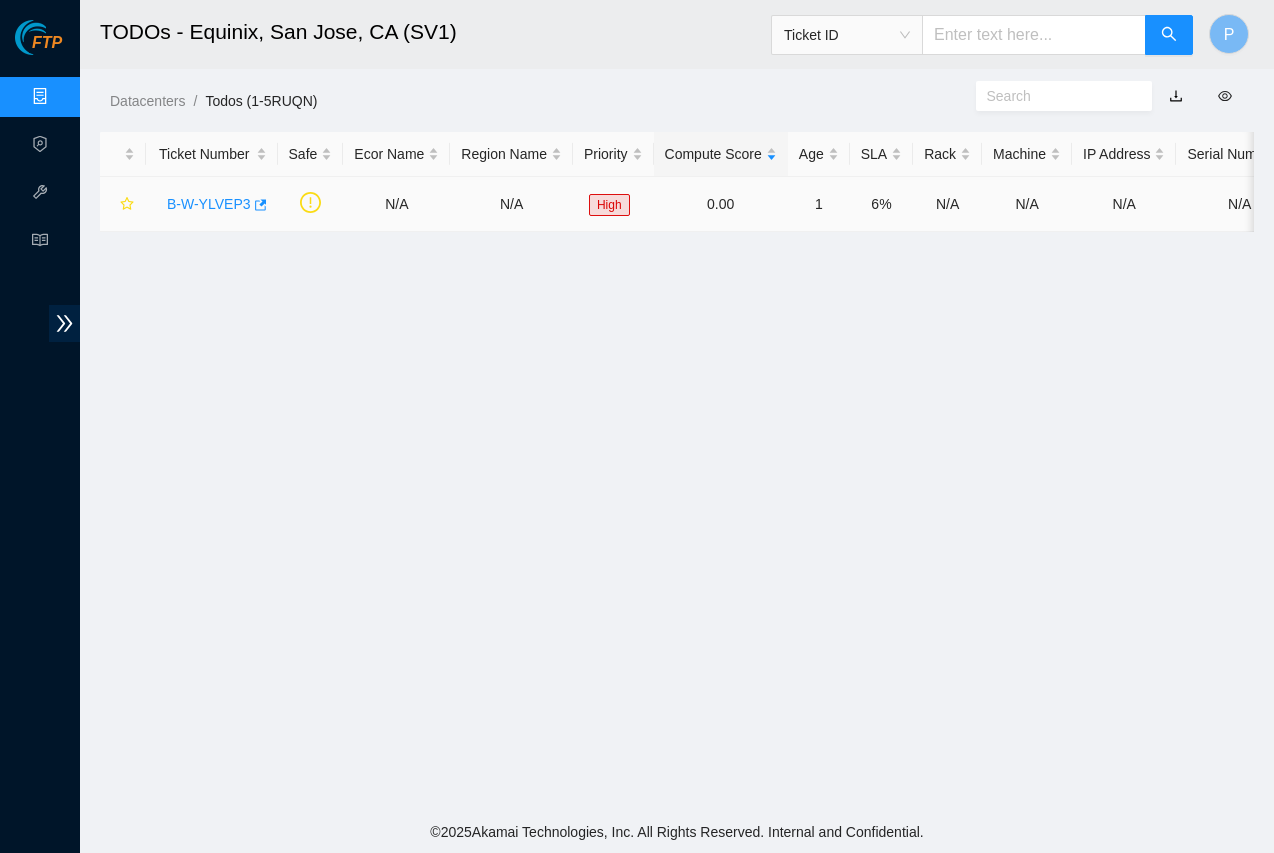 click on "B-W-YLVEP3" at bounding box center (209, 204) 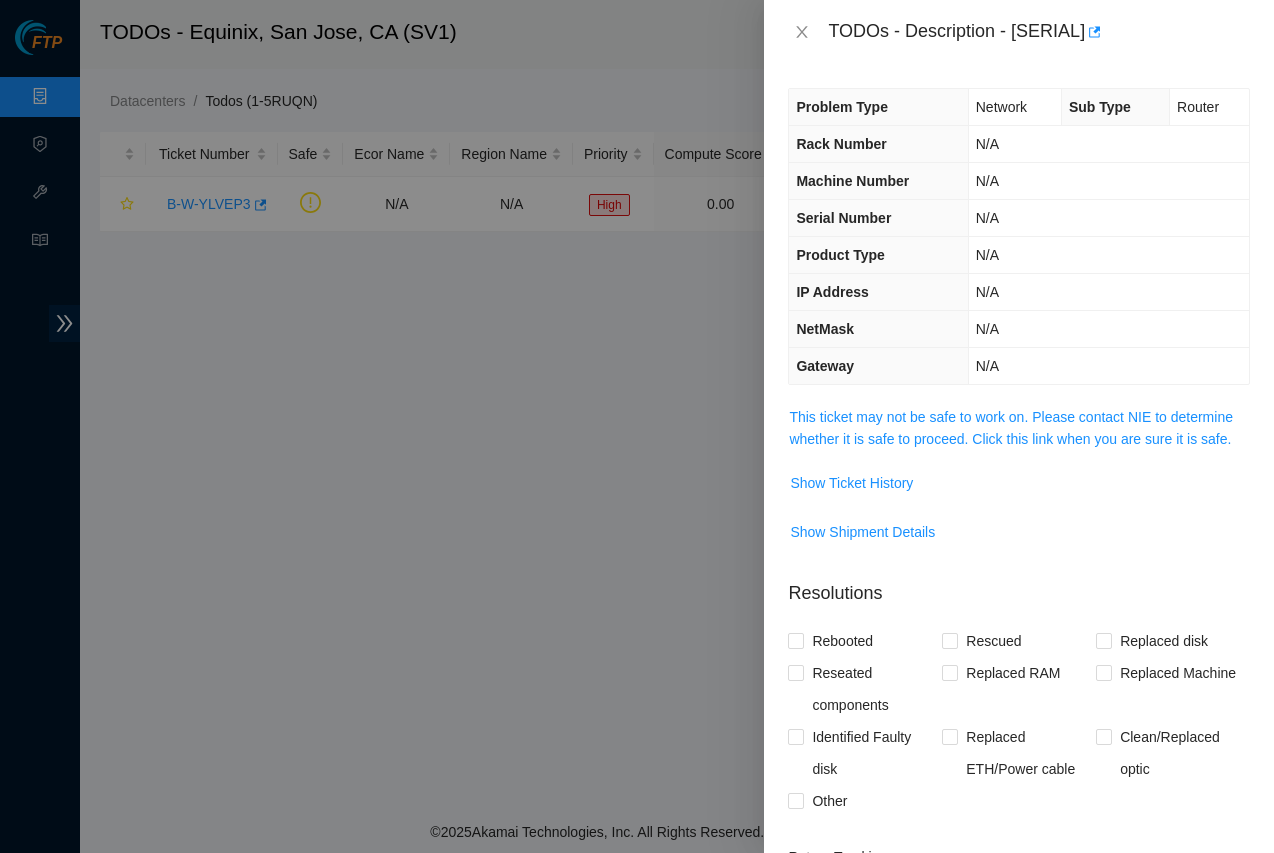 drag, startPoint x: 1019, startPoint y: 31, endPoint x: 1120, endPoint y: 31, distance: 101 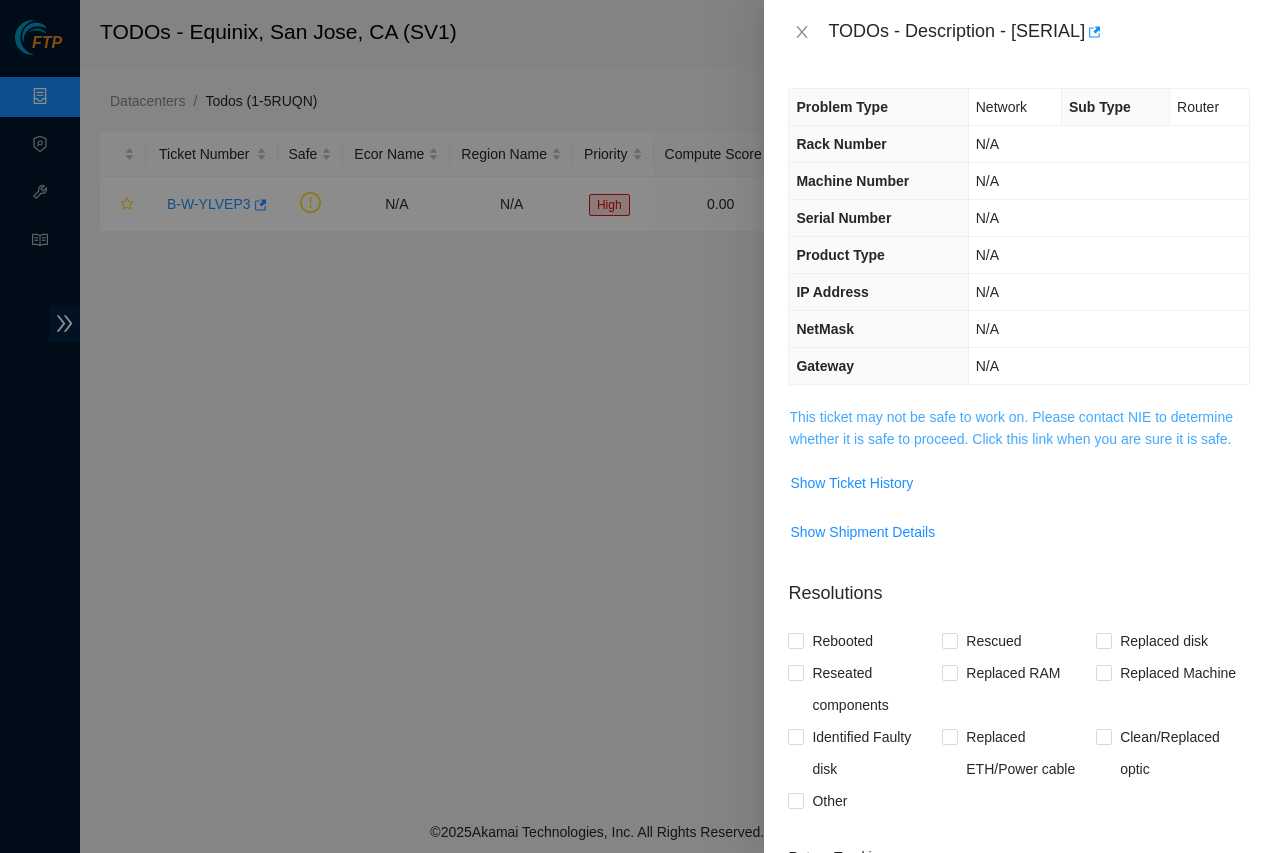 click on "This ticket may not be safe to work on. Please contact NIE to determine whether it is safe to proceed. Click this link when you are sure it is safe." at bounding box center [1011, 428] 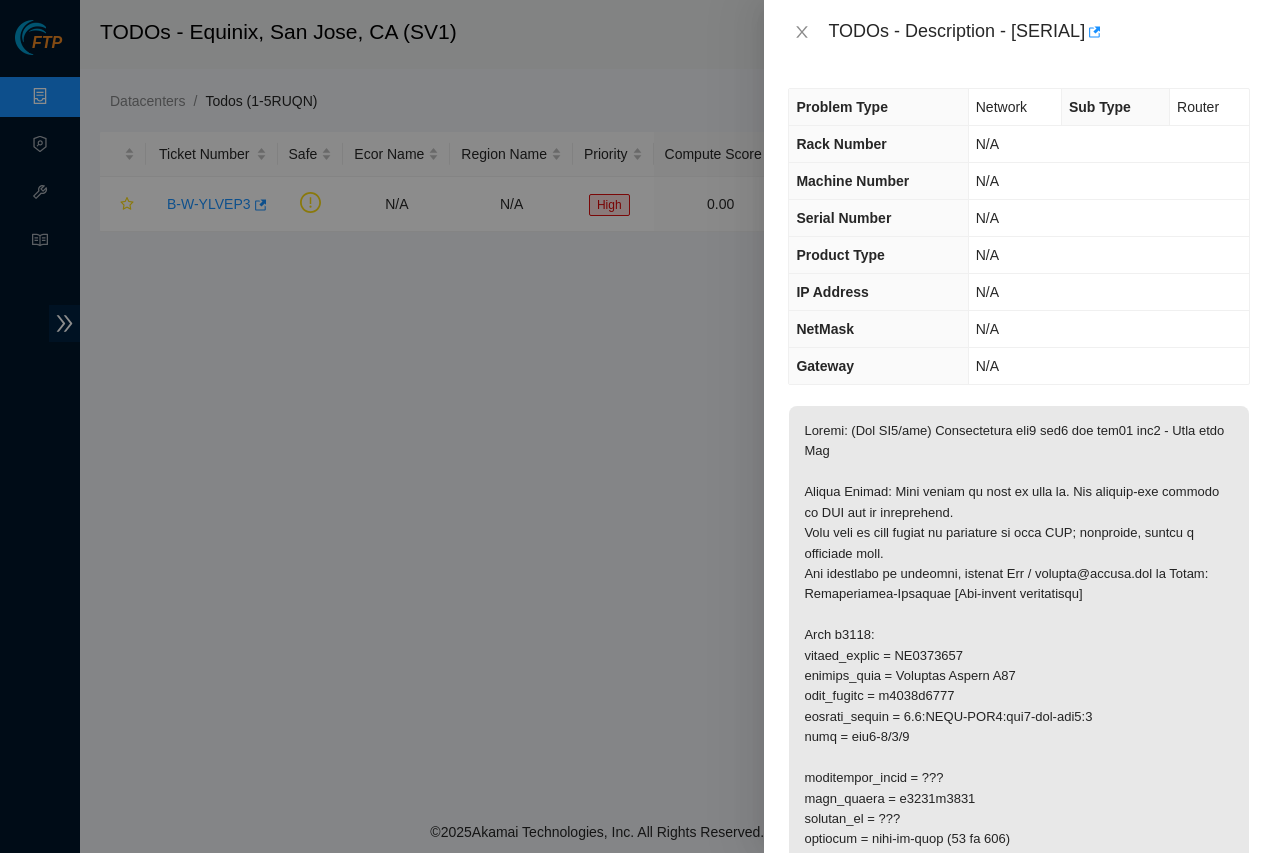 click on "Problem Type" at bounding box center (878, 107) 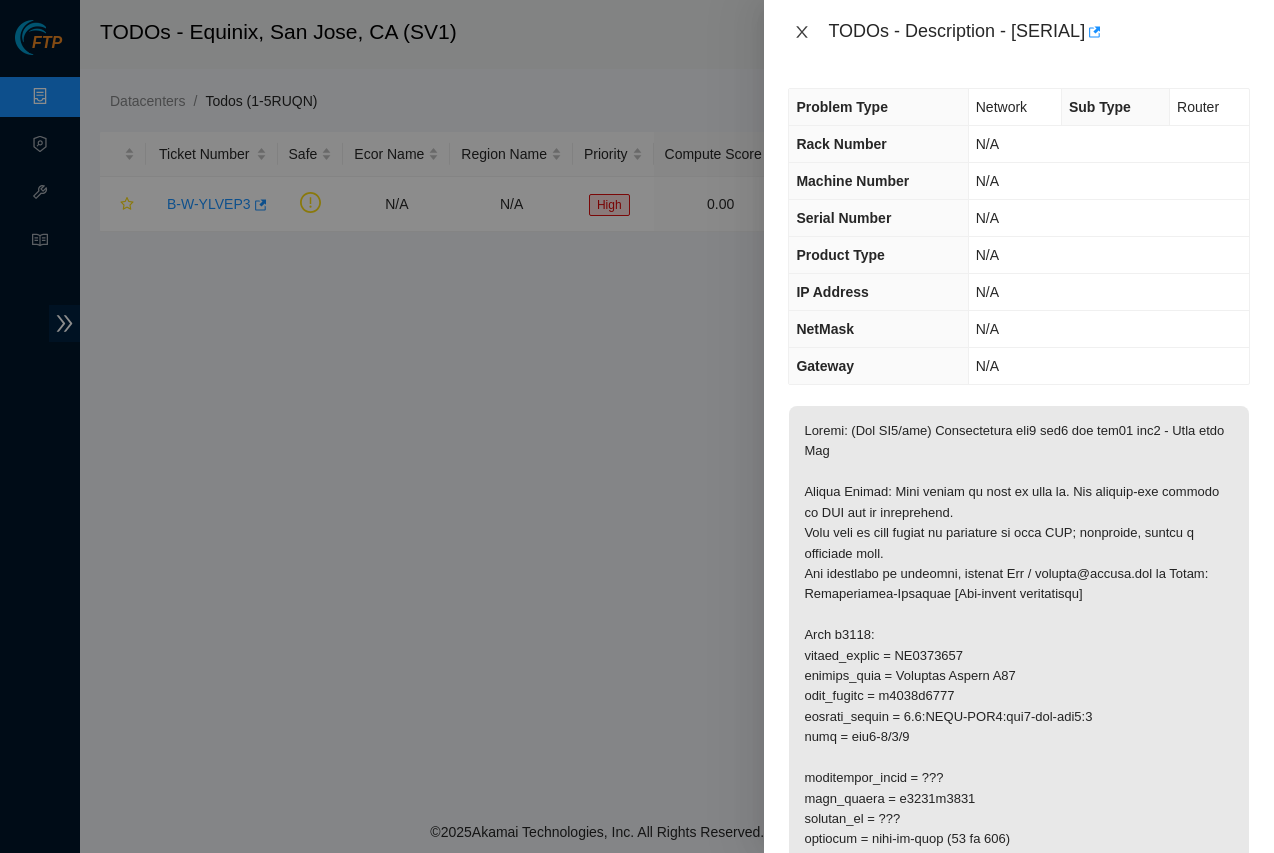 click at bounding box center (802, 32) 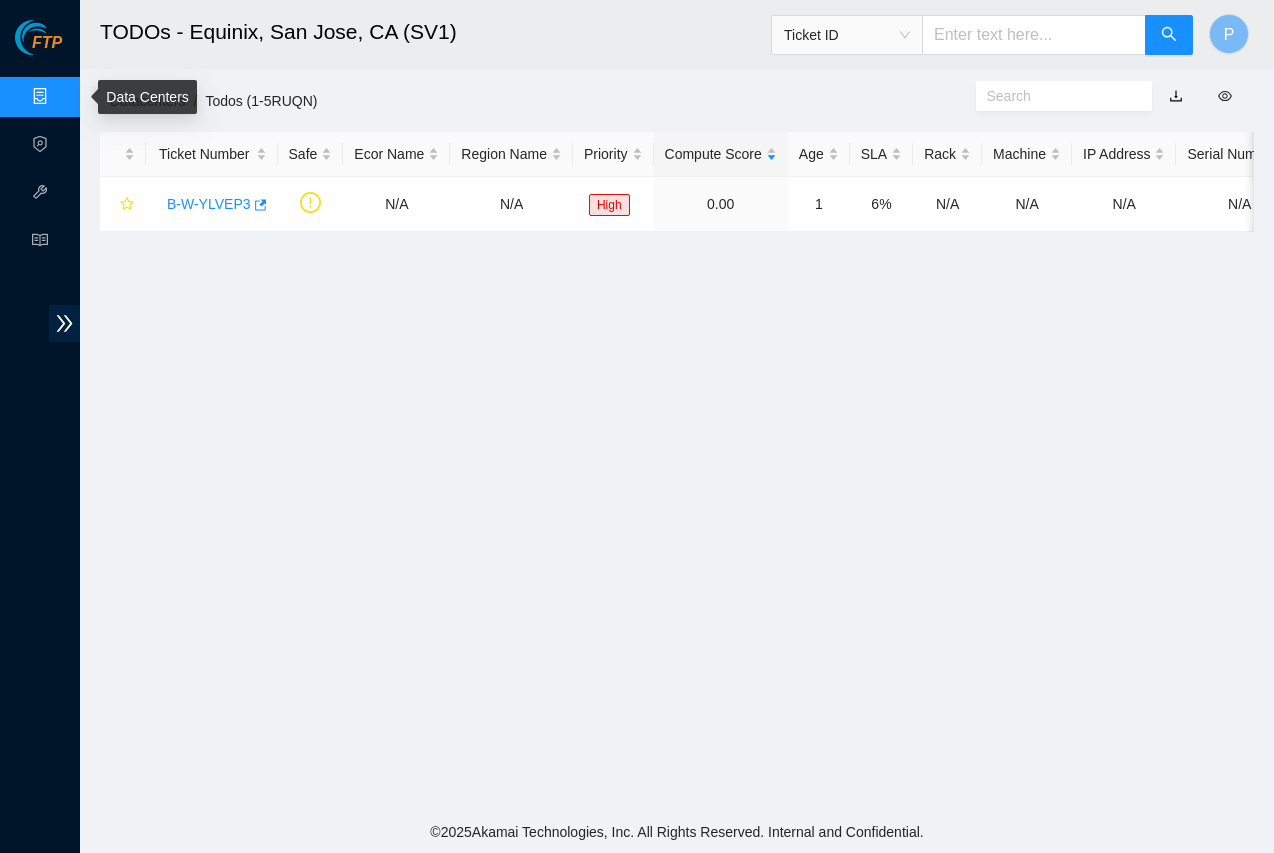 click on "Data Centers" at bounding box center [99, 97] 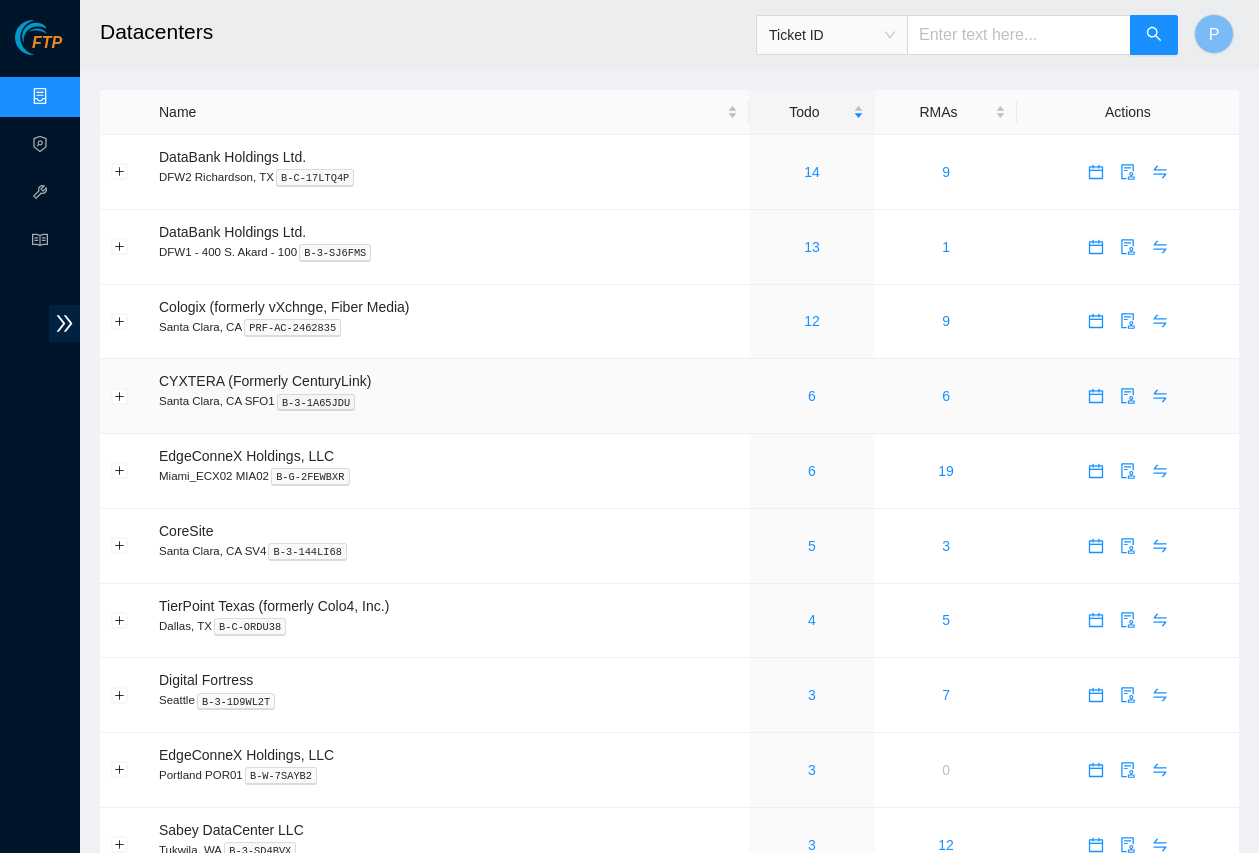 click on "6" at bounding box center (812, 396) 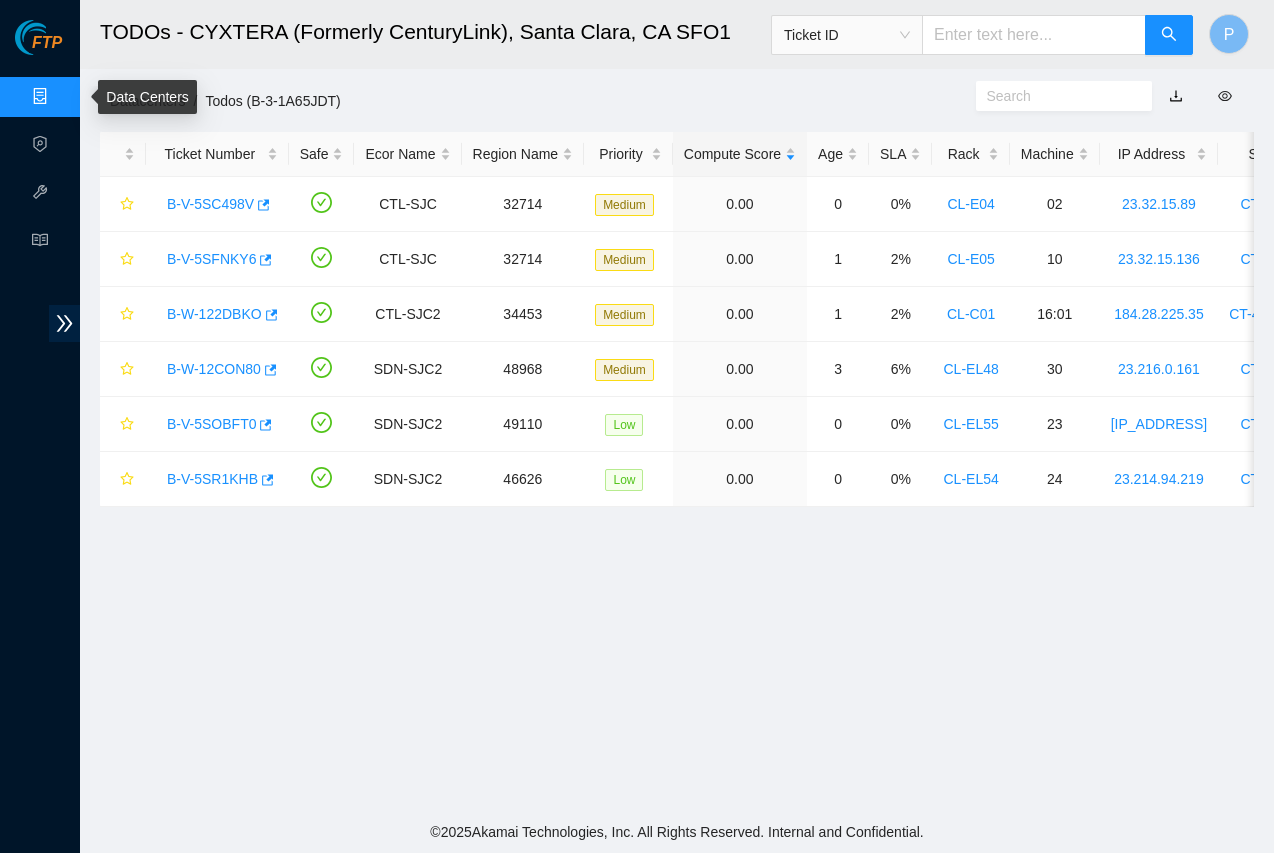 click on "Data Centers" at bounding box center (99, 97) 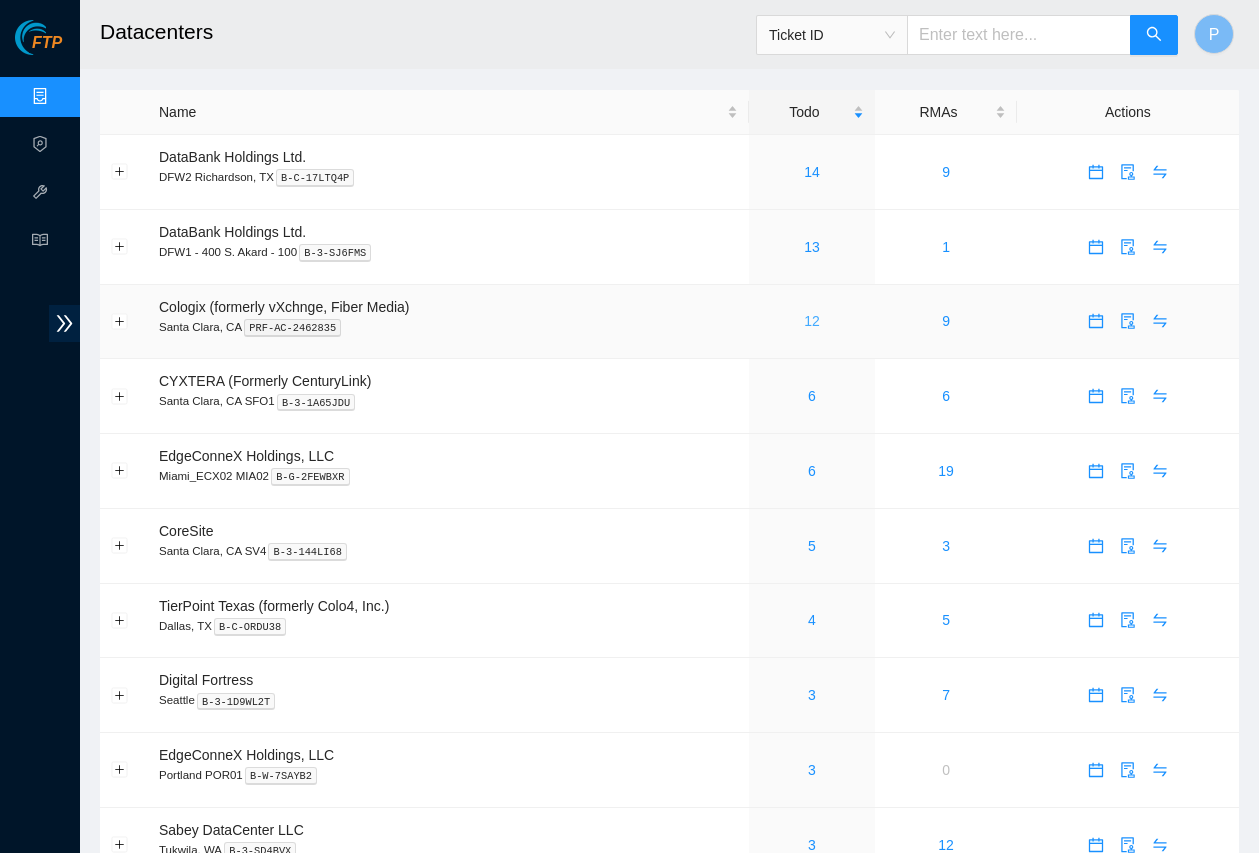 click on "12" at bounding box center [812, 321] 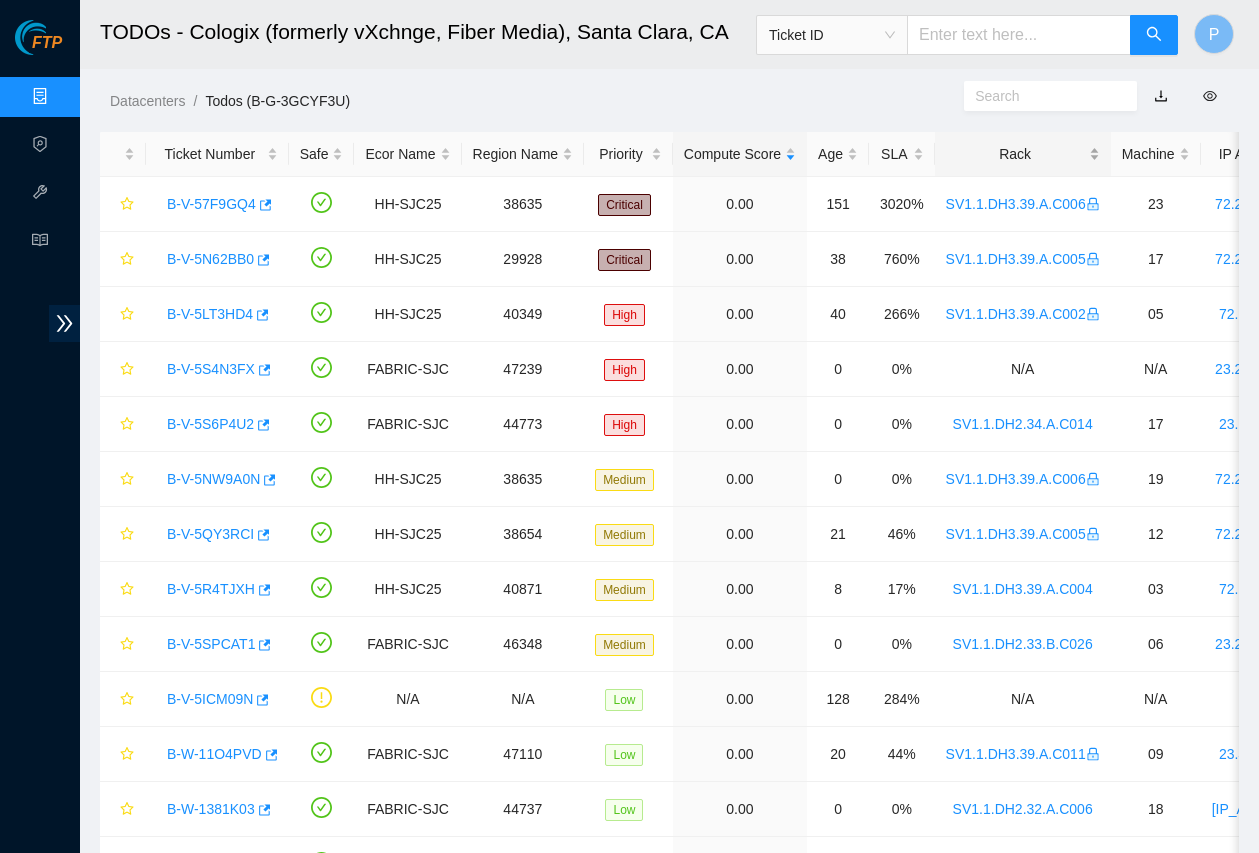 click on "Rack" at bounding box center [1023, 154] 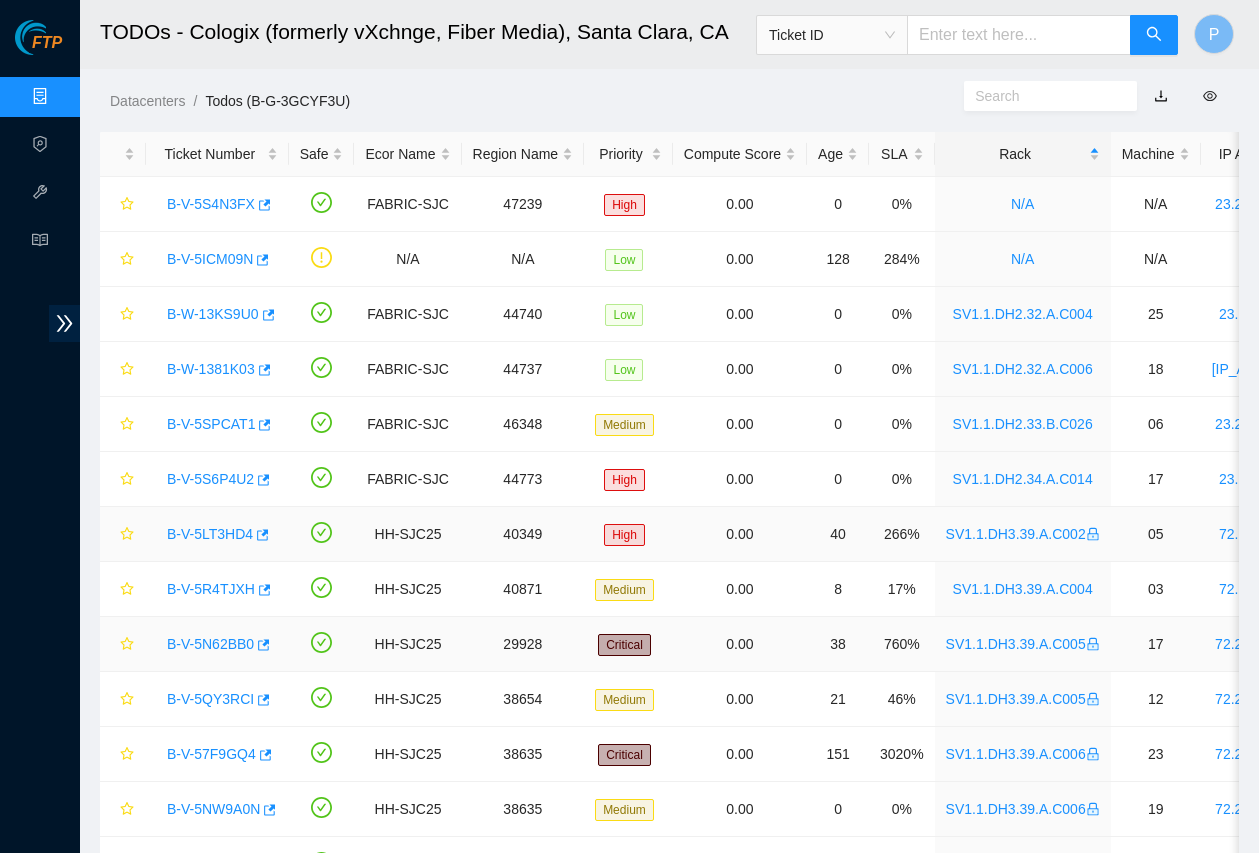 scroll, scrollTop: 116, scrollLeft: 0, axis: vertical 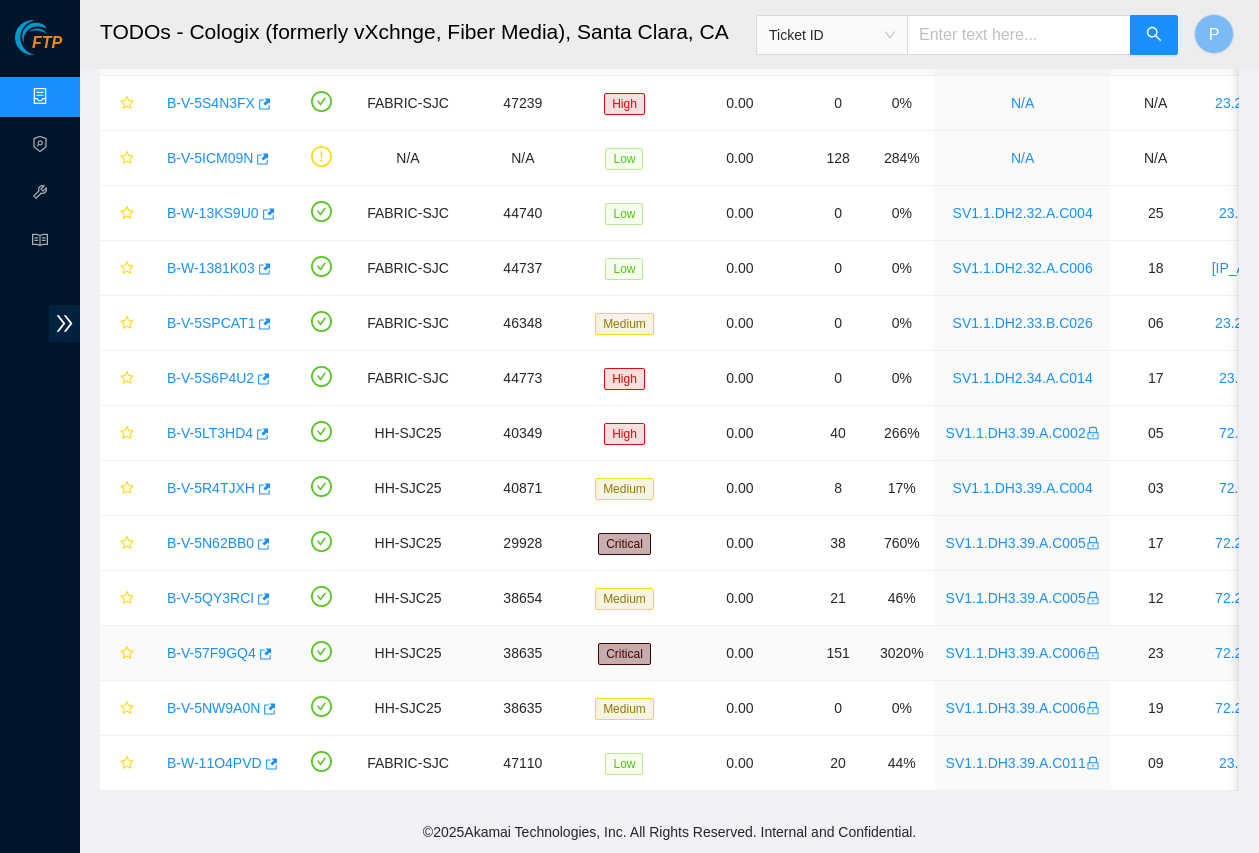 click on "SV1.1.DH3.39.A.C006" at bounding box center (1023, 653) 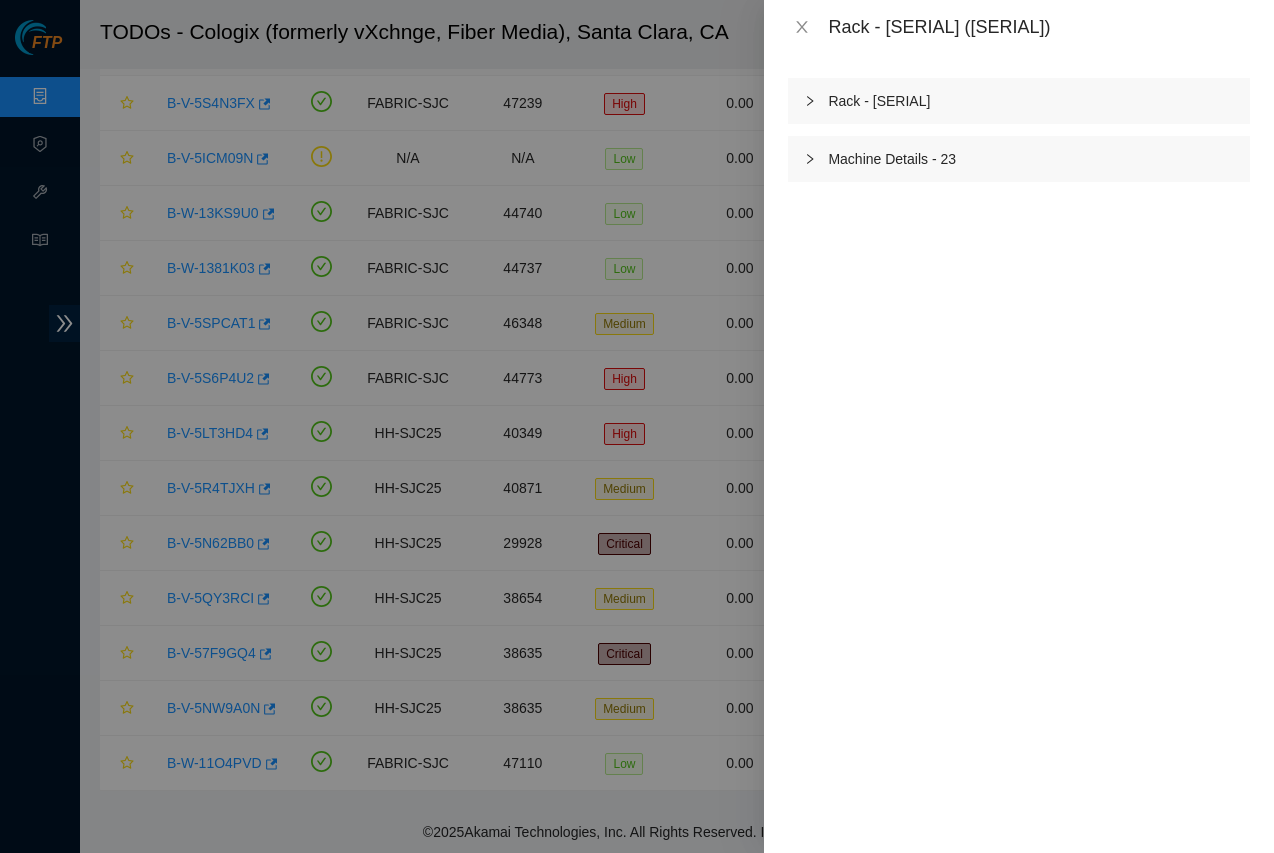 click on "Rack - [SERIAL]" at bounding box center [1019, 101] 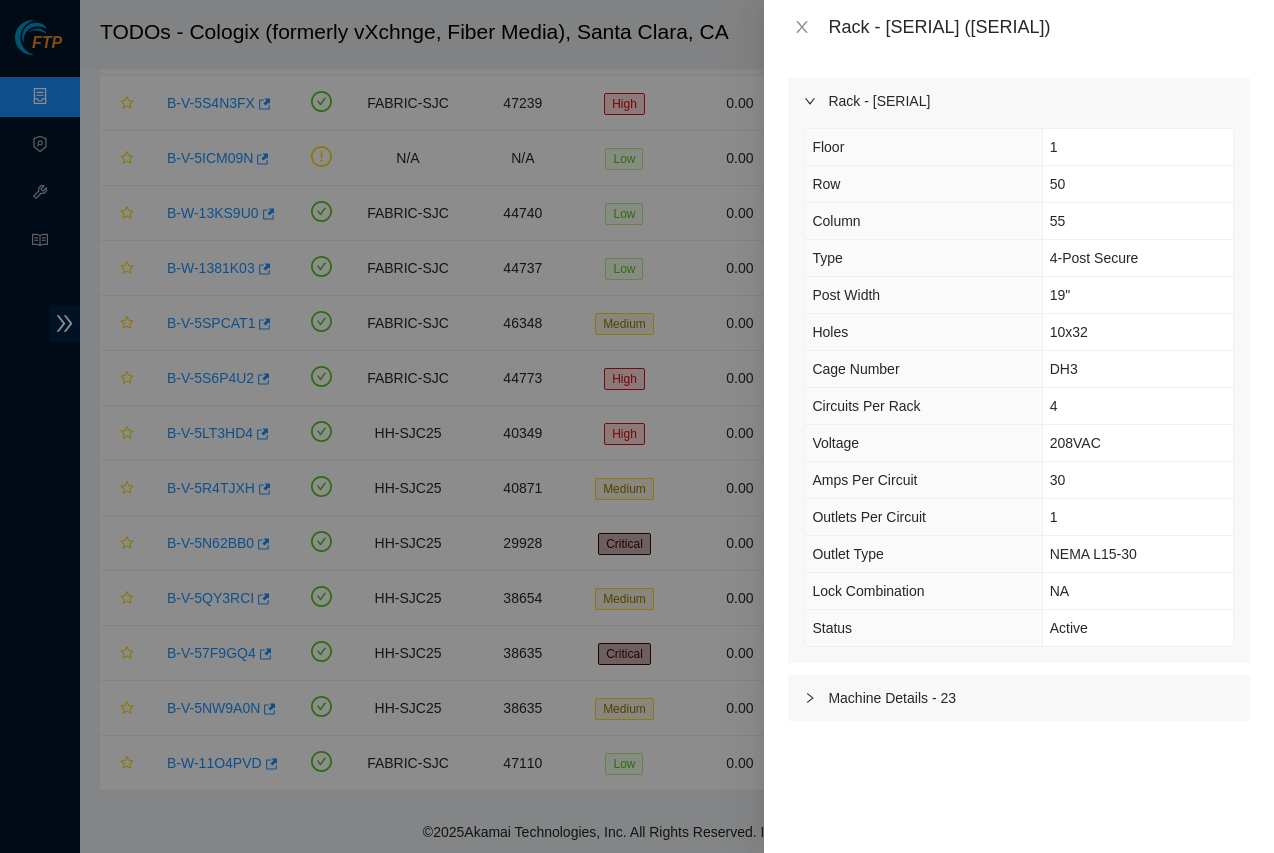 drag, startPoint x: 1058, startPoint y: 99, endPoint x: 829, endPoint y: 95, distance: 229.03493 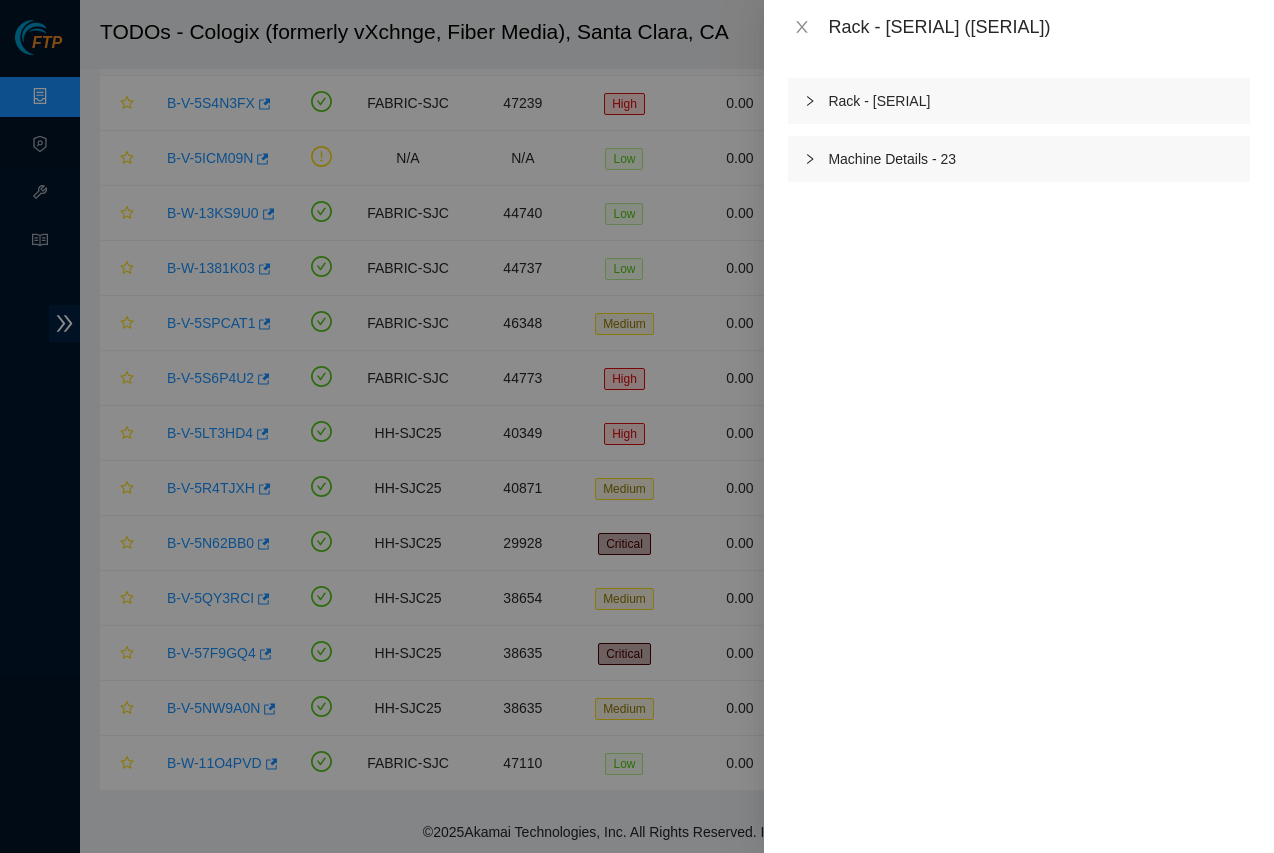 copy on "Rack - [SERIAL]" 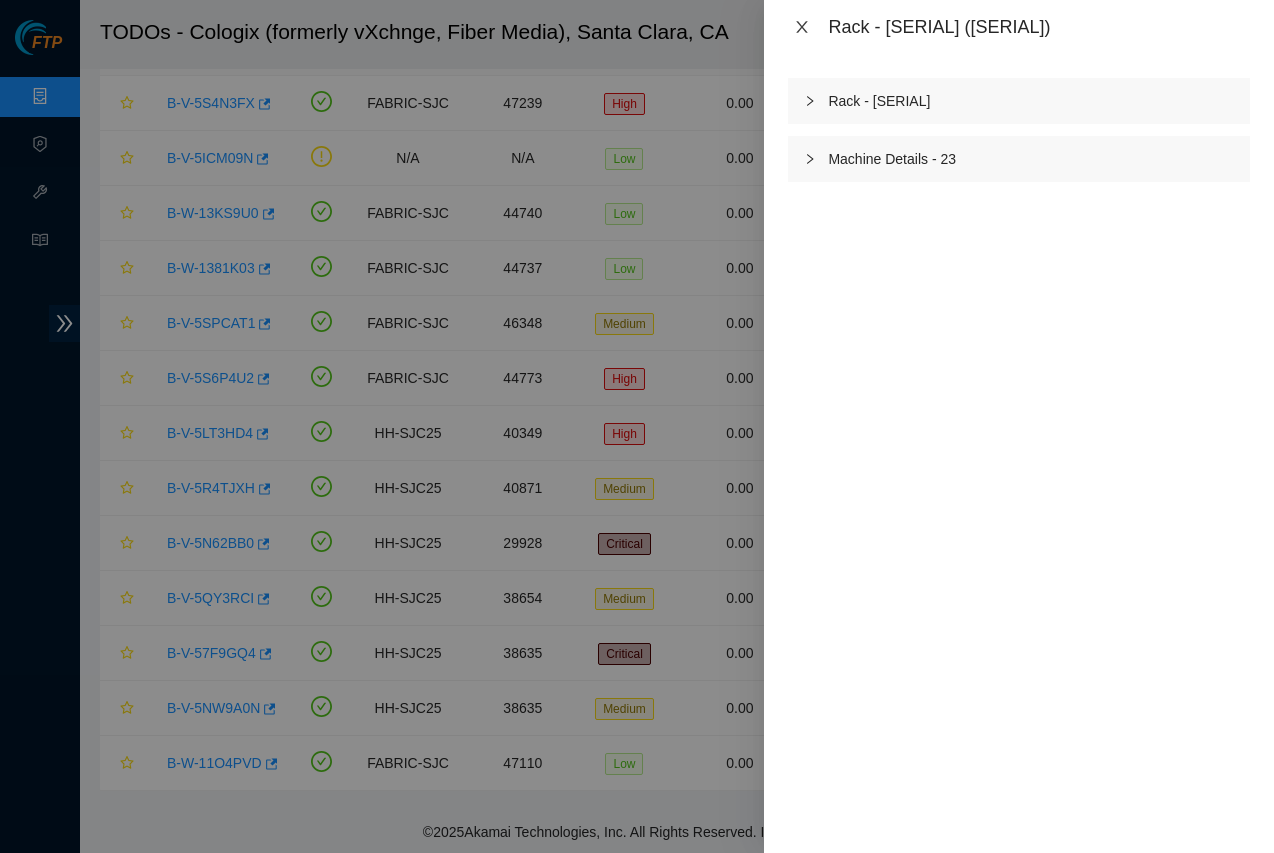 click 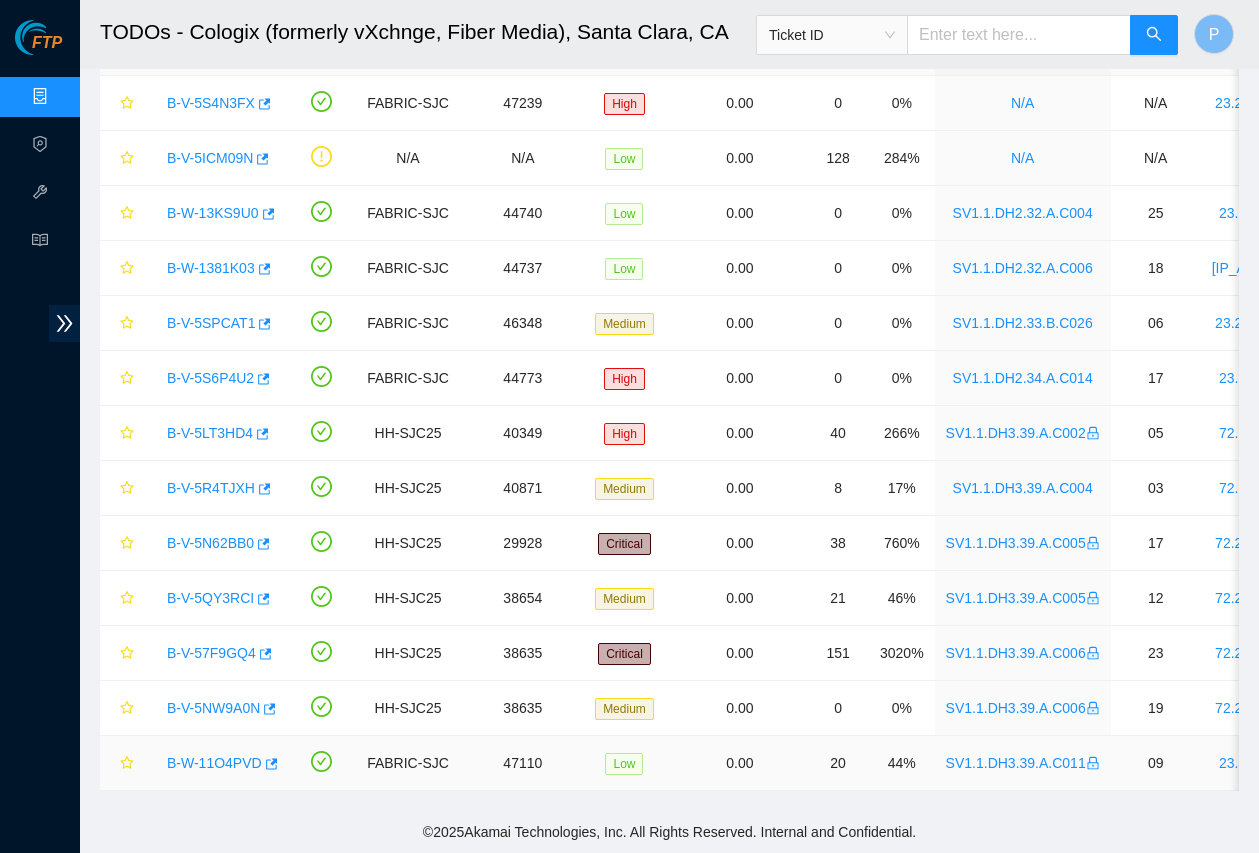click on "B-W-11O4PVD" at bounding box center [214, 763] 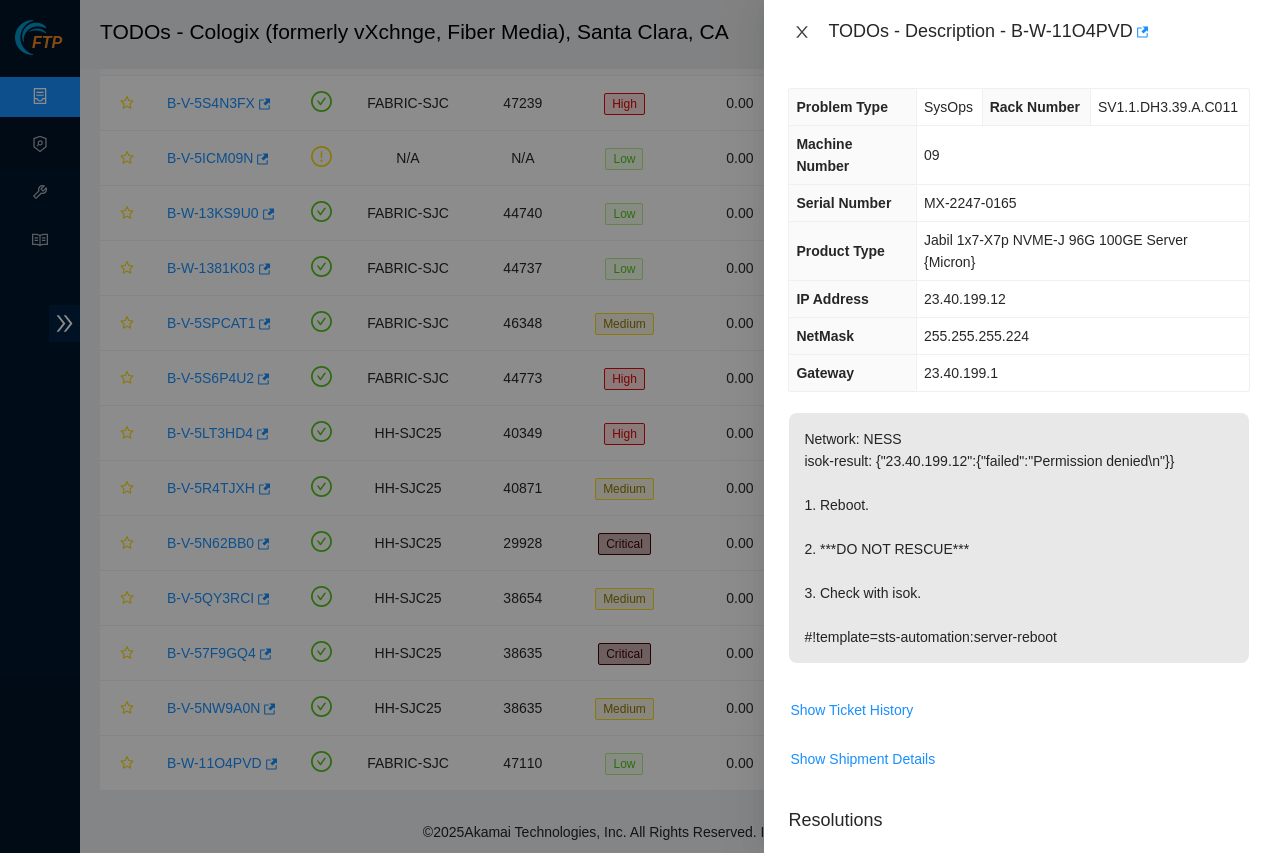 click 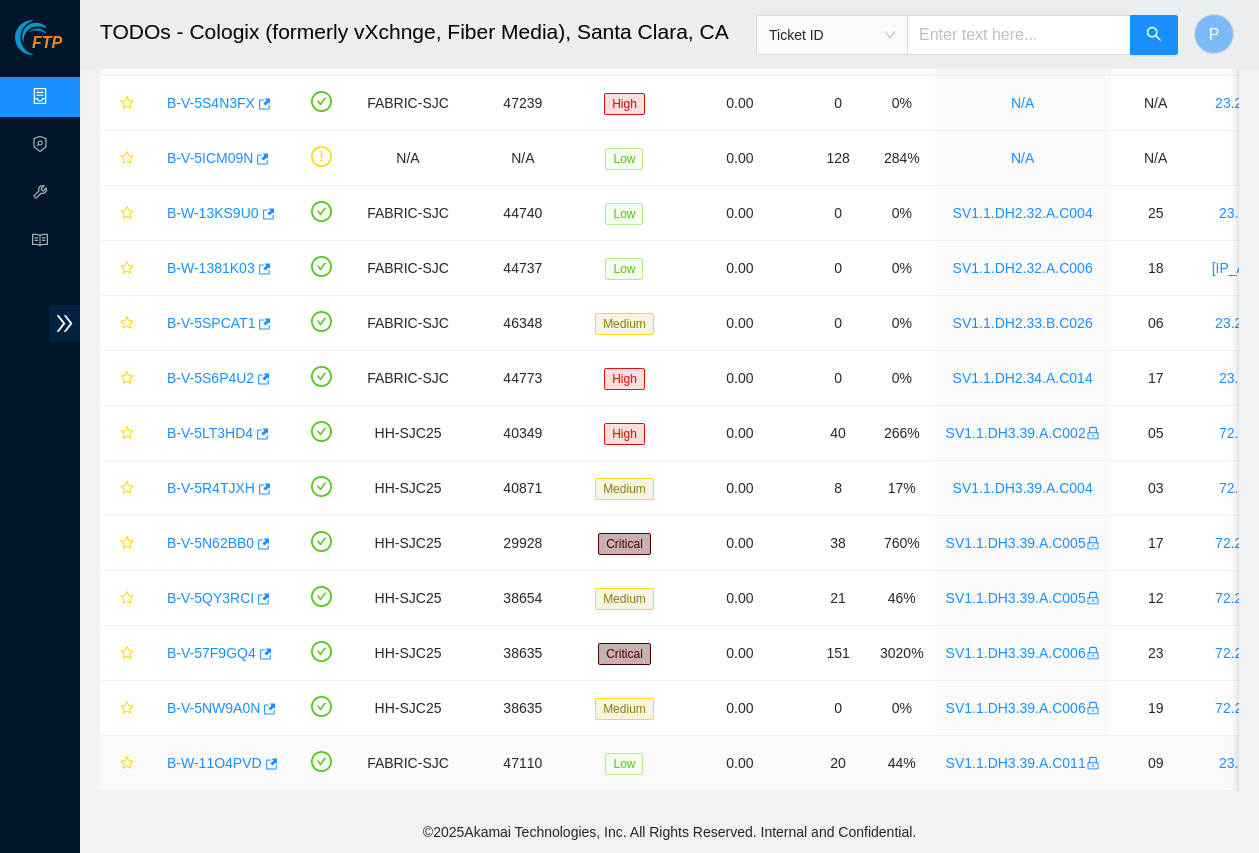 click on "SV1.1.DH3.39.A.C011" at bounding box center [1023, 763] 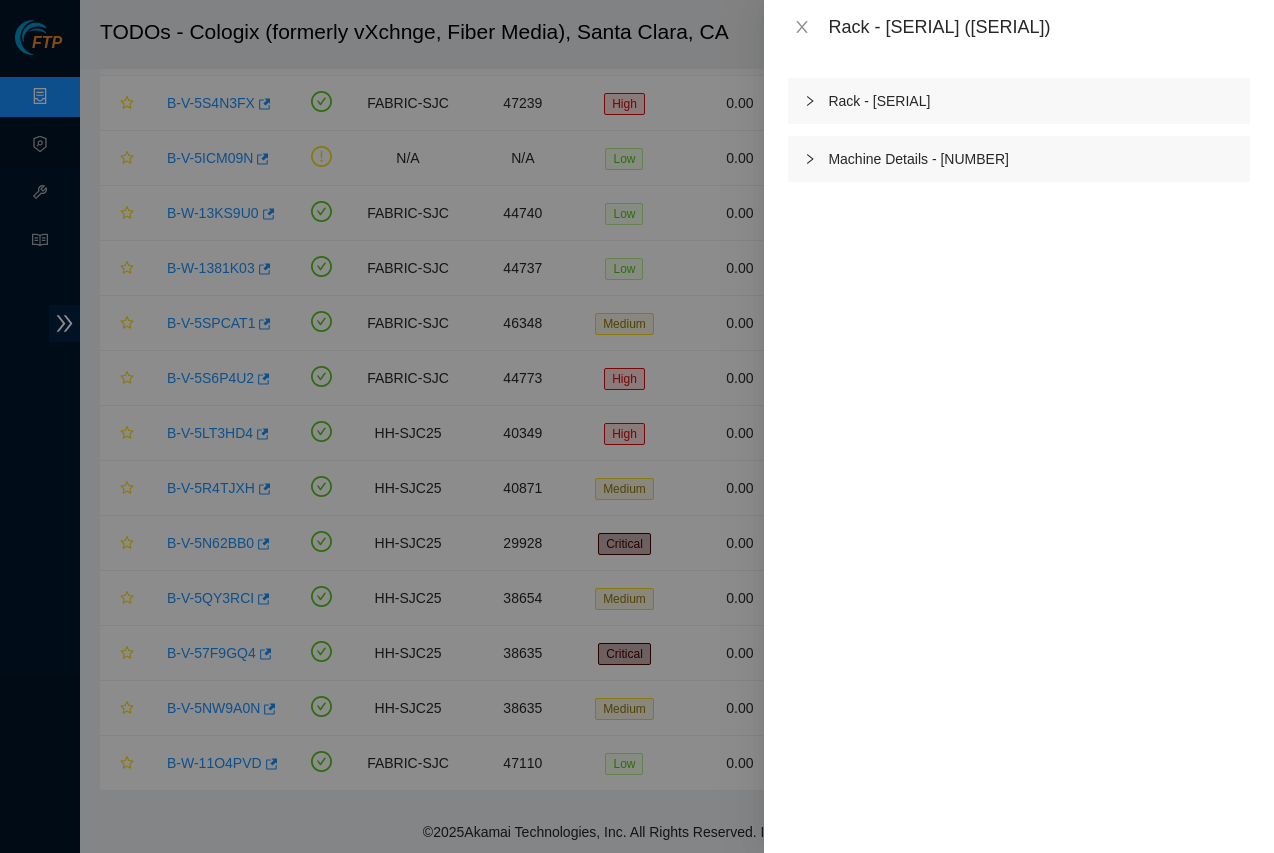 click on "Rack - [SERIAL]" at bounding box center (1019, 101) 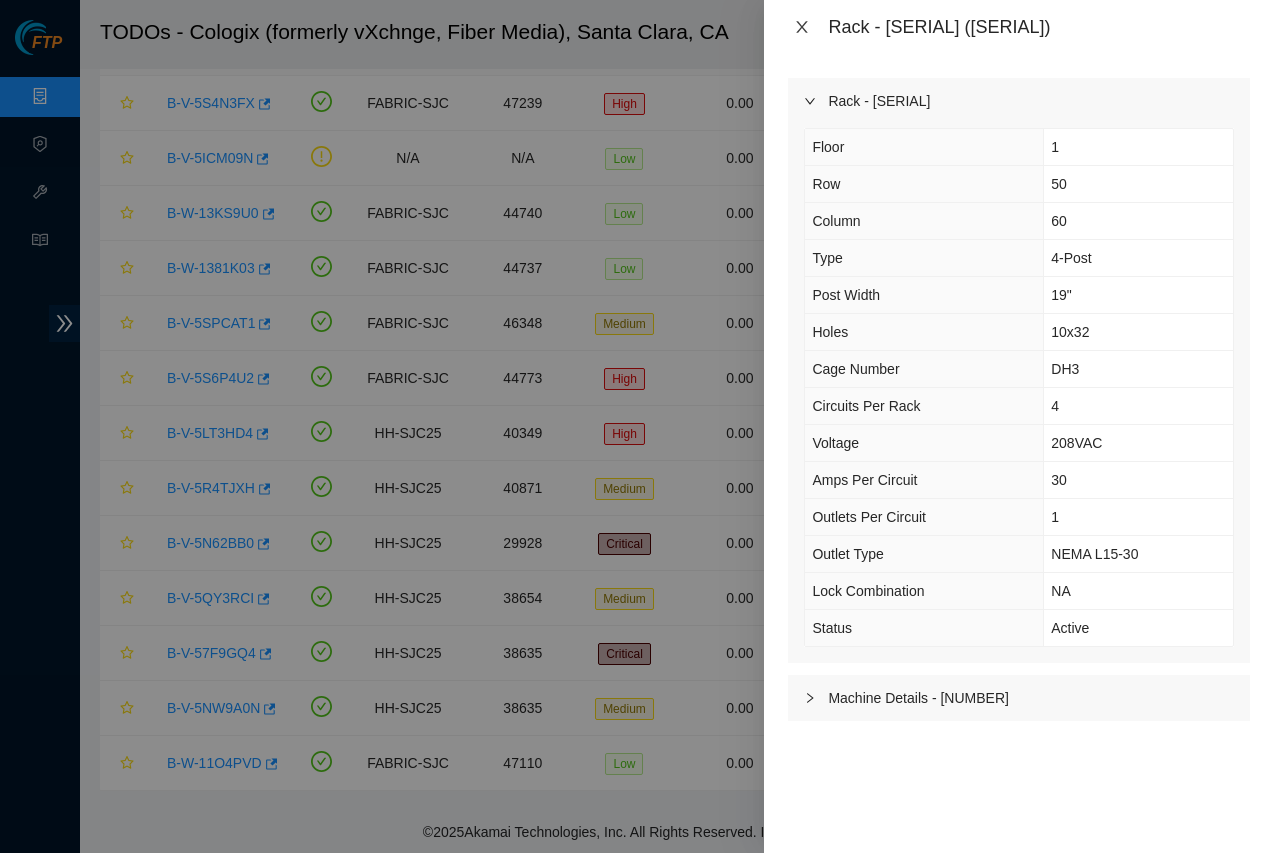 click 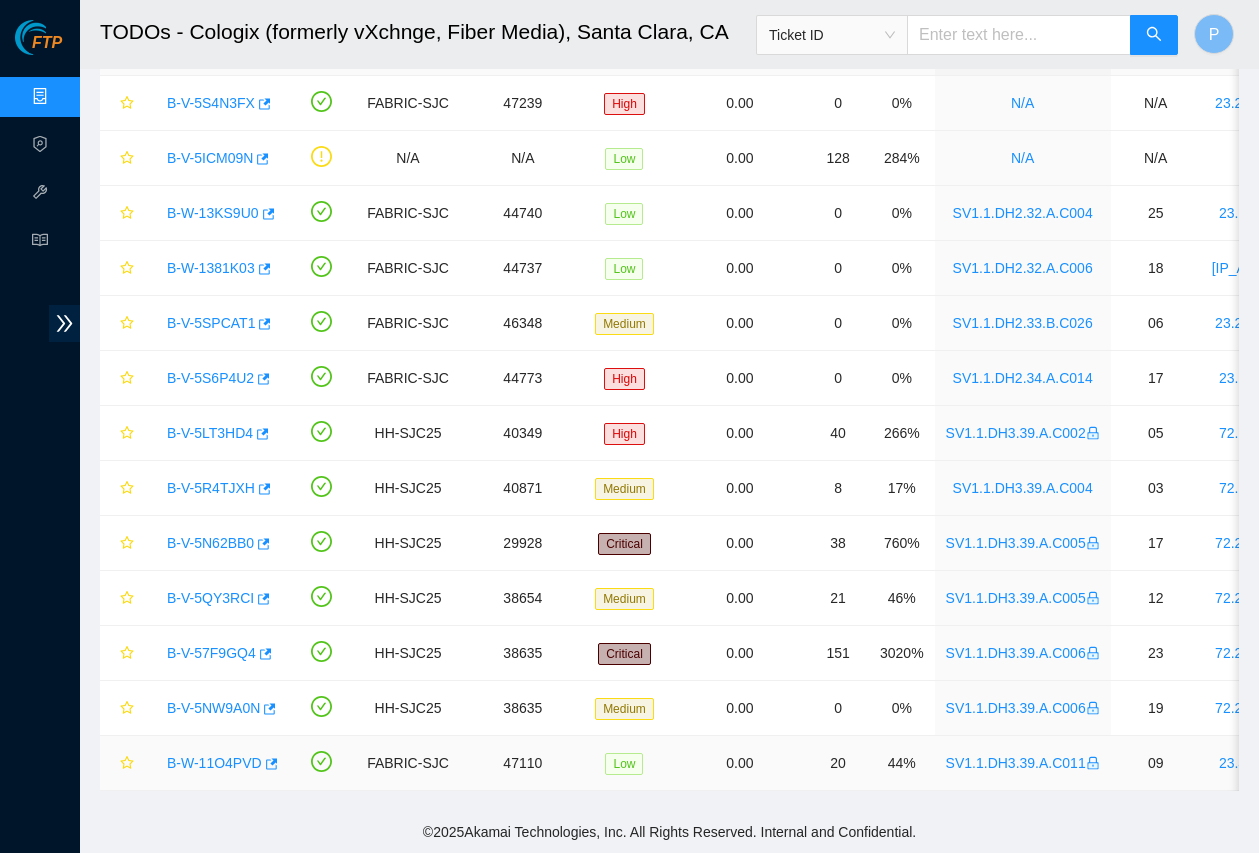 click on "SV1.1.DH3.39.A.C011" at bounding box center [1023, 763] 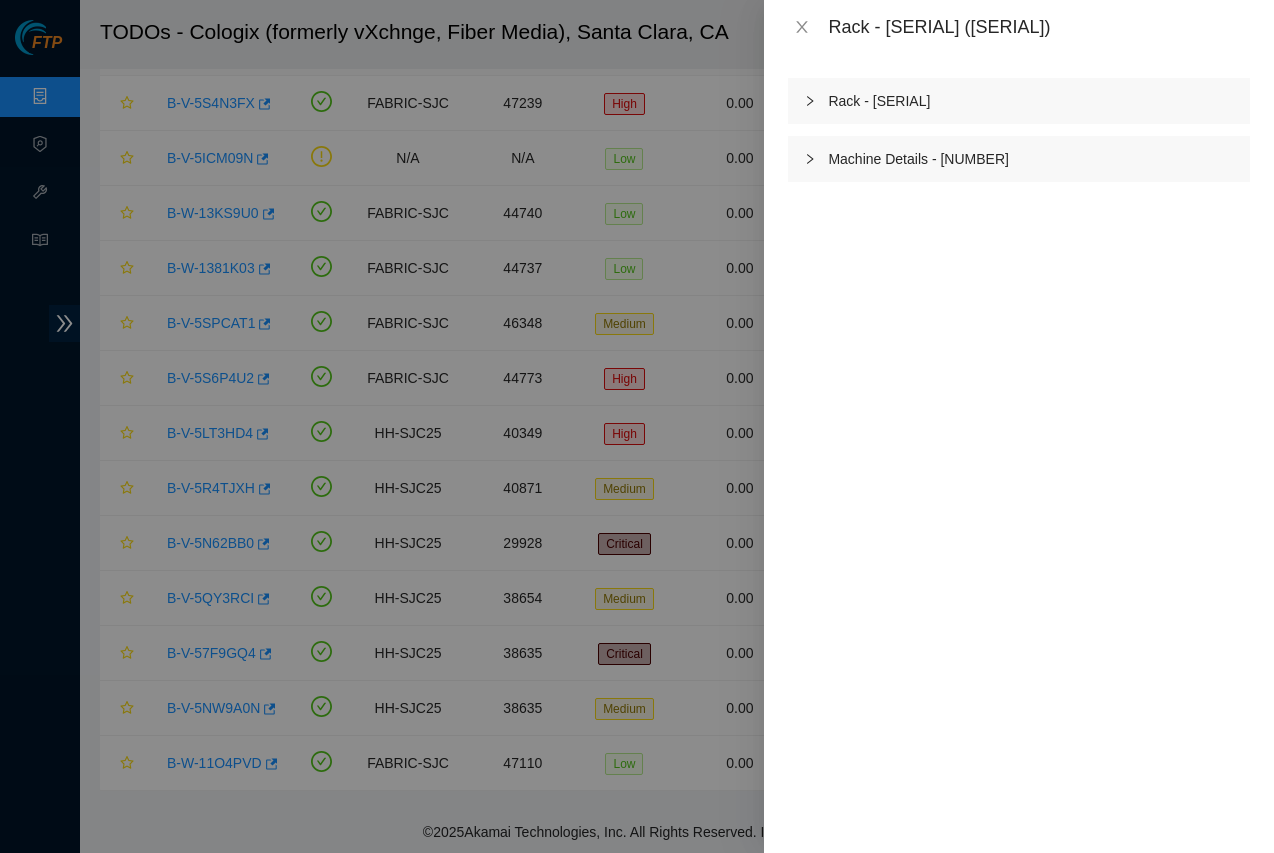 click on "Rack - [SERIAL]" at bounding box center (1019, 101) 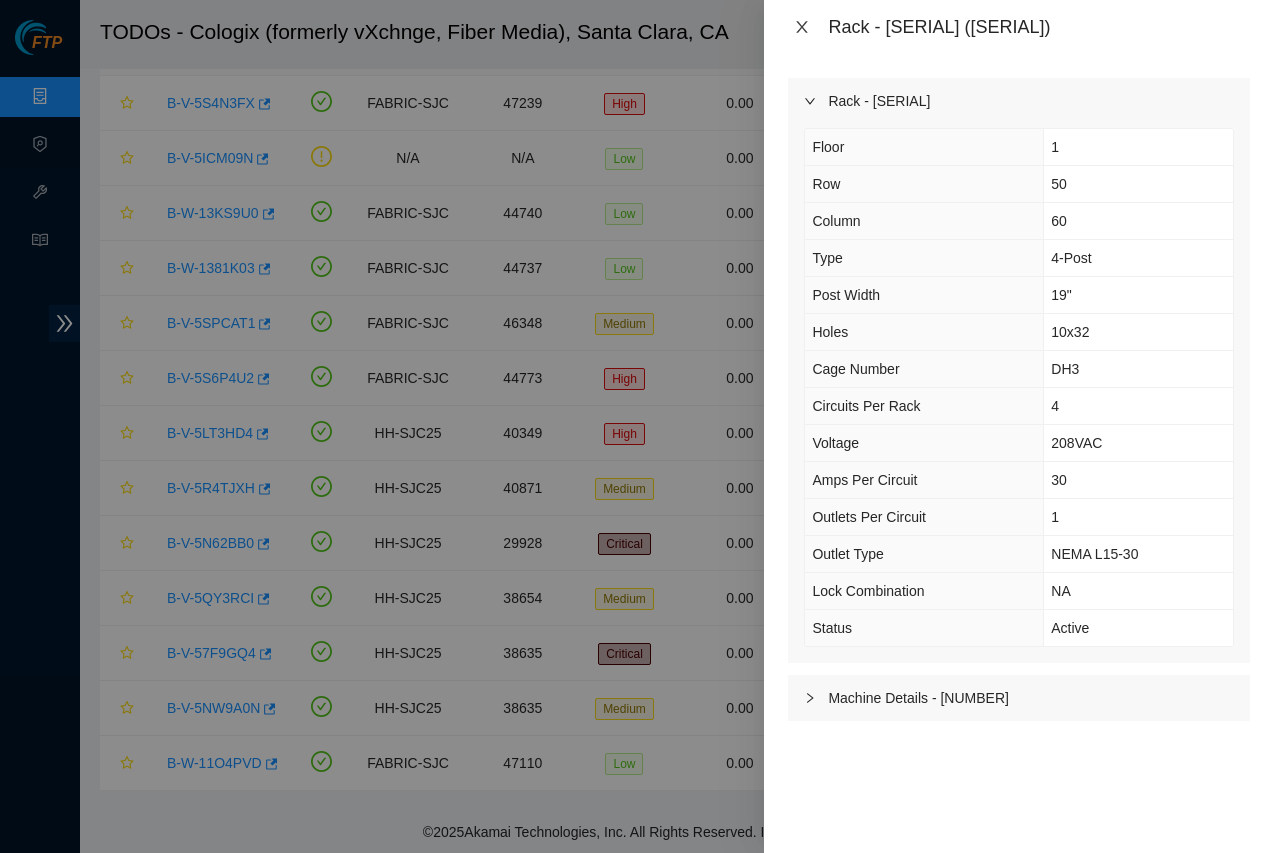 click 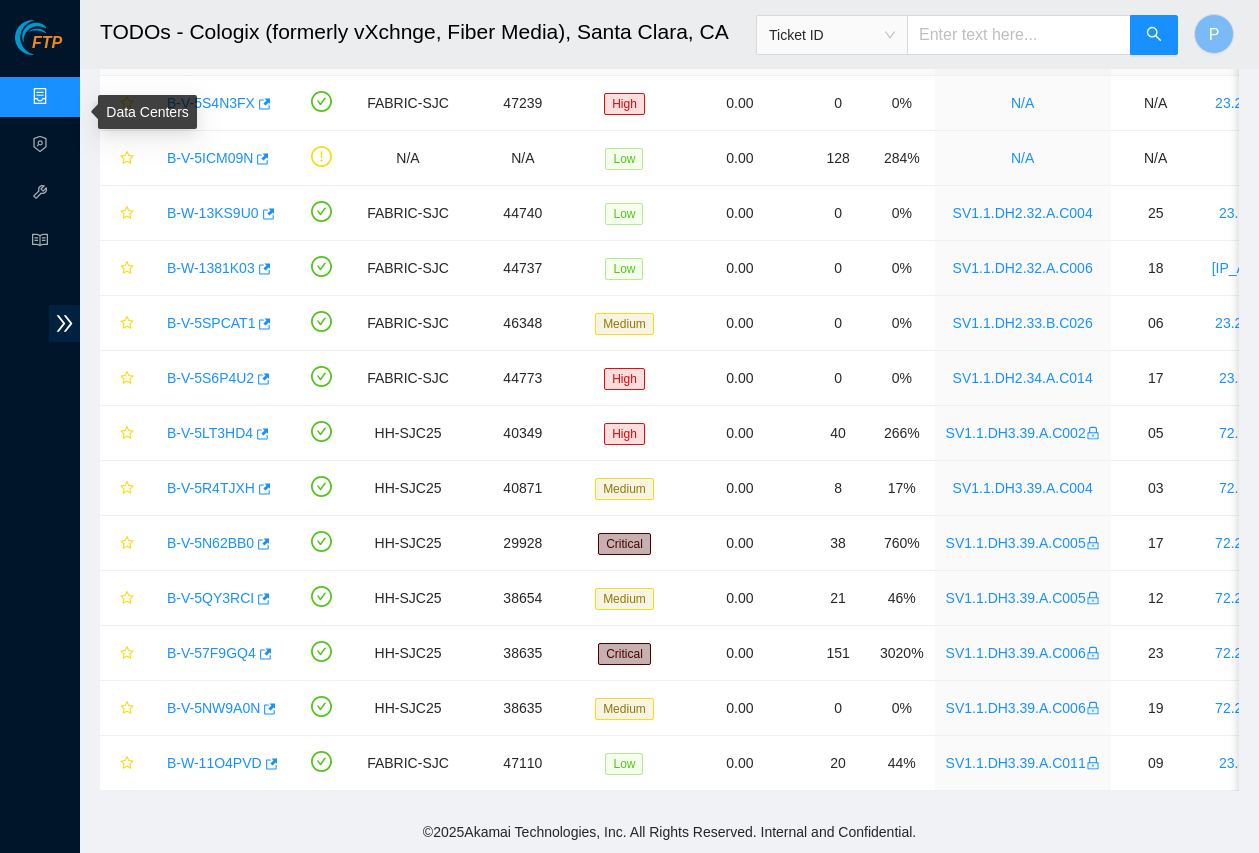 click on "Data Centers" at bounding box center [99, 97] 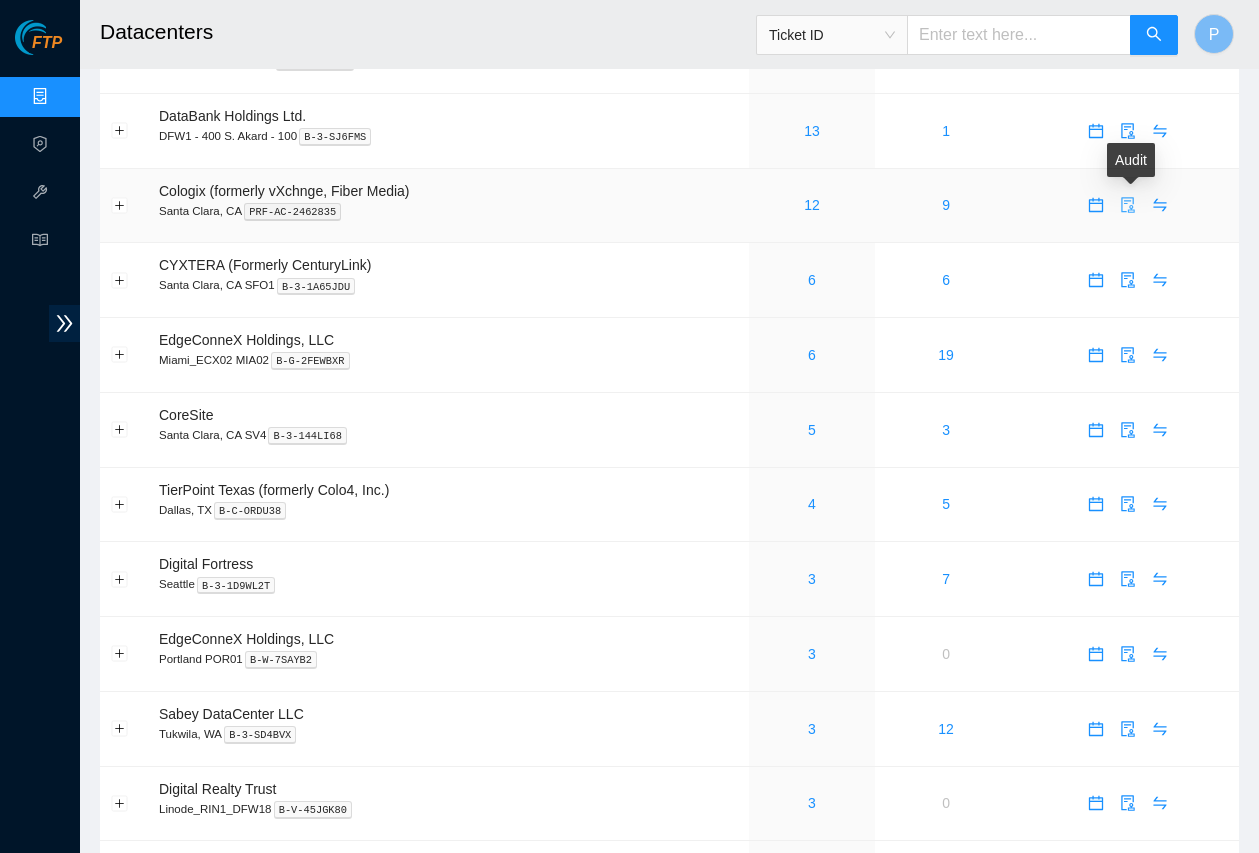 click 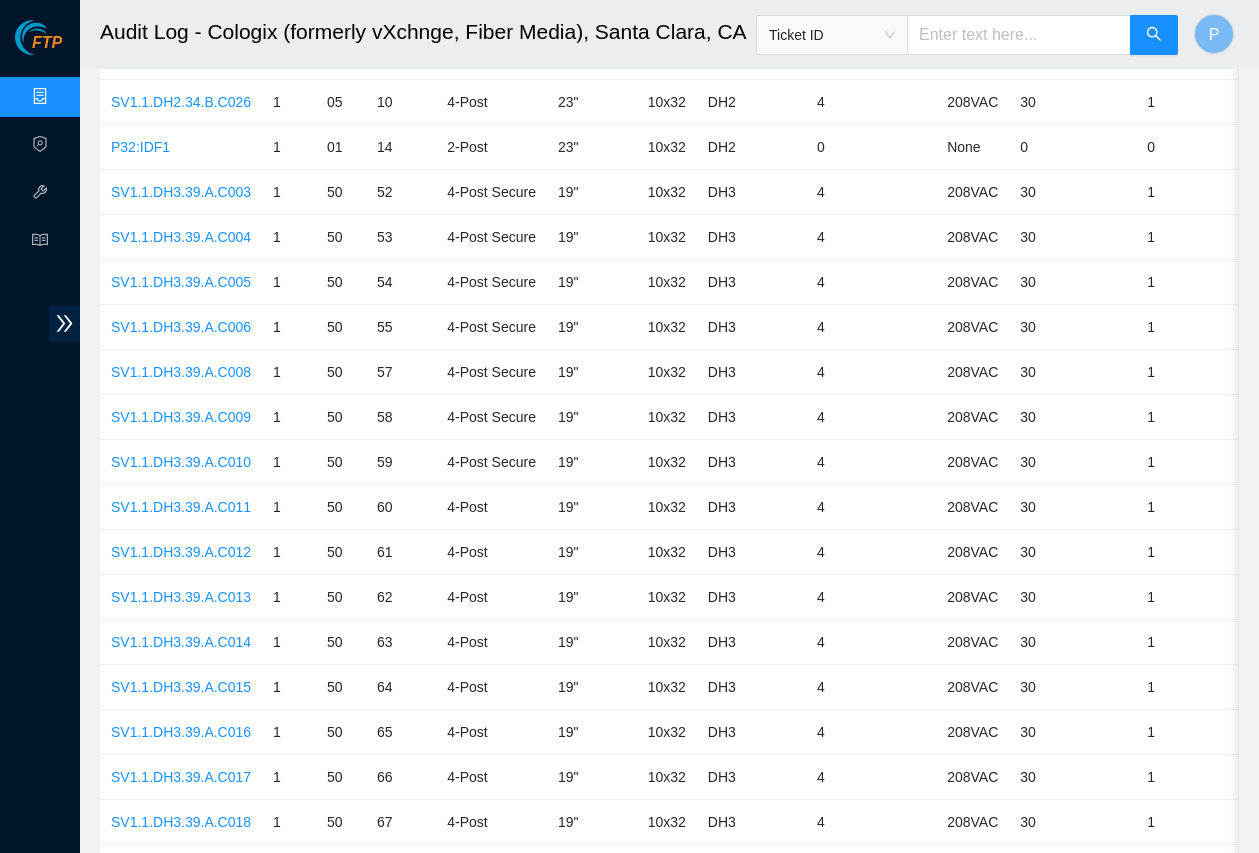 scroll, scrollTop: 4196, scrollLeft: 0, axis: vertical 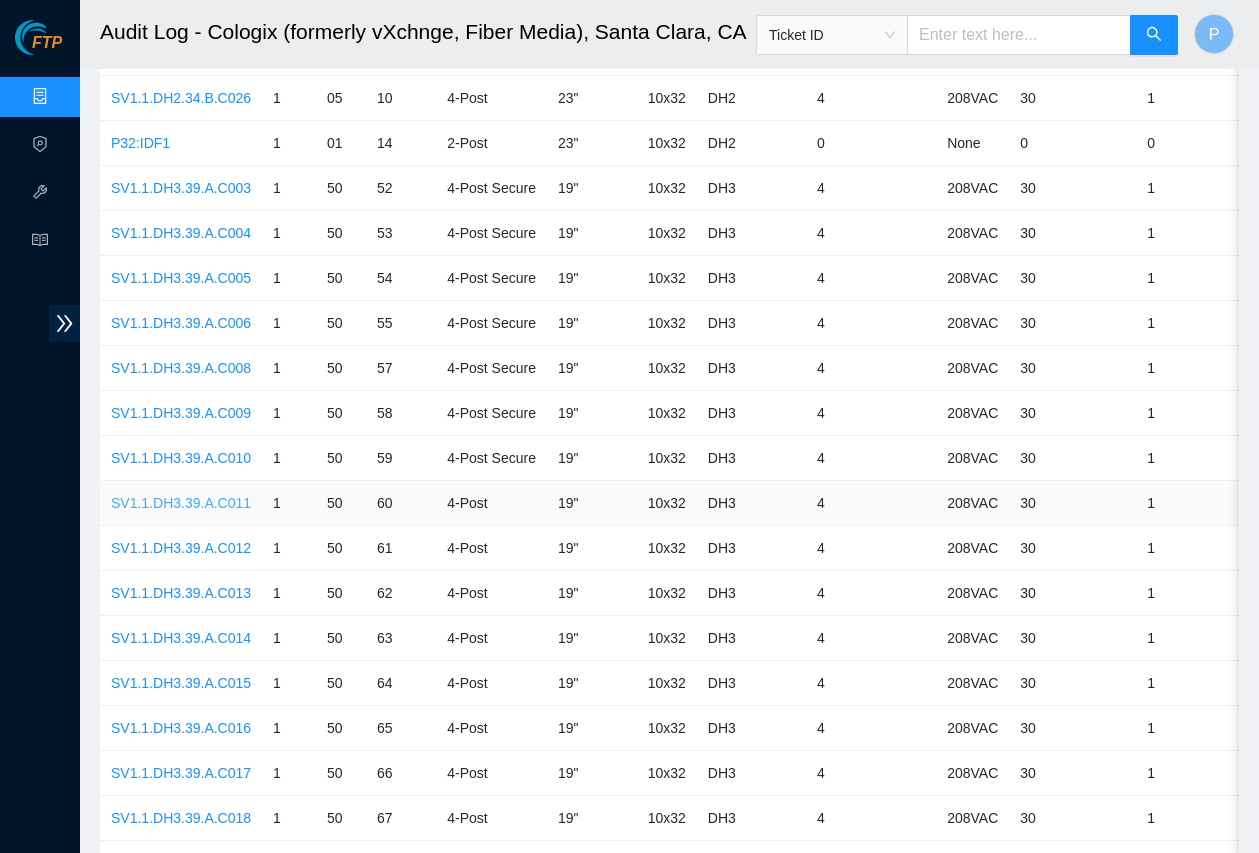 click on "SV1.1.DH3.39.A.C011" at bounding box center (181, 503) 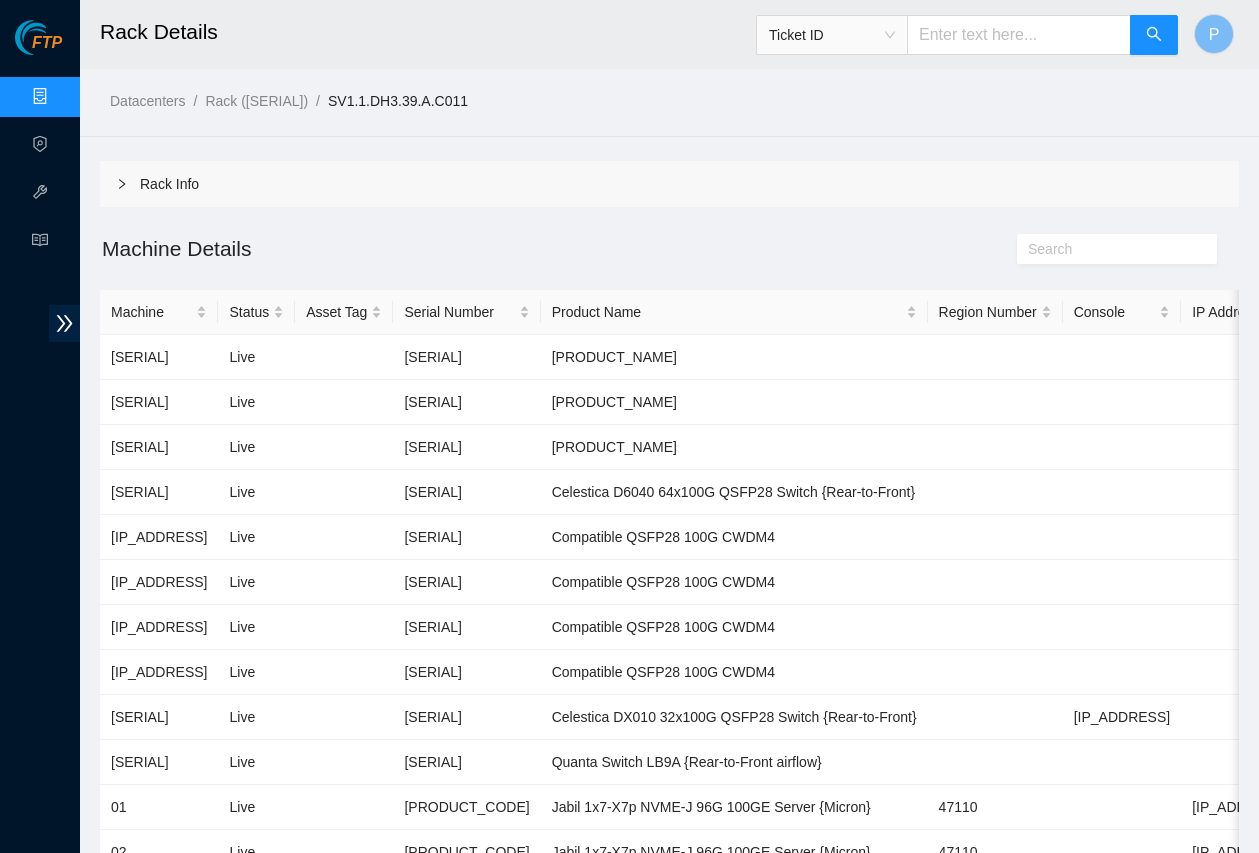click on "Rack Info" at bounding box center (669, 184) 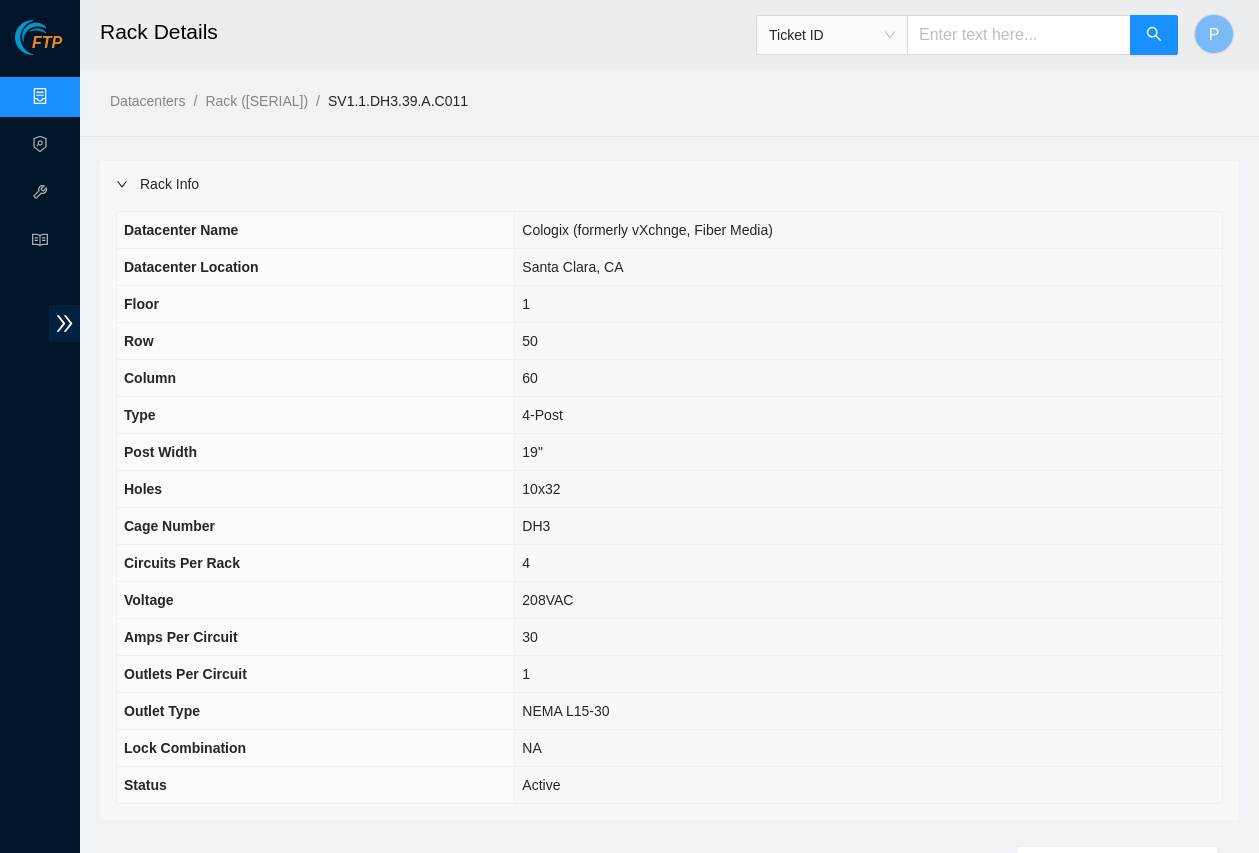 click on "Data Centers" at bounding box center [99, 97] 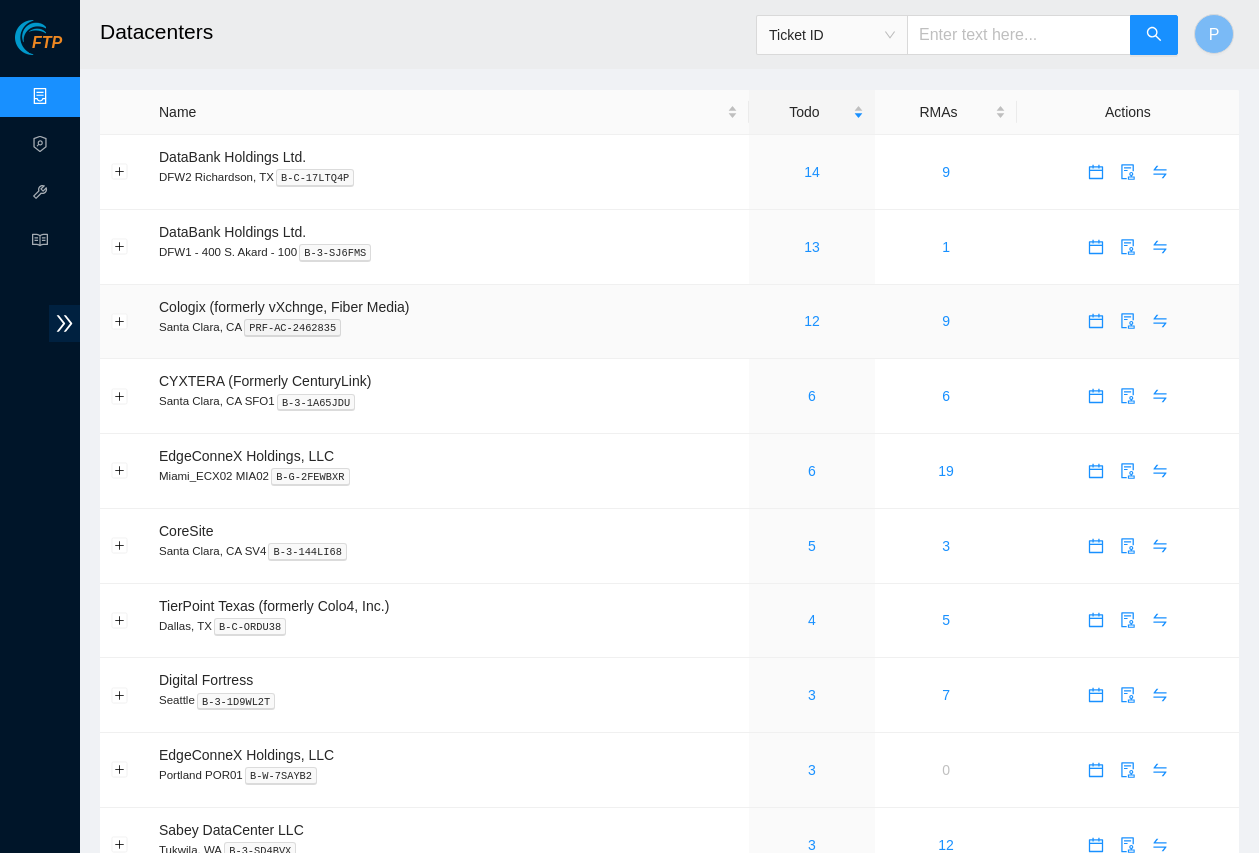 click on "12" at bounding box center (812, 321) 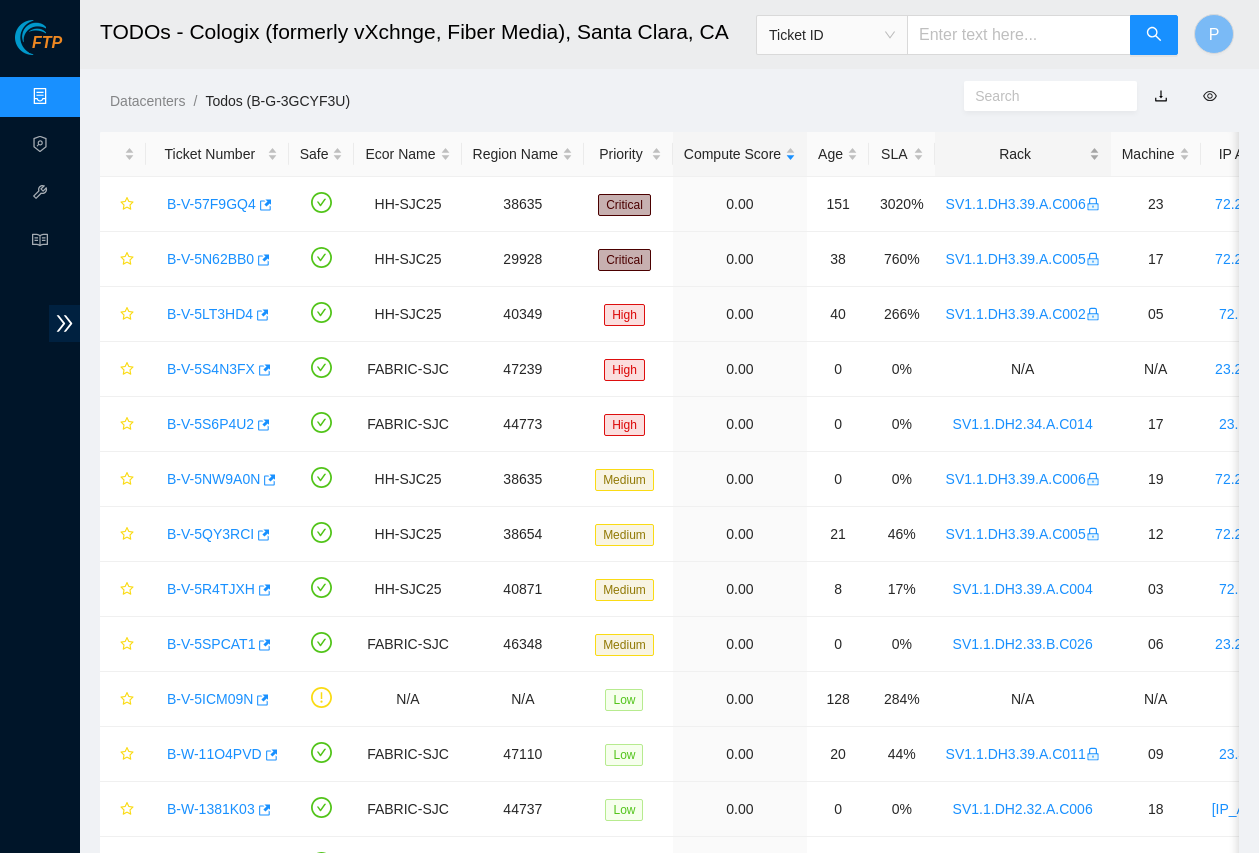 click on "Rack" at bounding box center (1023, 154) 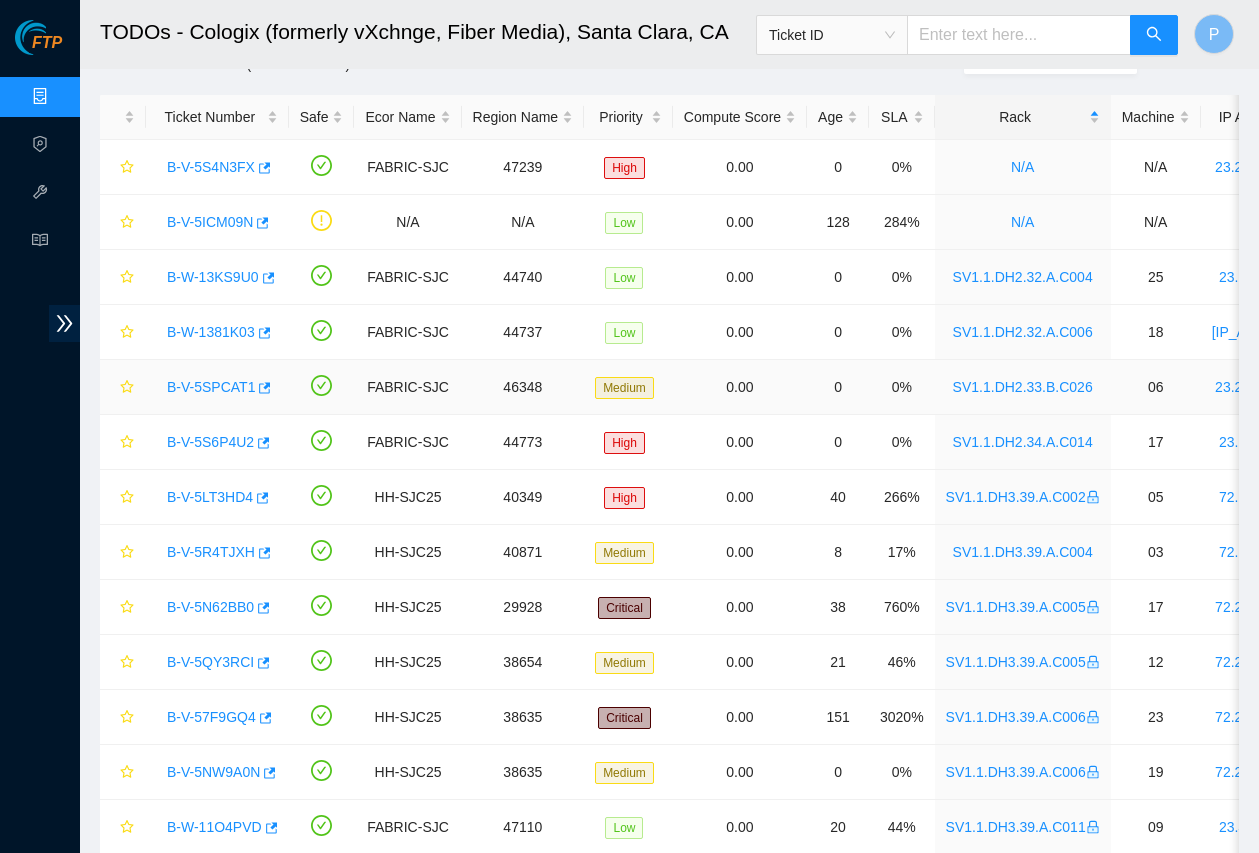 scroll, scrollTop: 116, scrollLeft: 0, axis: vertical 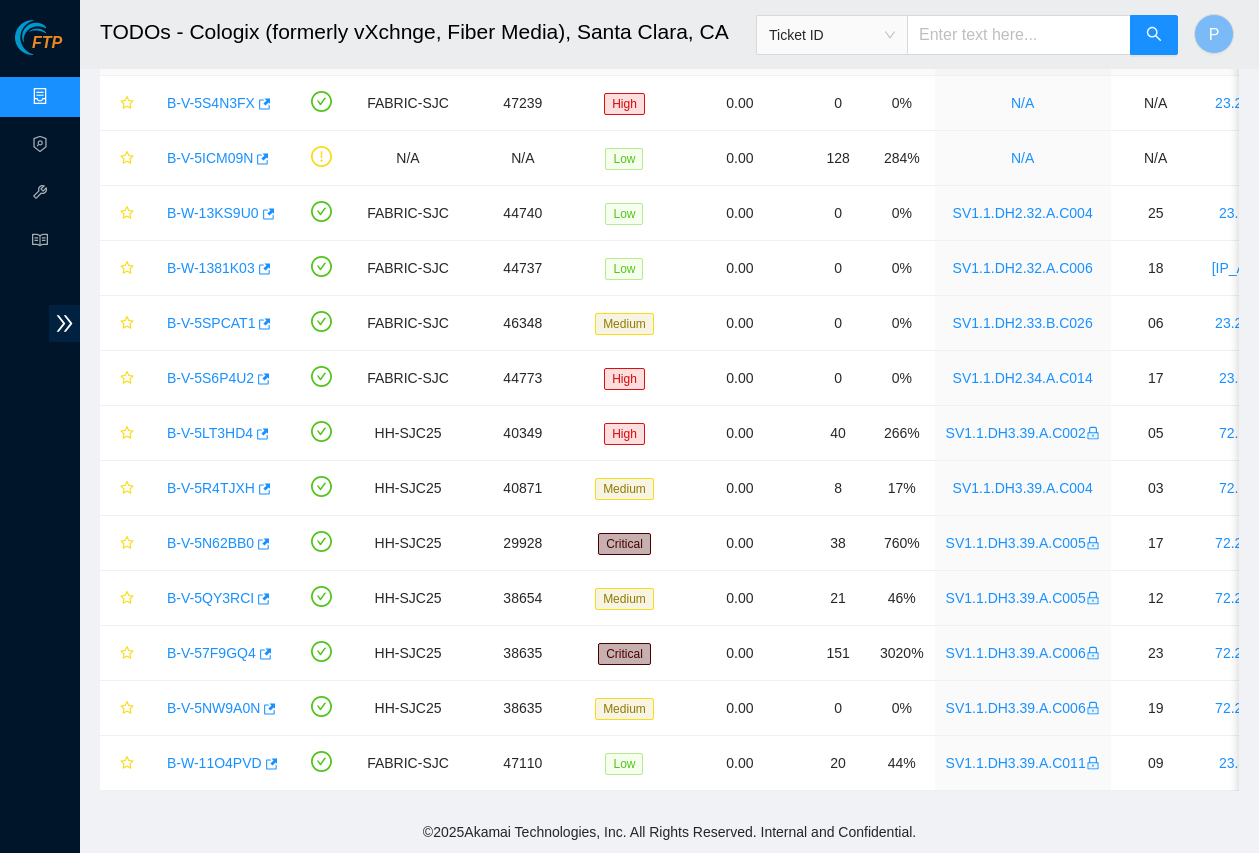 click on "Data Centers" at bounding box center (99, 97) 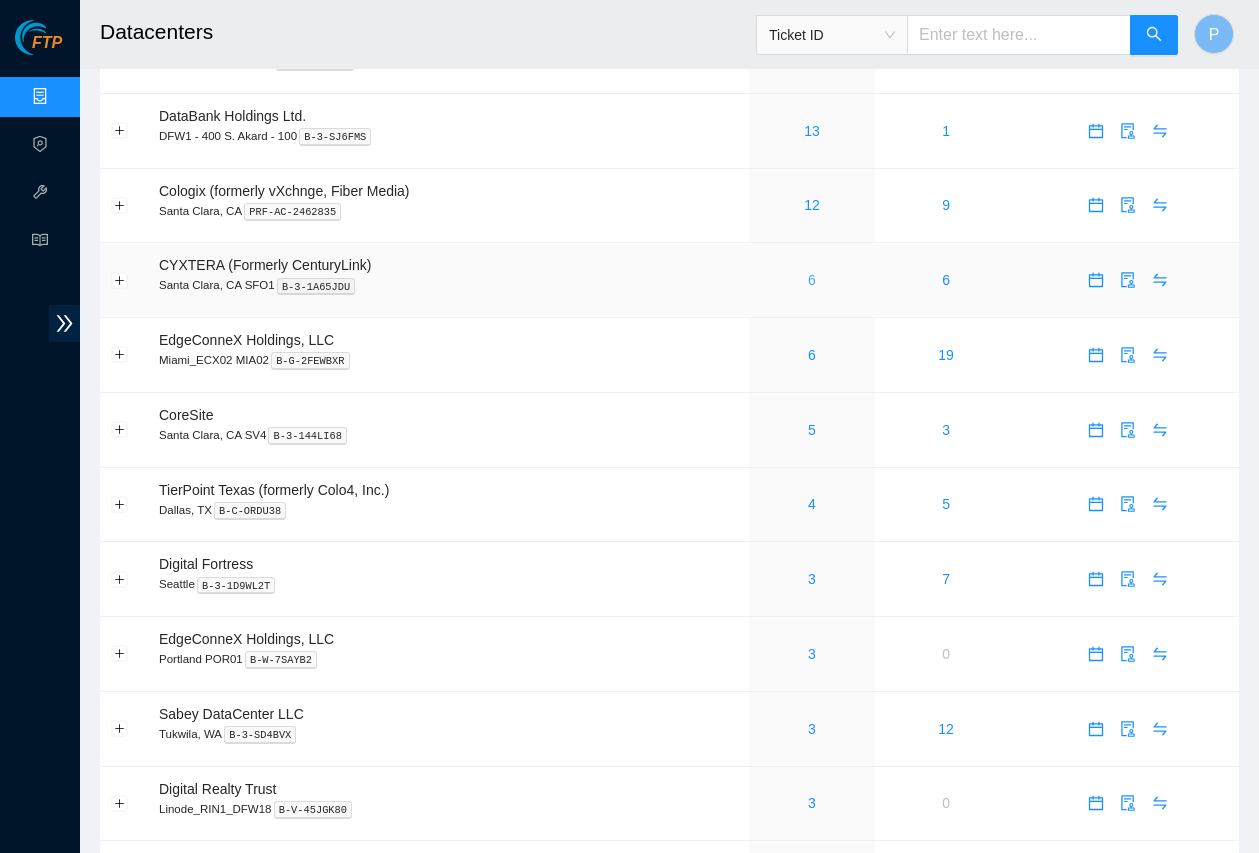 click on "6" at bounding box center (812, 280) 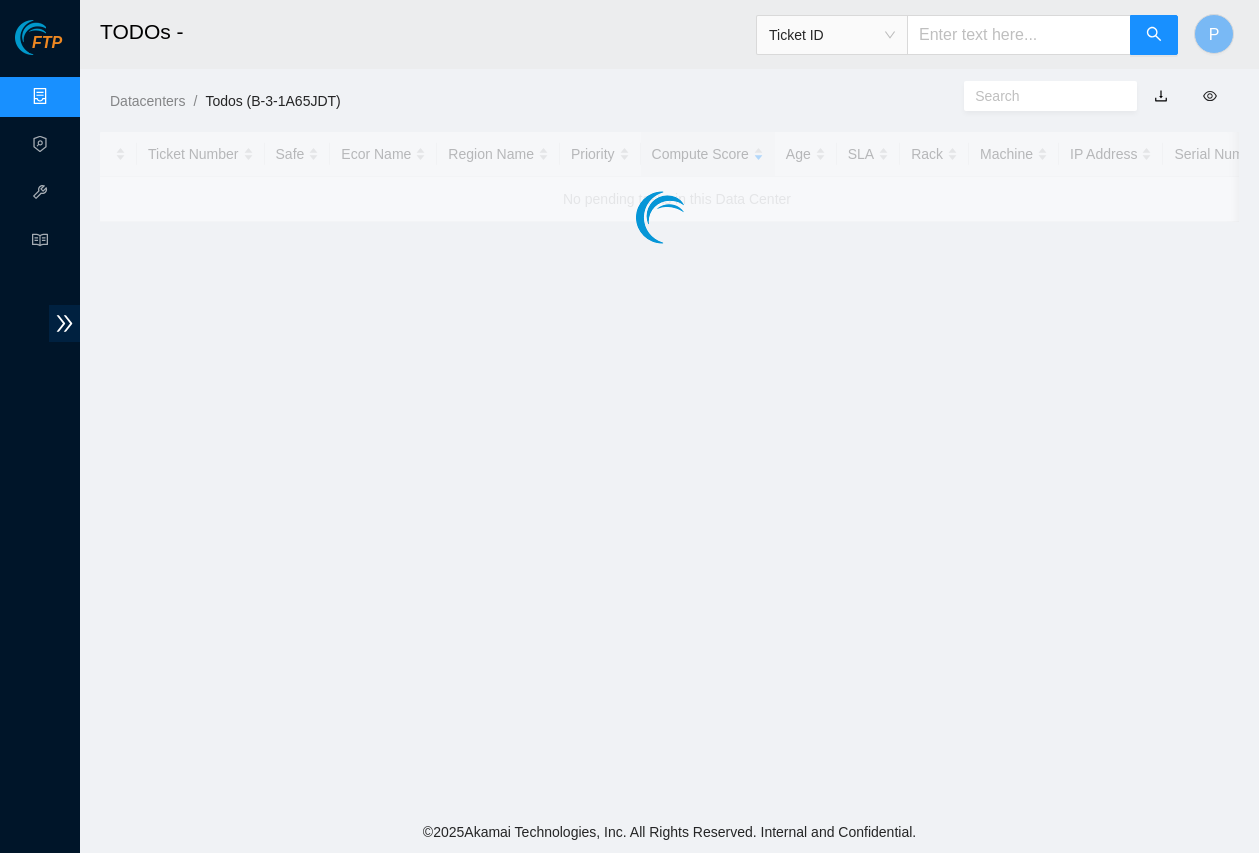 scroll, scrollTop: 0, scrollLeft: 0, axis: both 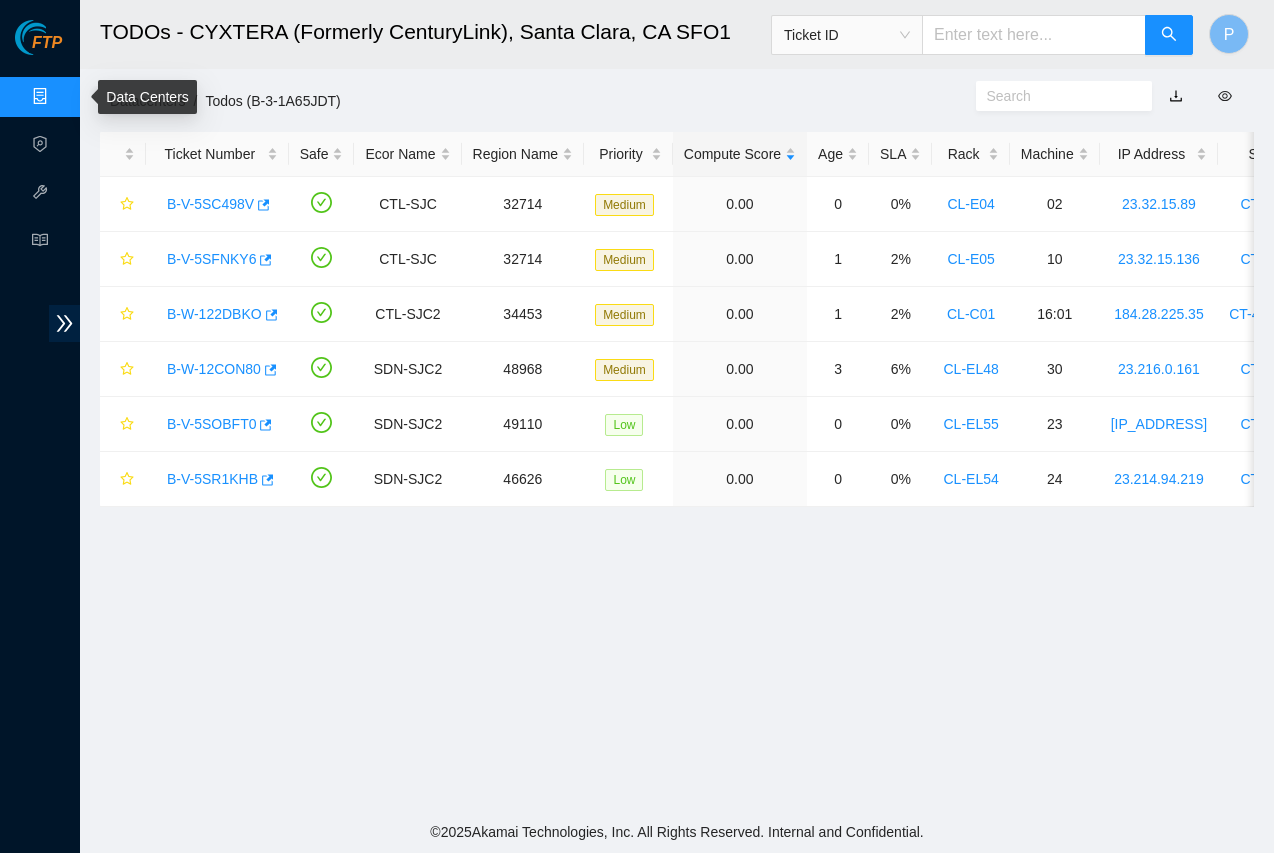 click on "Data Centers" at bounding box center (99, 97) 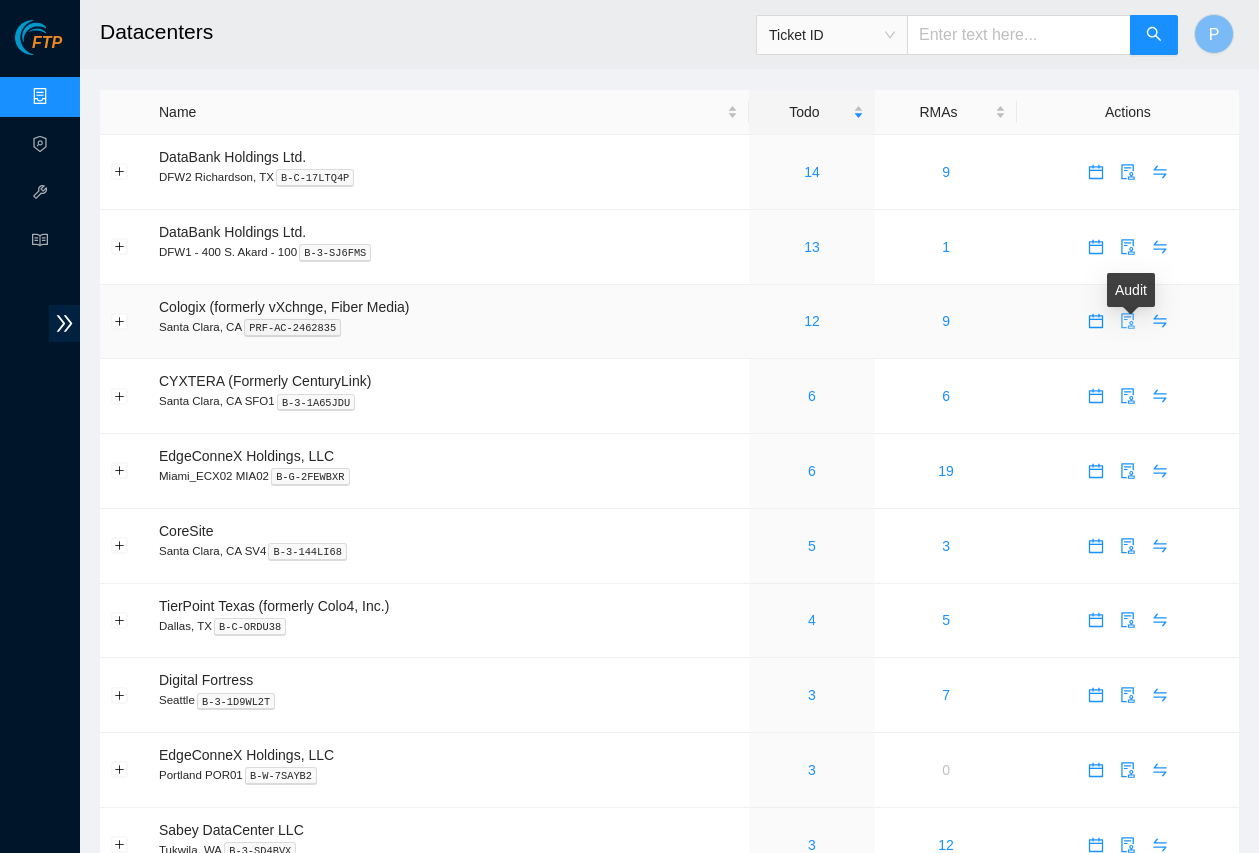 click 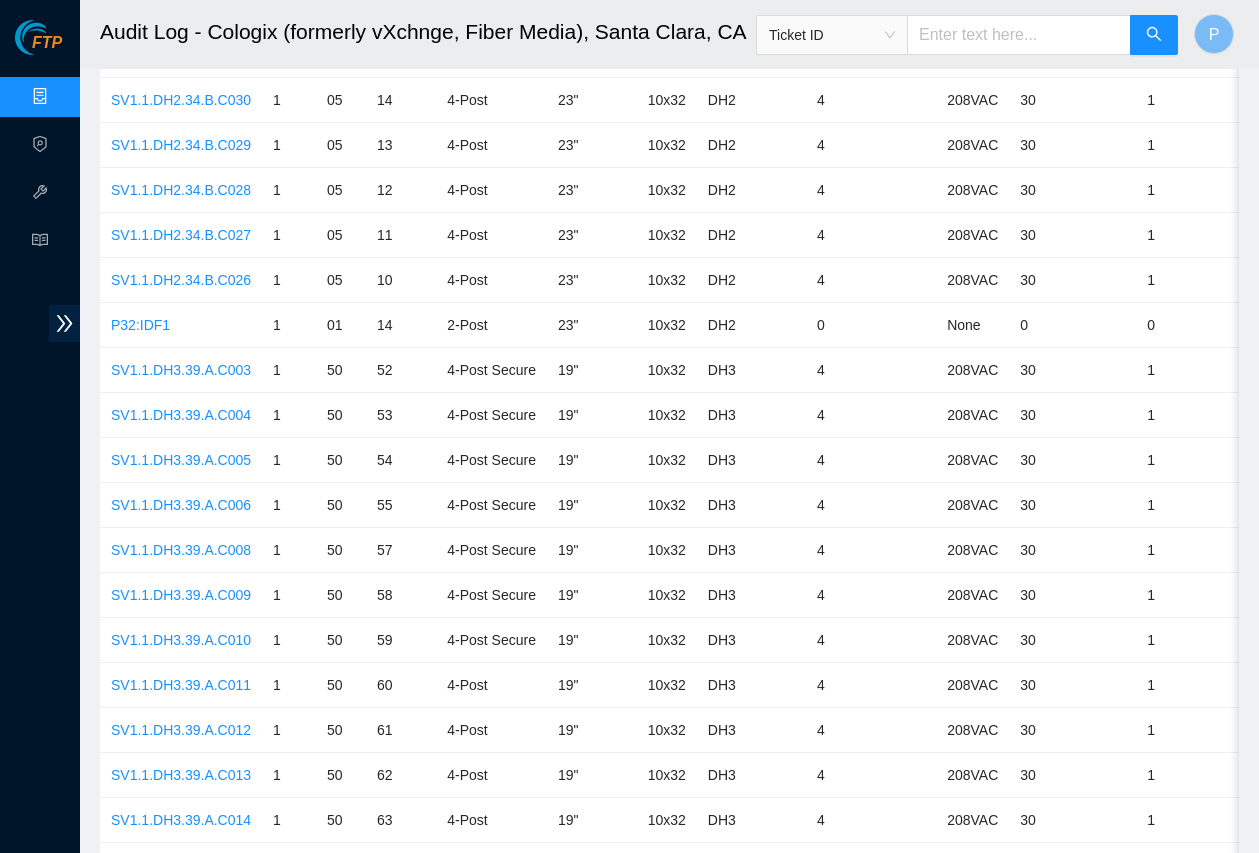 scroll, scrollTop: 3252, scrollLeft: 0, axis: vertical 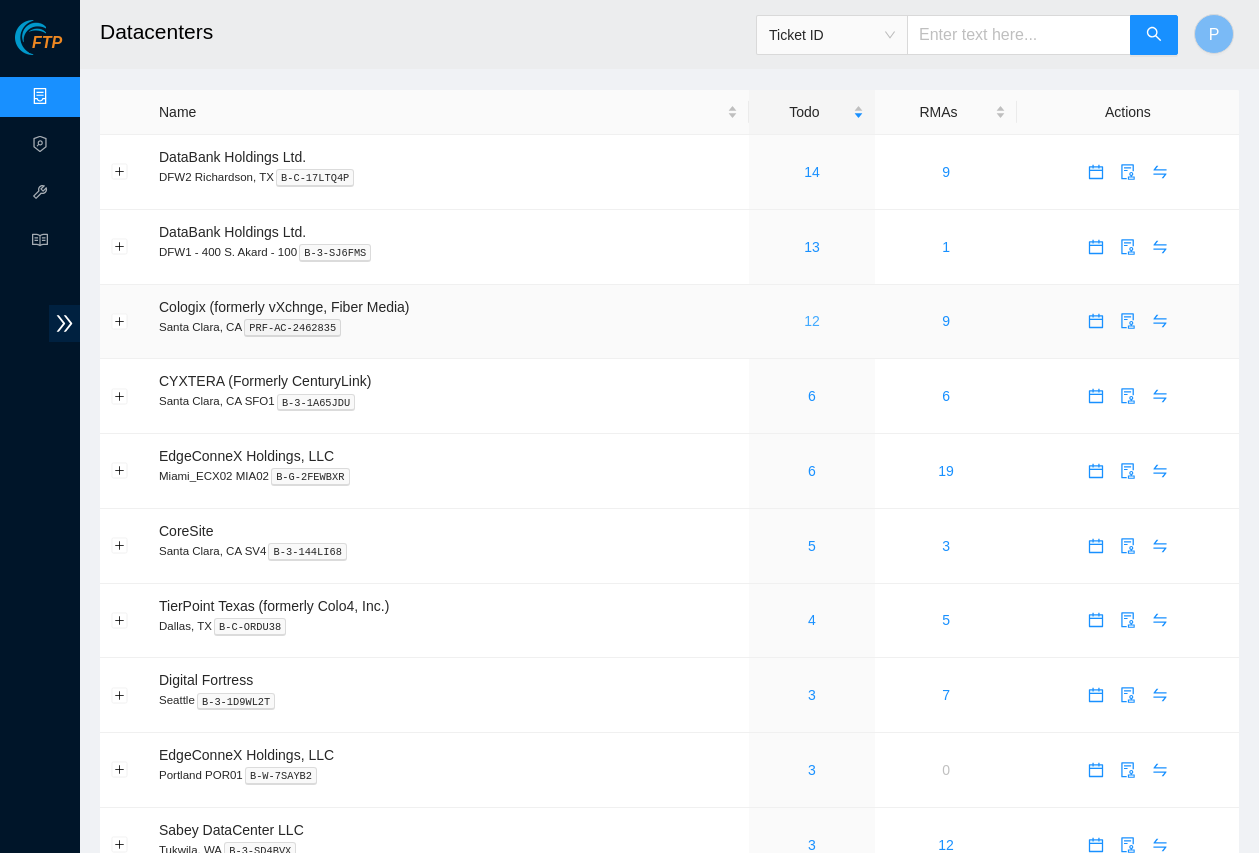 click on "12" at bounding box center [812, 321] 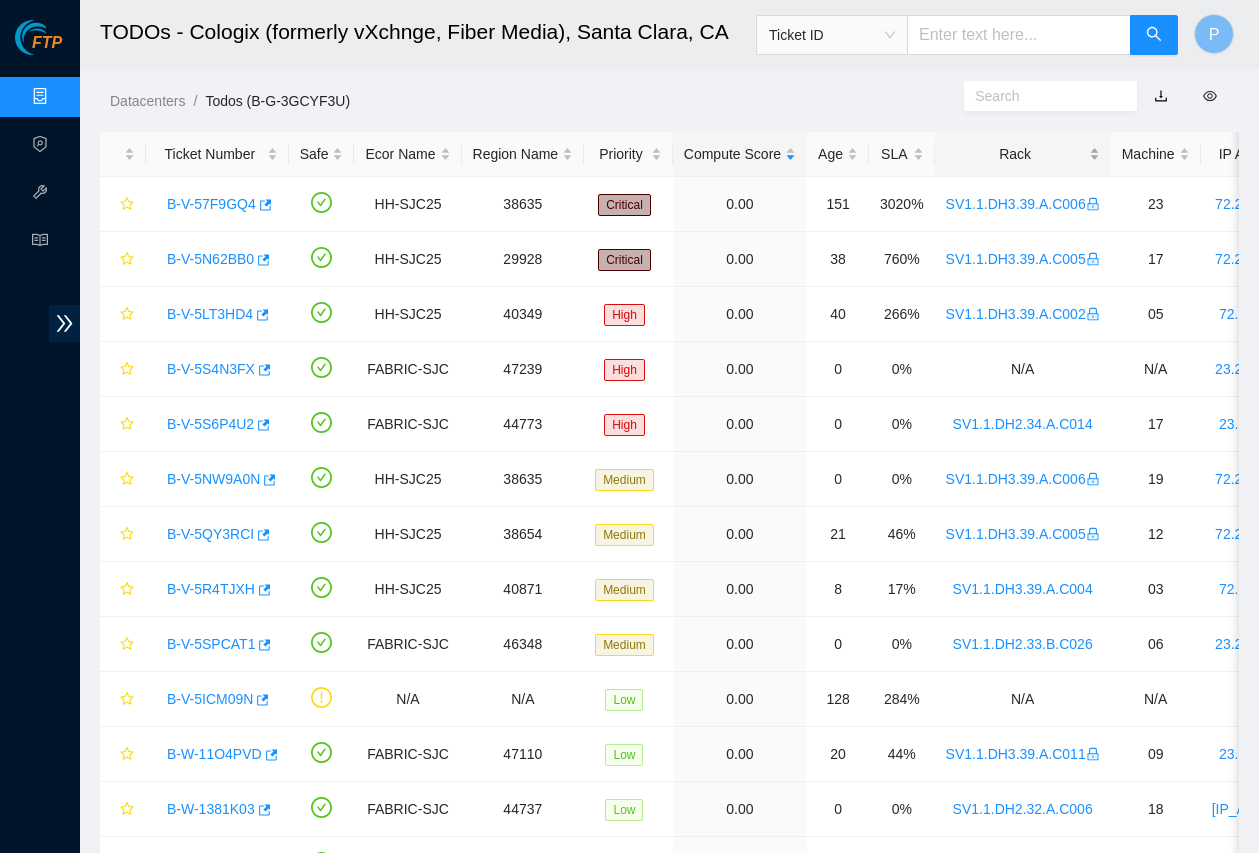 click on "Rack" at bounding box center (1023, 154) 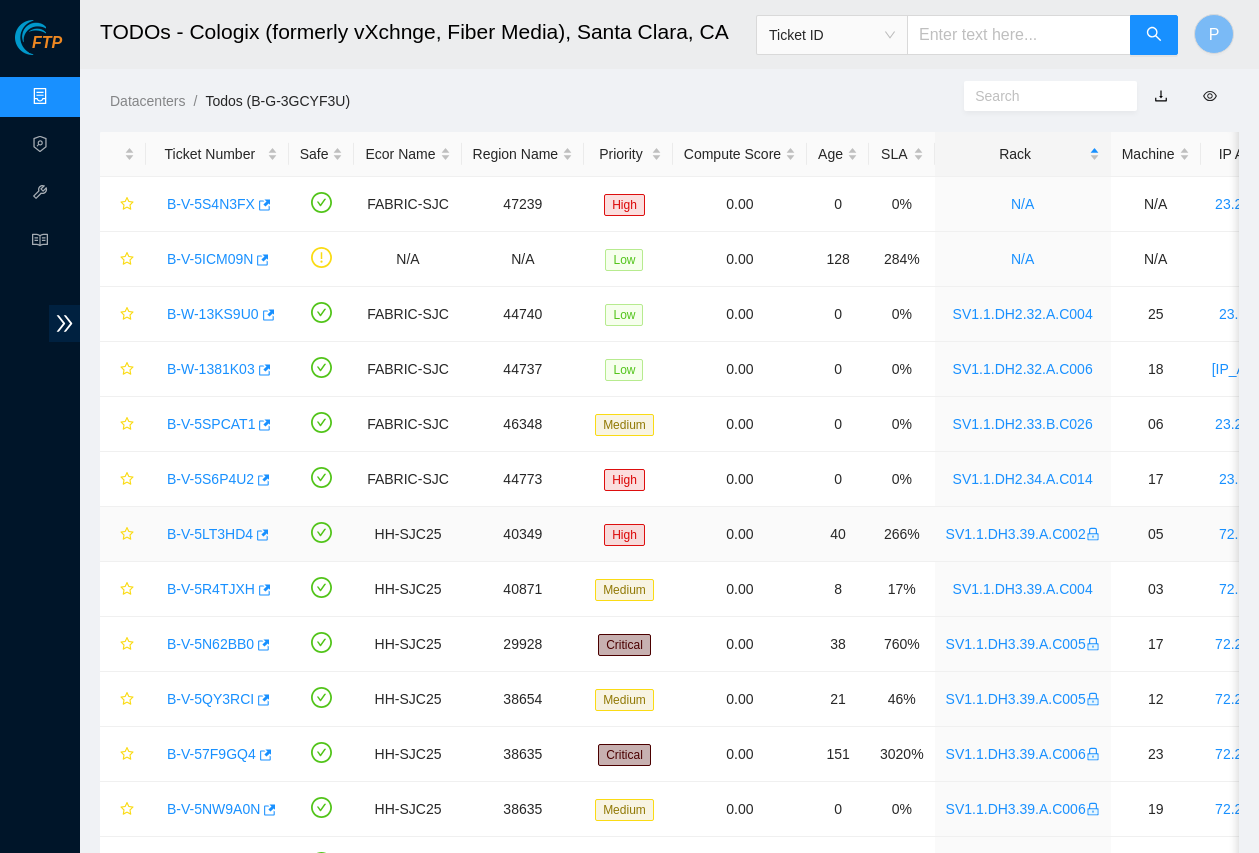 click on "SV1.1.DH3.39.A.C002" at bounding box center [1023, 534] 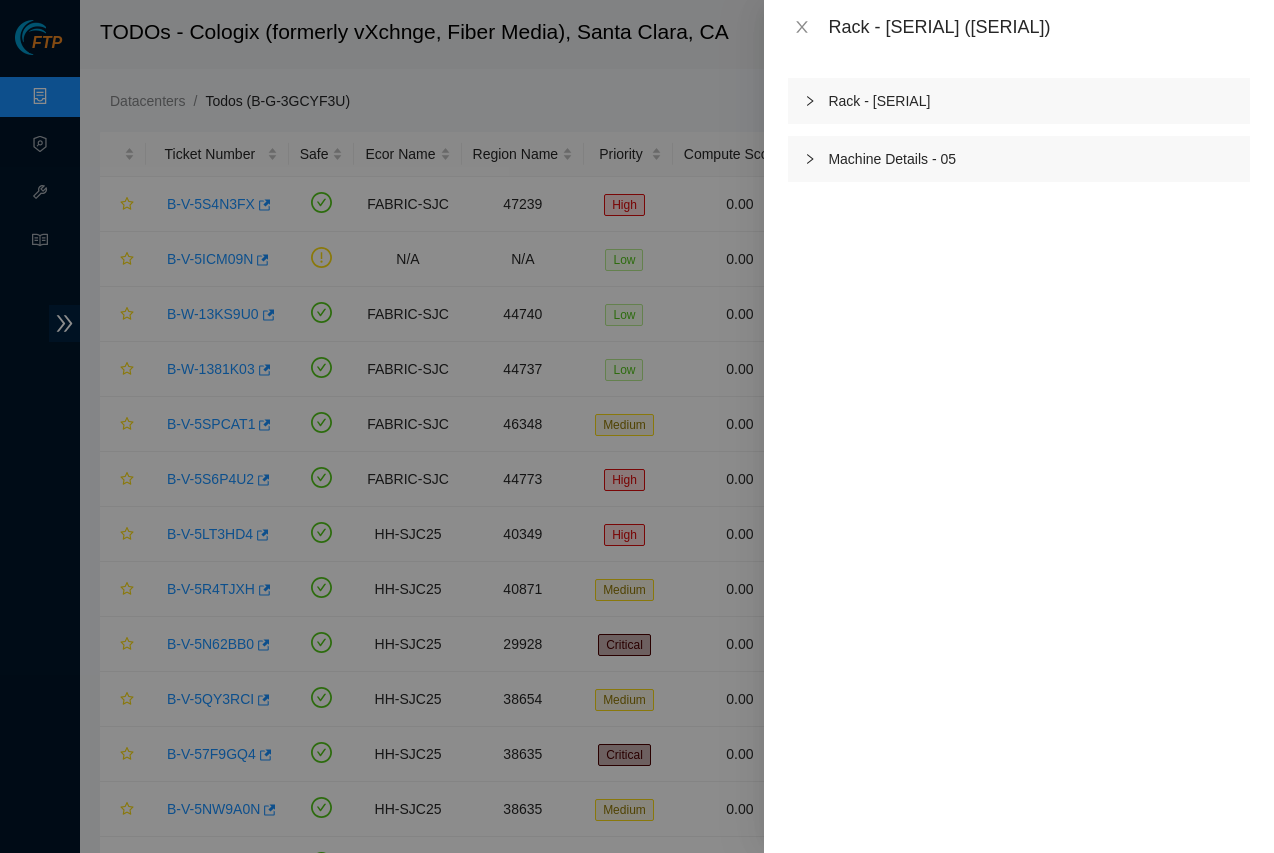 click on "Rack - SV1.1.DH3.39.A.C002" at bounding box center [1019, 101] 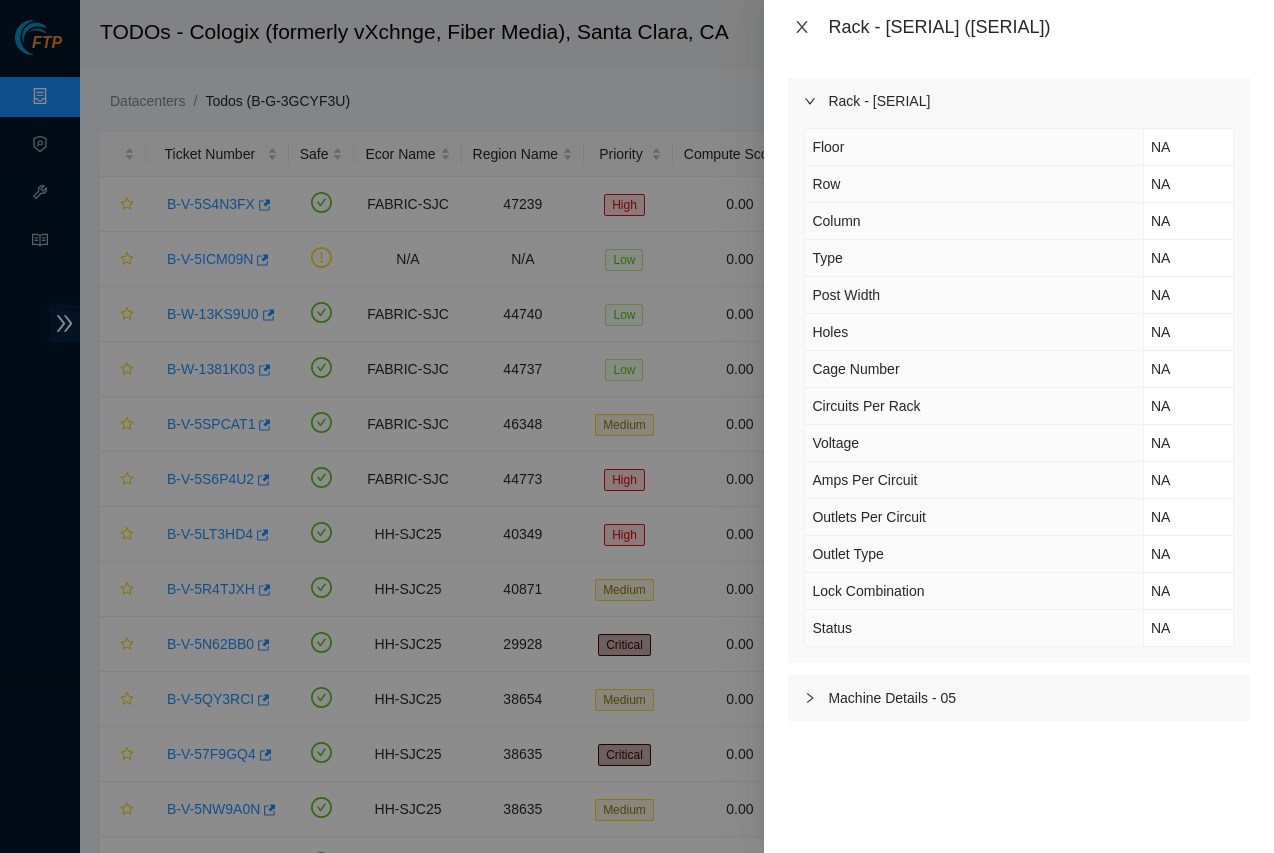 click 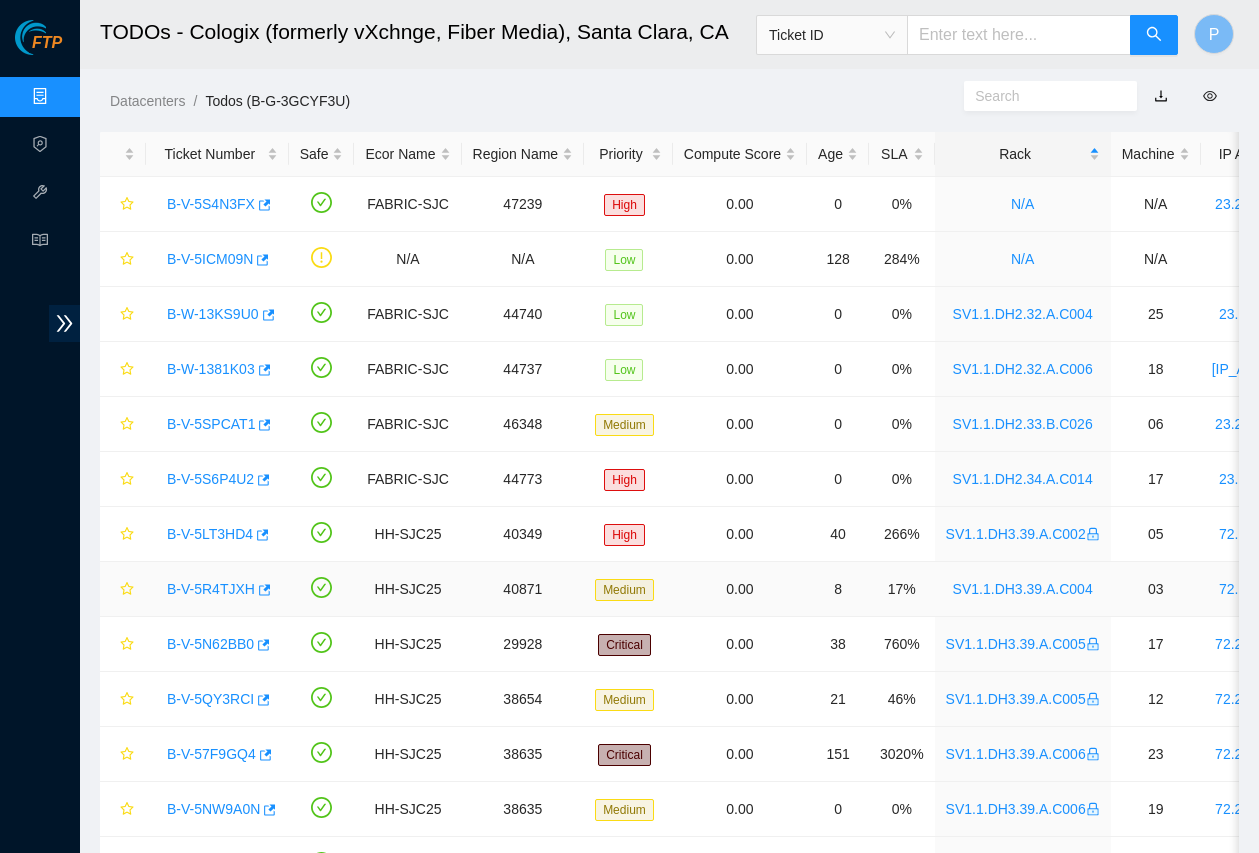 click on "SV1.1.DH3.39.A.C004" at bounding box center [1023, 589] 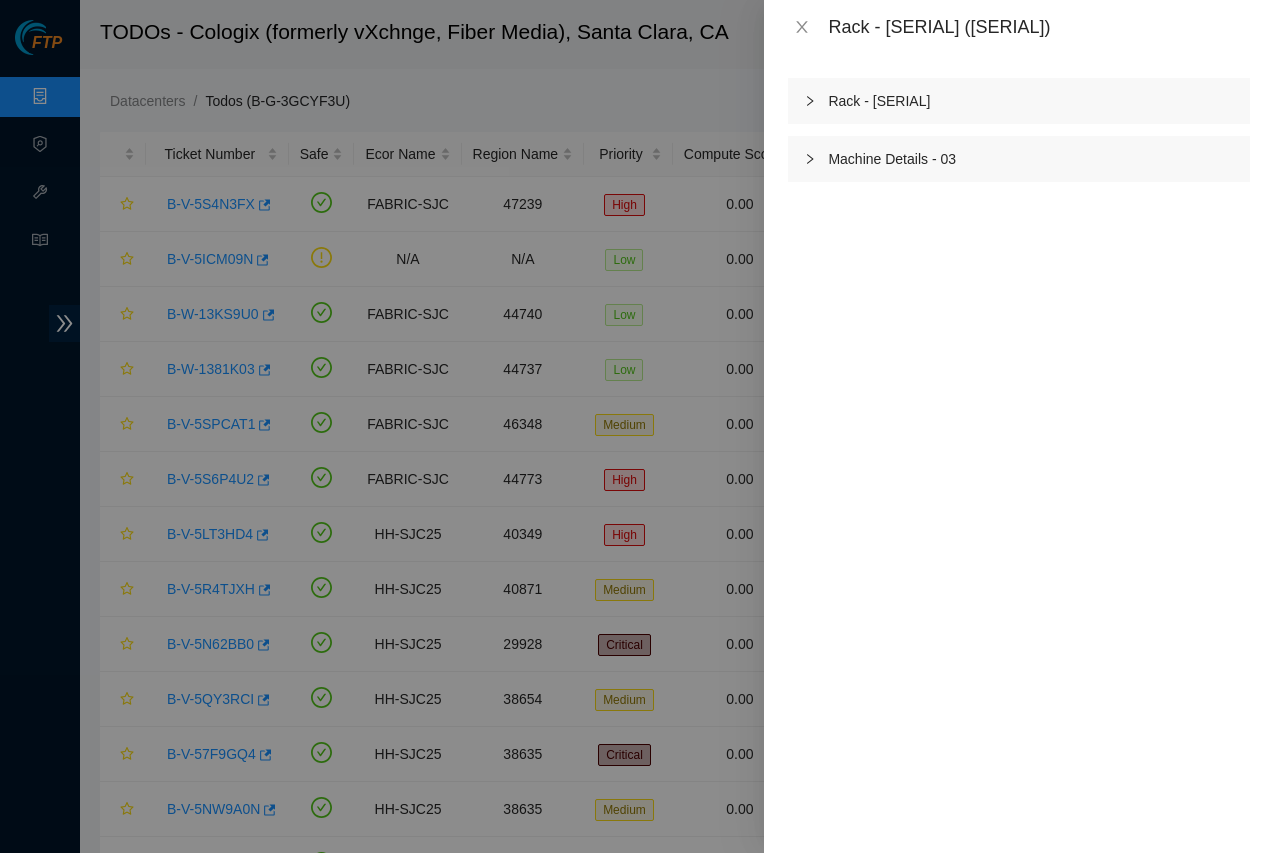 click on "Rack - SV1.1.DH3.39.A.C004" at bounding box center (1019, 101) 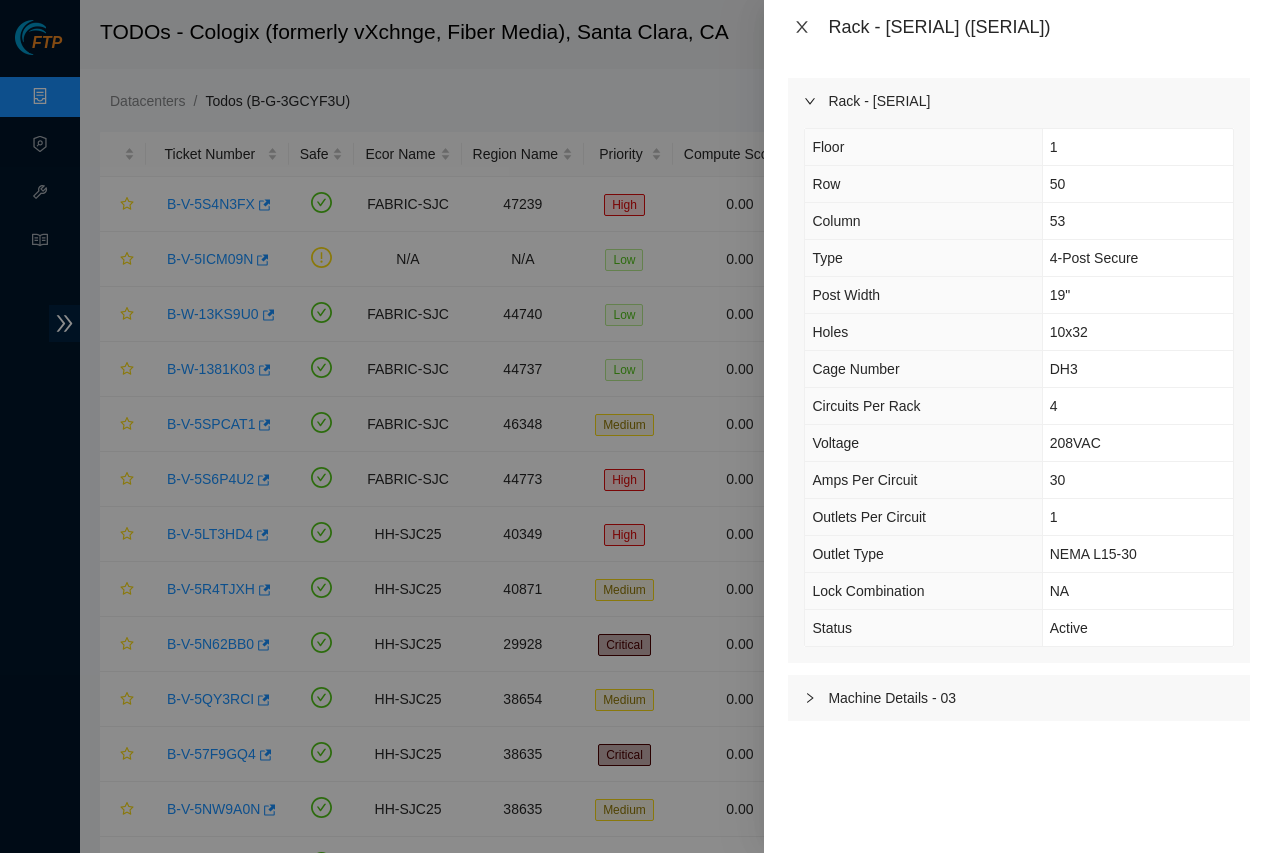 click 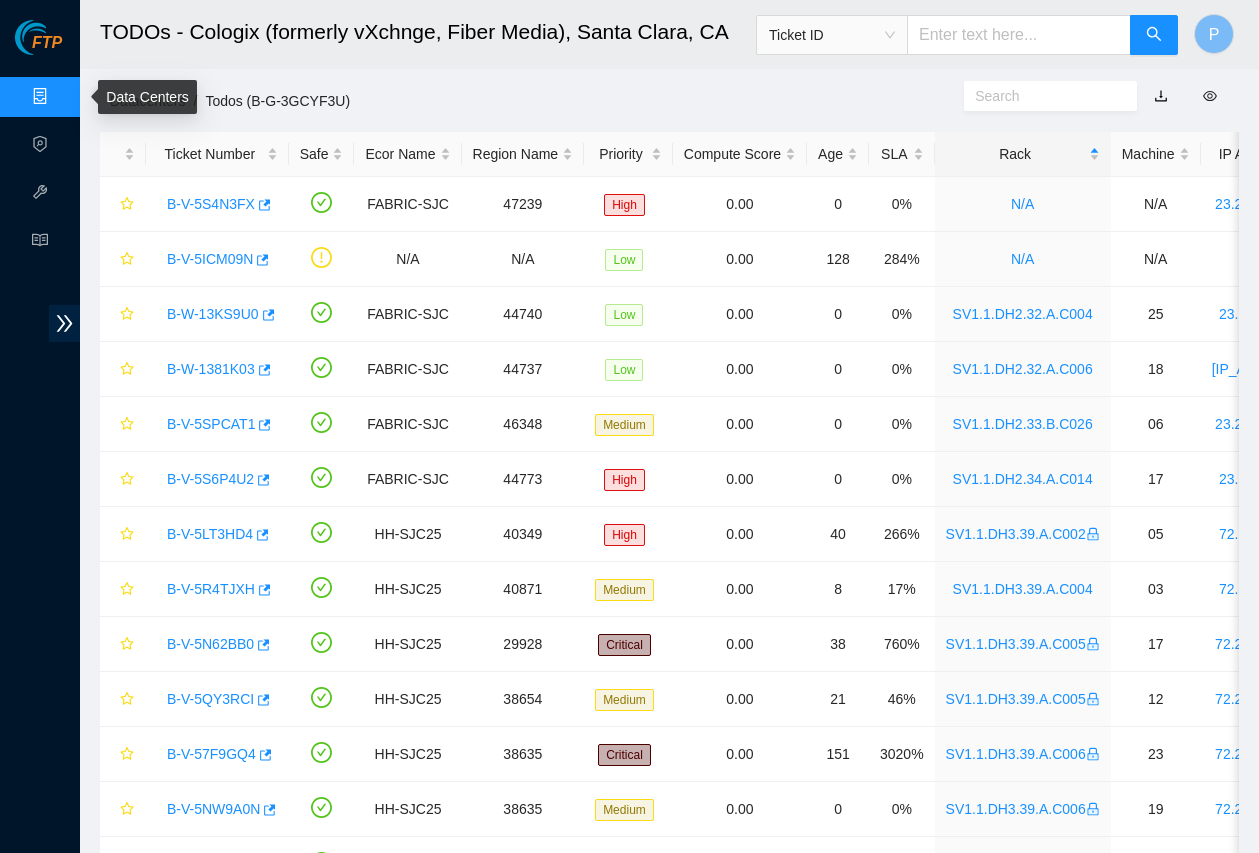 click on "Data Centers" at bounding box center (99, 97) 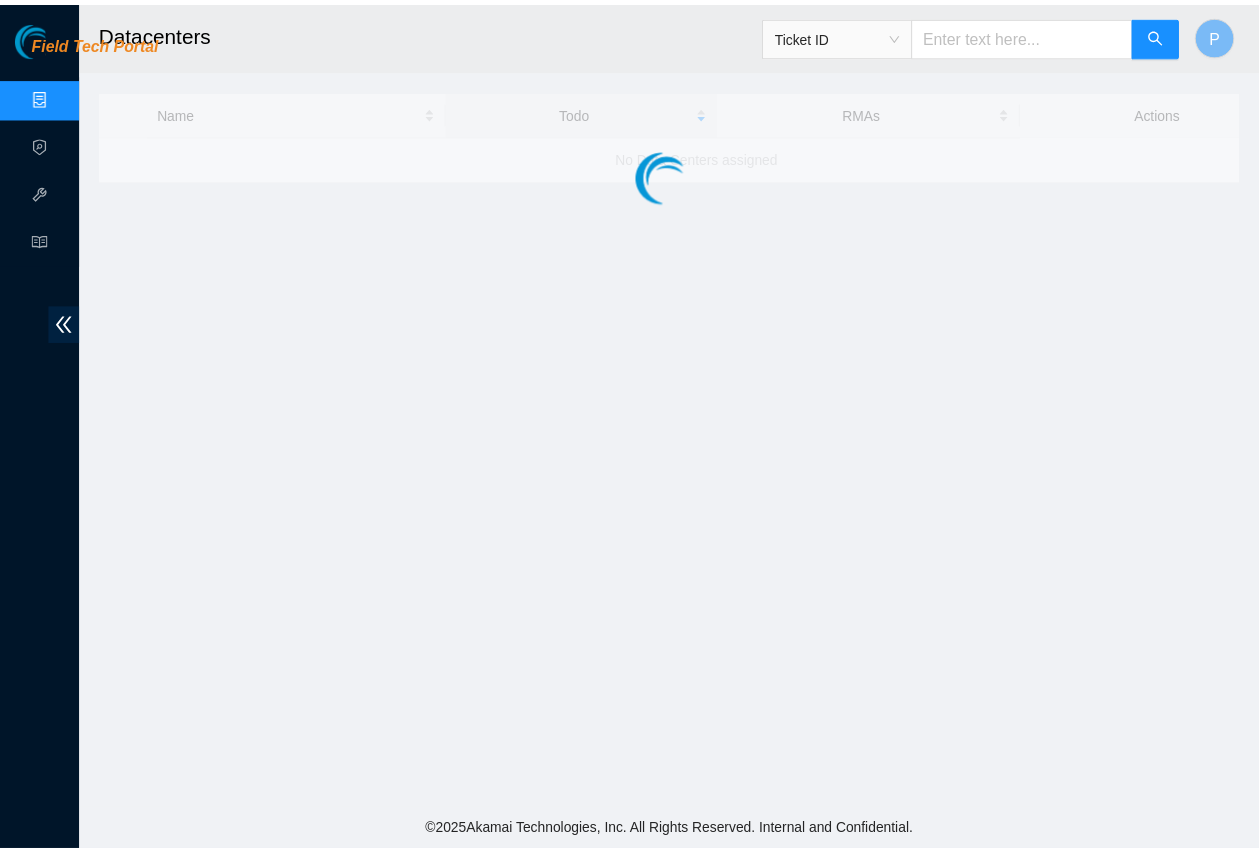 scroll, scrollTop: 0, scrollLeft: 0, axis: both 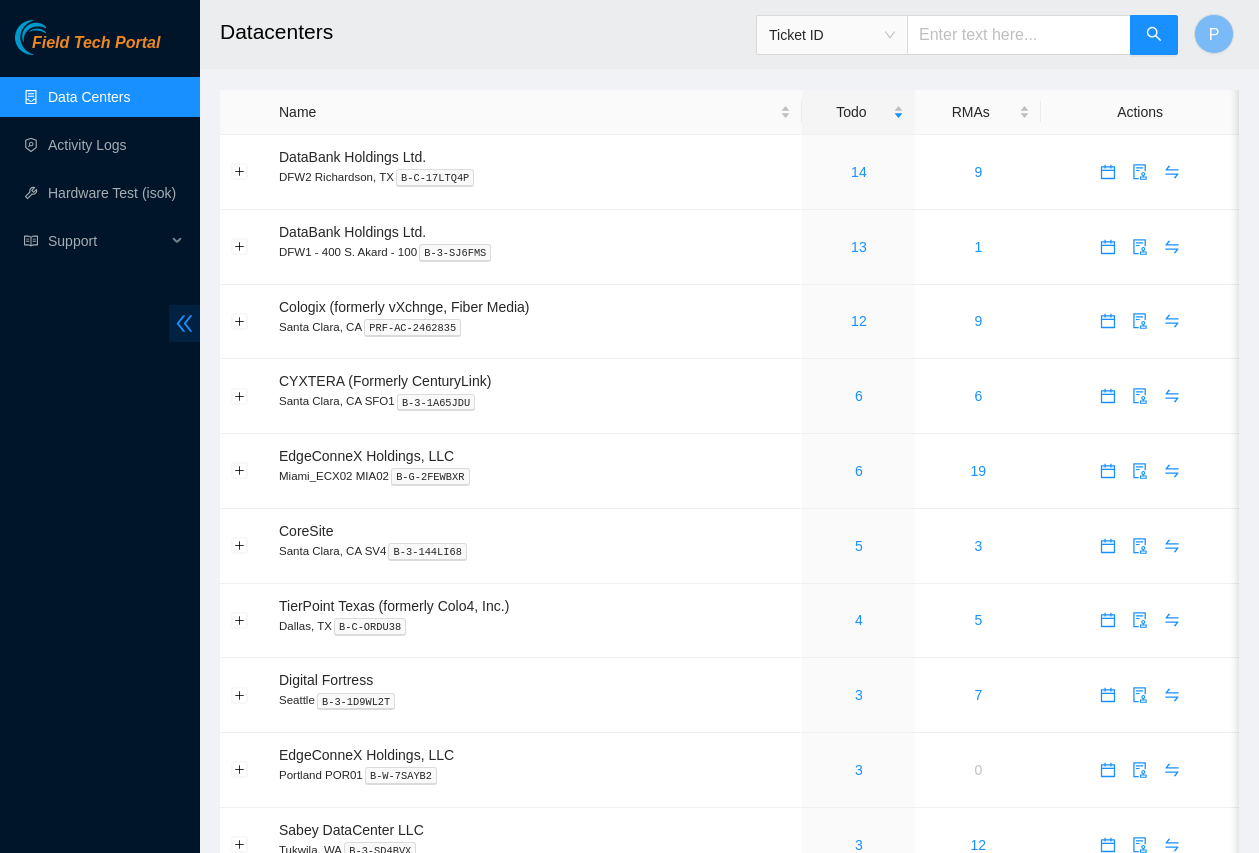 click 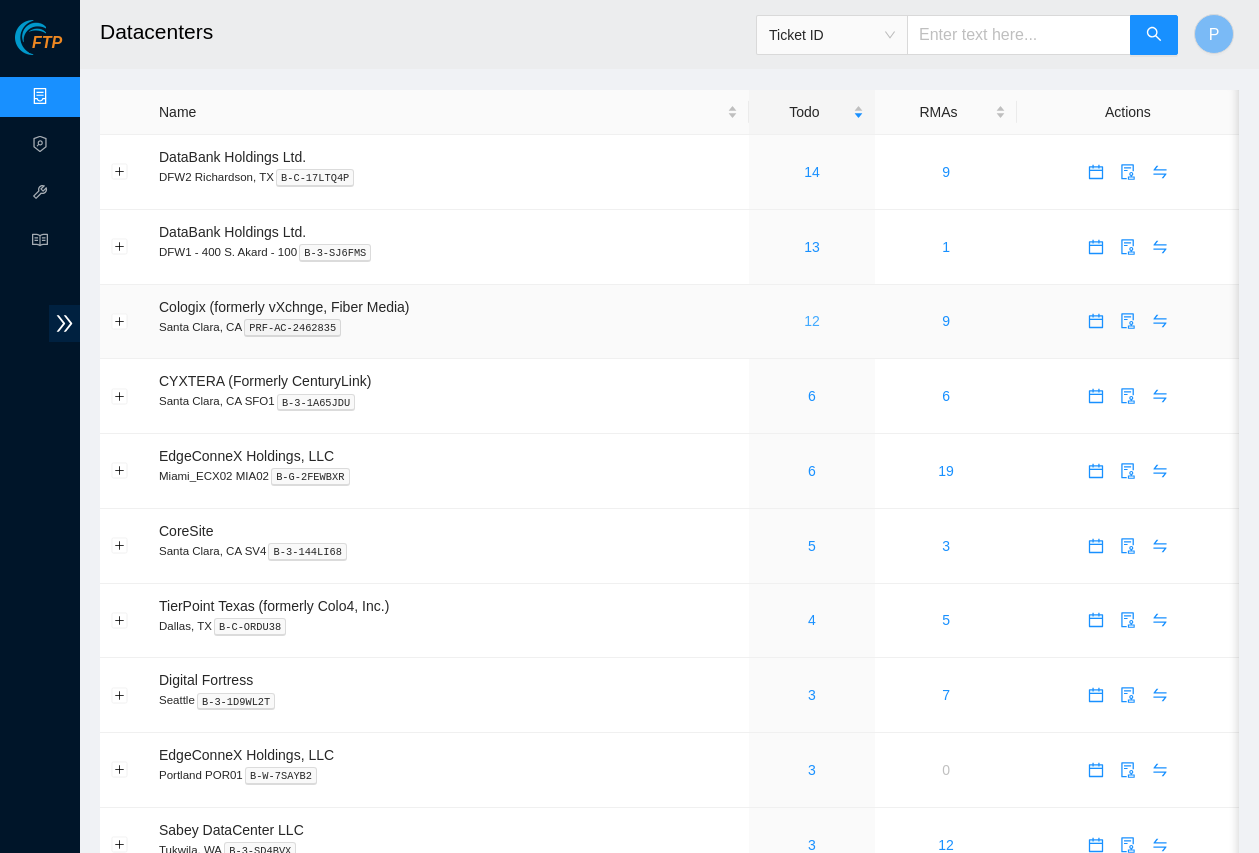 click on "12" at bounding box center [812, 321] 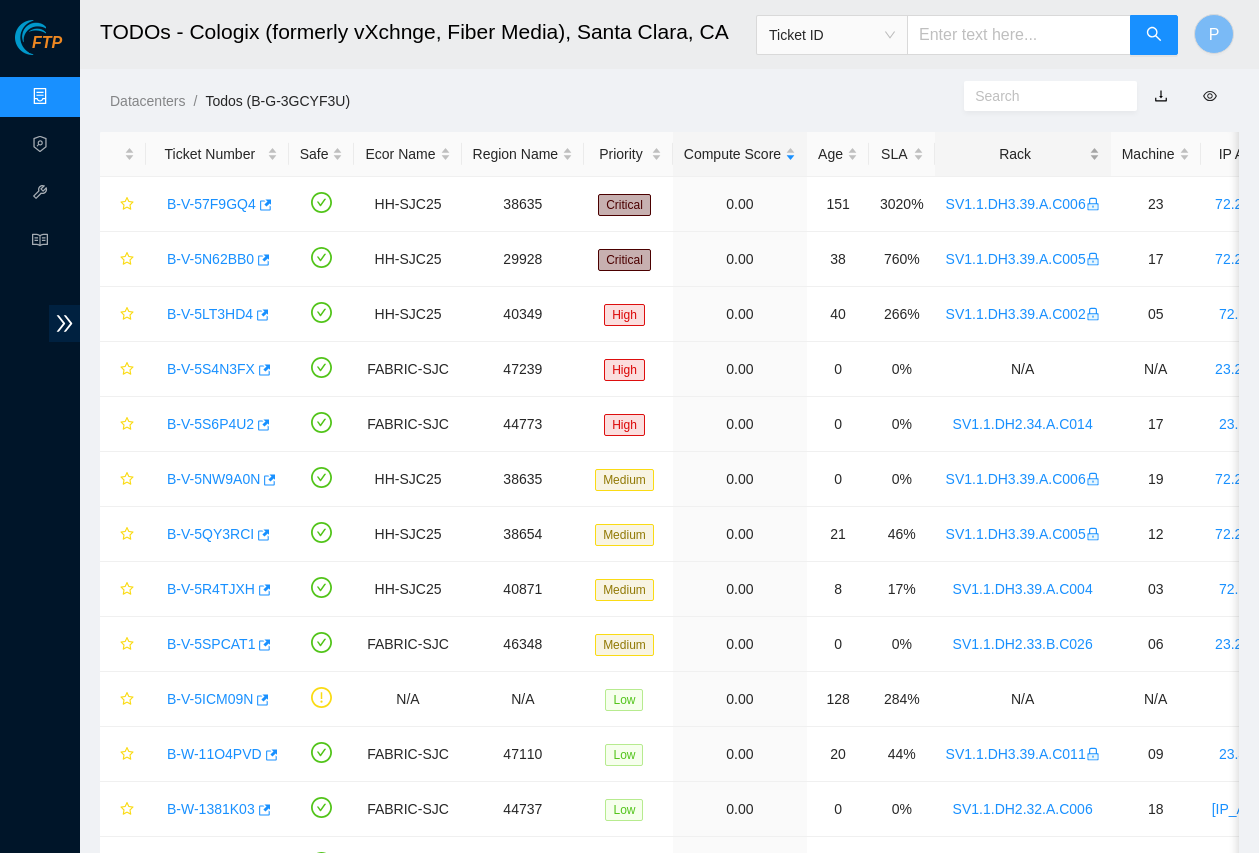 click on "Rack" at bounding box center (1023, 154) 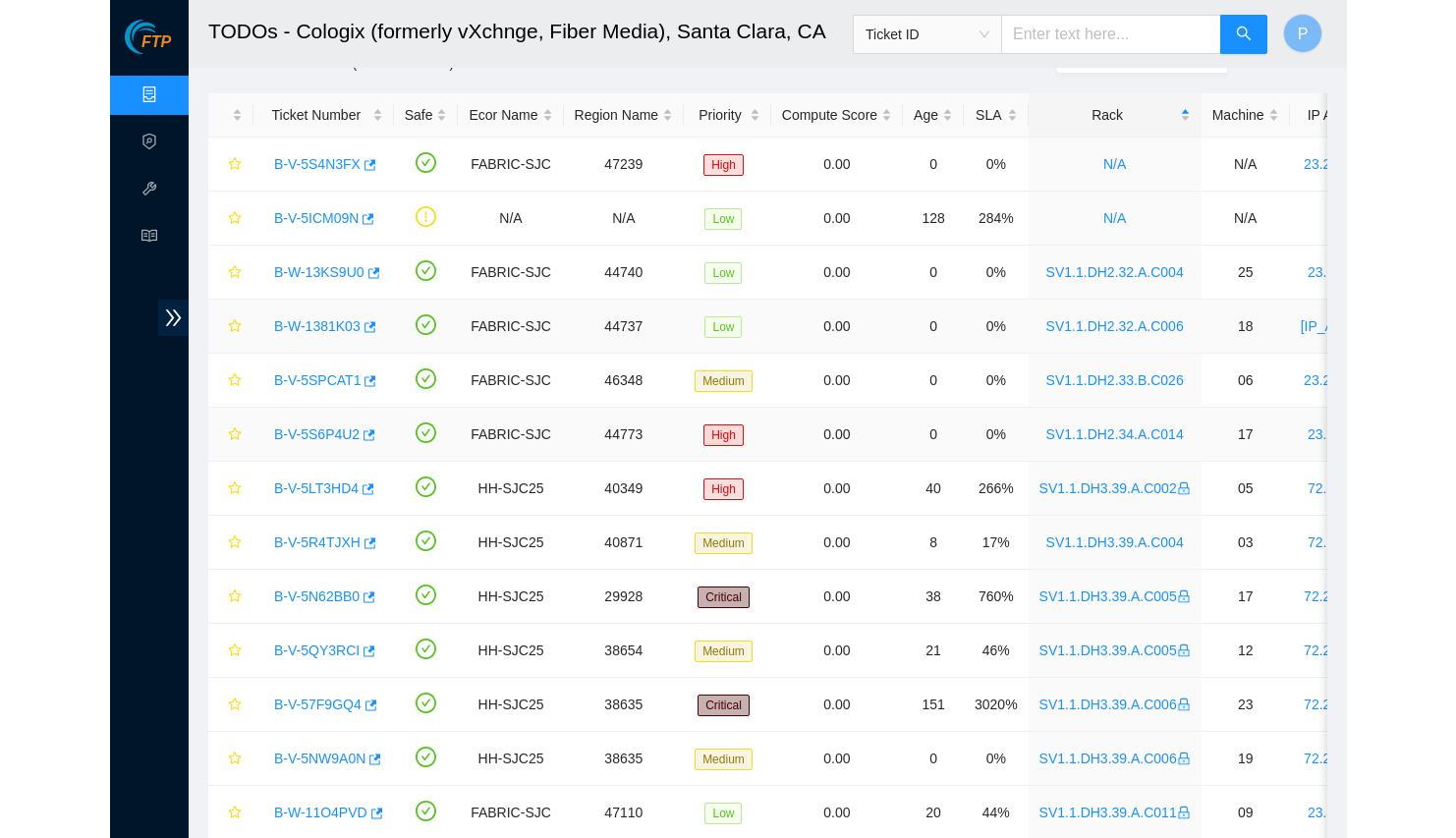 scroll, scrollTop: 98, scrollLeft: 0, axis: vertical 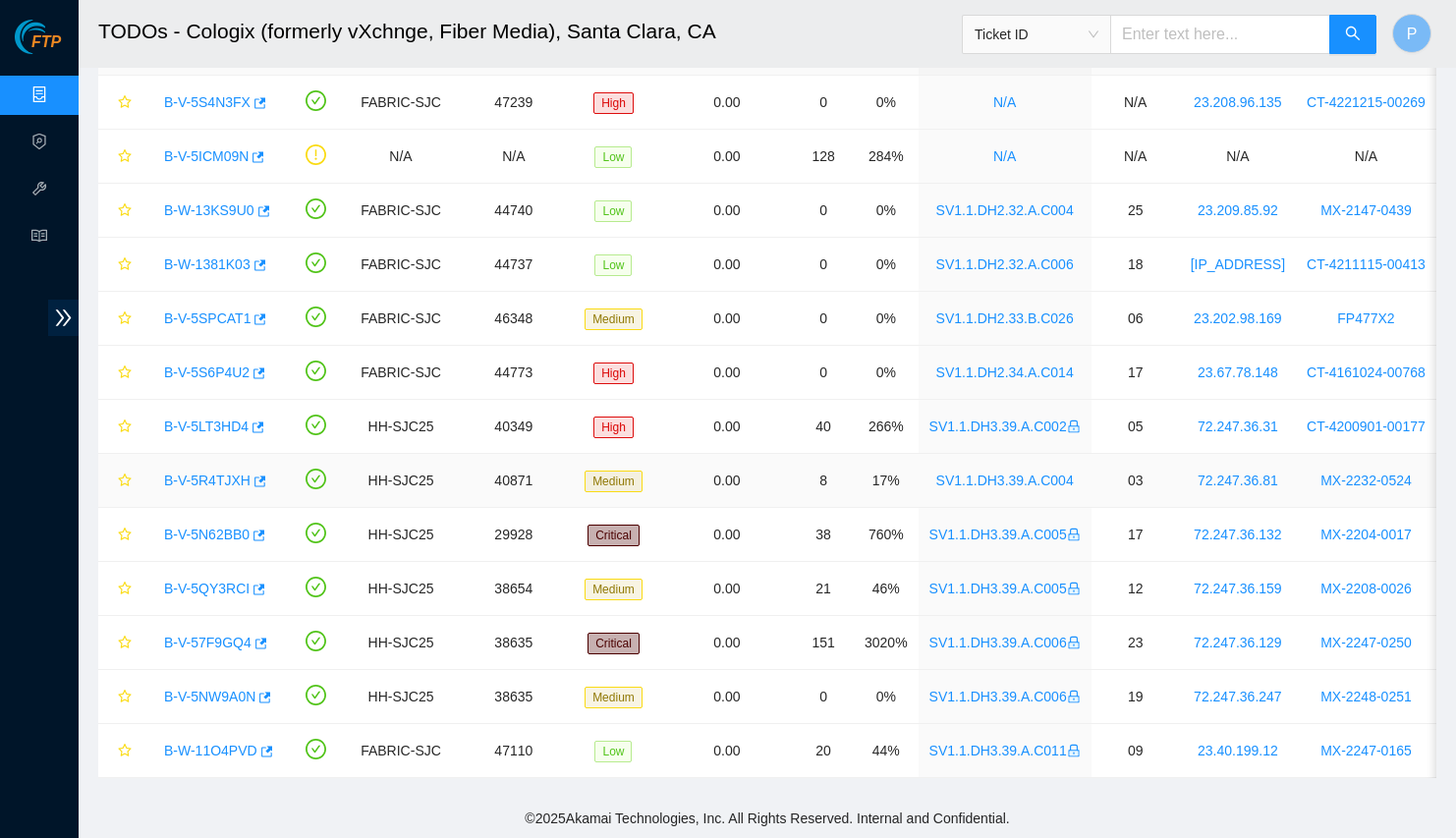 click on "B-V-5R4TJXH" at bounding box center (207, 480) 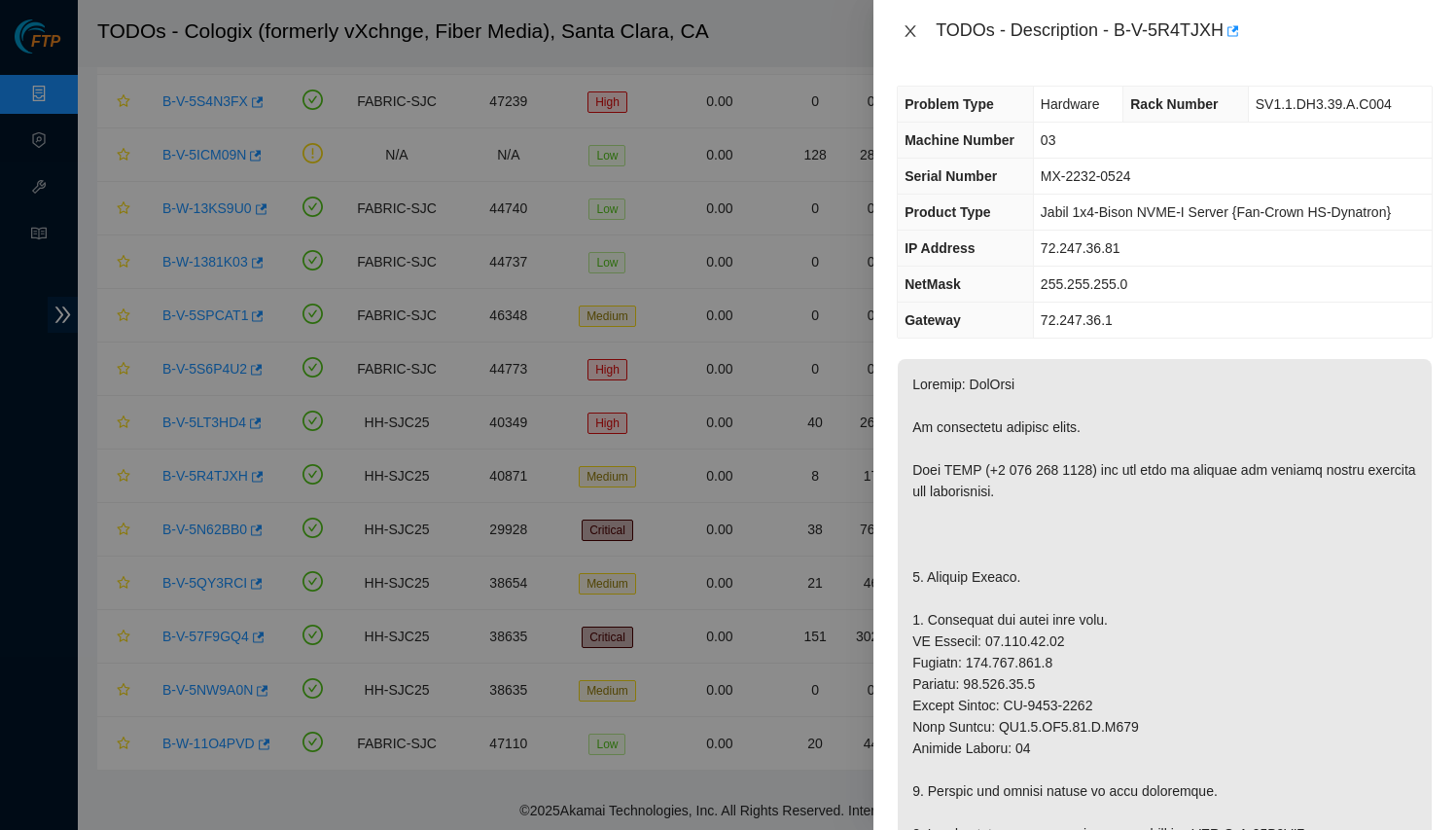 click 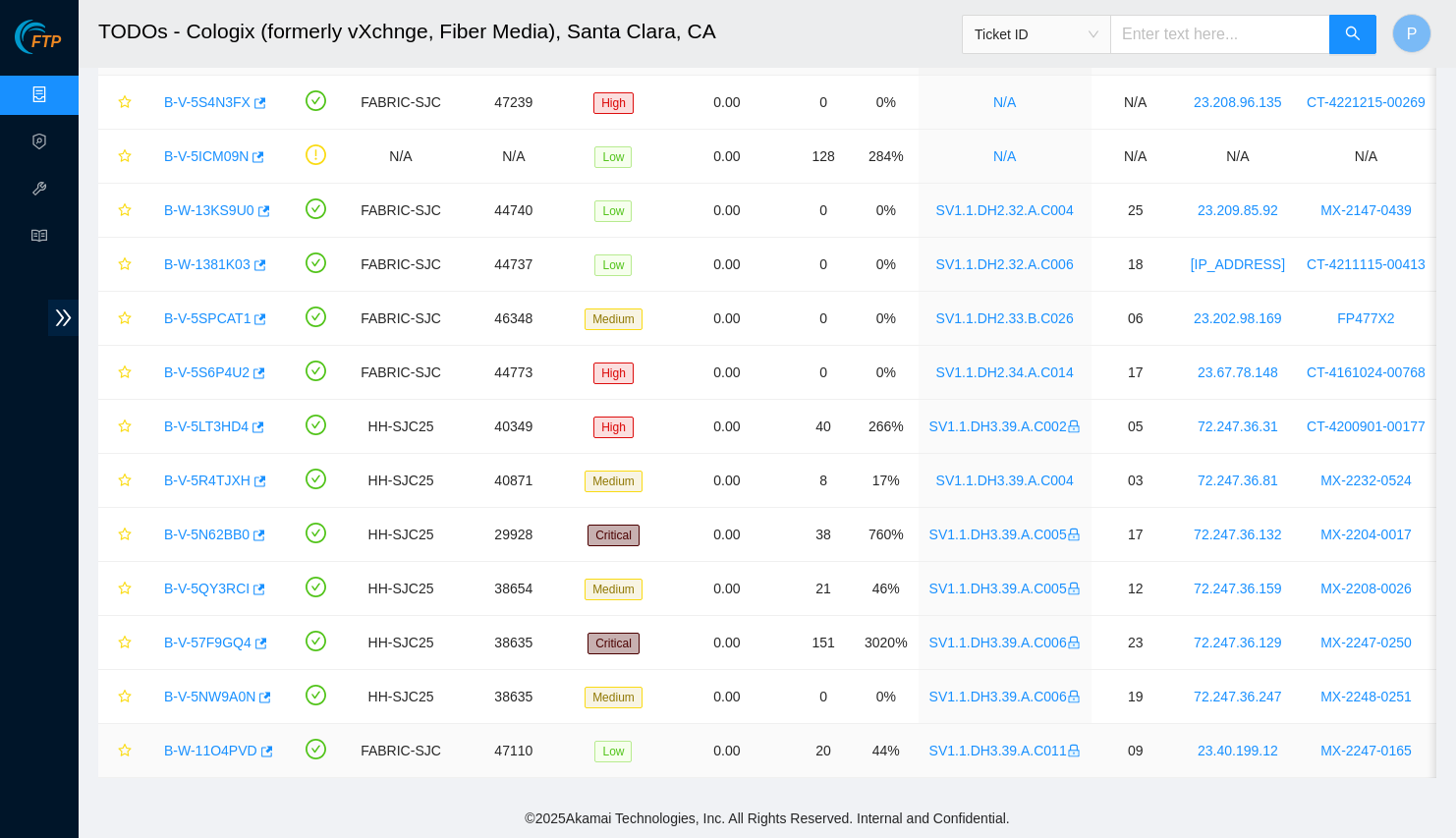 click on "B-W-11O4PVD" at bounding box center (210, 751) 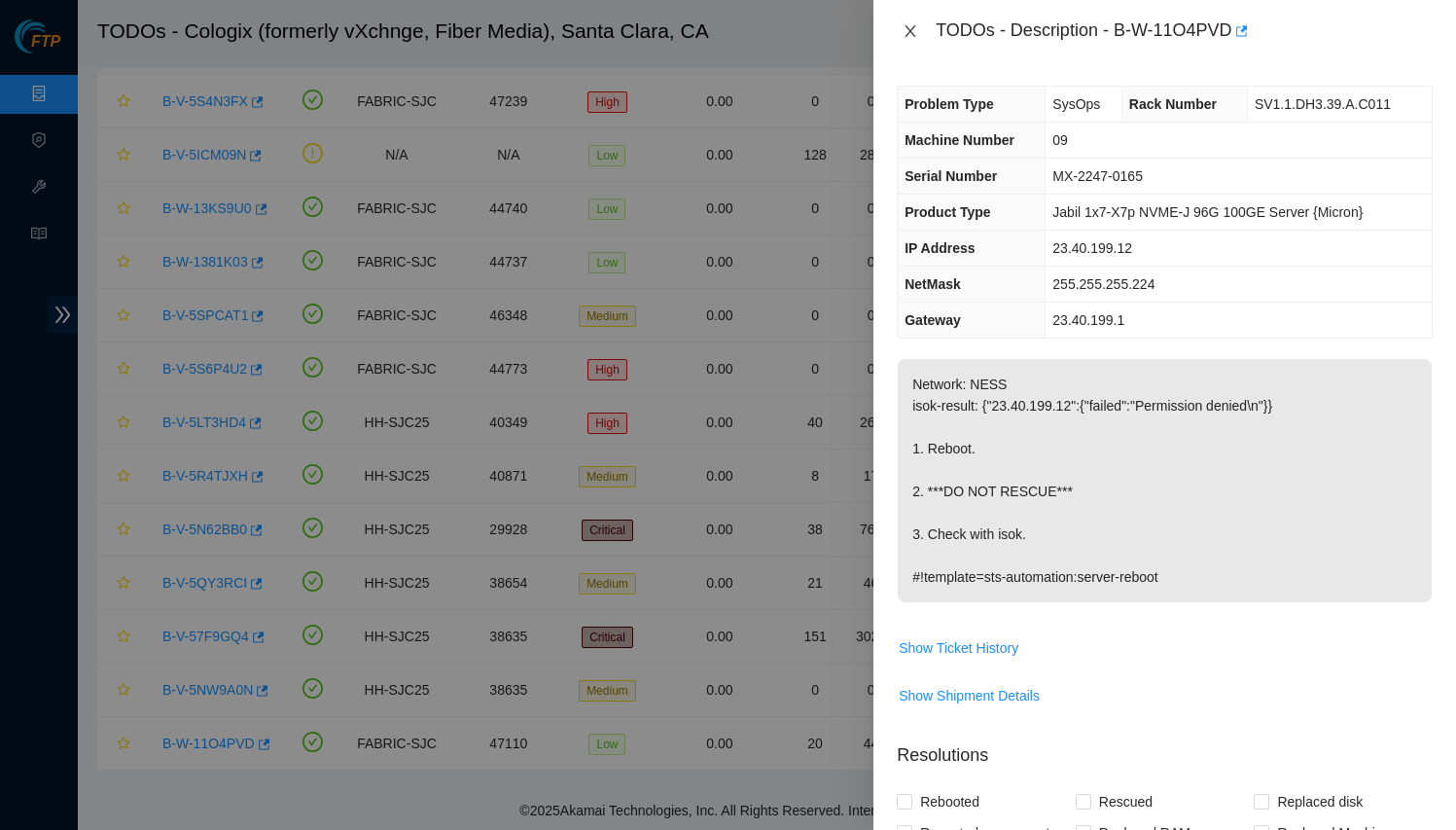 click 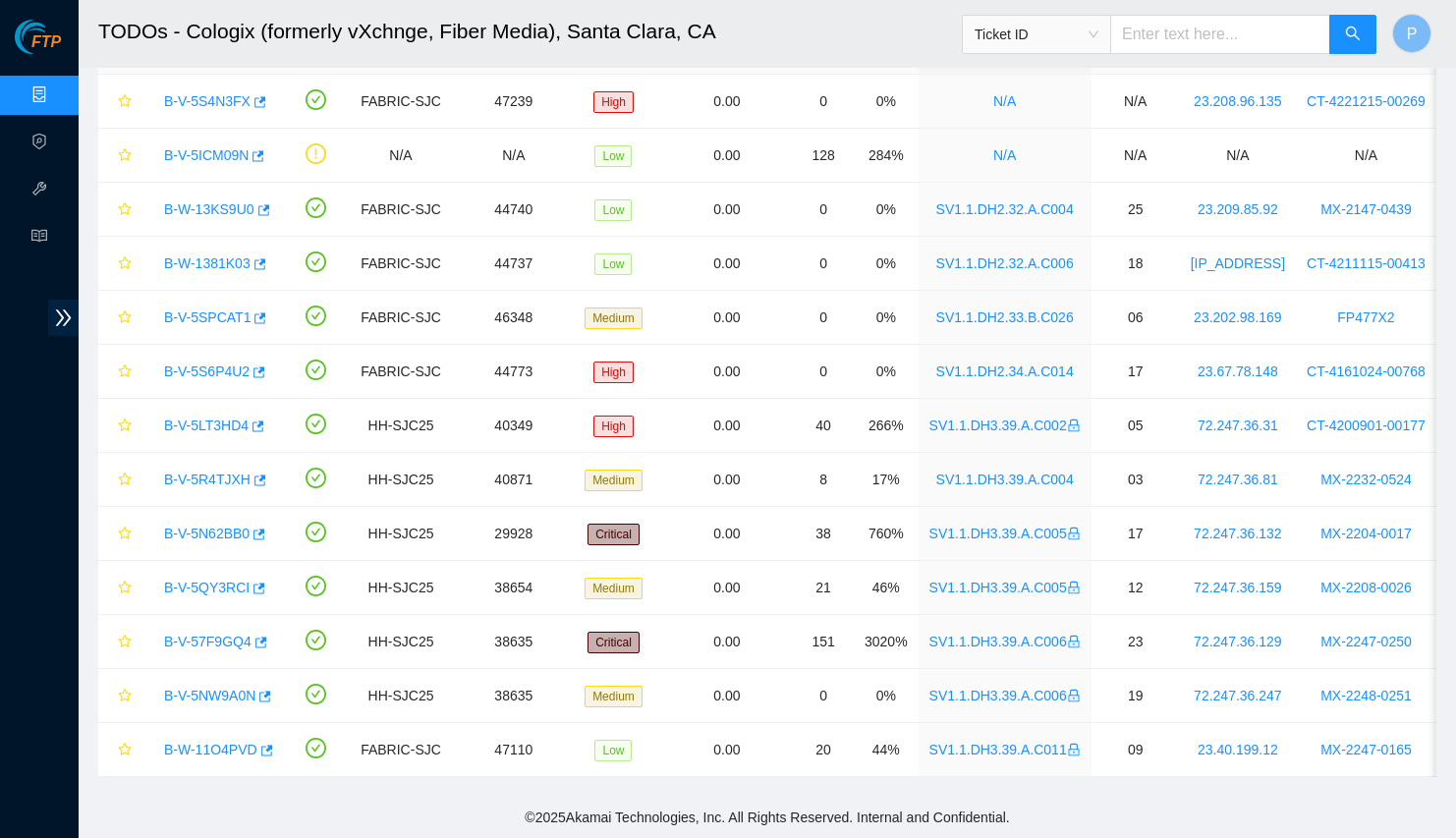 scroll, scrollTop: 0, scrollLeft: 0, axis: both 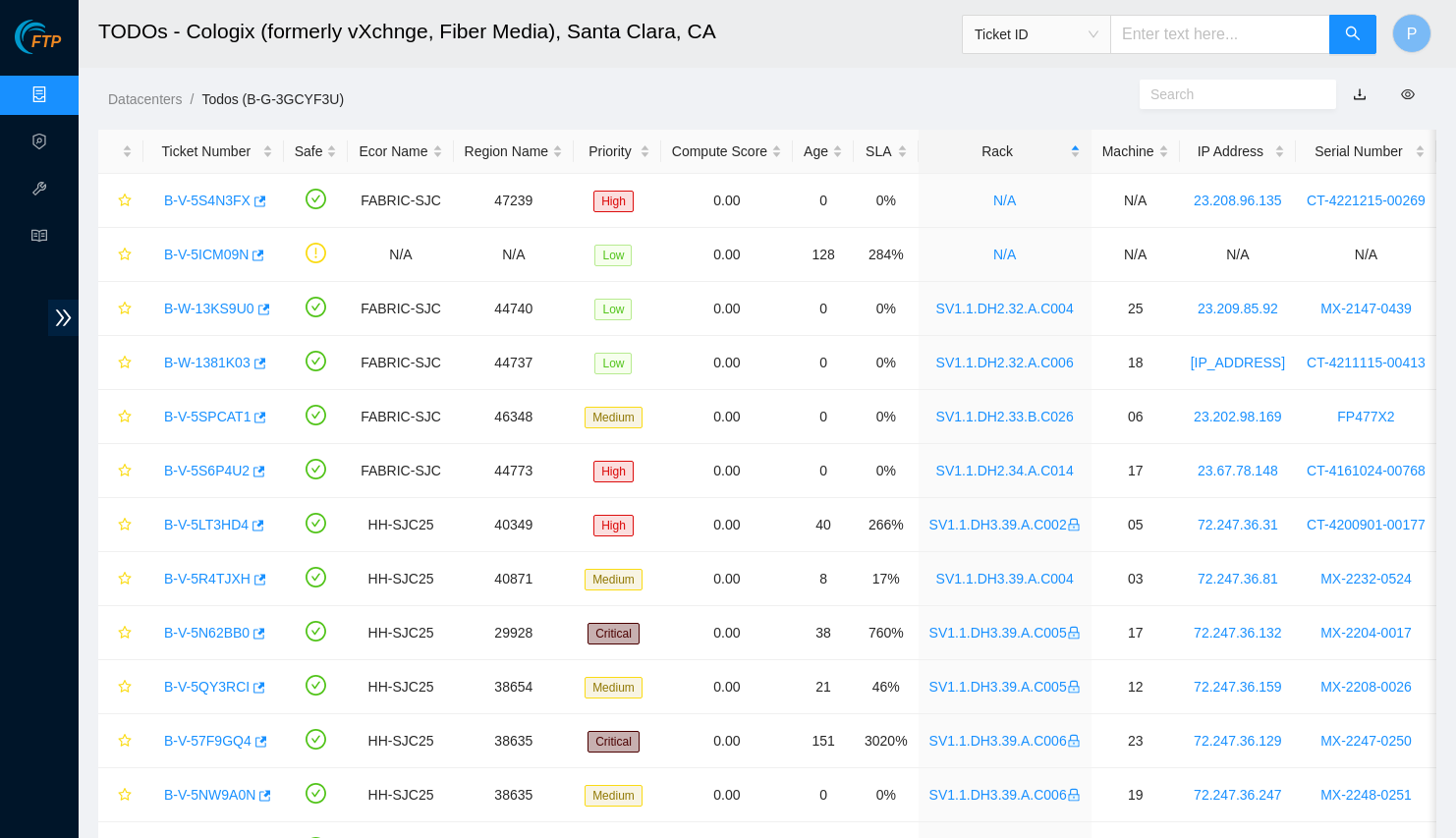 click at bounding box center [1360, 94] 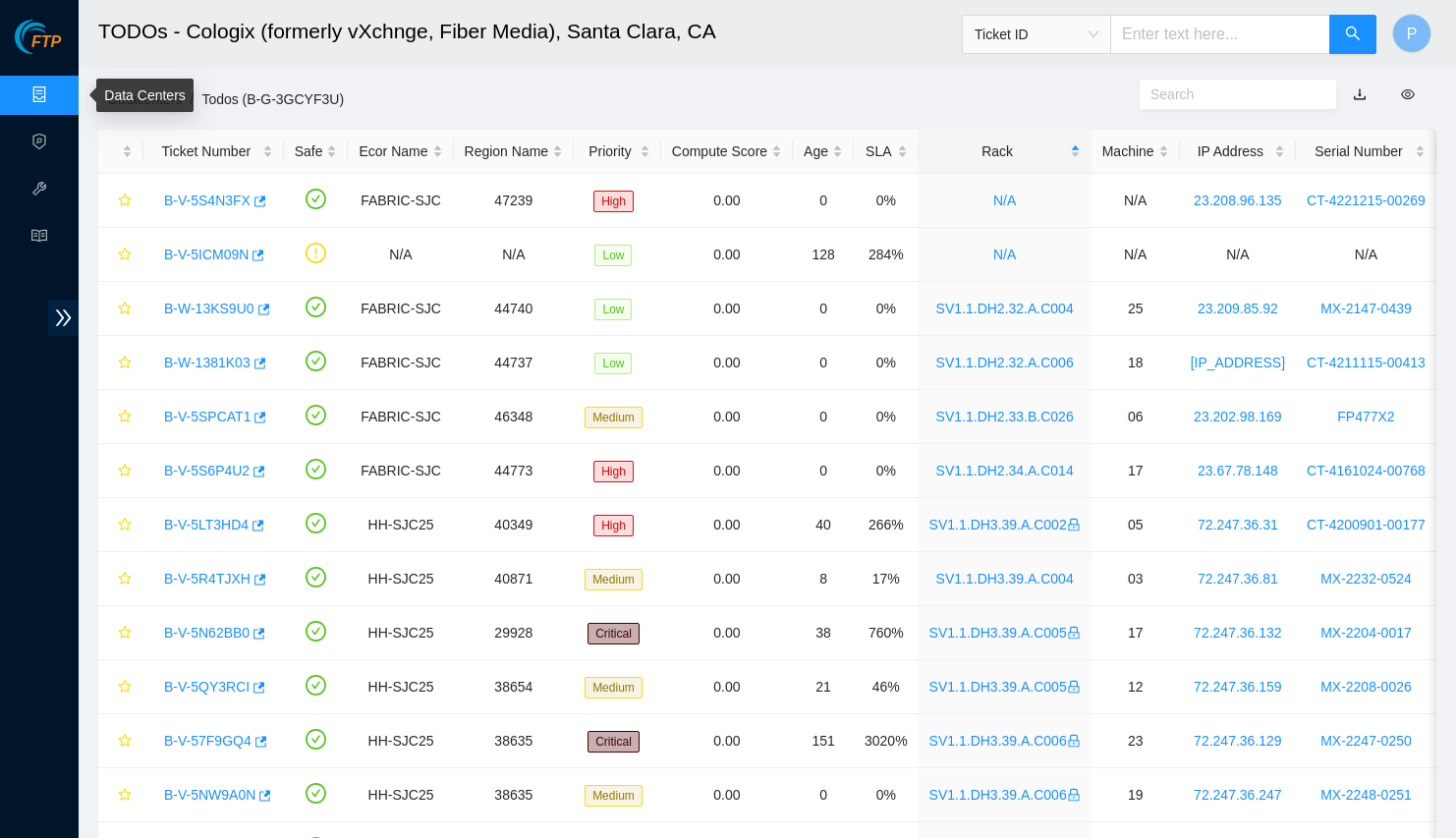 click on "Data Centers" at bounding box center [97, 95] 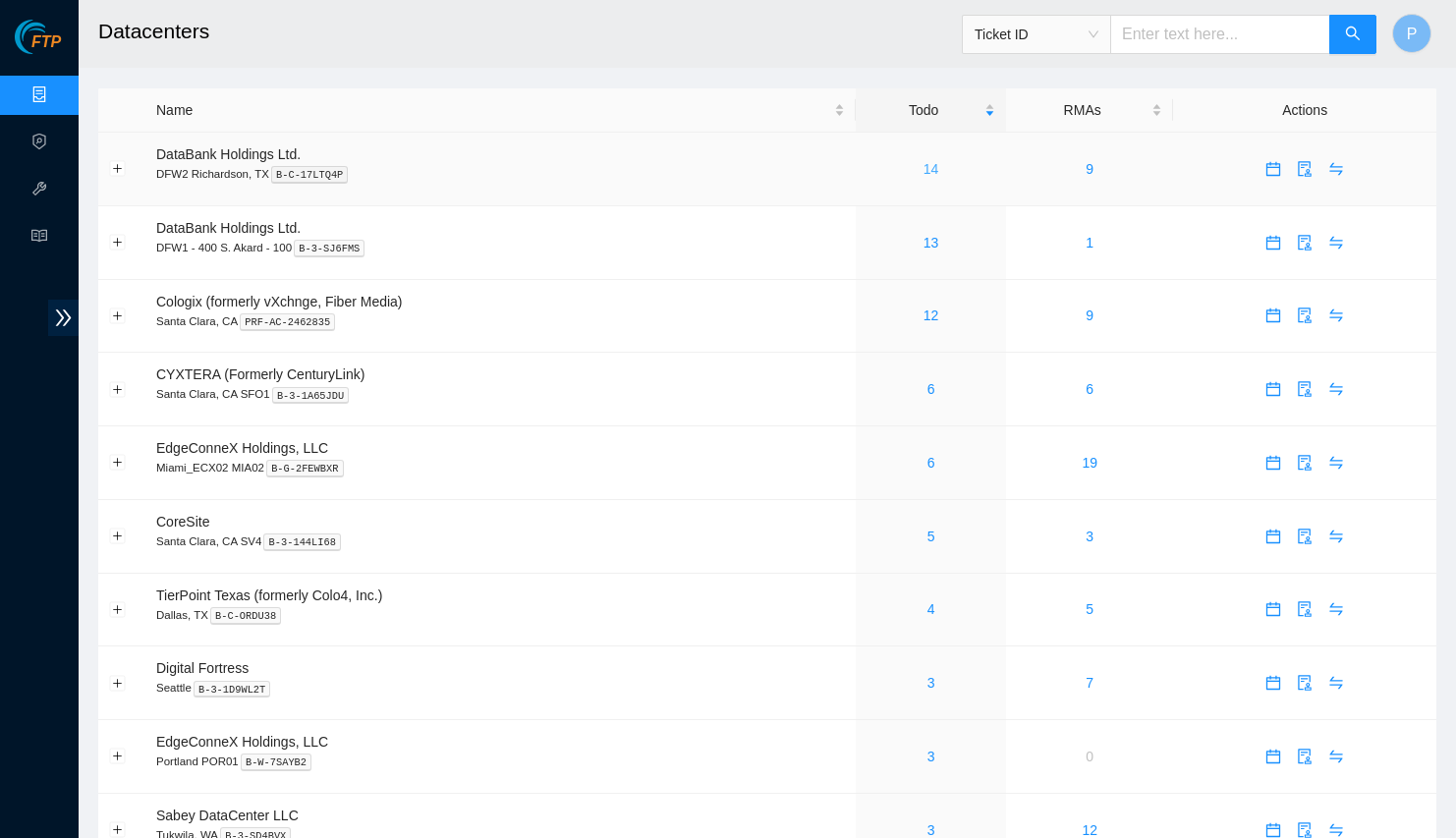 click on "14" at bounding box center (931, 169) 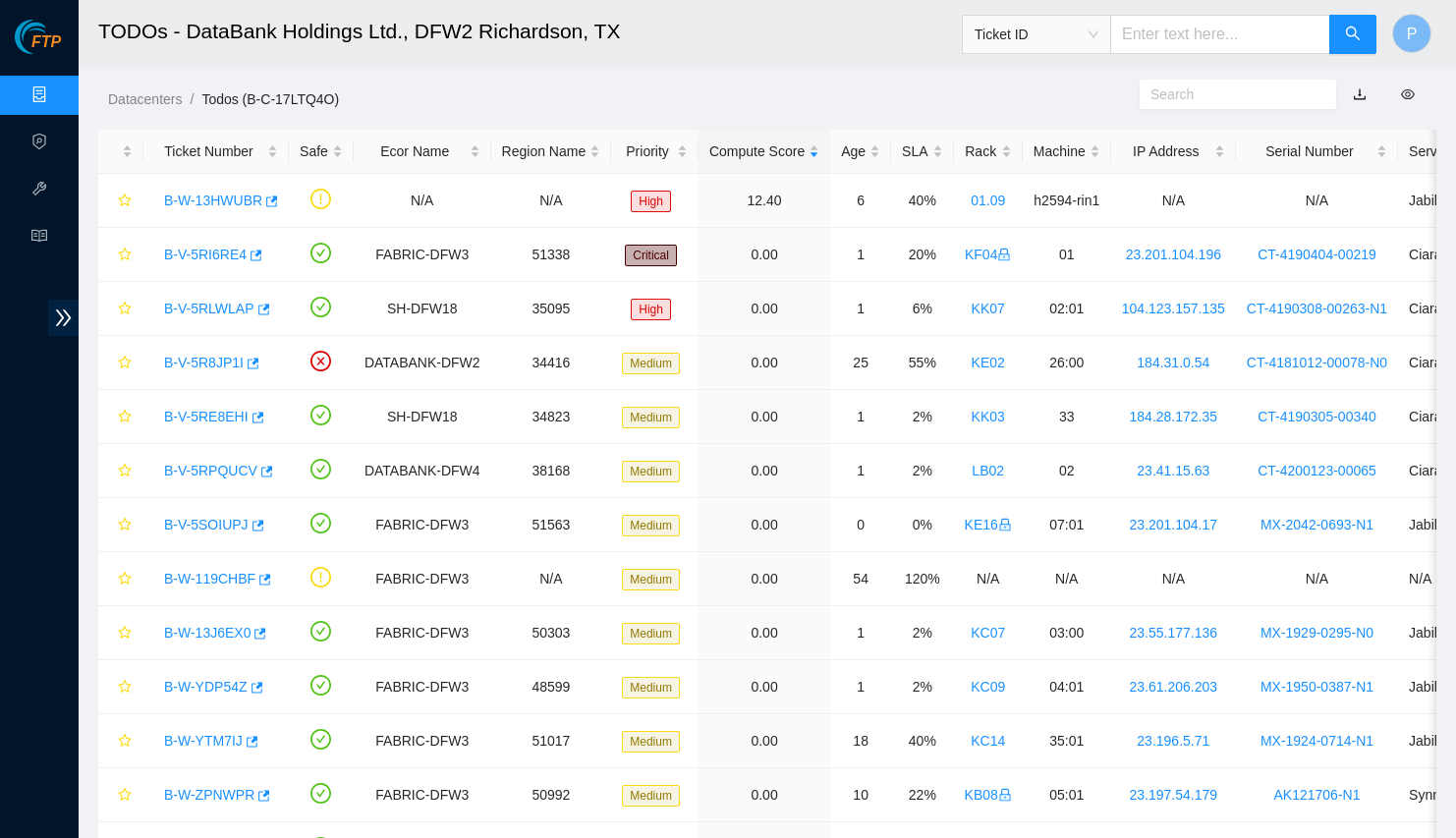 click at bounding box center [1360, 94] 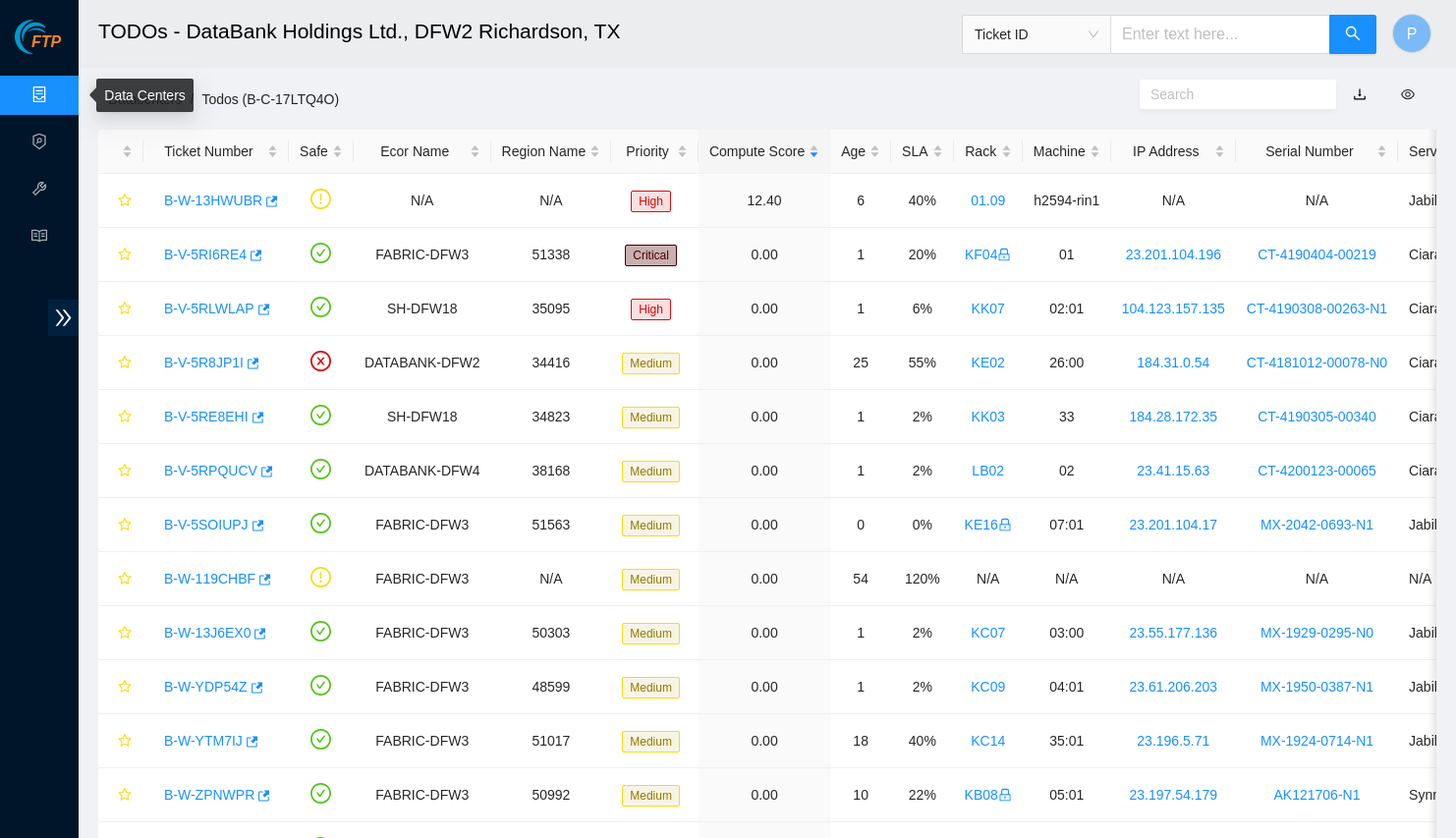 click on "Data Centers" at bounding box center [97, 95] 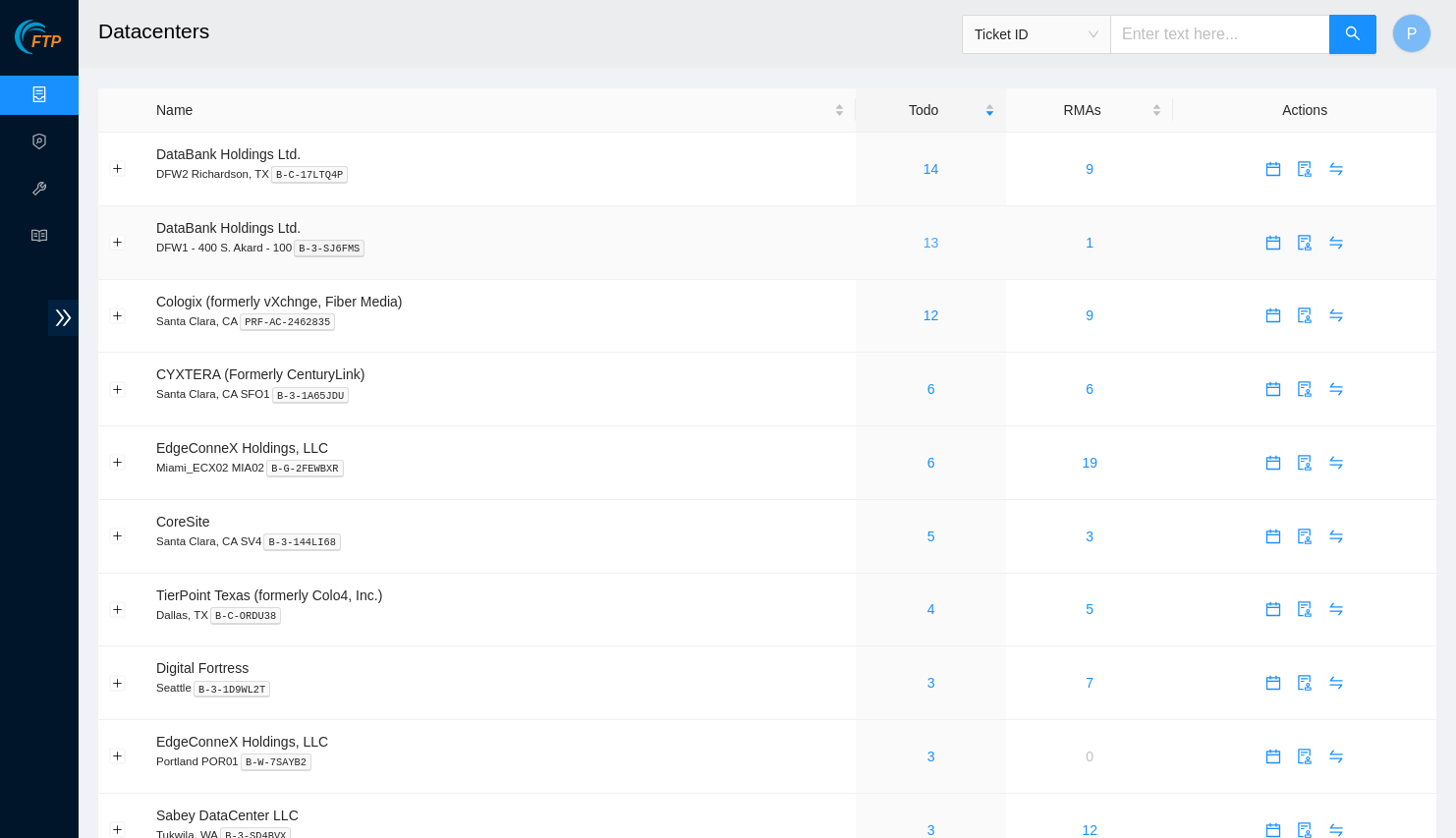 click on "13" at bounding box center (931, 243) 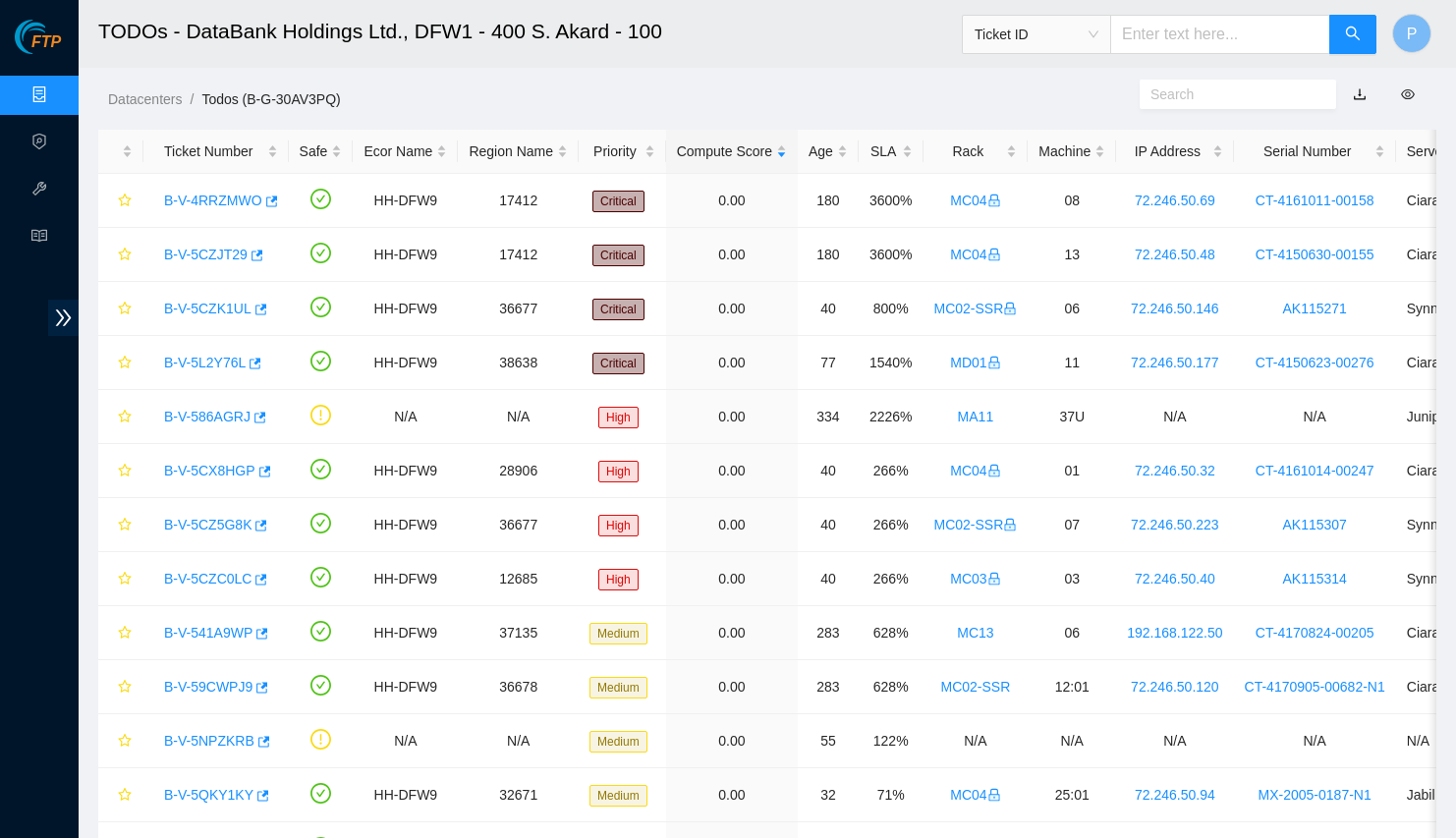 click at bounding box center [1360, 94] 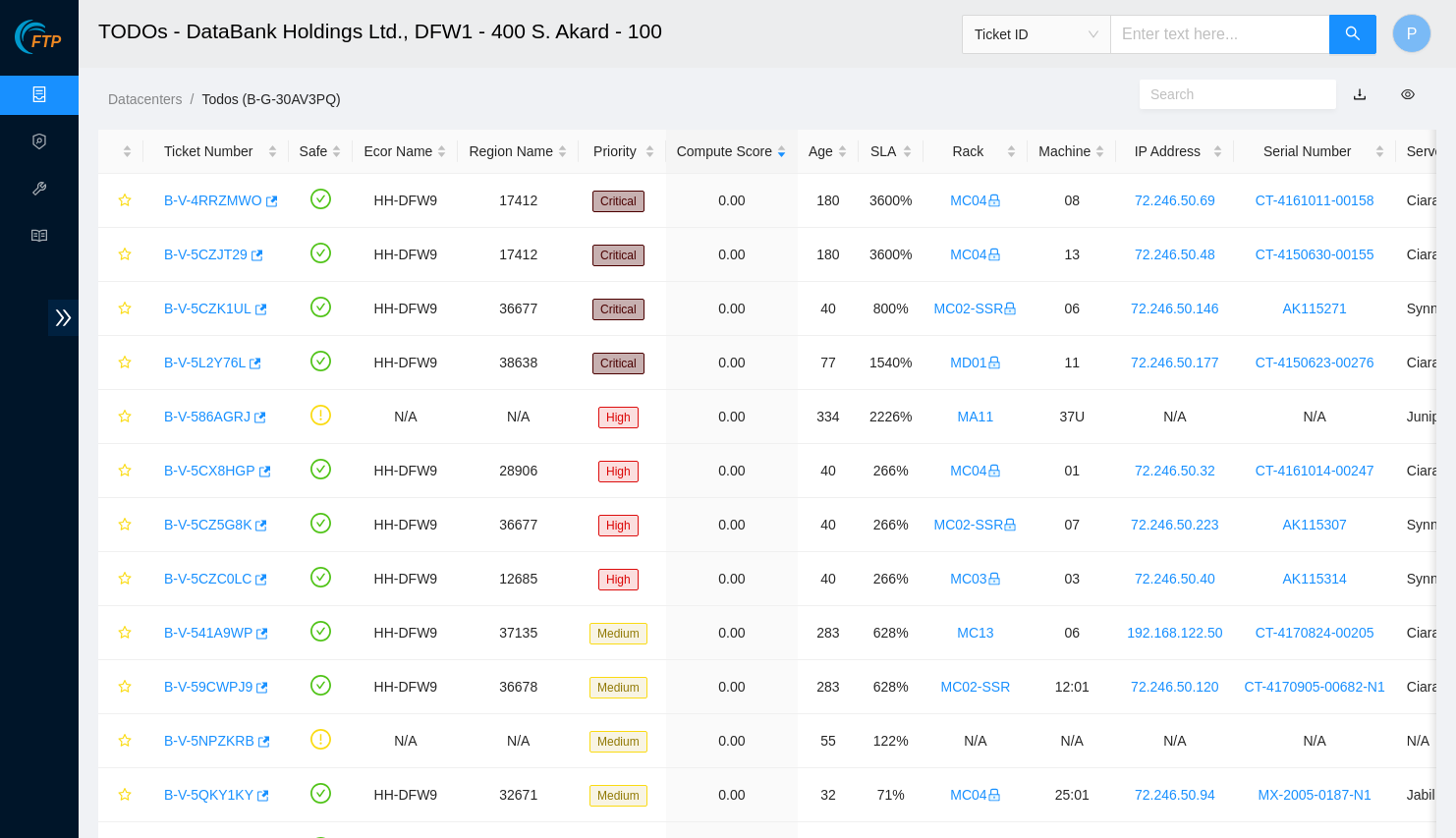 click on "Data Centers" at bounding box center [97, 95] 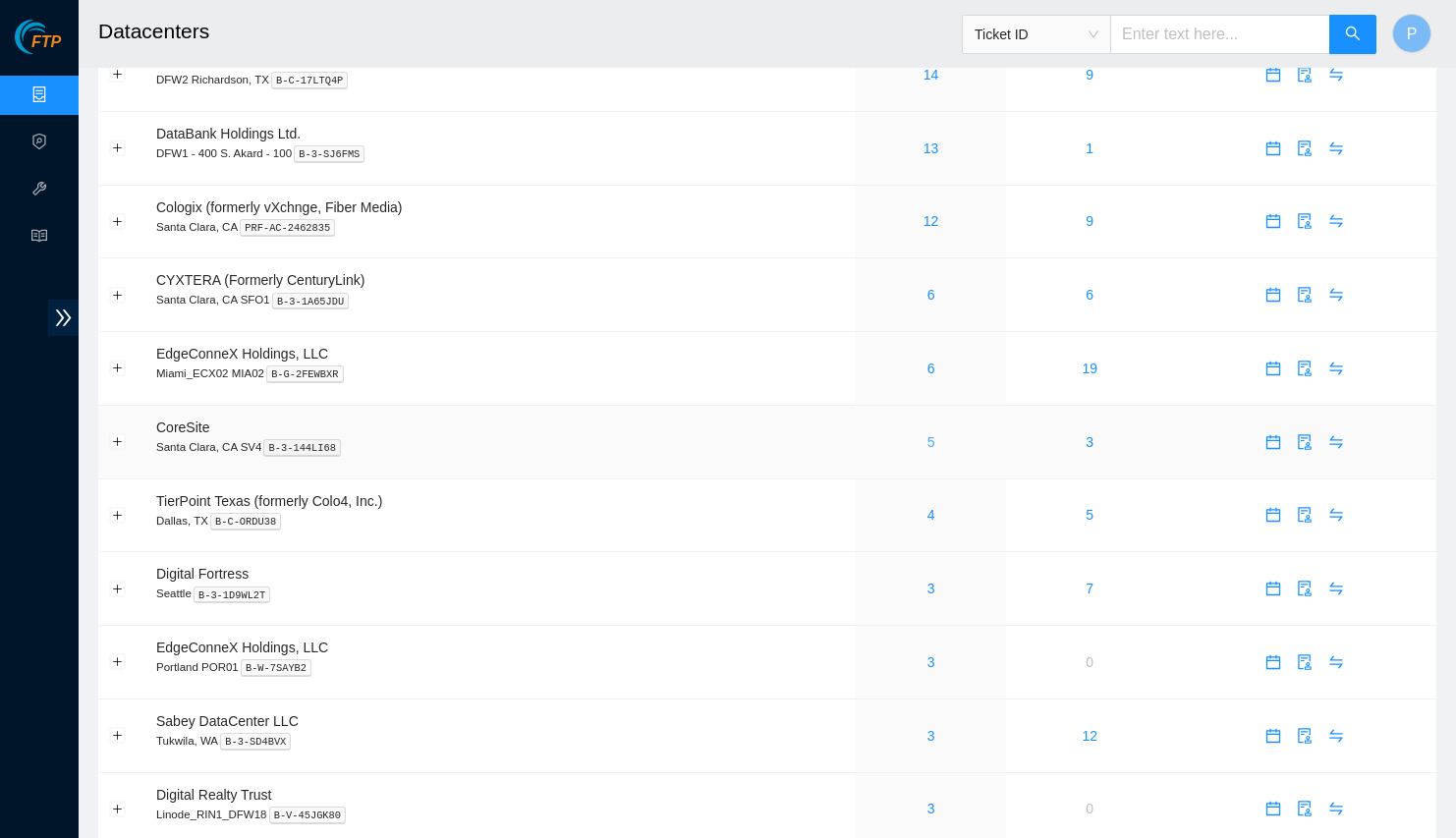 scroll, scrollTop: 153, scrollLeft: 0, axis: vertical 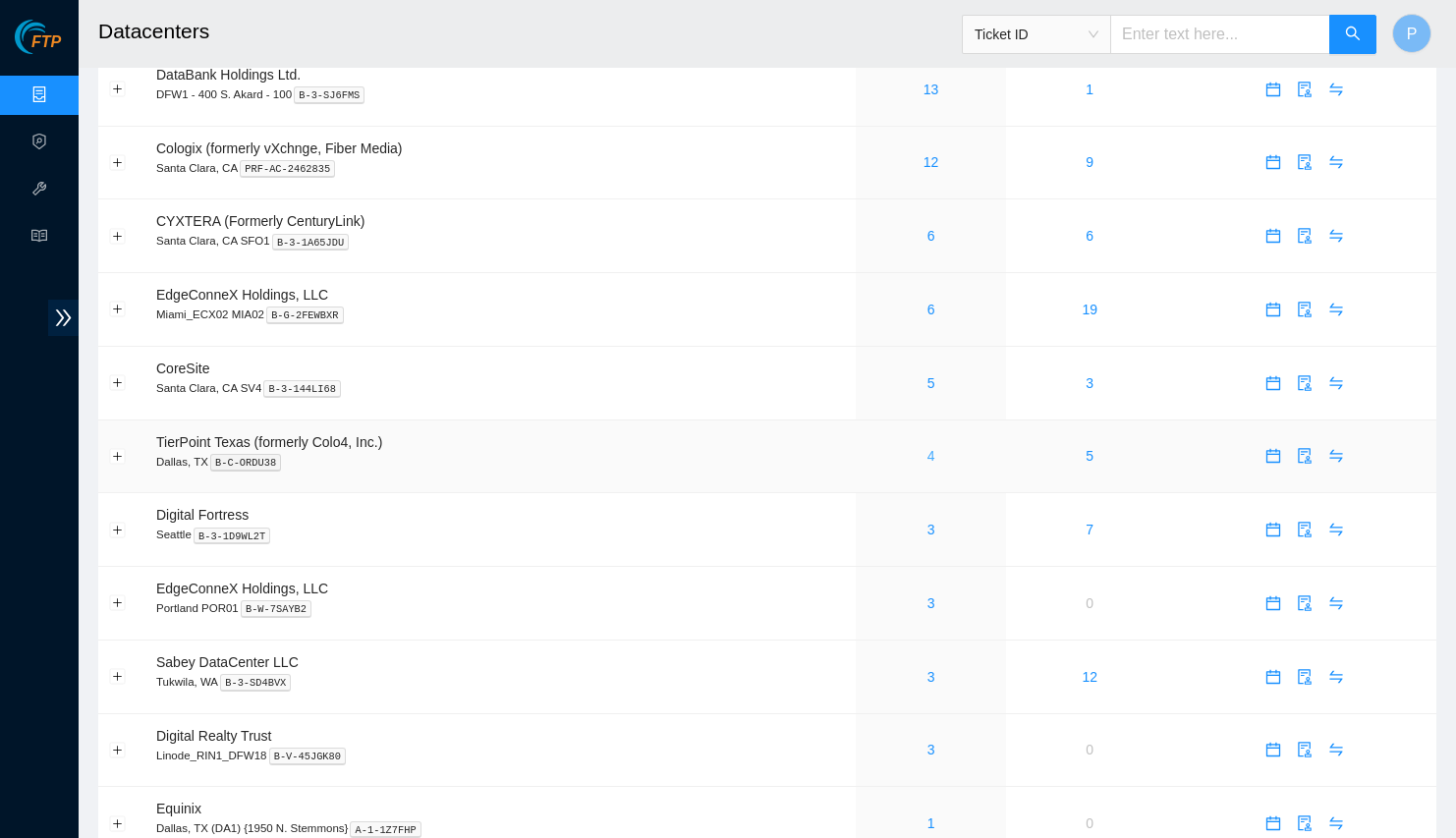 click on "4" at bounding box center [931, 456] 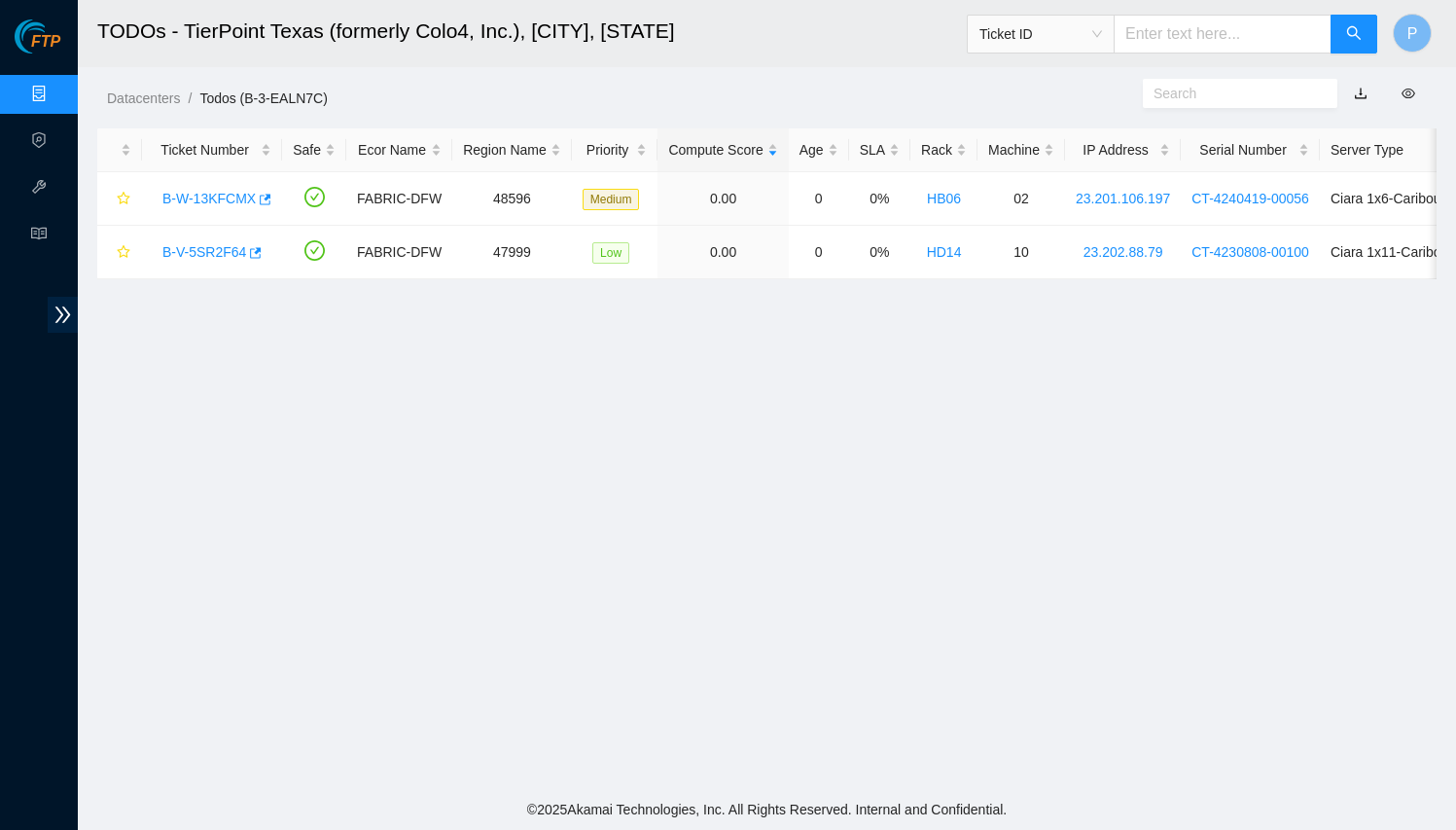 click at bounding box center [1361, 93] 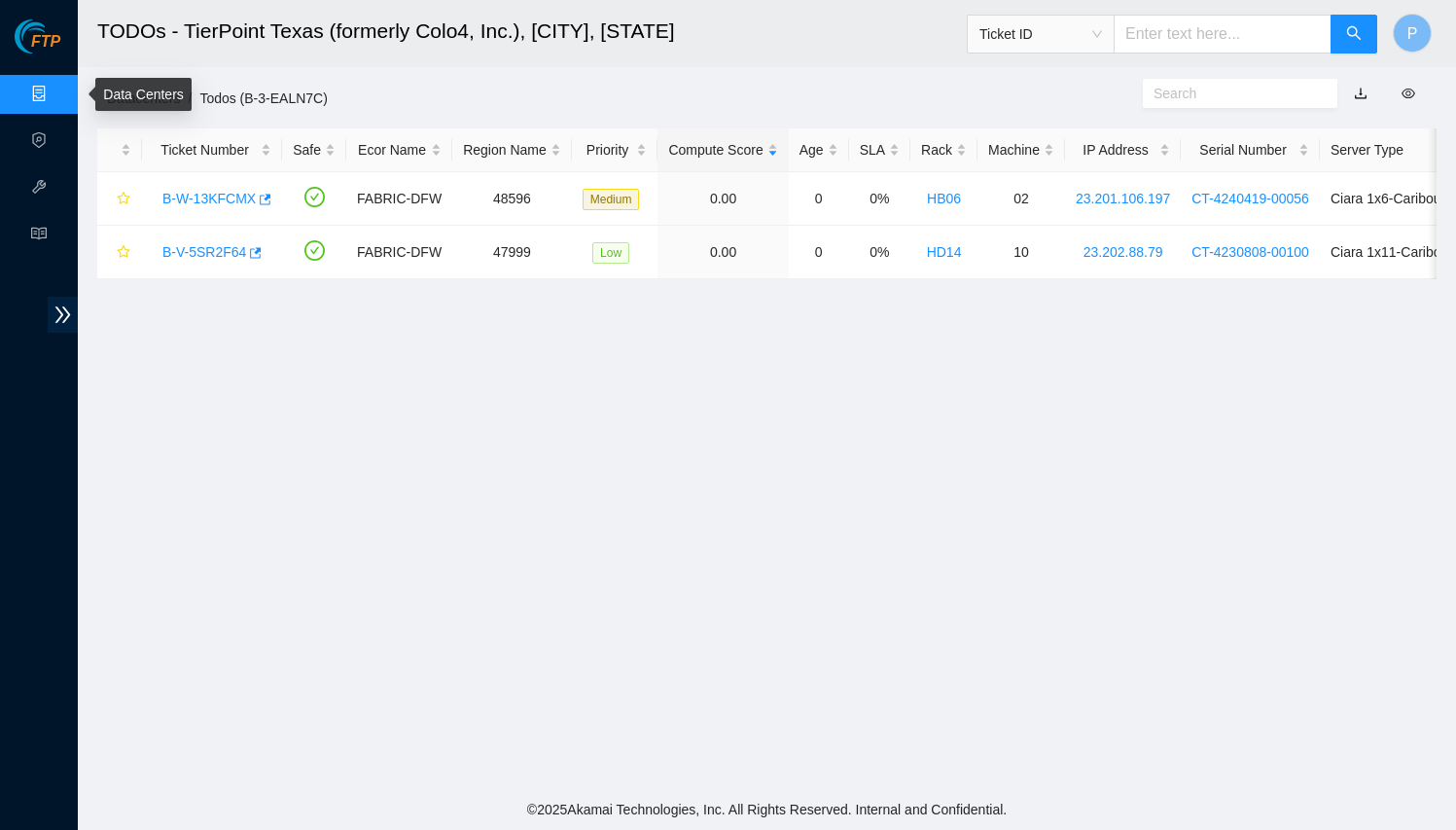 click on "Data Centers" at bounding box center [96, 94] 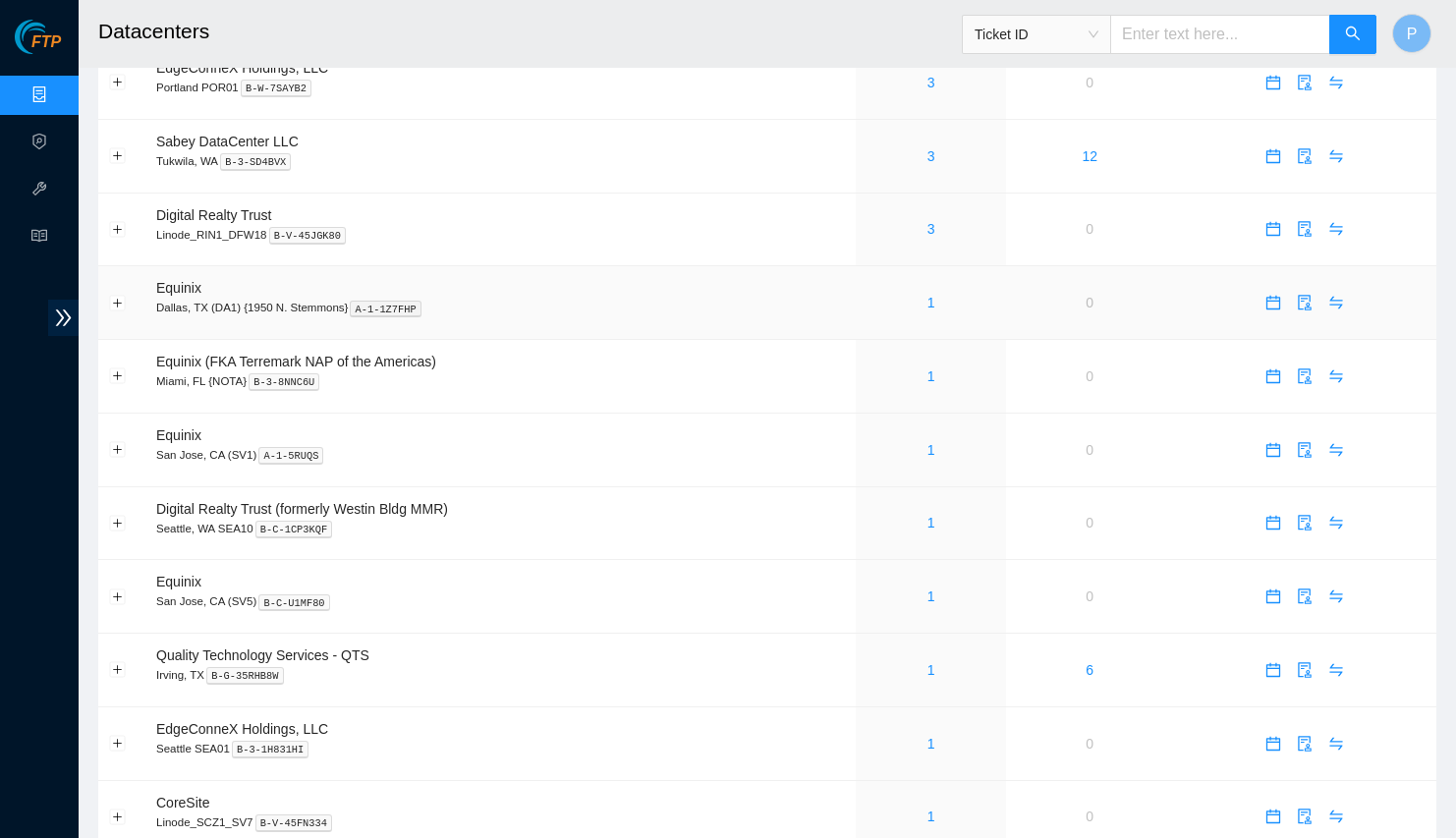 scroll, scrollTop: 699, scrollLeft: 0, axis: vertical 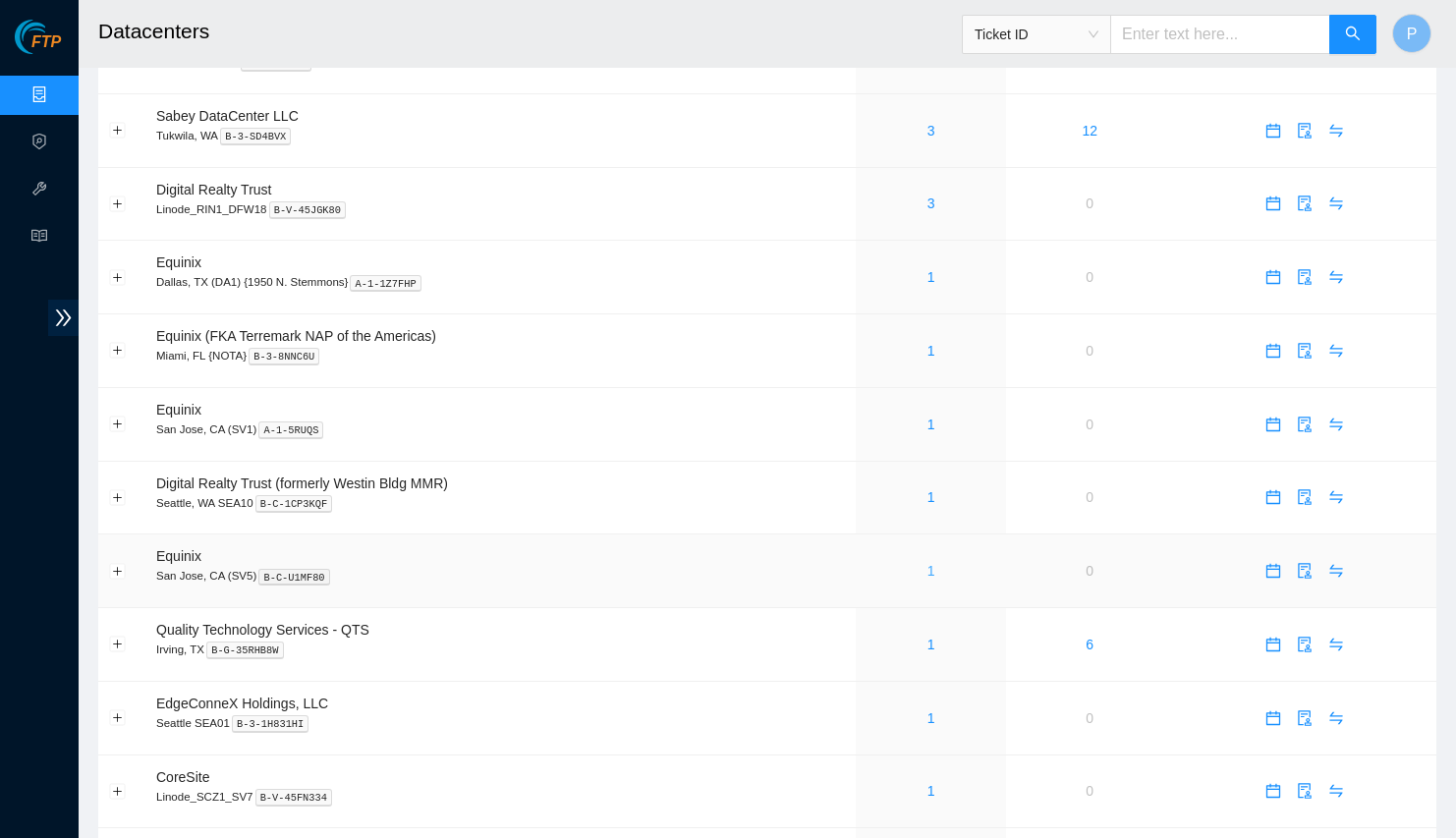 click on "1" at bounding box center [931, 571] 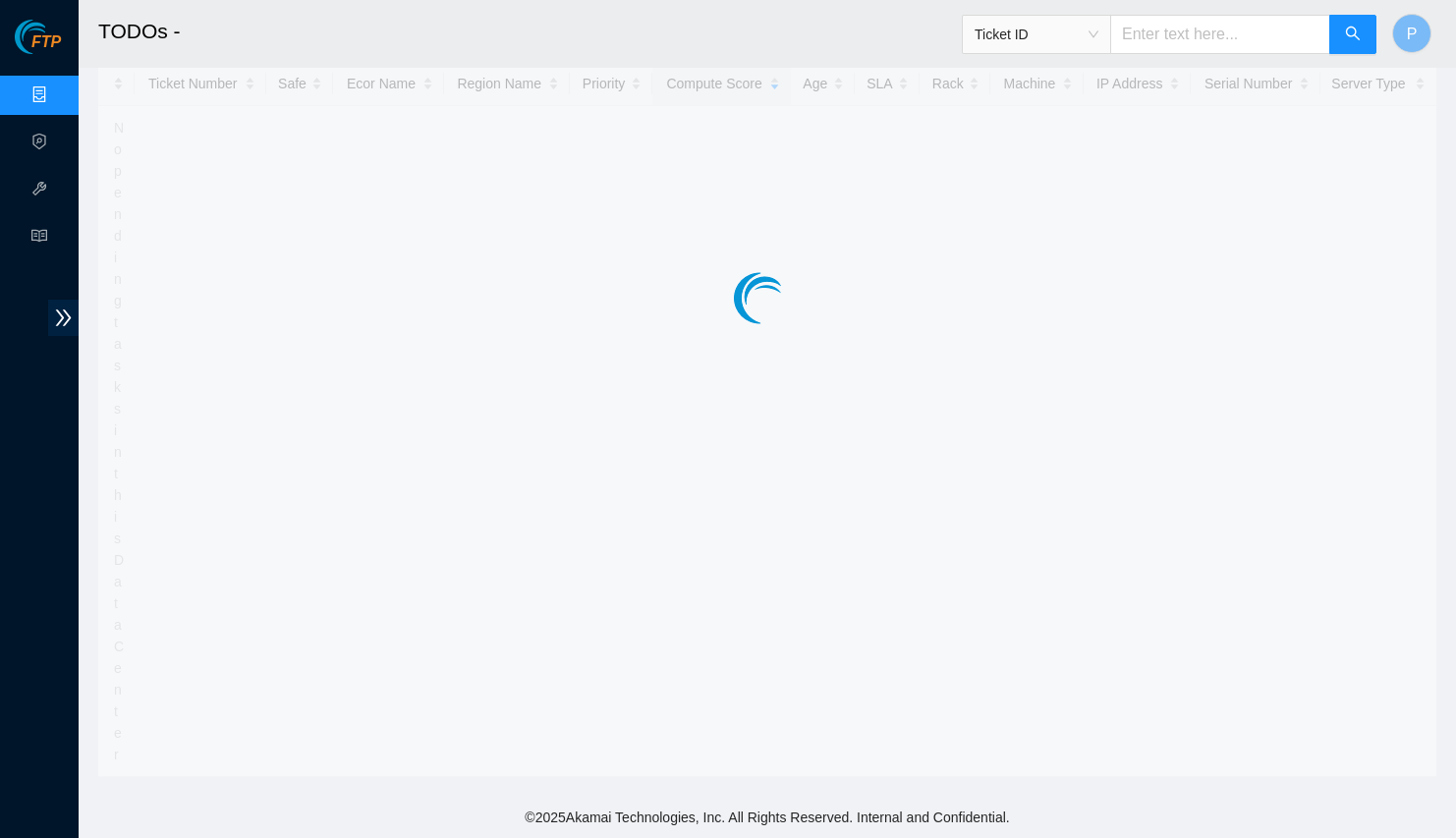 scroll, scrollTop: 0, scrollLeft: 0, axis: both 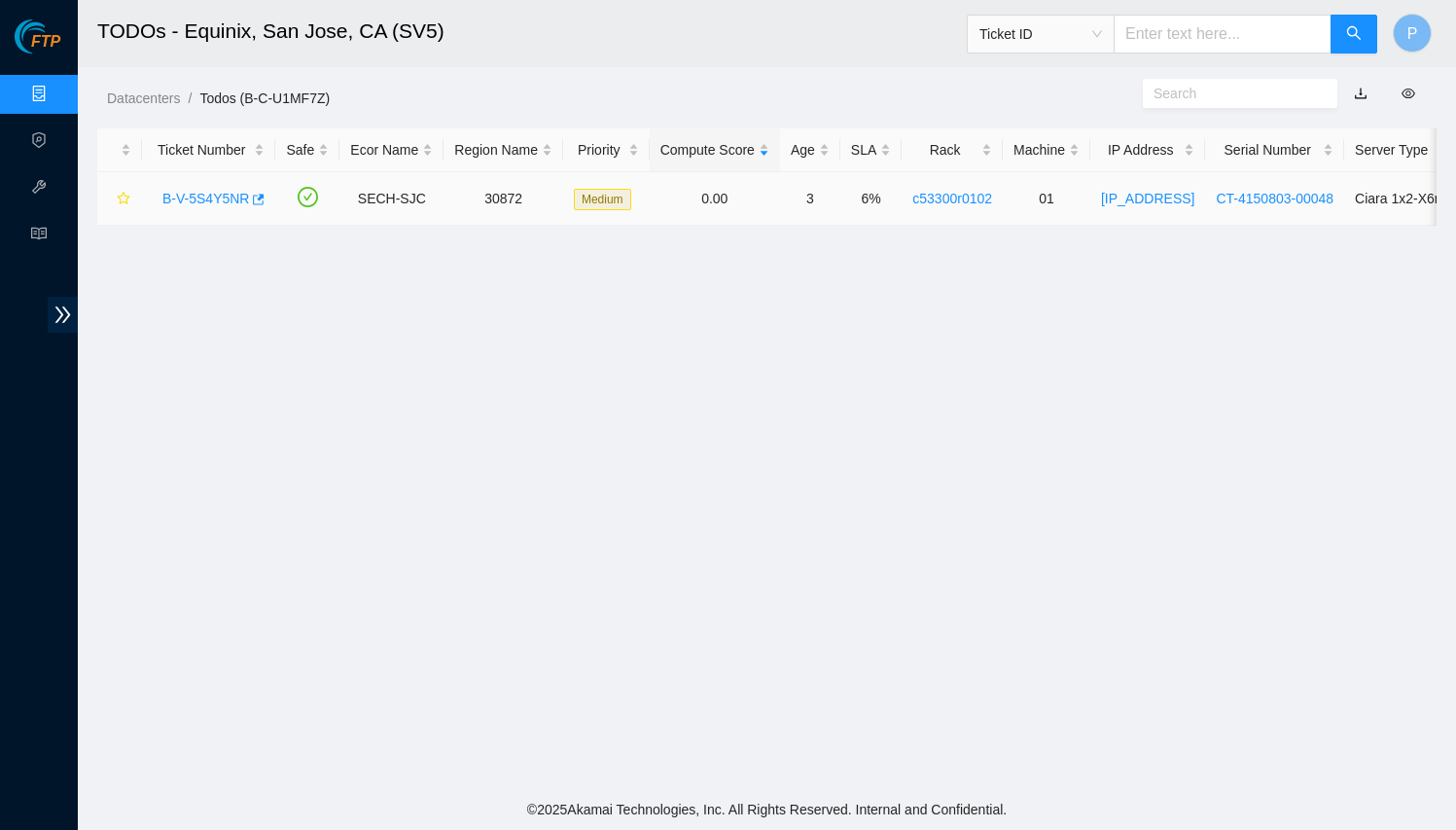 click on "B-V-5S4Y5NR" at bounding box center (205, 198) 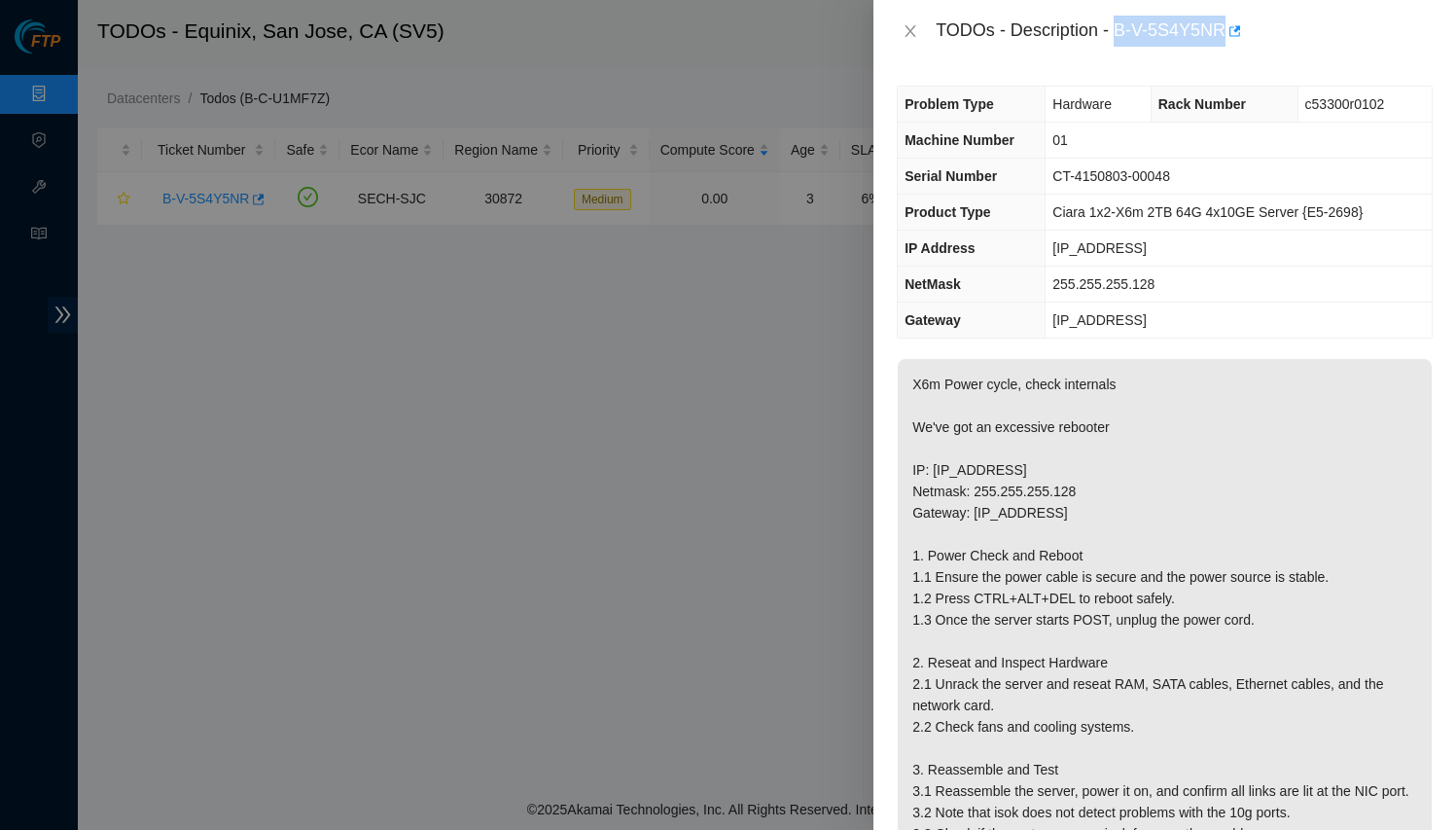 drag, startPoint x: 1119, startPoint y: 28, endPoint x: 1229, endPoint y: 37, distance: 110.36757 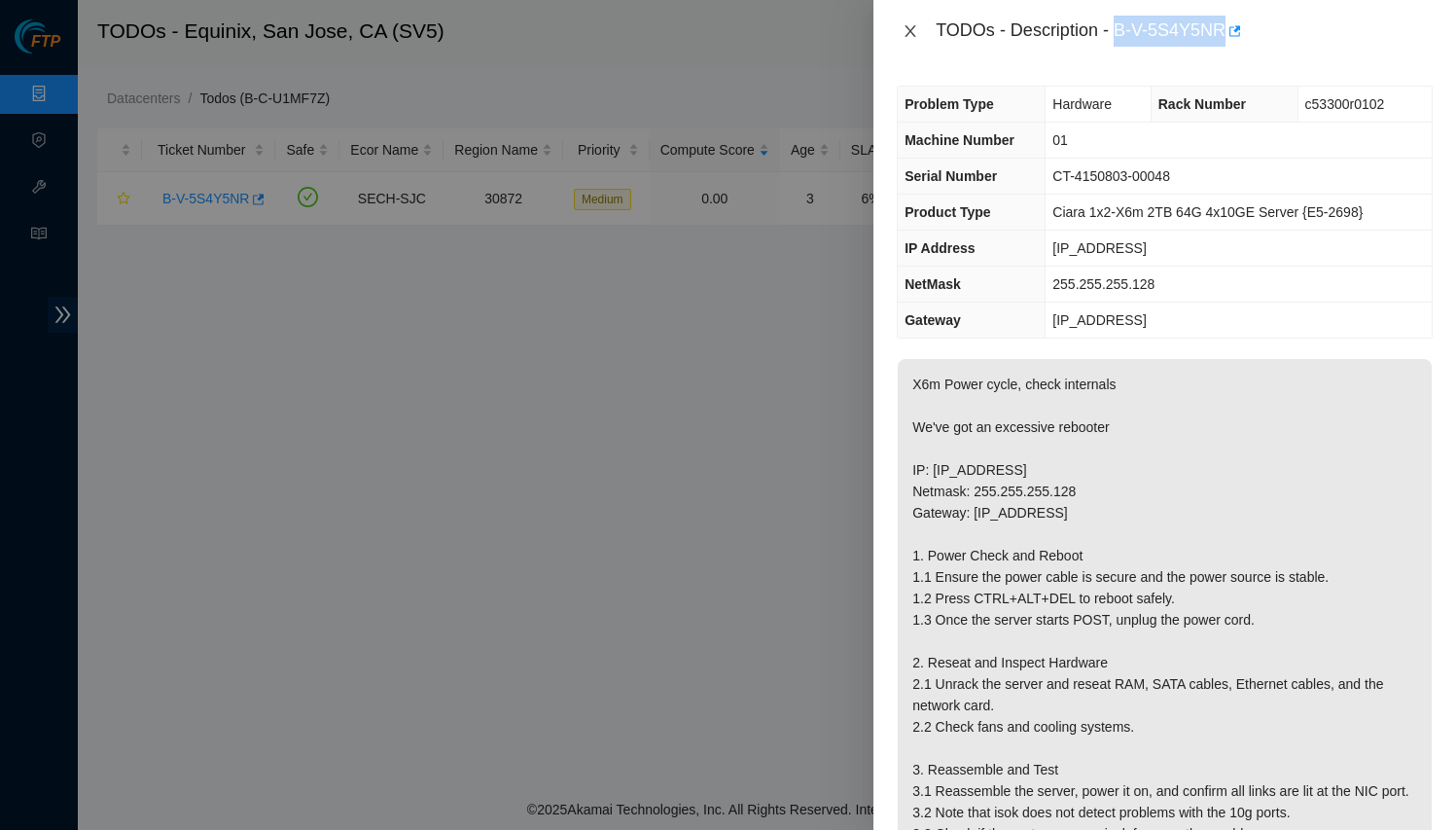 click 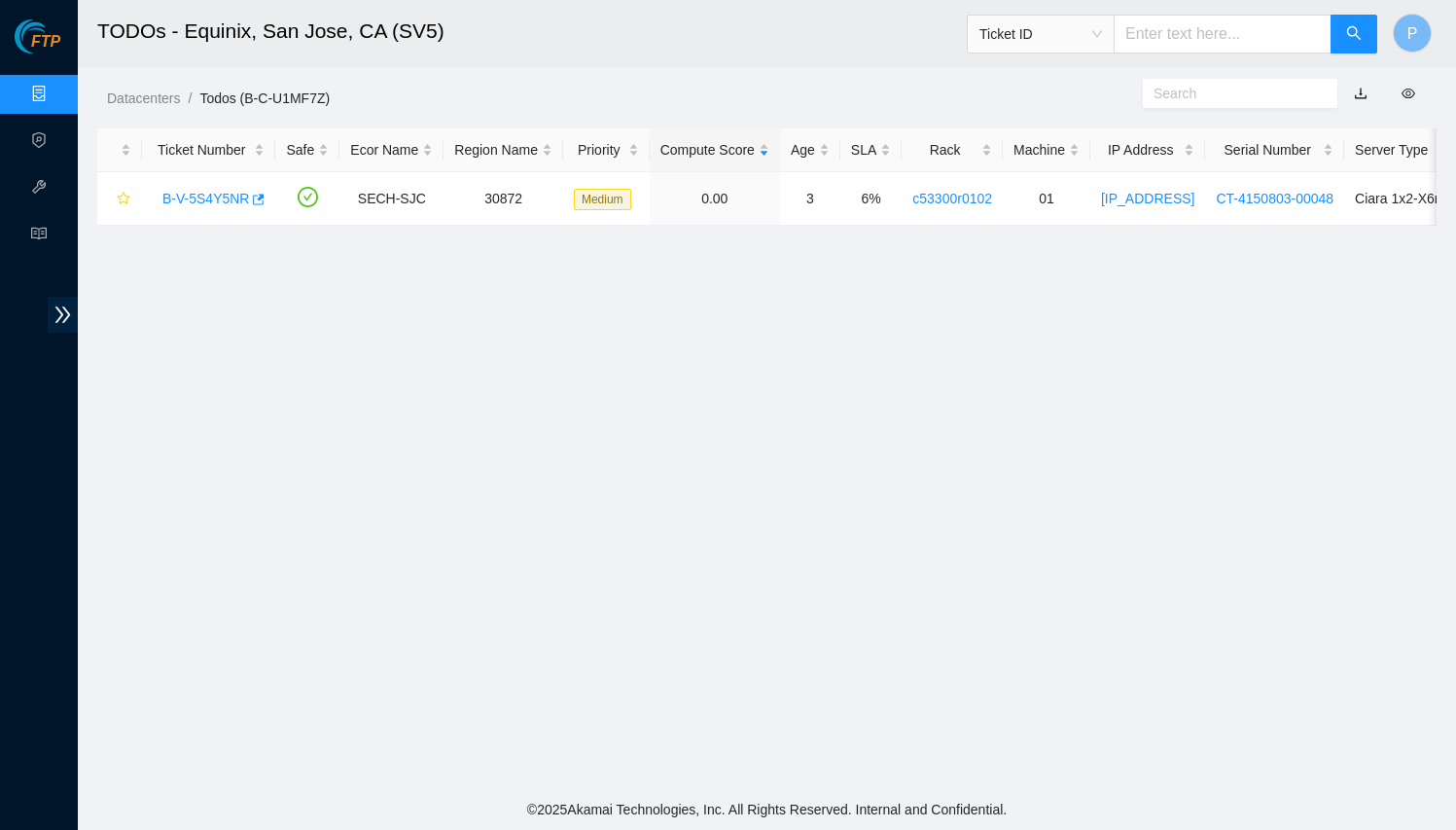 click at bounding box center [1223, 34] 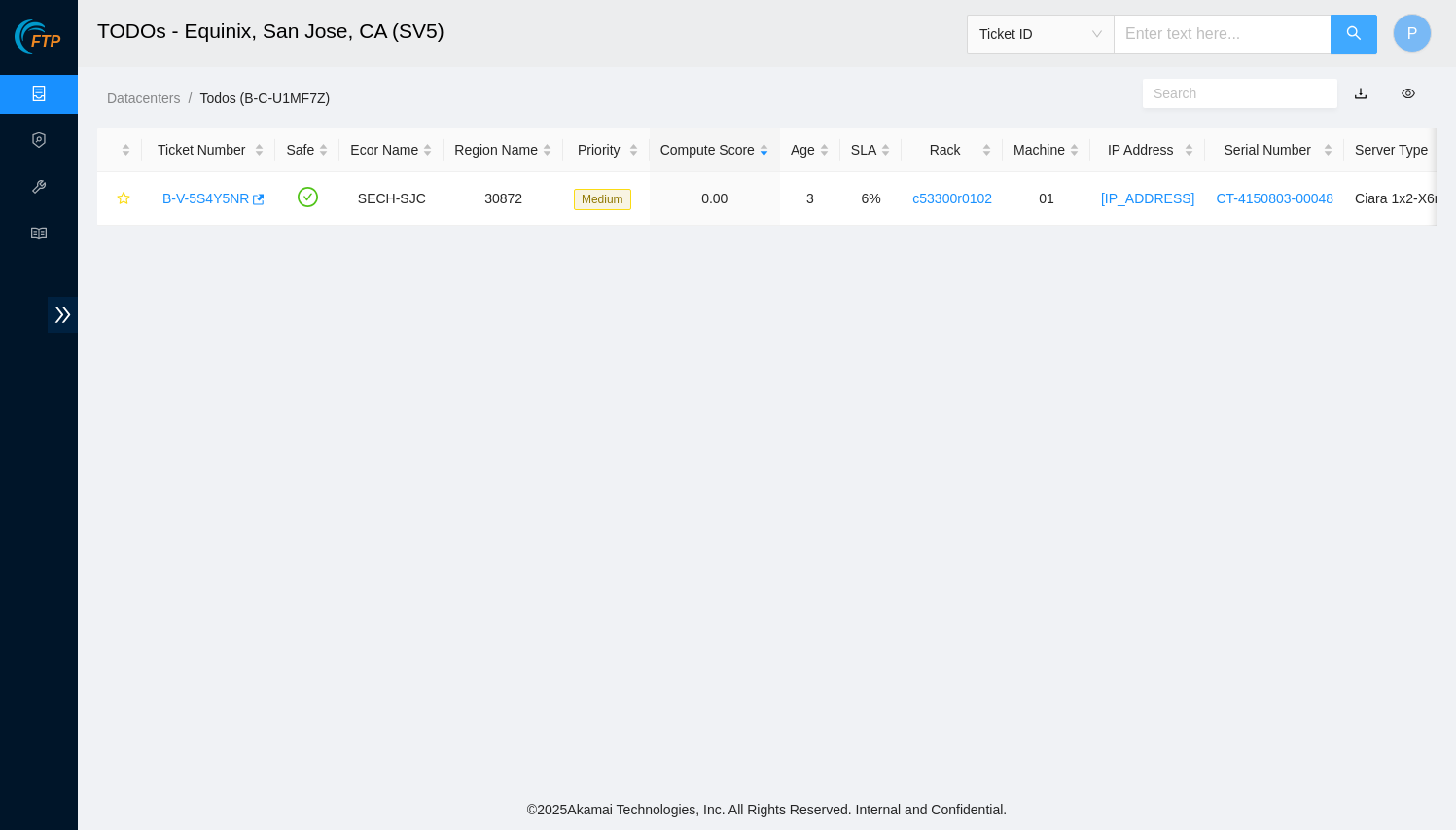 type on "B-V-53073RI" 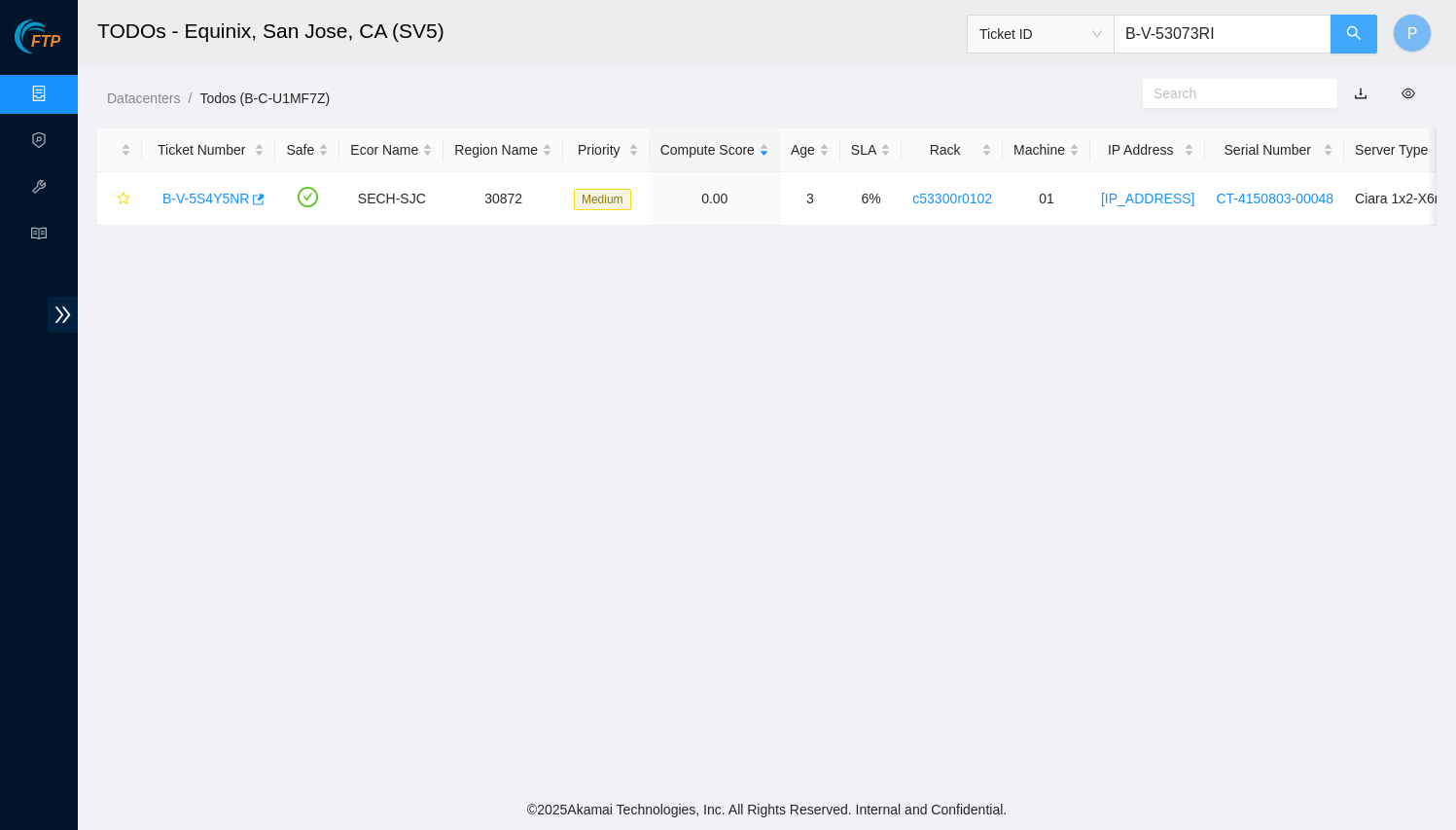 click at bounding box center (1354, 34) 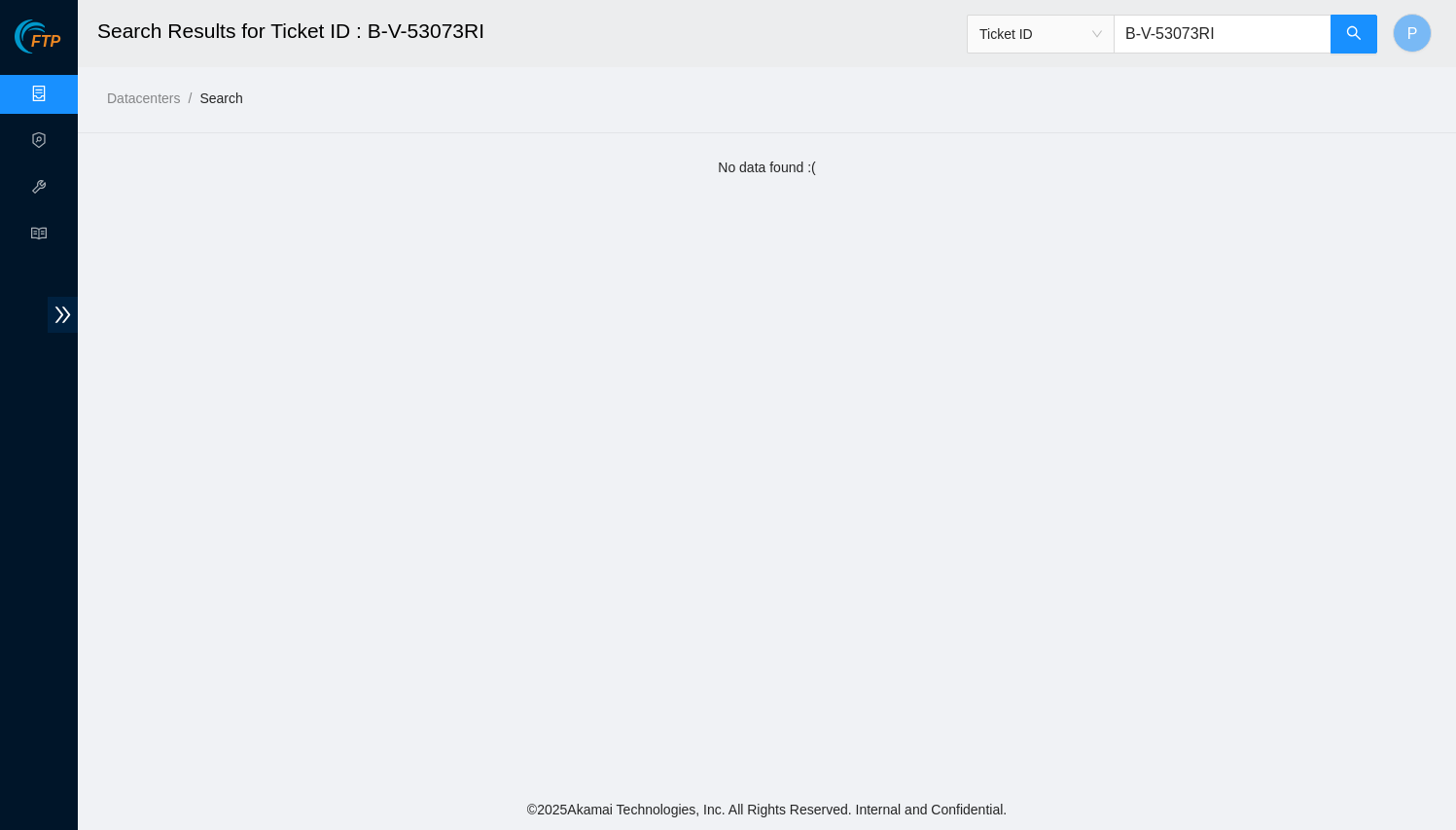 click on "Search Results for Ticket ID : B-V-53073RI    Ticket ID B-V-53073RI P Datacenters / Search / No data found :(" at bounding box center (766, 394) 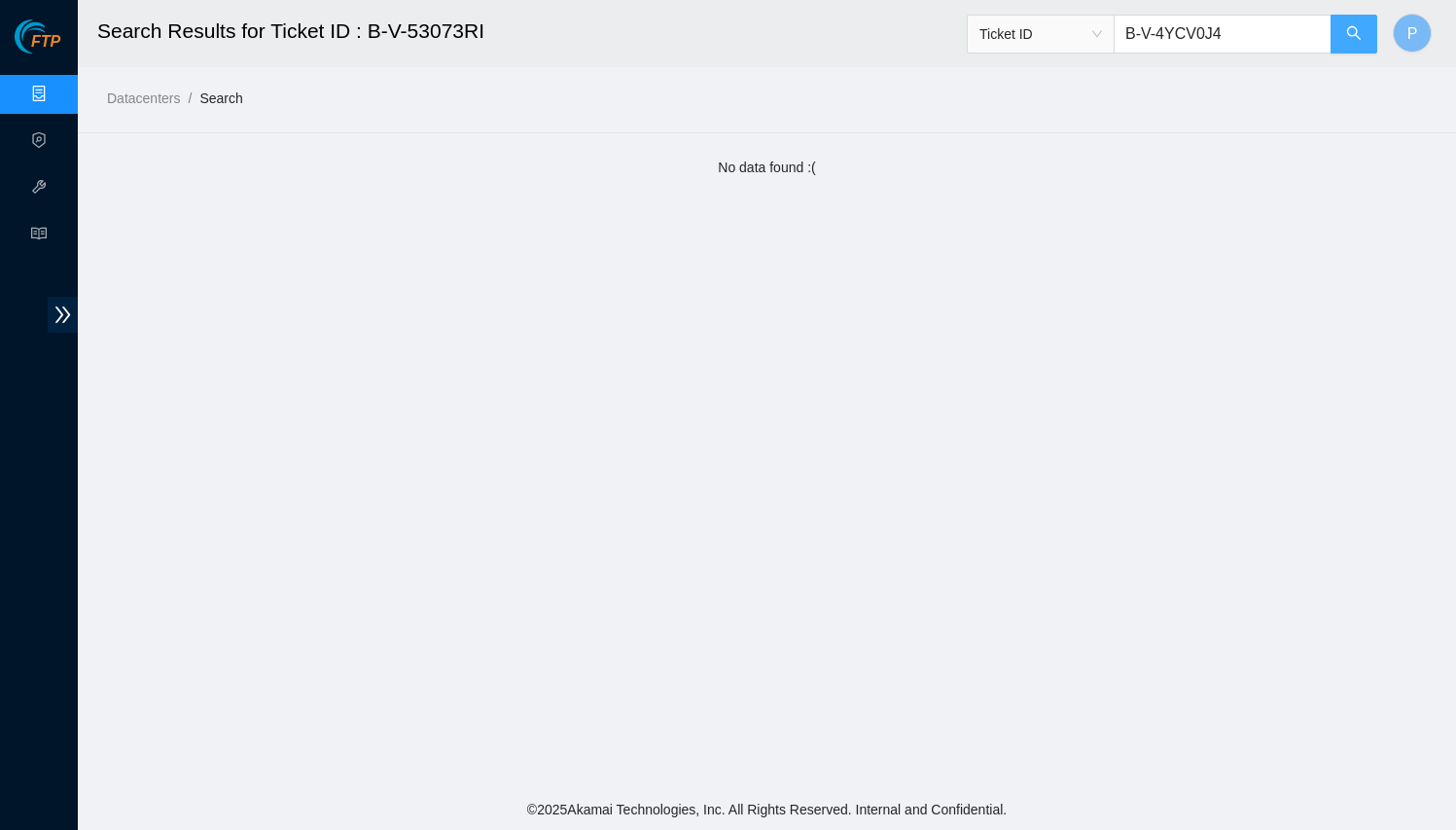 click at bounding box center [1354, 34] 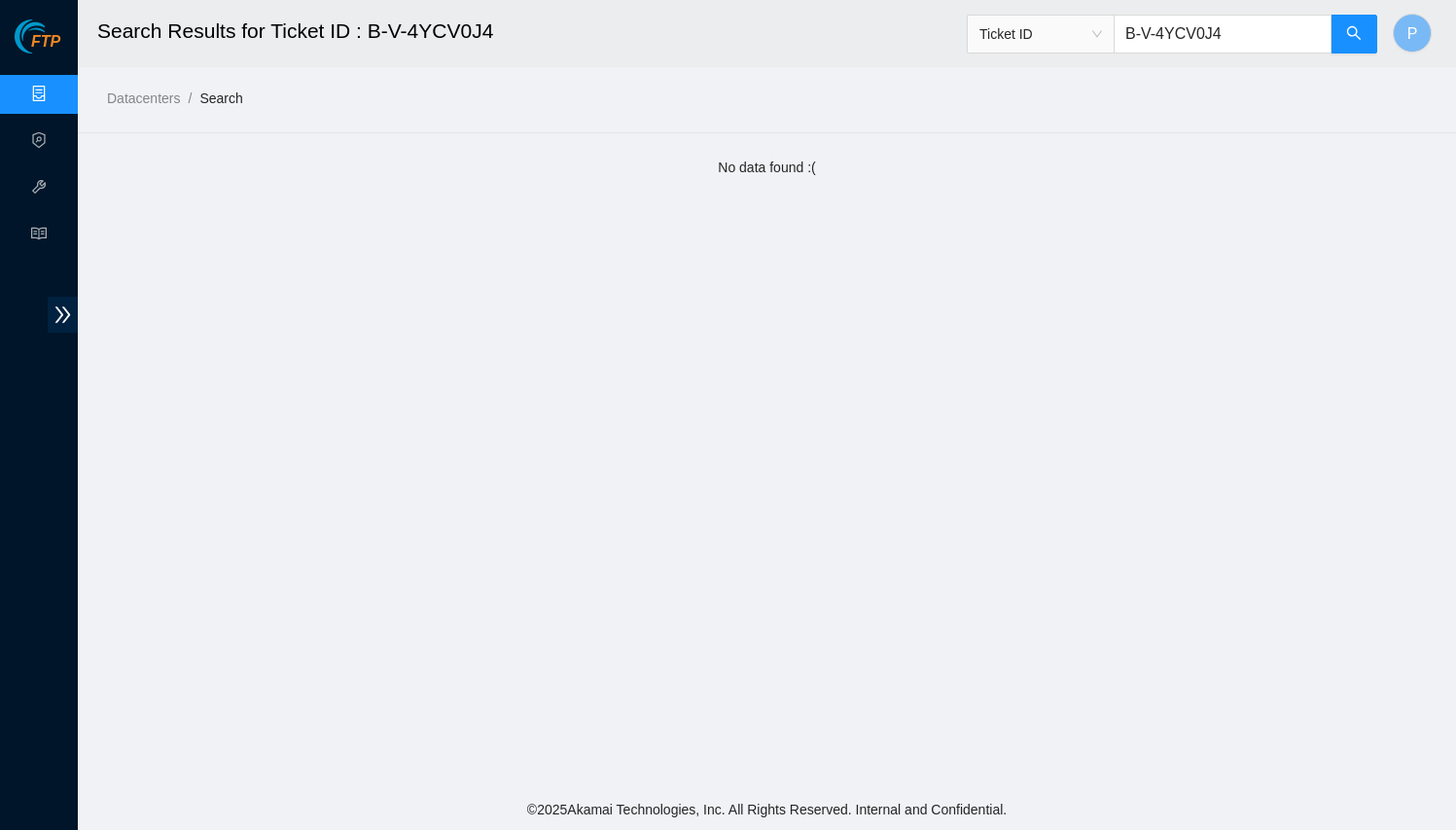 type on "B-V-4YCV0J4" 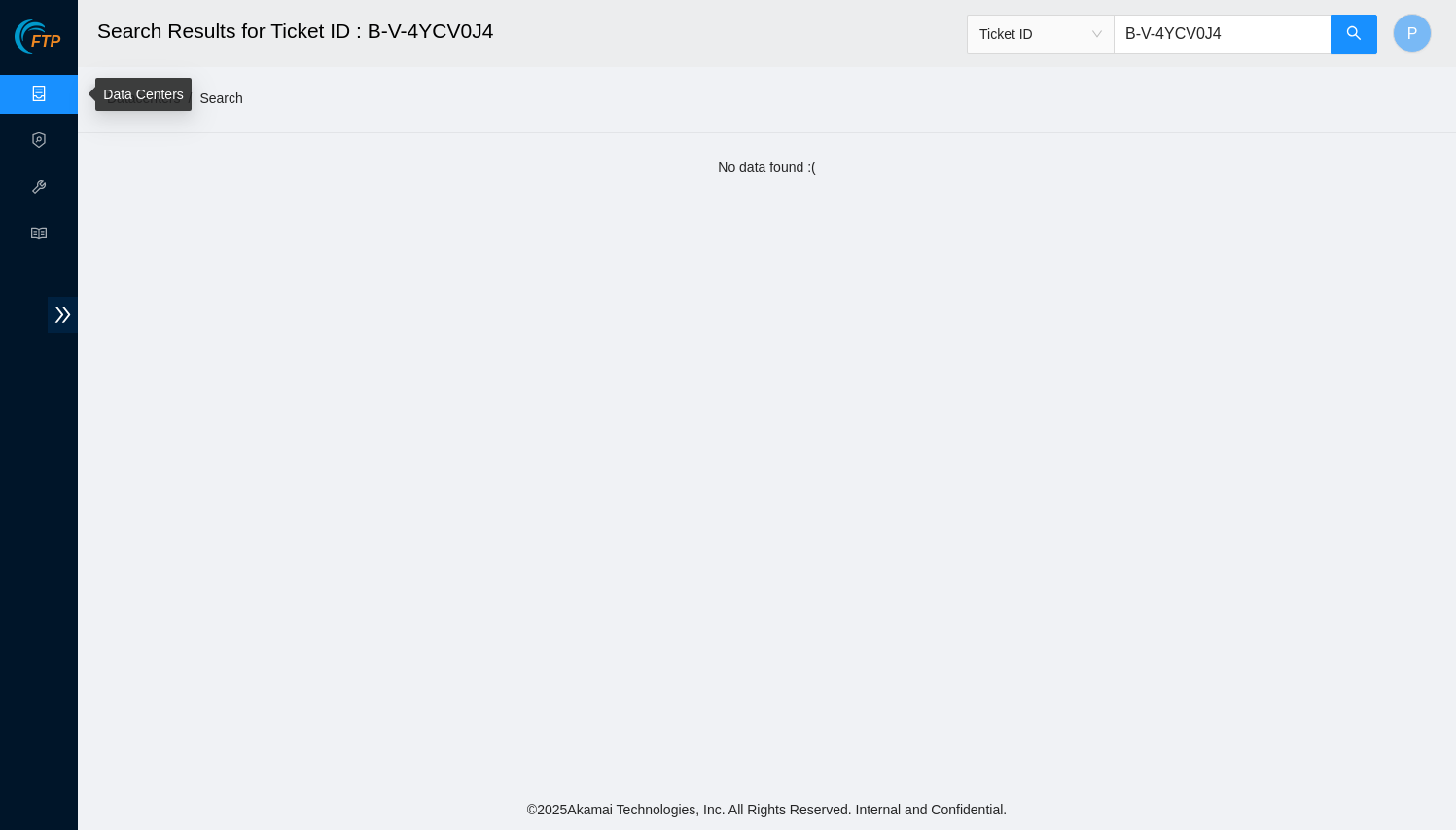 click on "Data Centers" at bounding box center [96, 94] 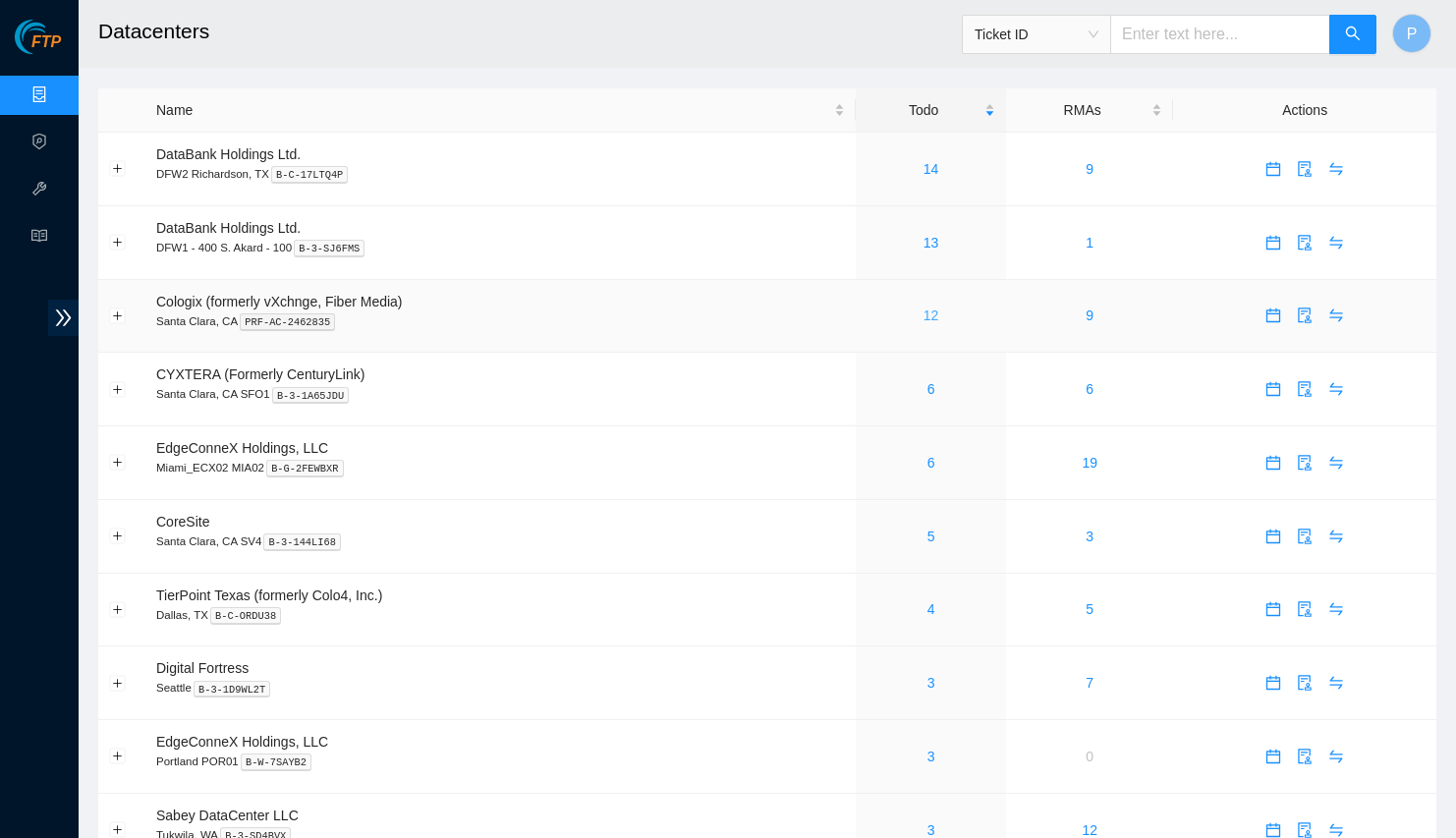 click on "12" at bounding box center [931, 315] 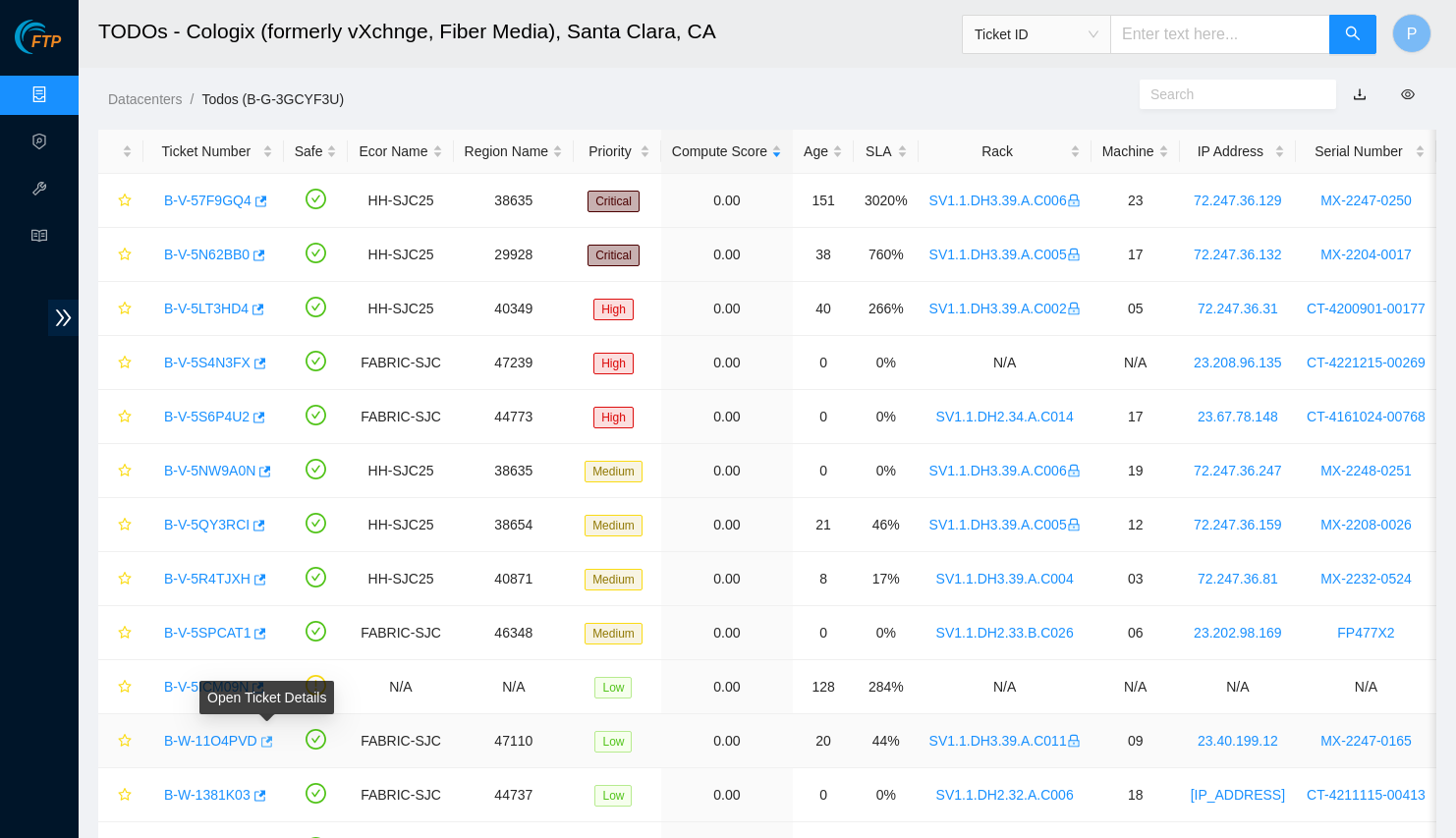 click at bounding box center [265, 742] 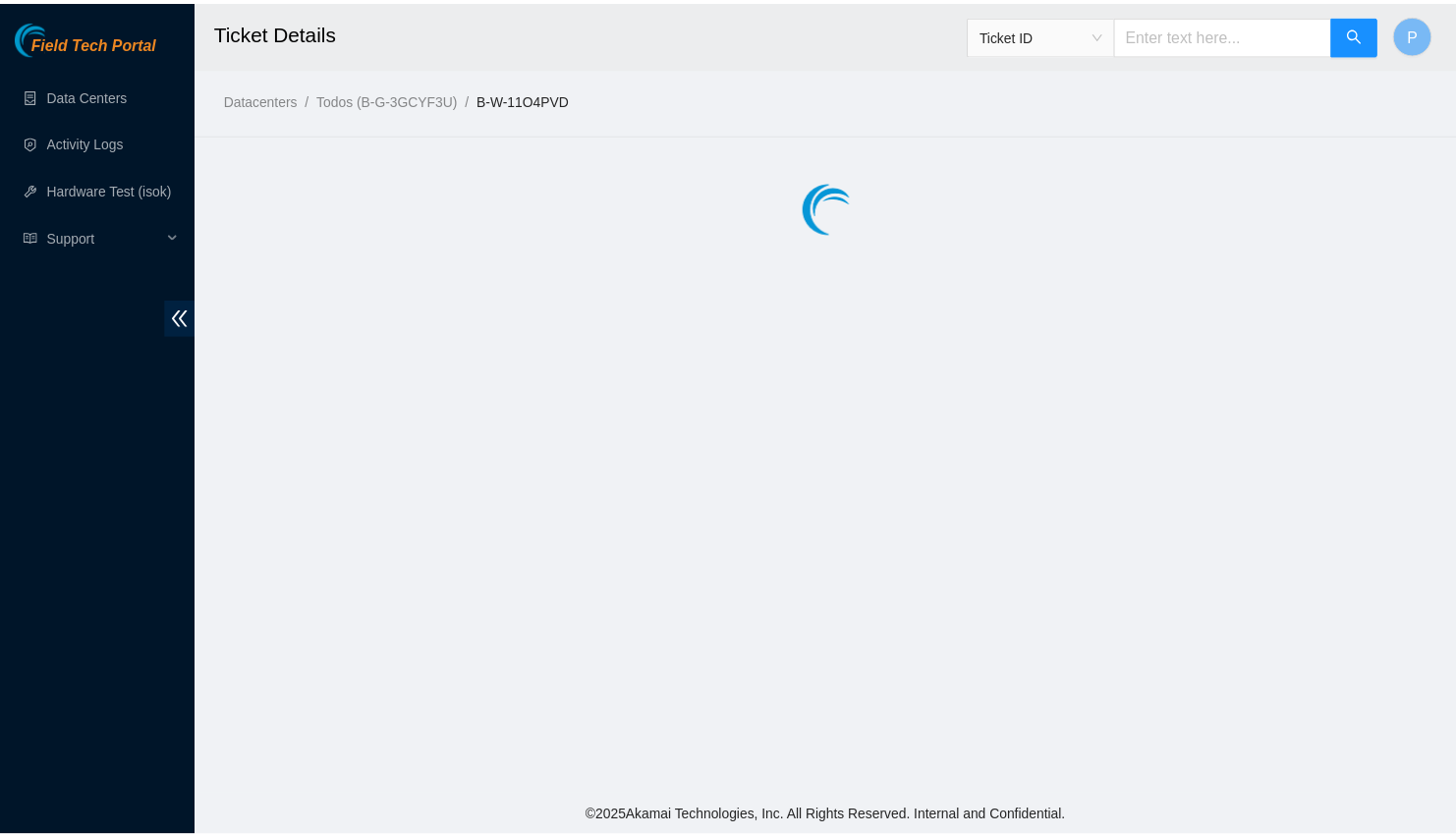 scroll, scrollTop: 0, scrollLeft: 0, axis: both 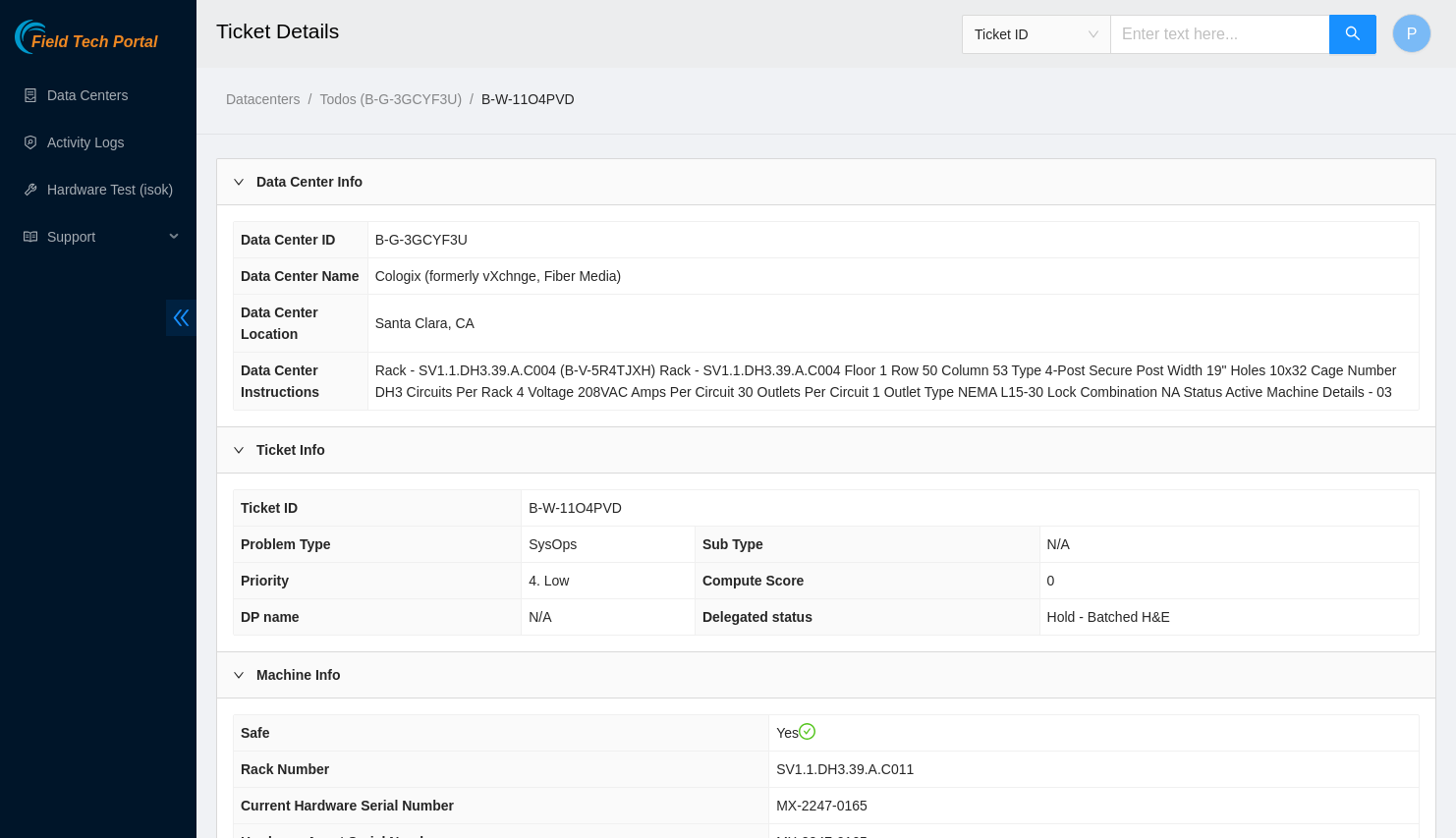 click 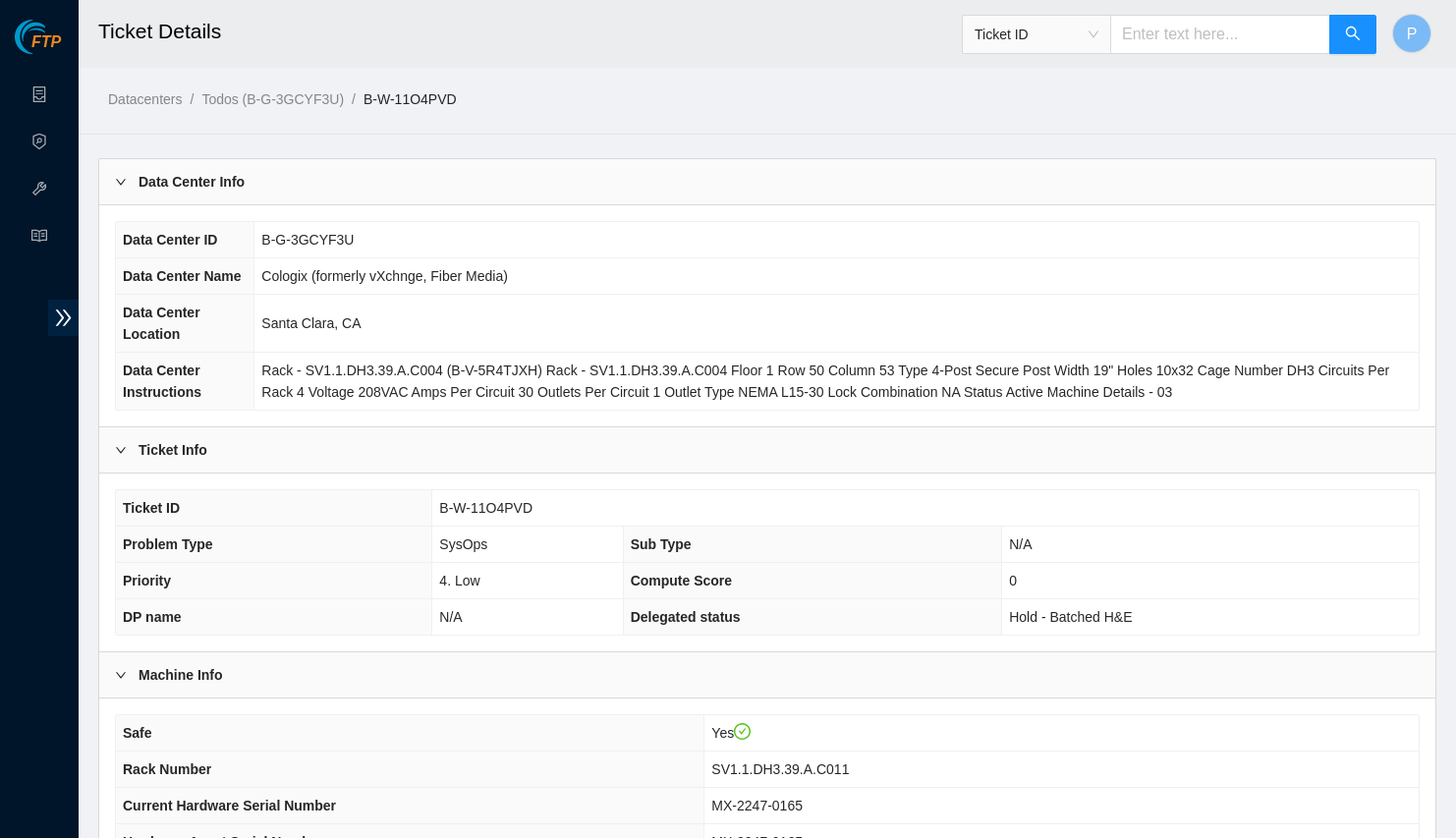 click on "Data Center Info" at bounding box center [767, 182] 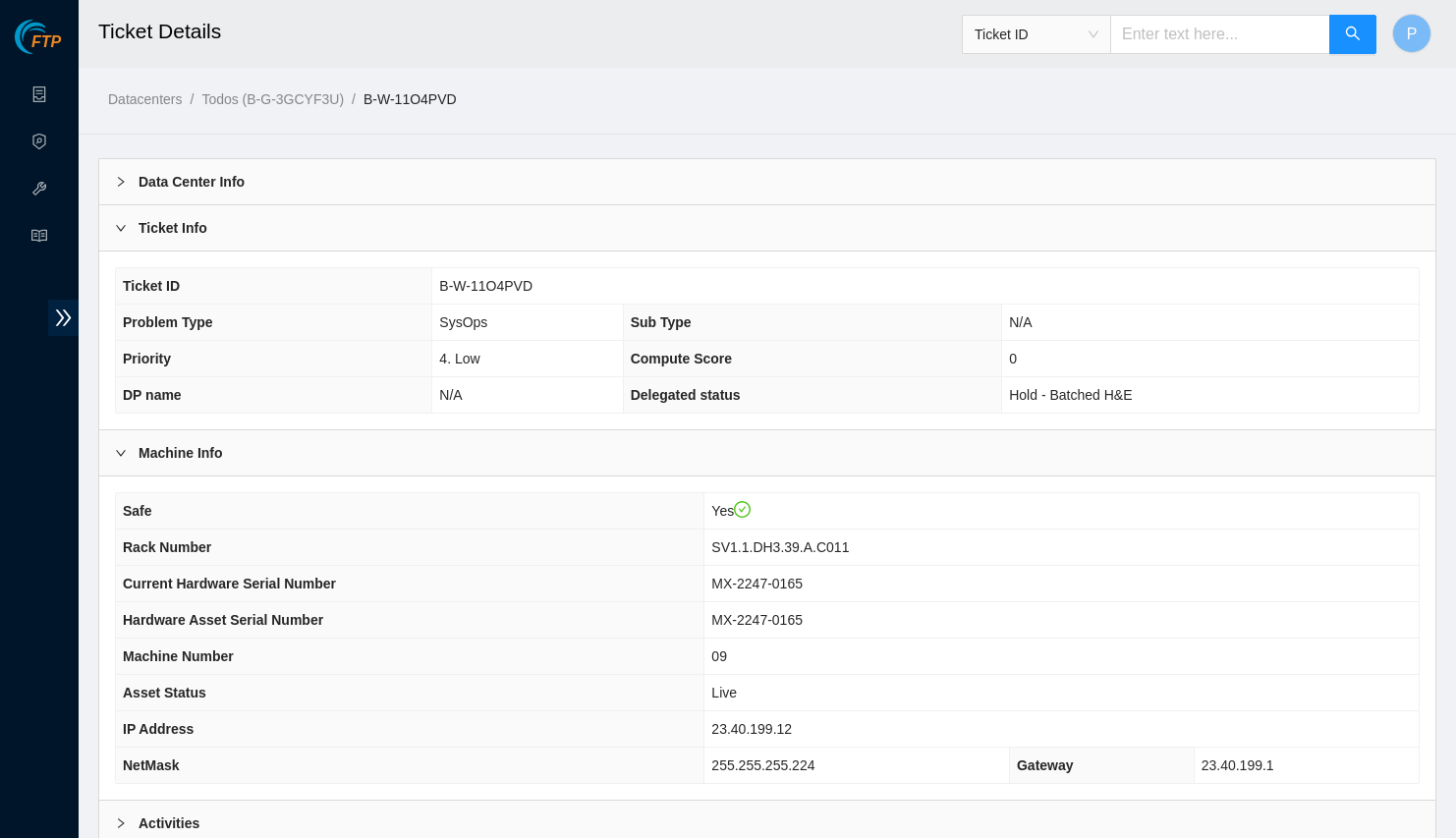 click on "Ticket Info" at bounding box center (767, 228) 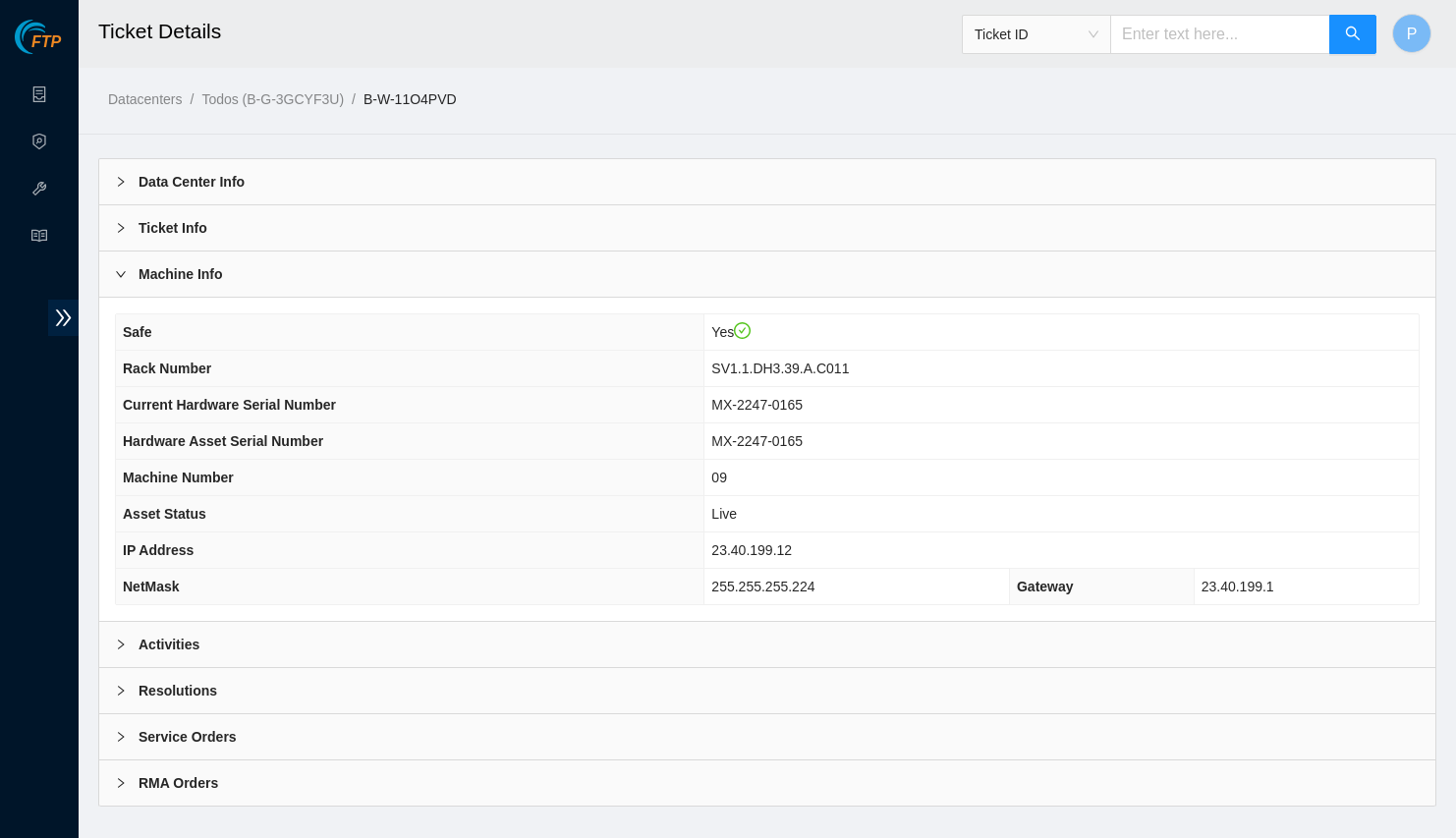 click on "Activities" at bounding box center (767, 644) 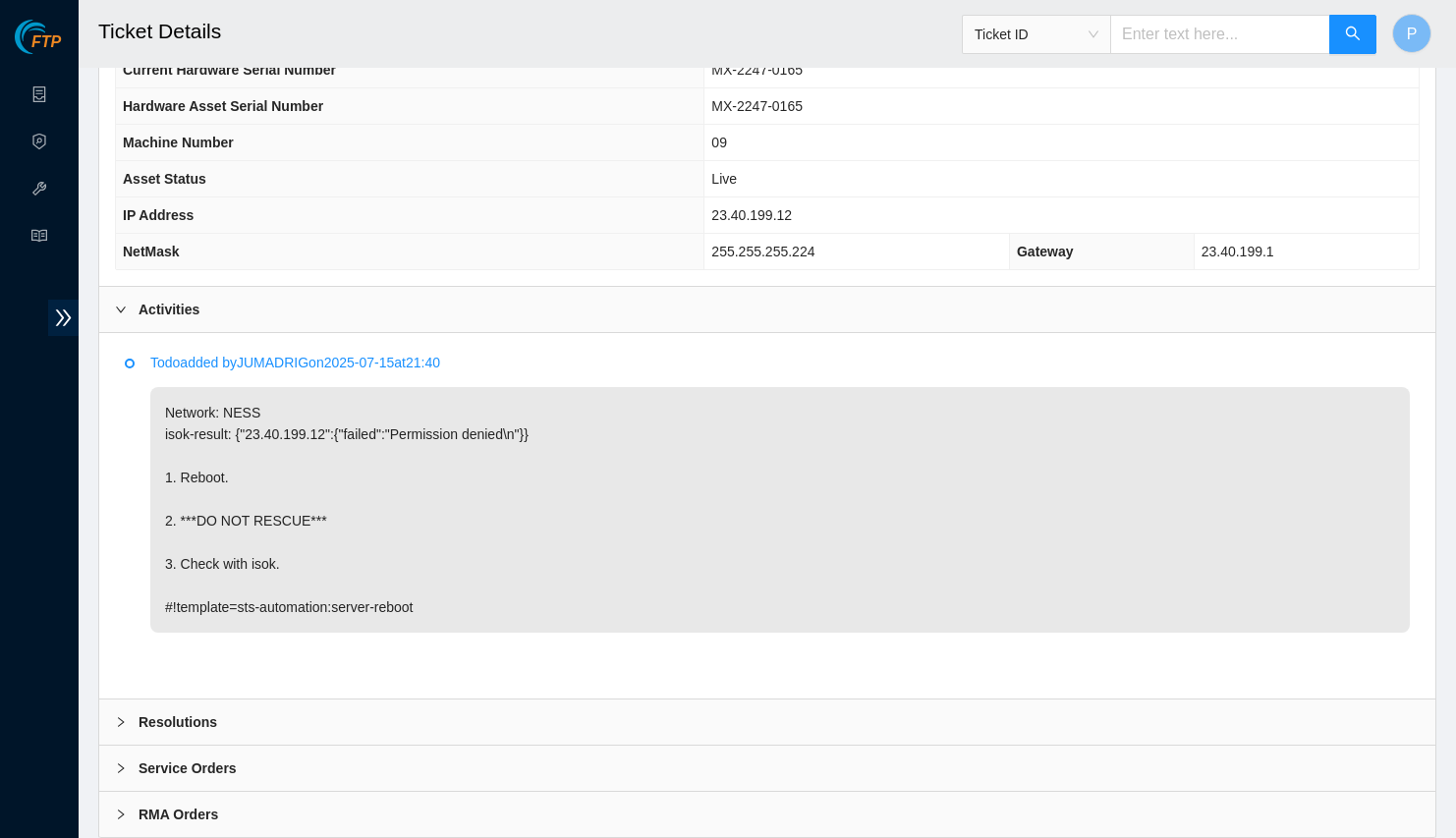 scroll, scrollTop: 196, scrollLeft: 0, axis: vertical 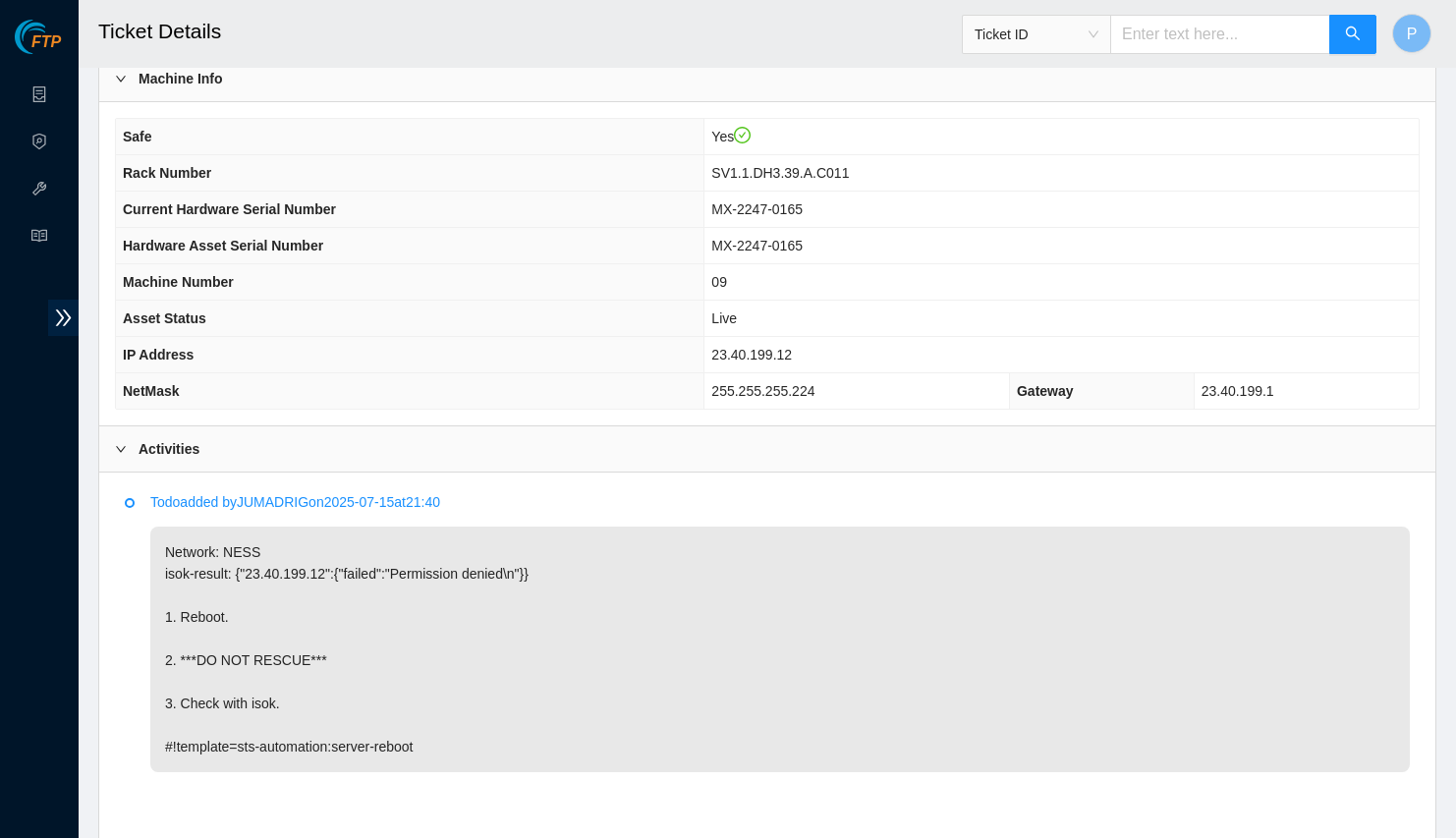 click on "Activities" at bounding box center [767, 449] 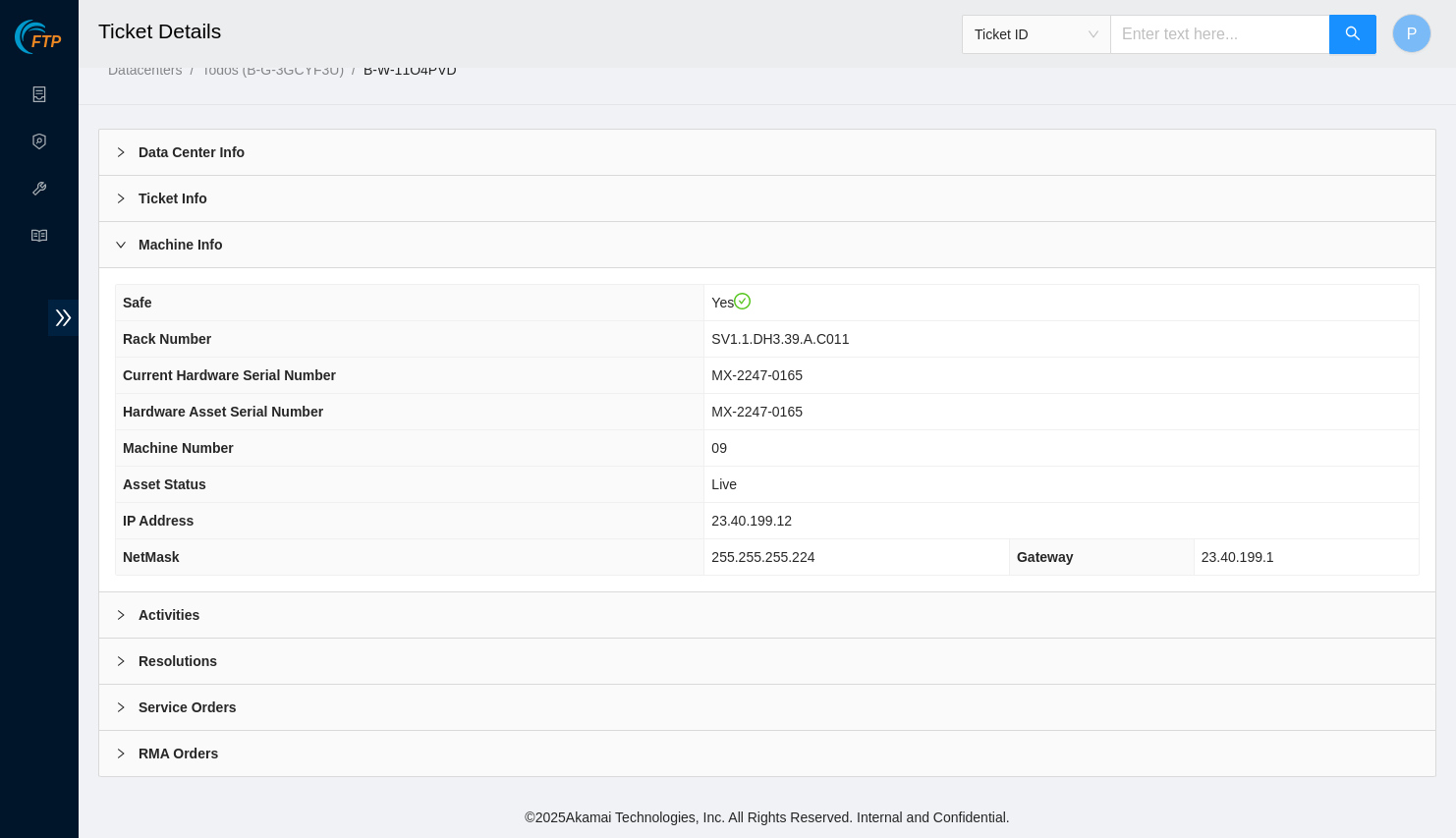 scroll, scrollTop: 0, scrollLeft: 0, axis: both 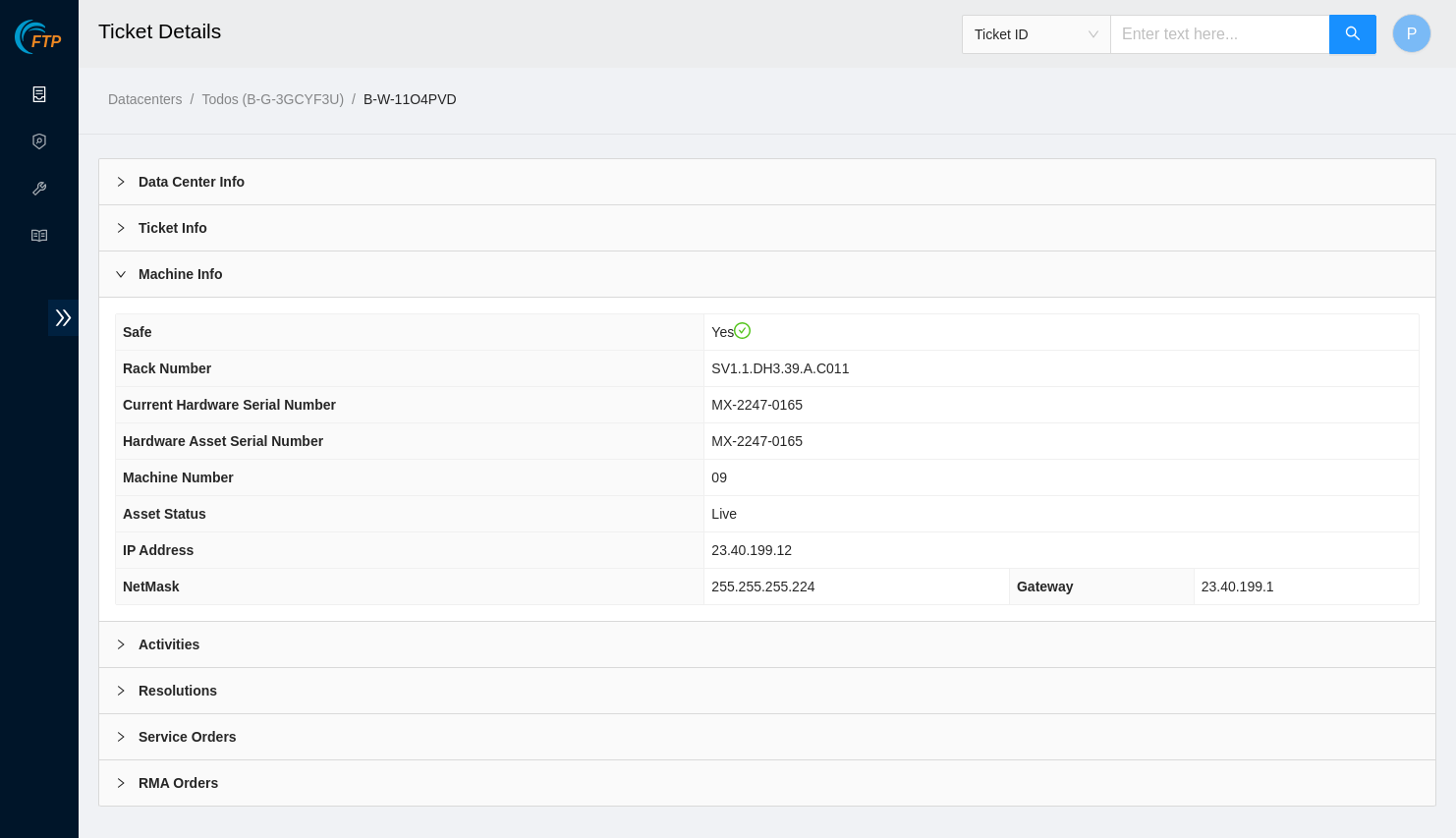 click on "Data Centers" at bounding box center [97, 95] 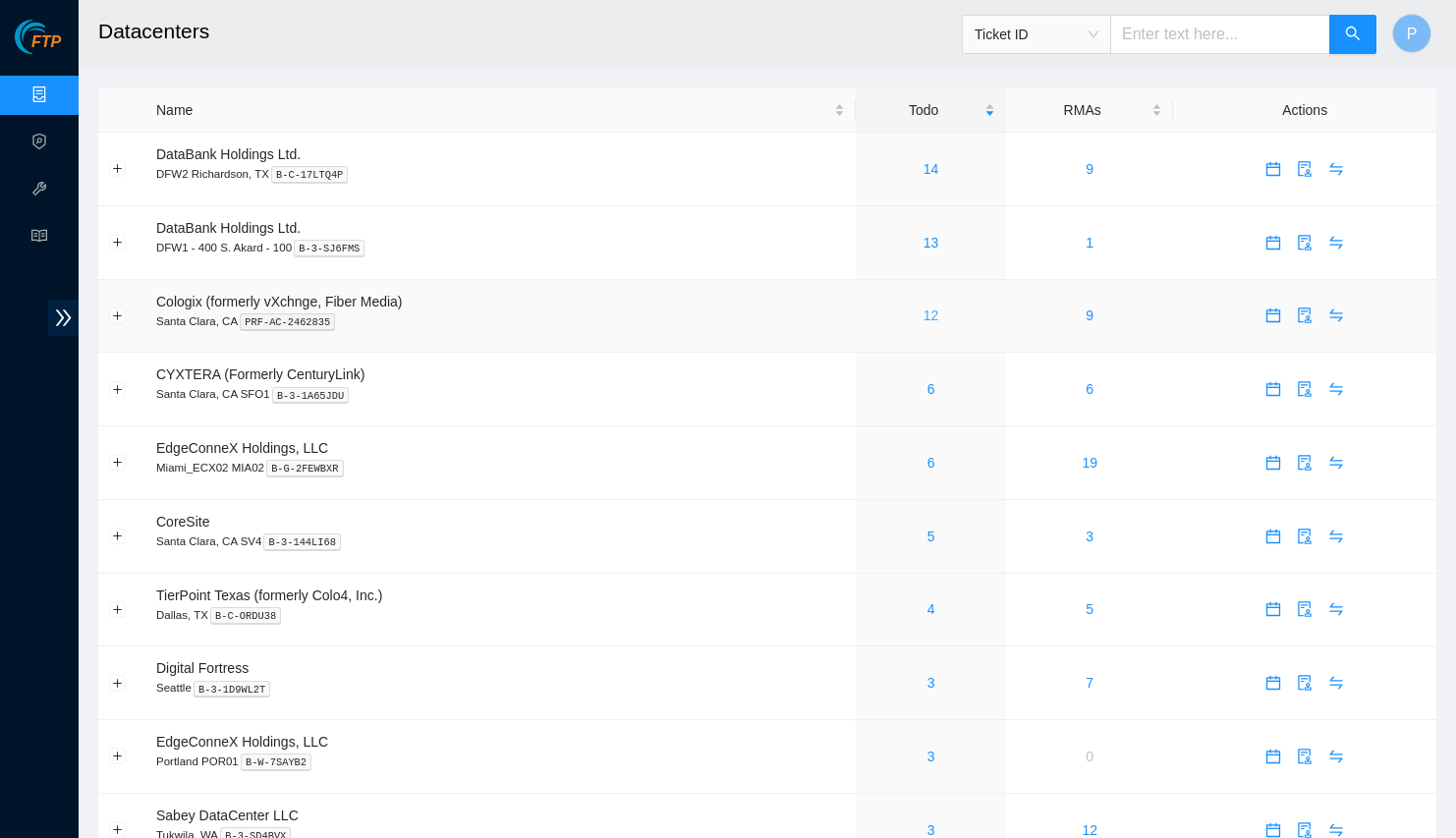 click on "12" at bounding box center [931, 315] 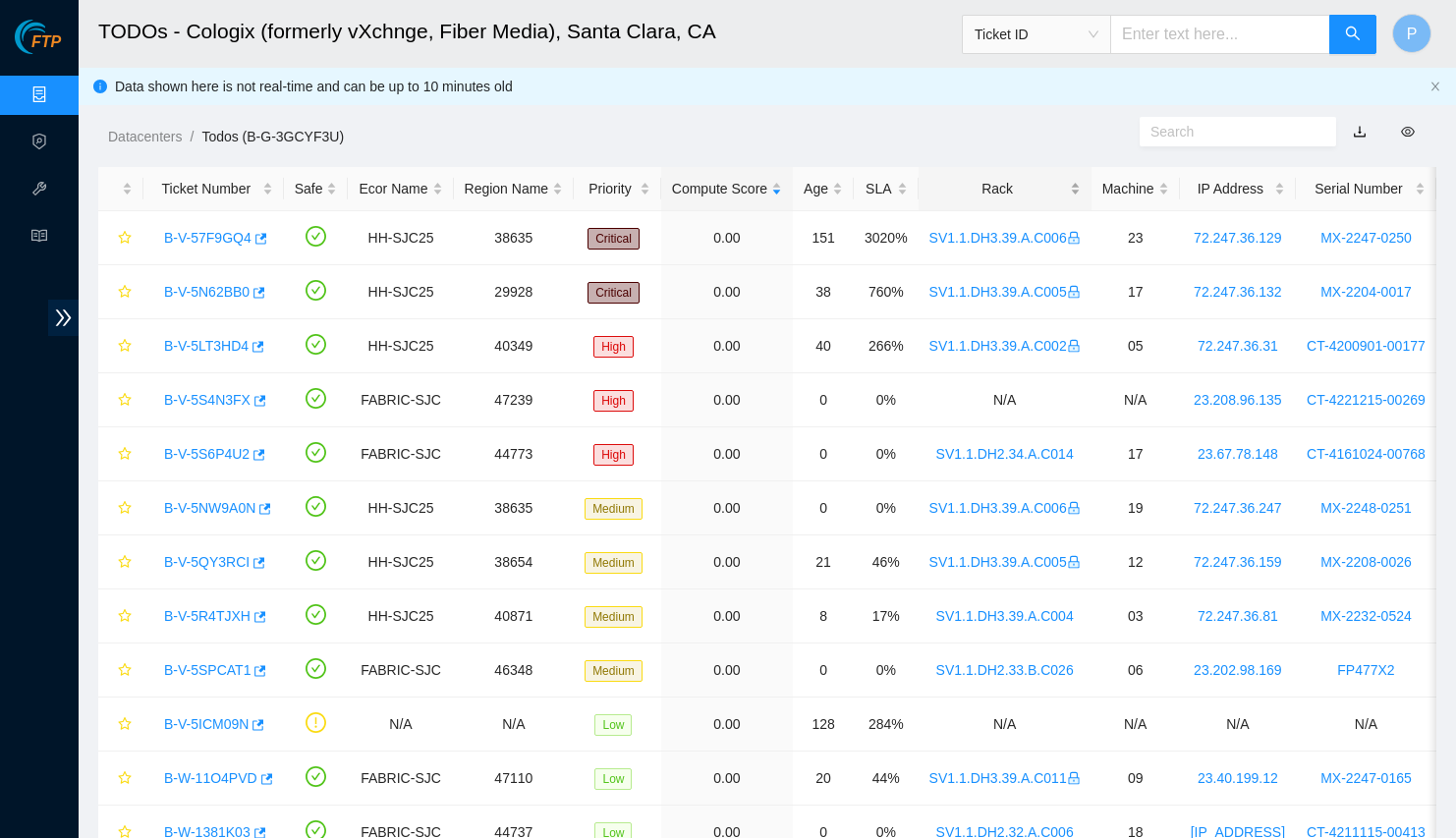 click on "Rack" at bounding box center (1005, 189) 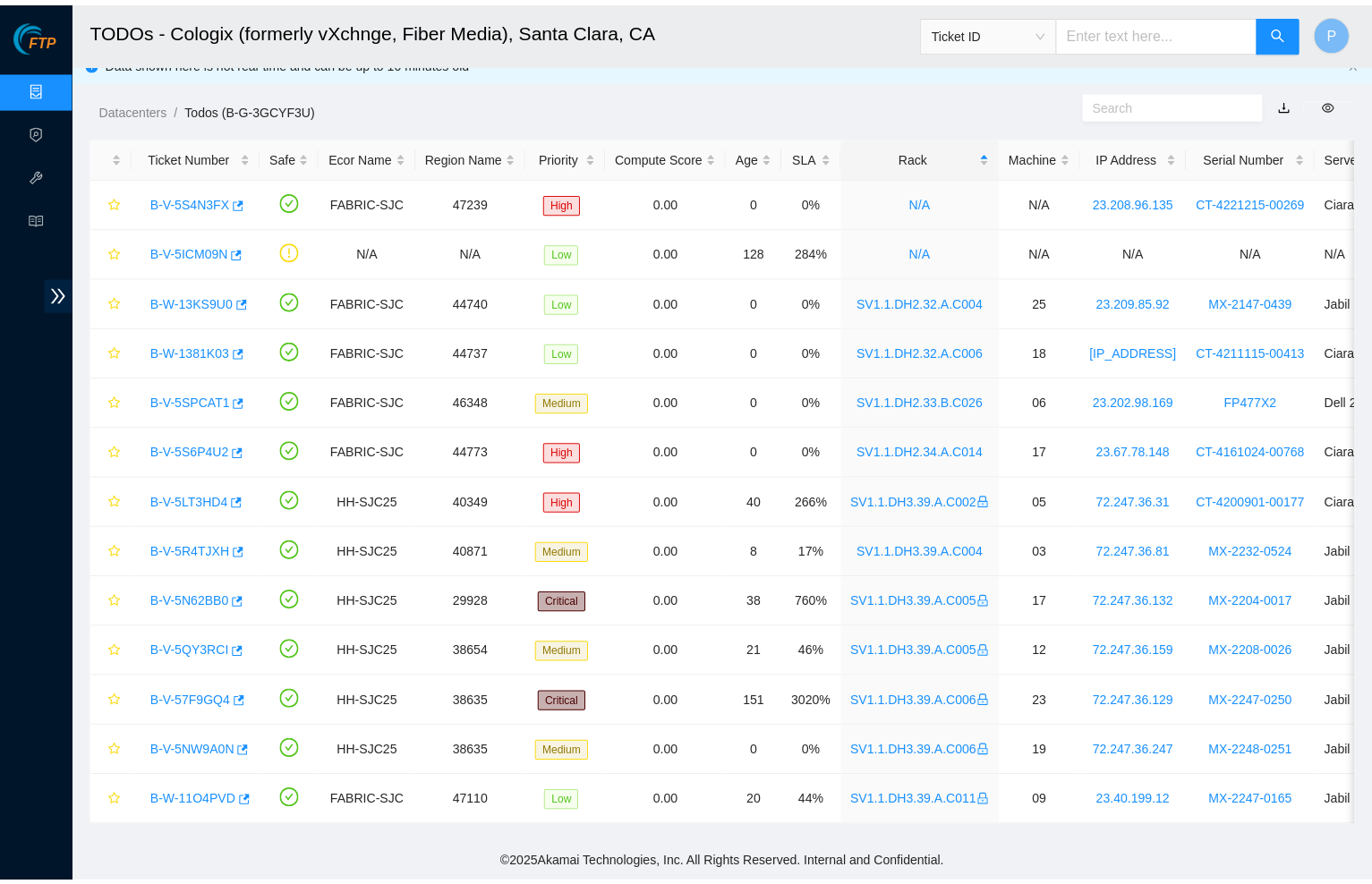 scroll, scrollTop: 17, scrollLeft: 0, axis: vertical 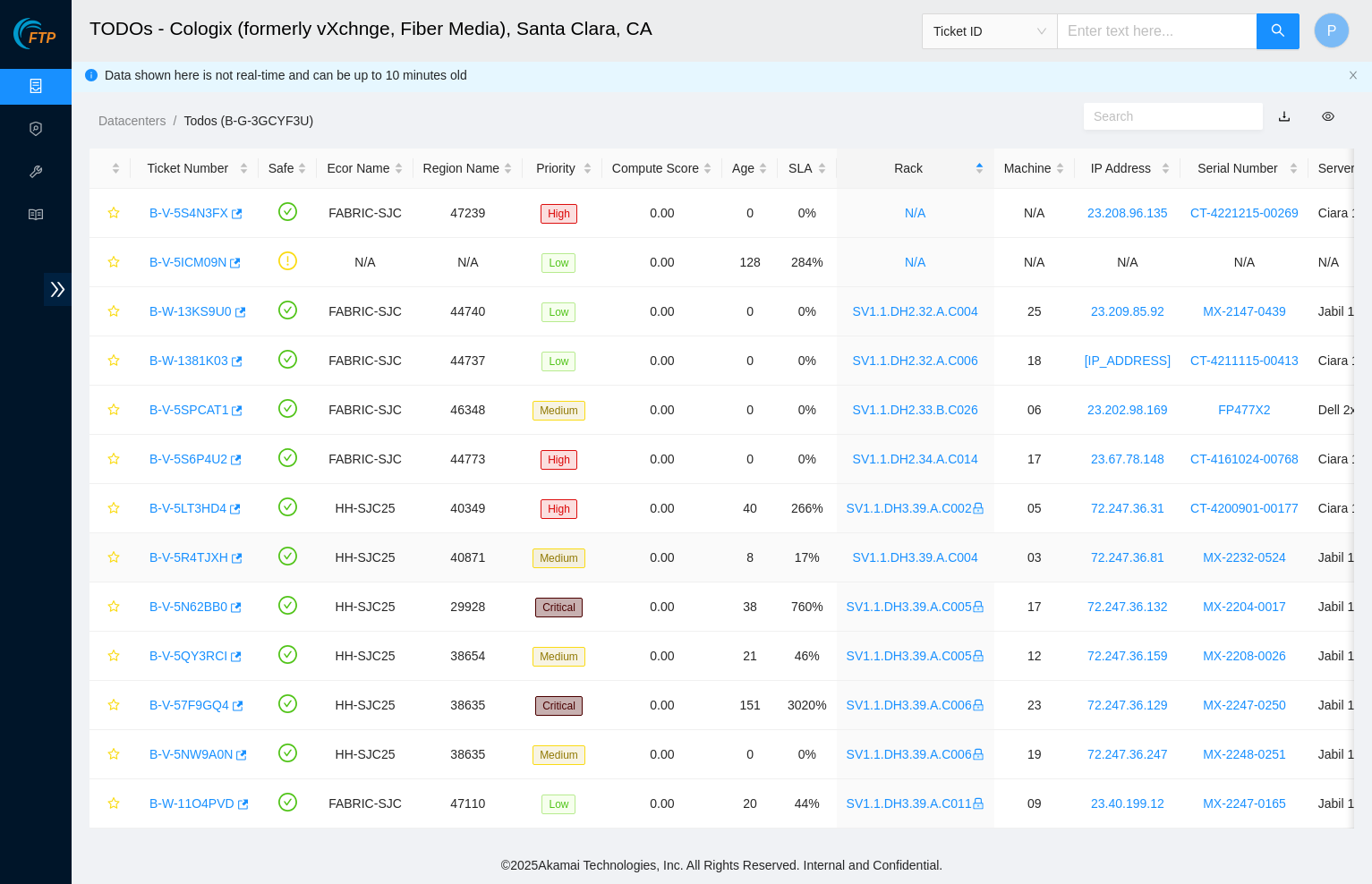 click on "SV1.1.DH3.39.A.C004" at bounding box center [916, 557] 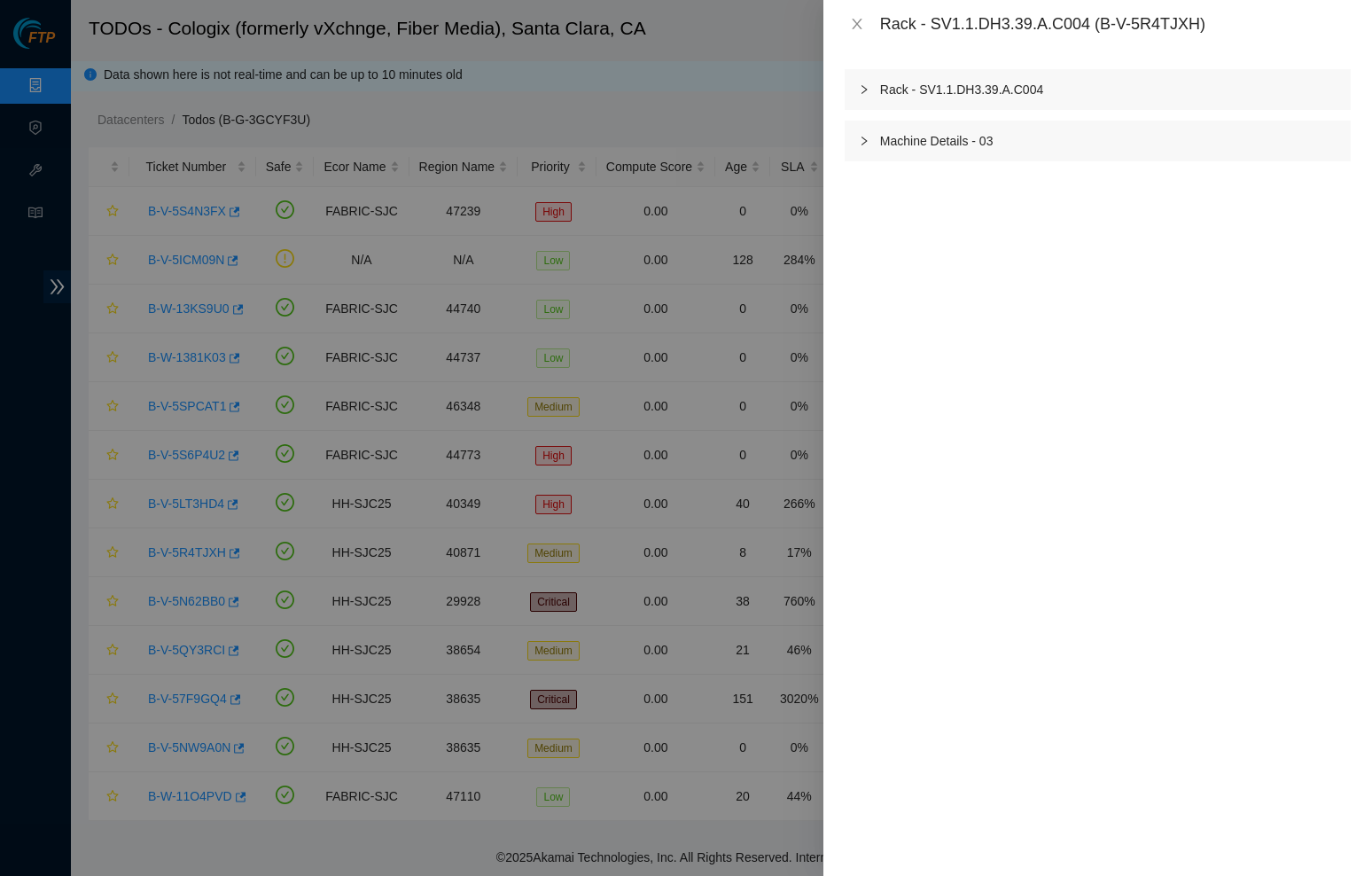 click on "Rack - [SERIAL]" at bounding box center (1097, 90) 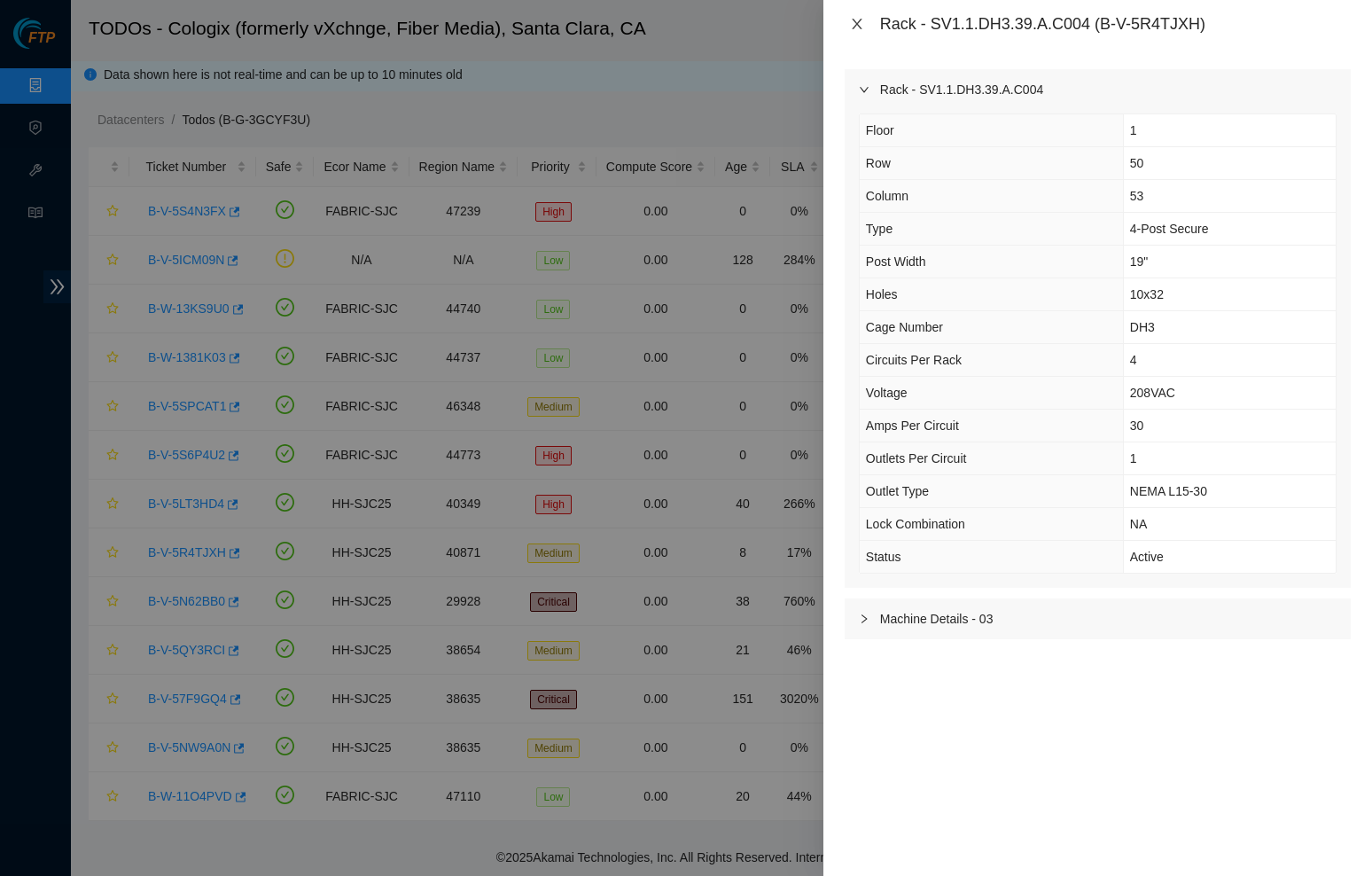 click at bounding box center (857, 24) 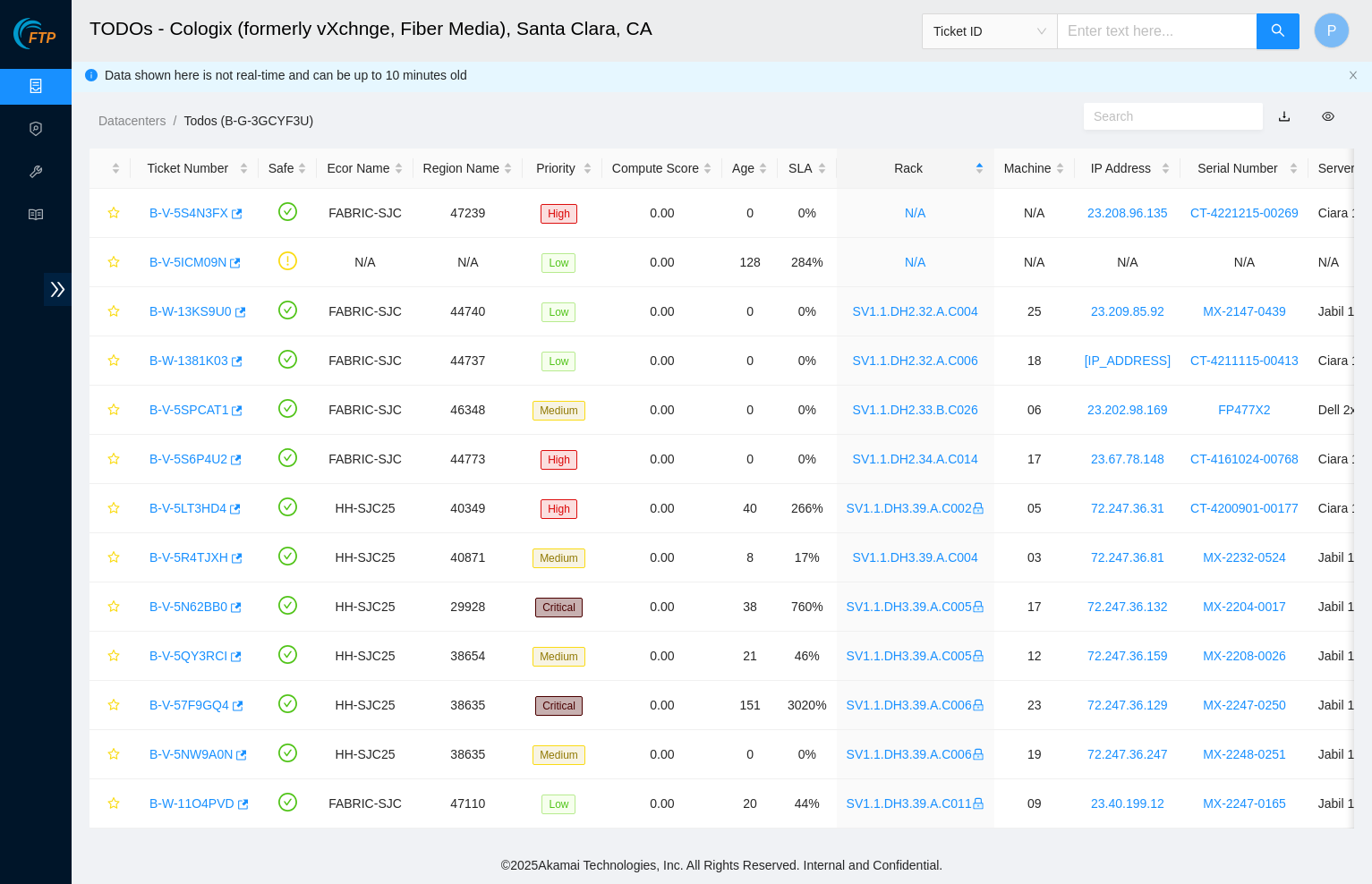 scroll, scrollTop: 0, scrollLeft: 0, axis: both 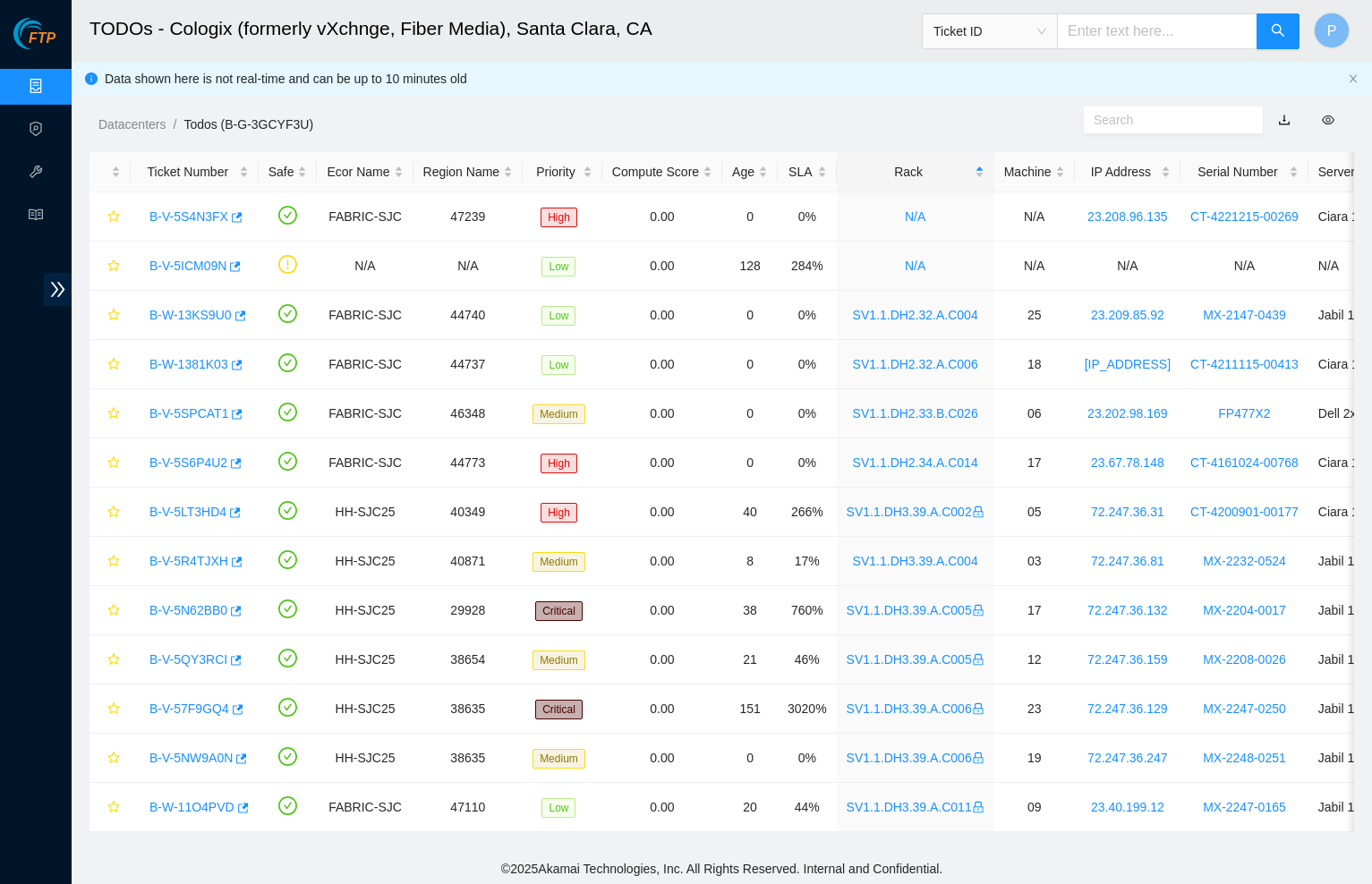 click on "Data shown here is not real-time and can be up to 10 minutes old" at bounding box center (721, 79) 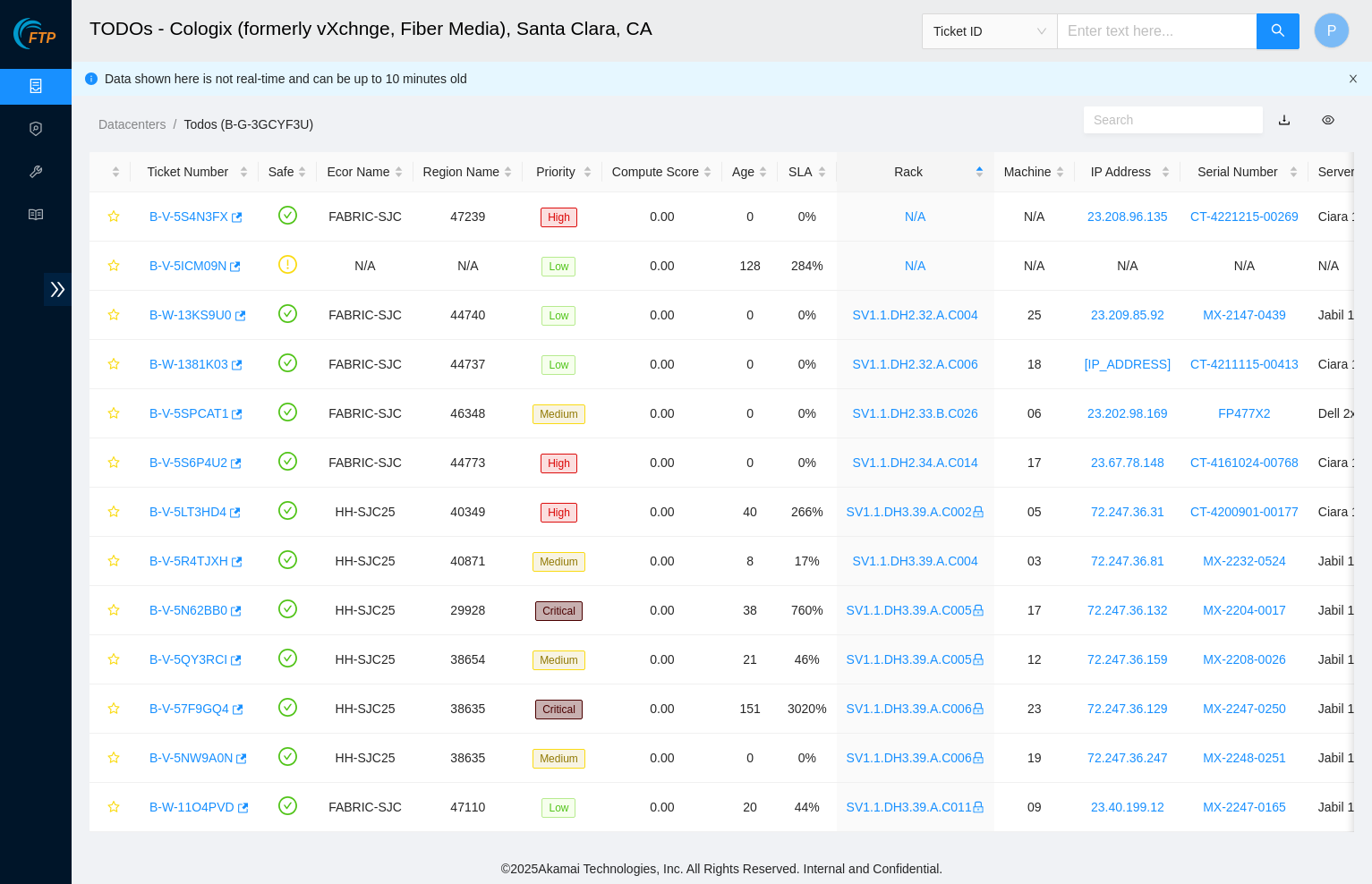 click 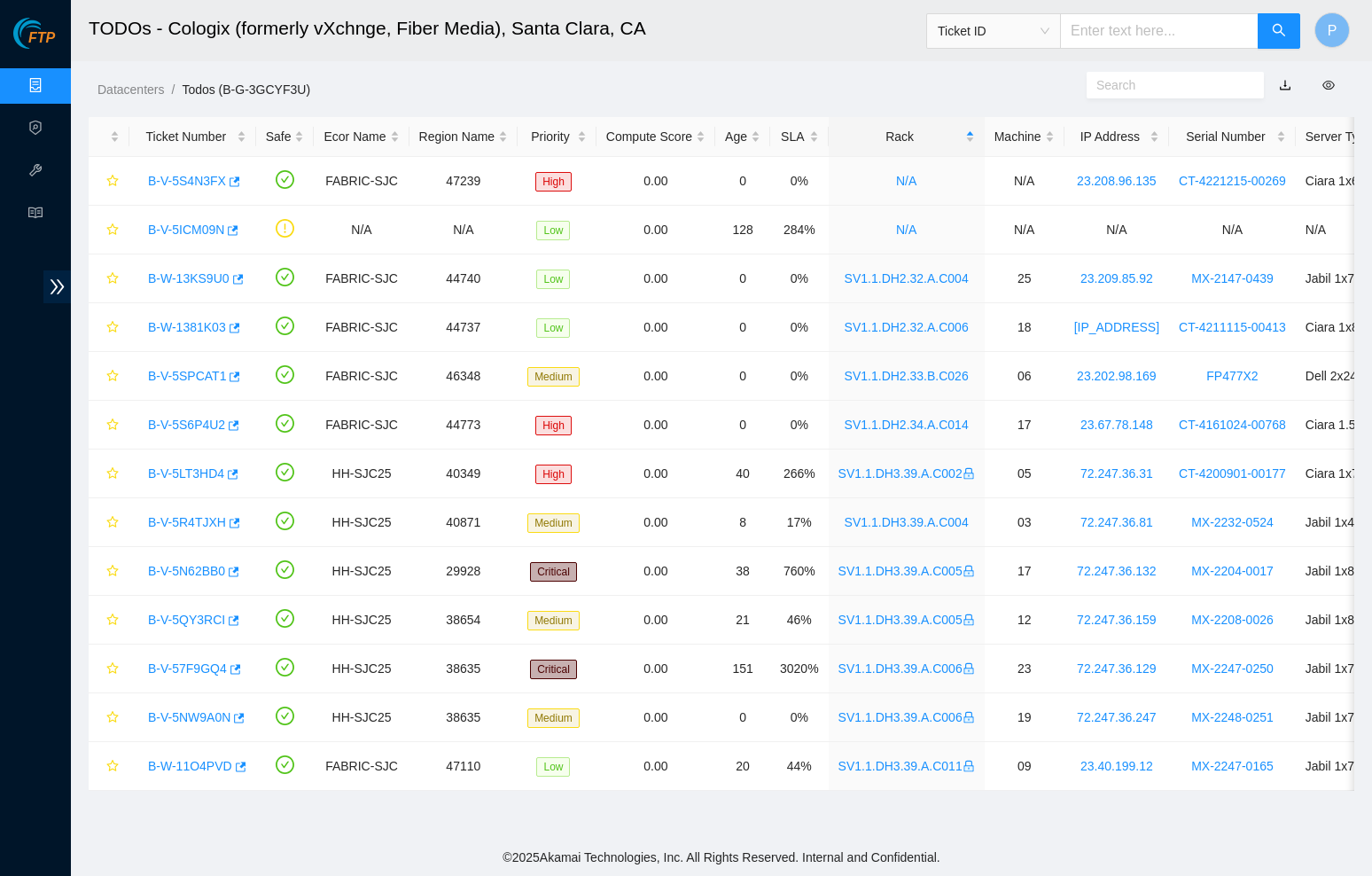 click on "Data Centers" at bounding box center (88, 86) 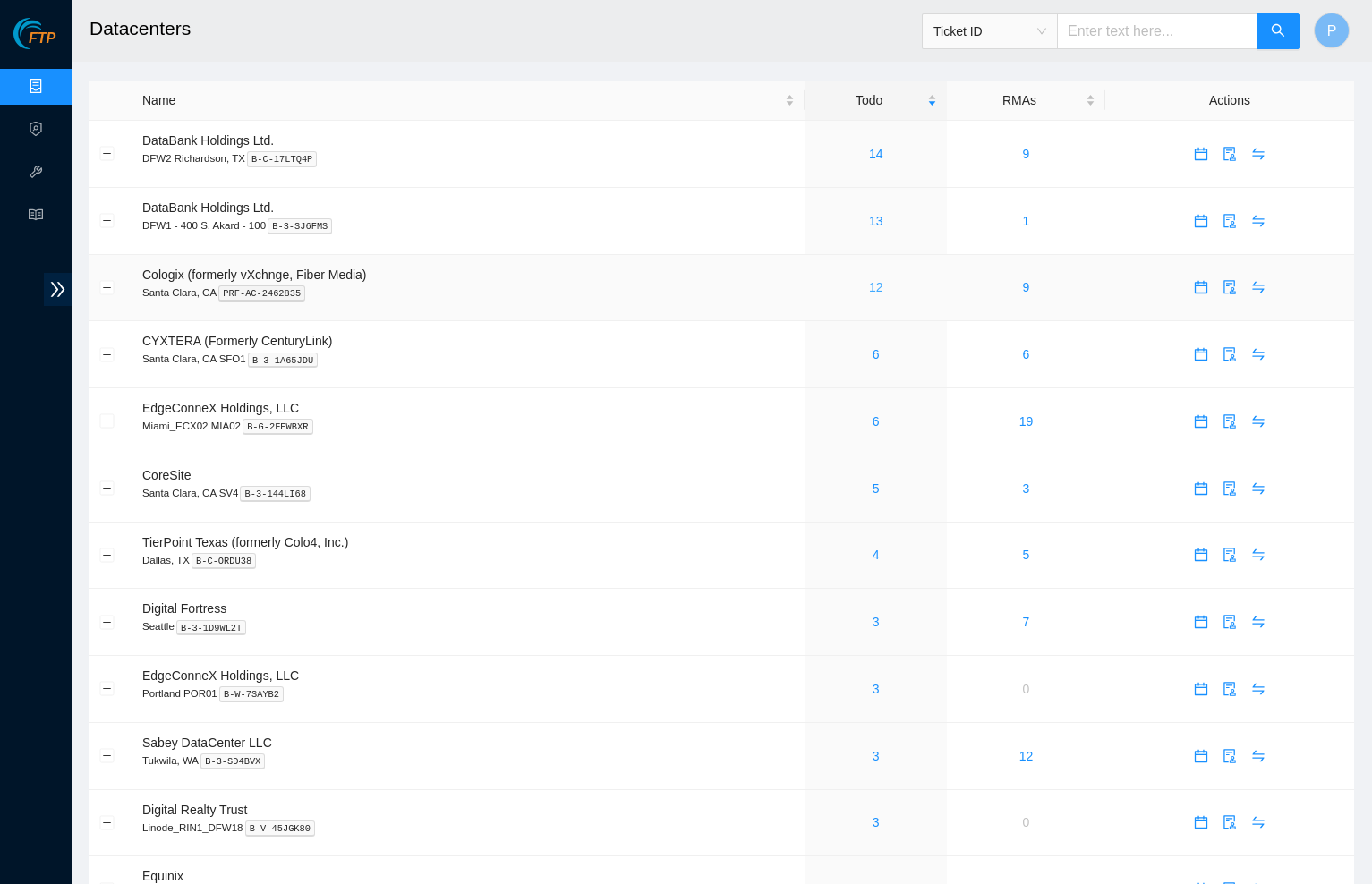 click on "12" at bounding box center [876, 287] 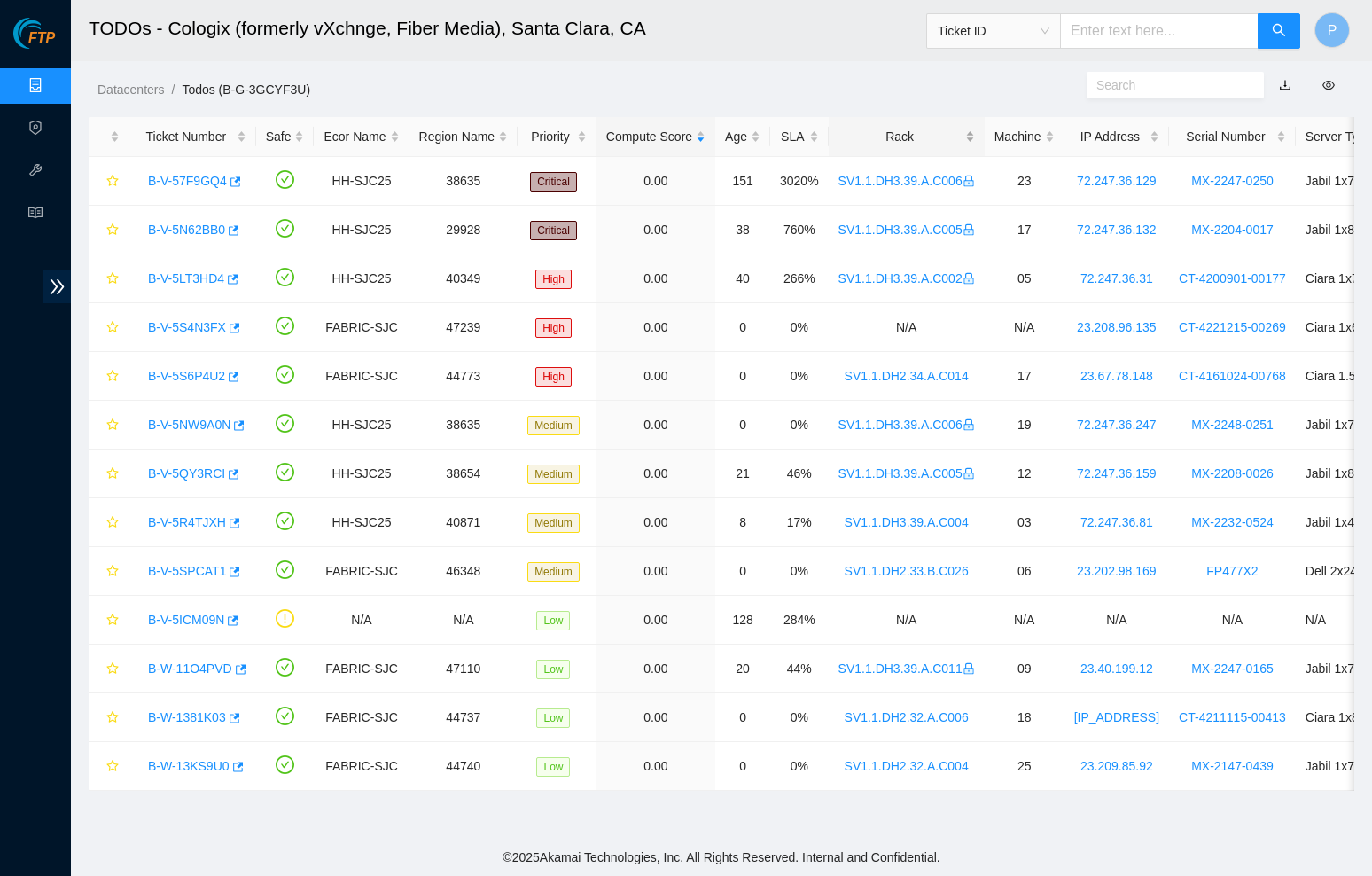 click on "Rack" at bounding box center [907, 137] 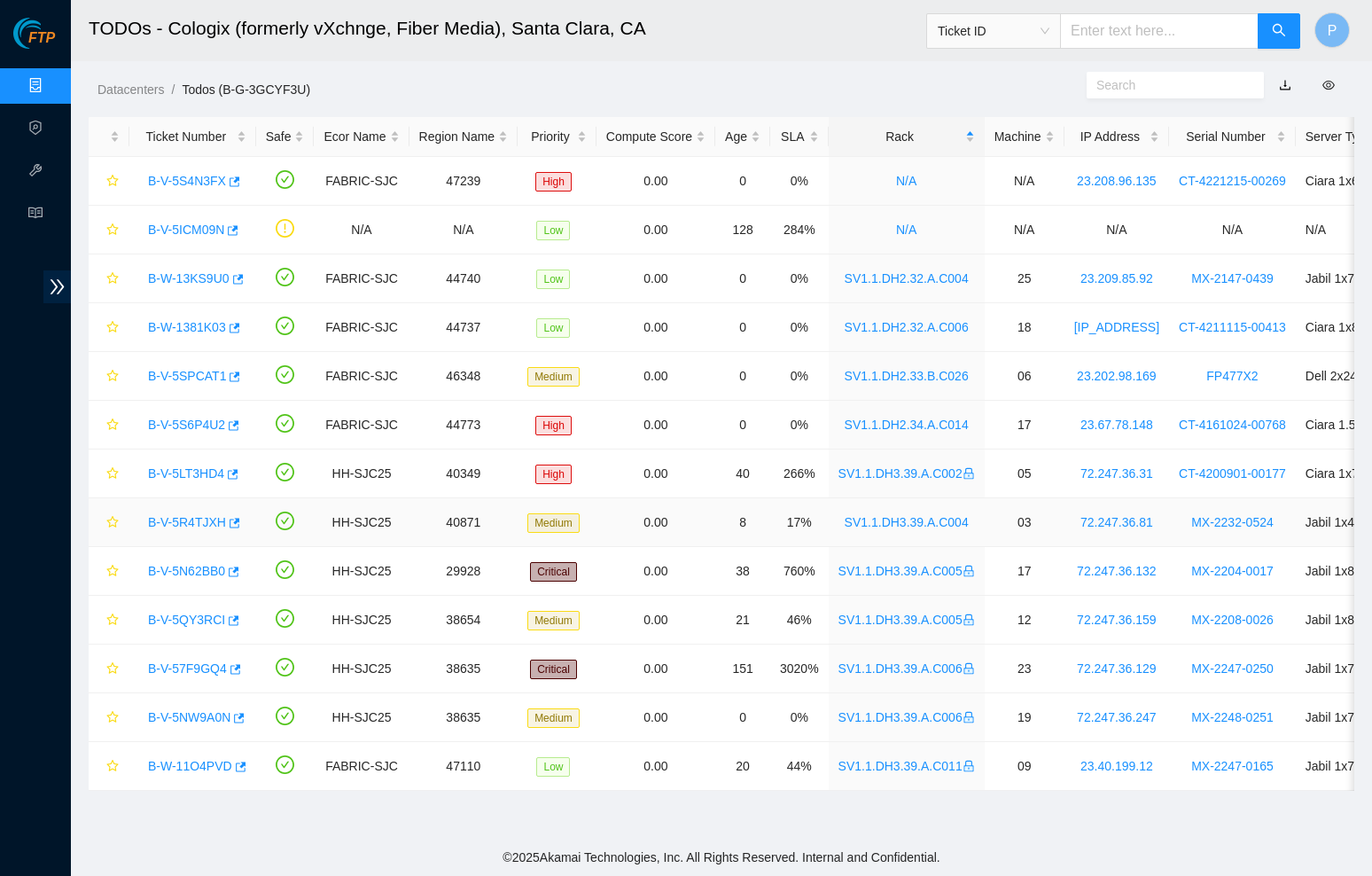 click on "B-V-5R4TJXH" at bounding box center [187, 522] 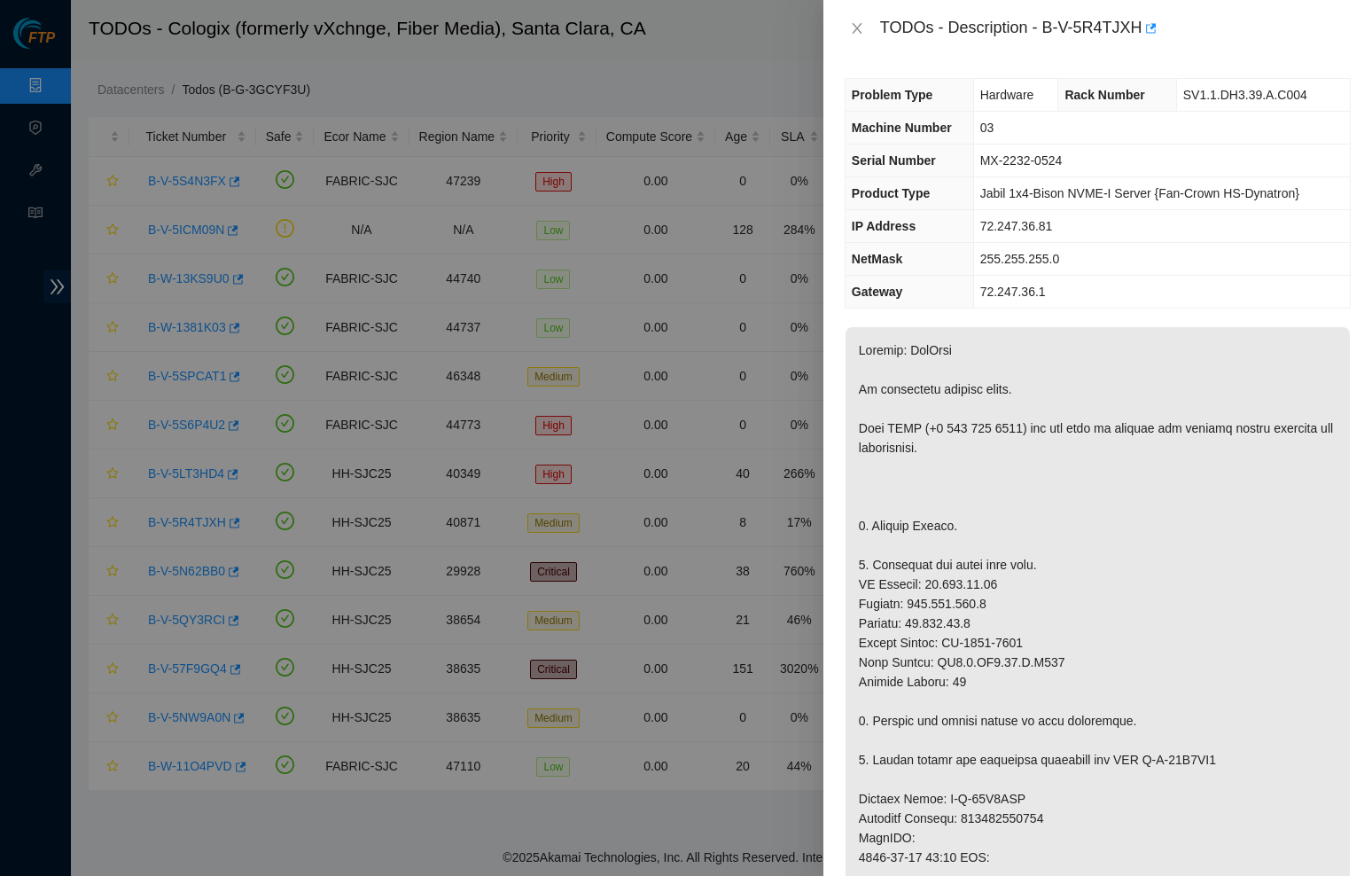 click on "TODOs - Description - B-V-5R4TJXH" at bounding box center (1097, 28) 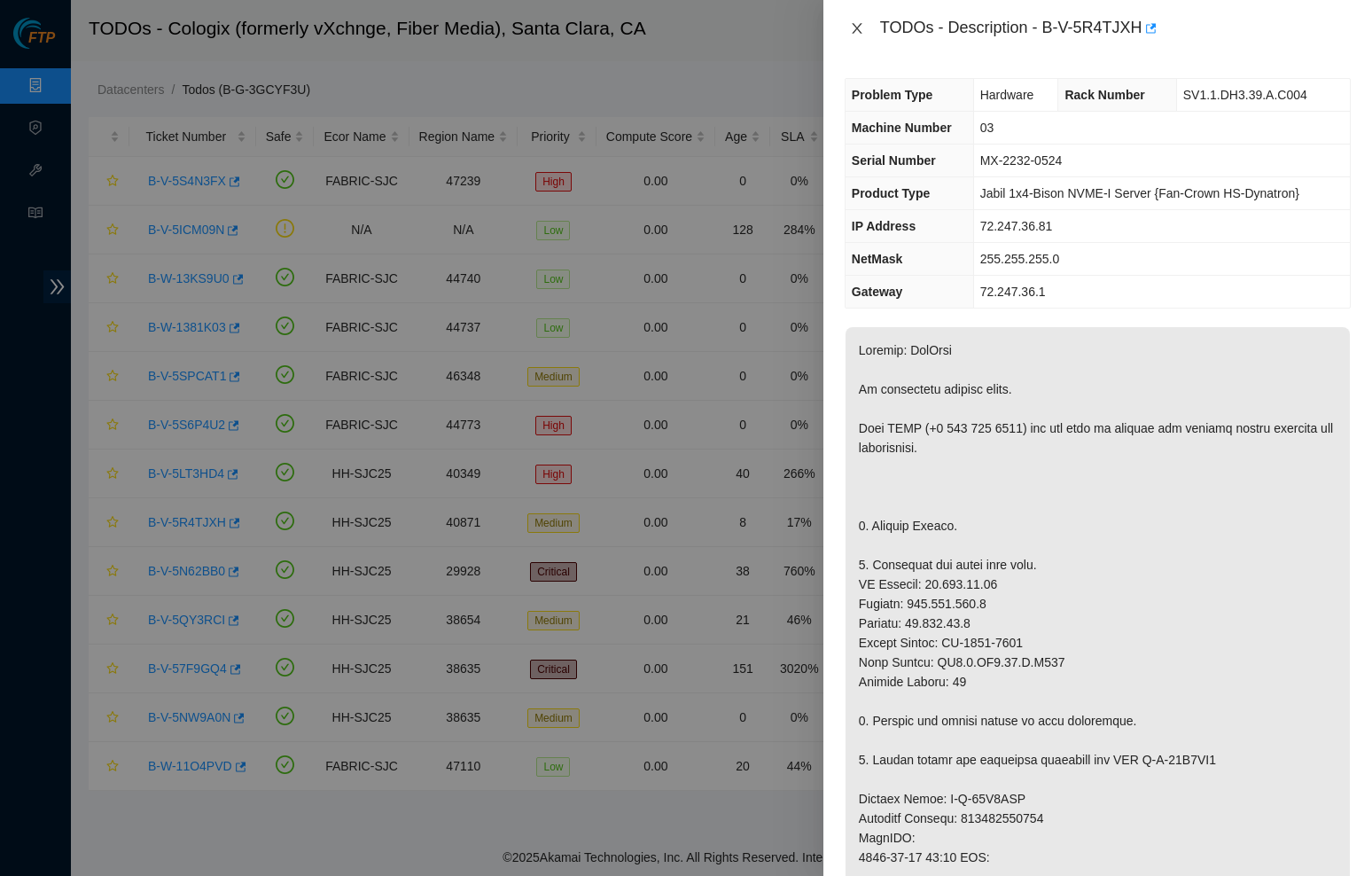 click at bounding box center [857, 28] 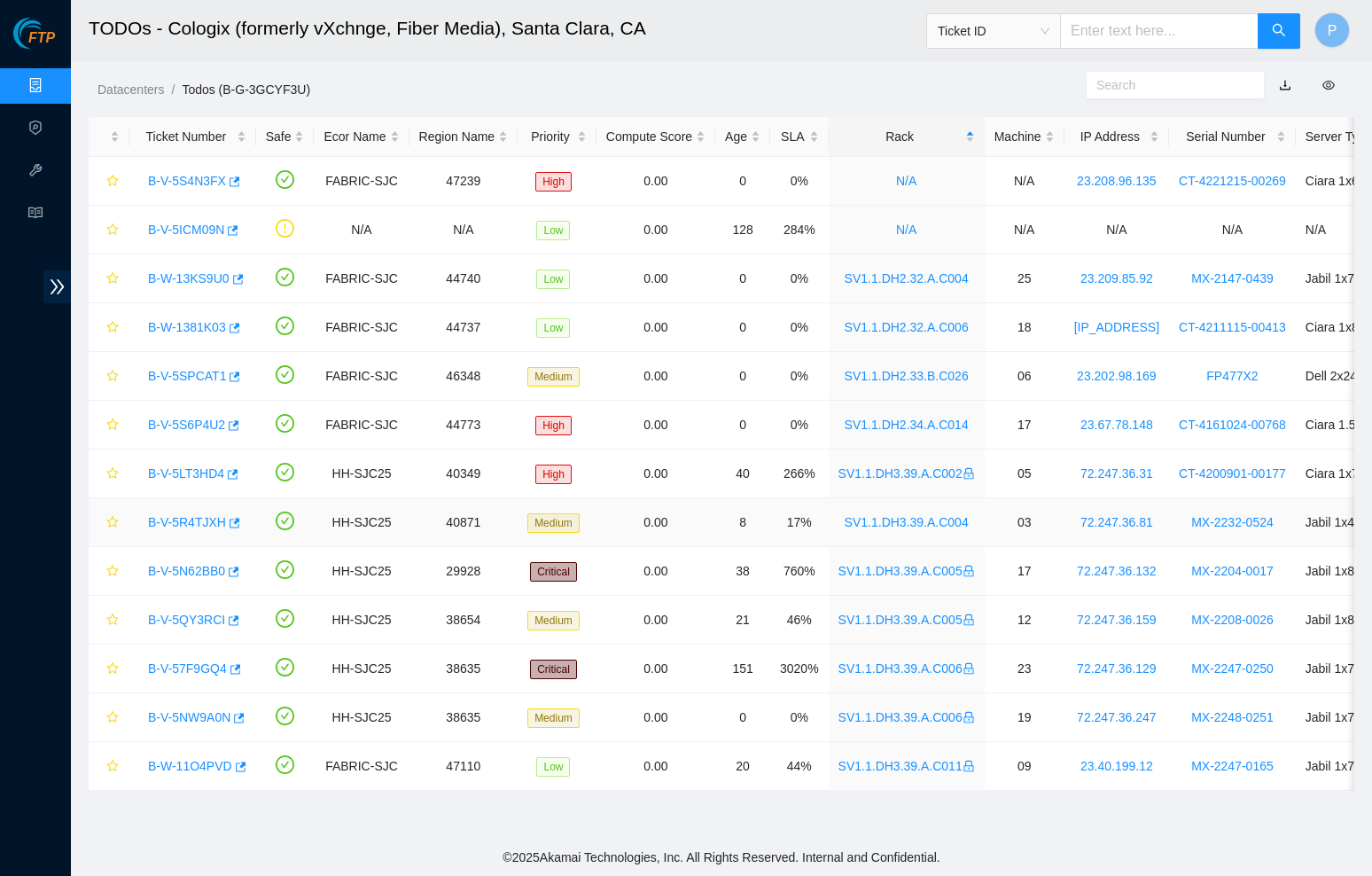 click on "B-V-5R4TJXH" at bounding box center (187, 522) 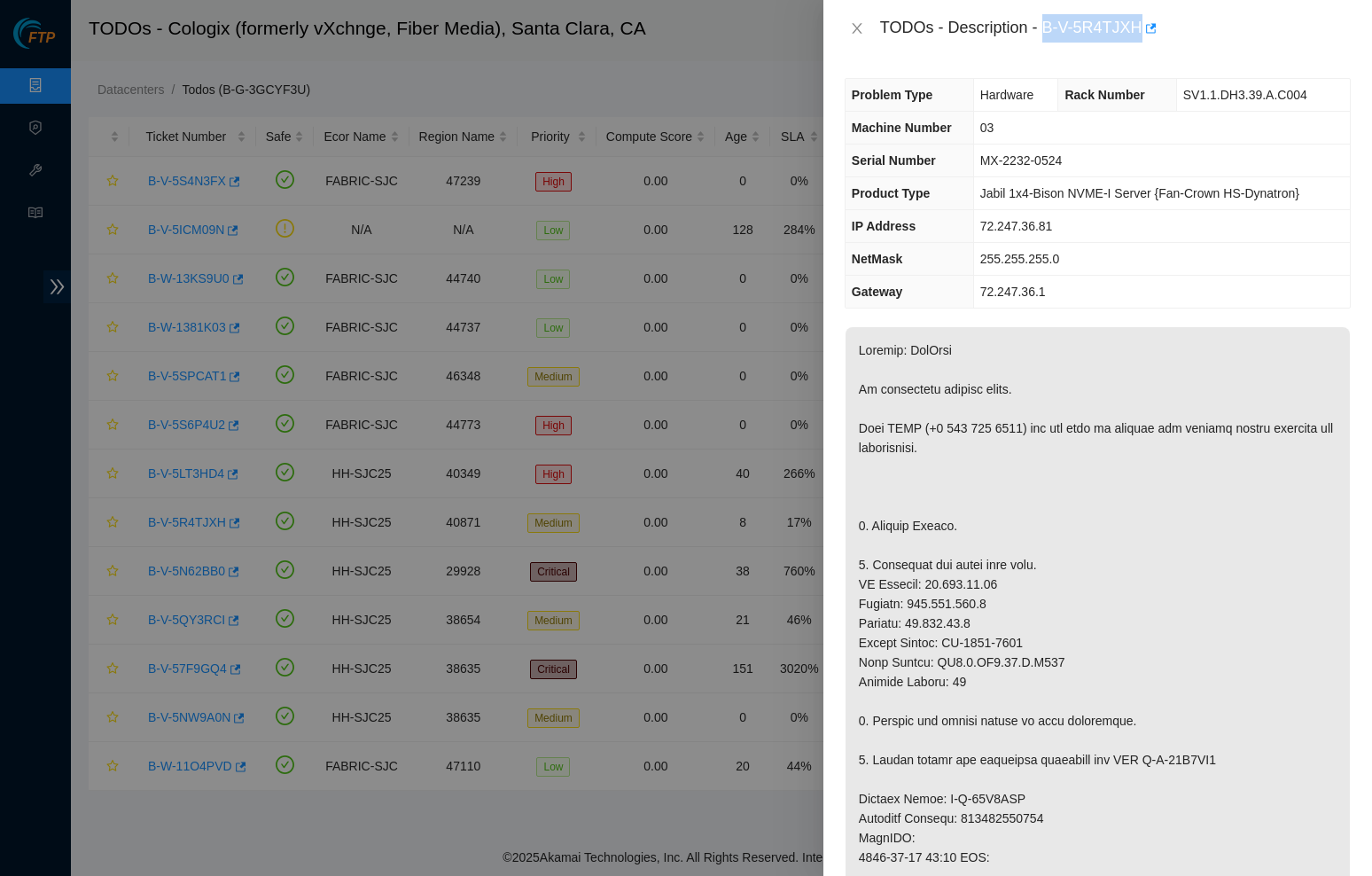 drag, startPoint x: 1049, startPoint y: 26, endPoint x: 1144, endPoint y: 22, distance: 95.08417 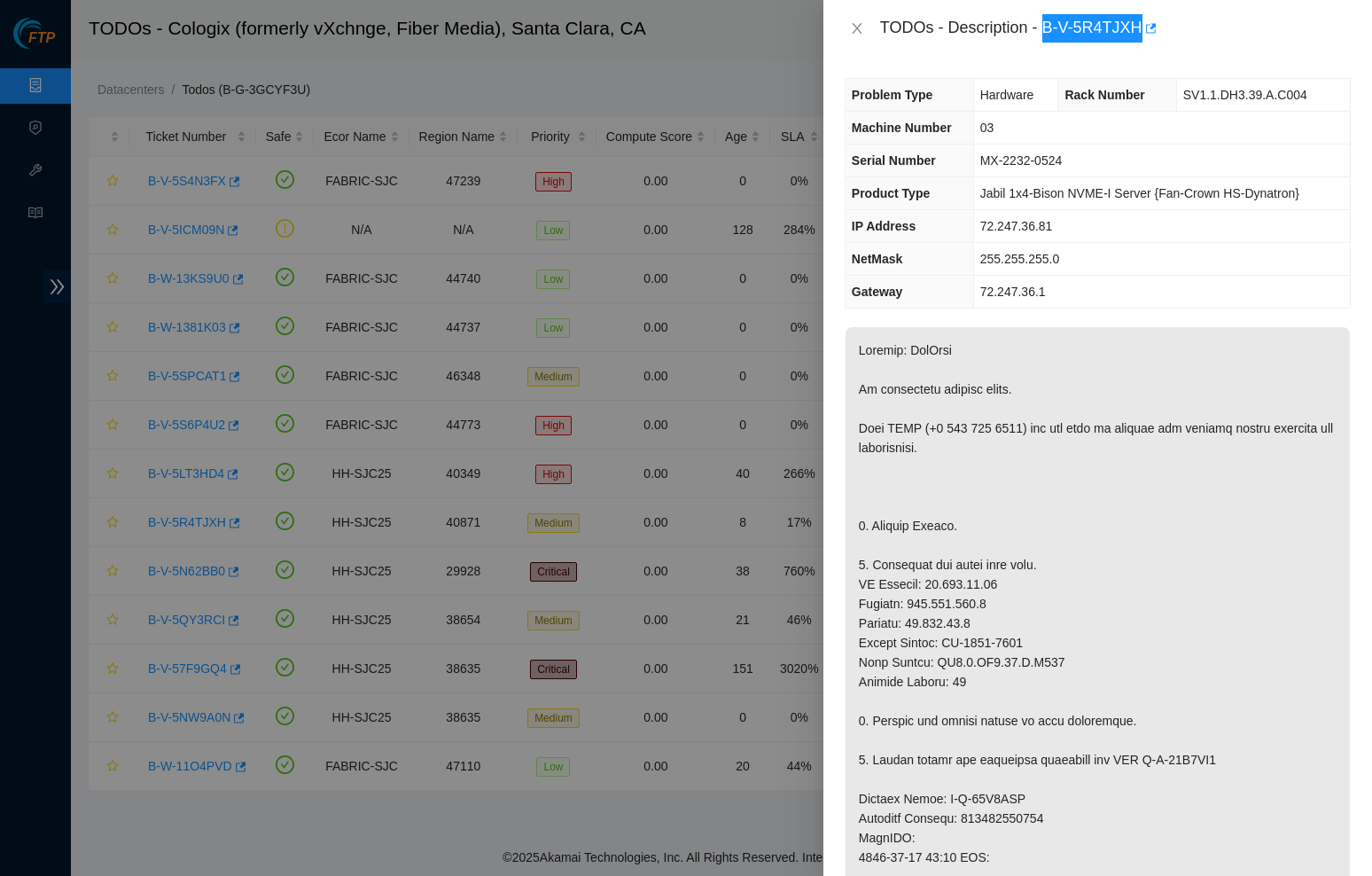 copy on "B-V-5R4TJXH" 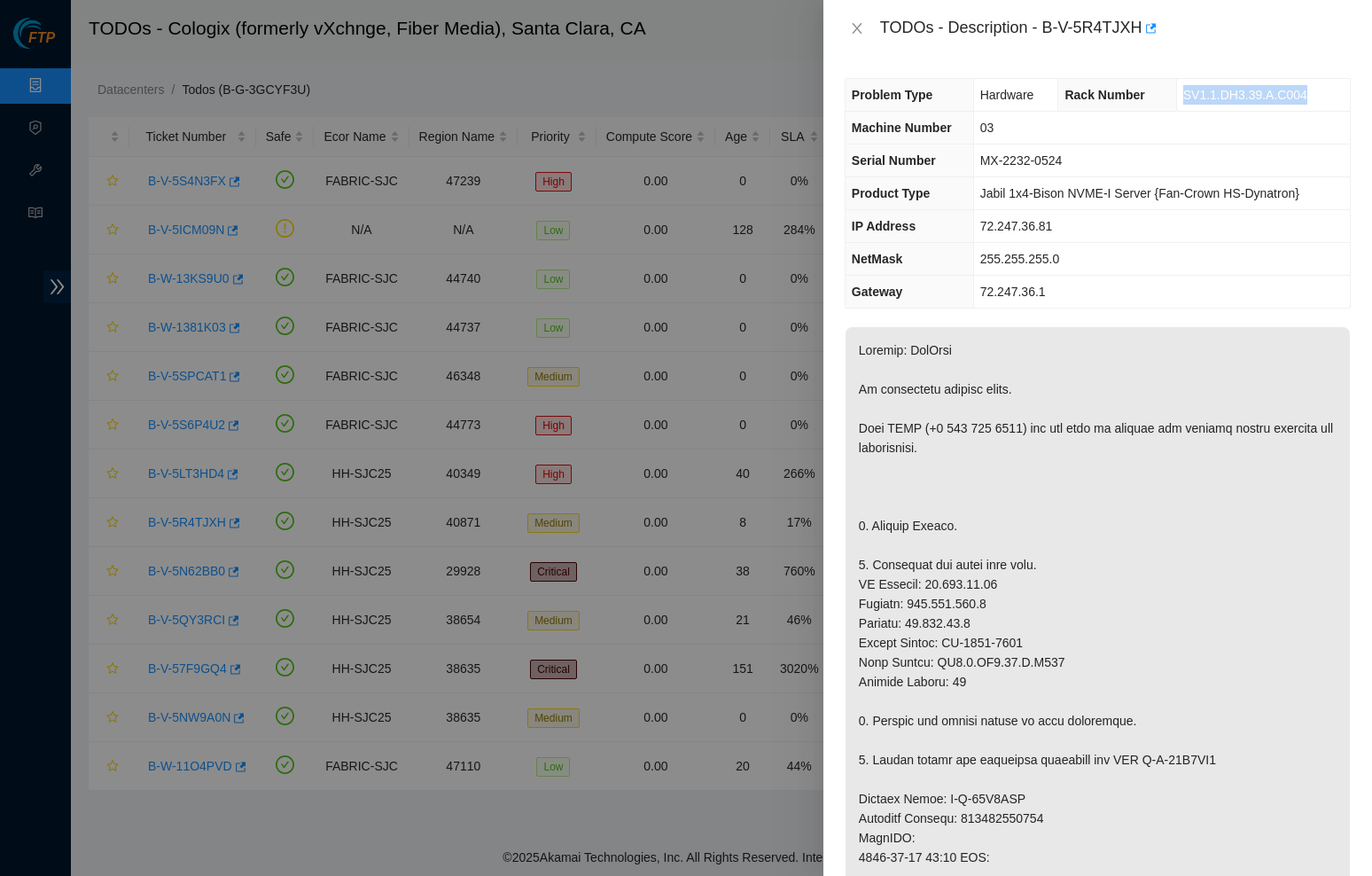 drag, startPoint x: 1322, startPoint y: 94, endPoint x: 1174, endPoint y: 95, distance: 148.00338 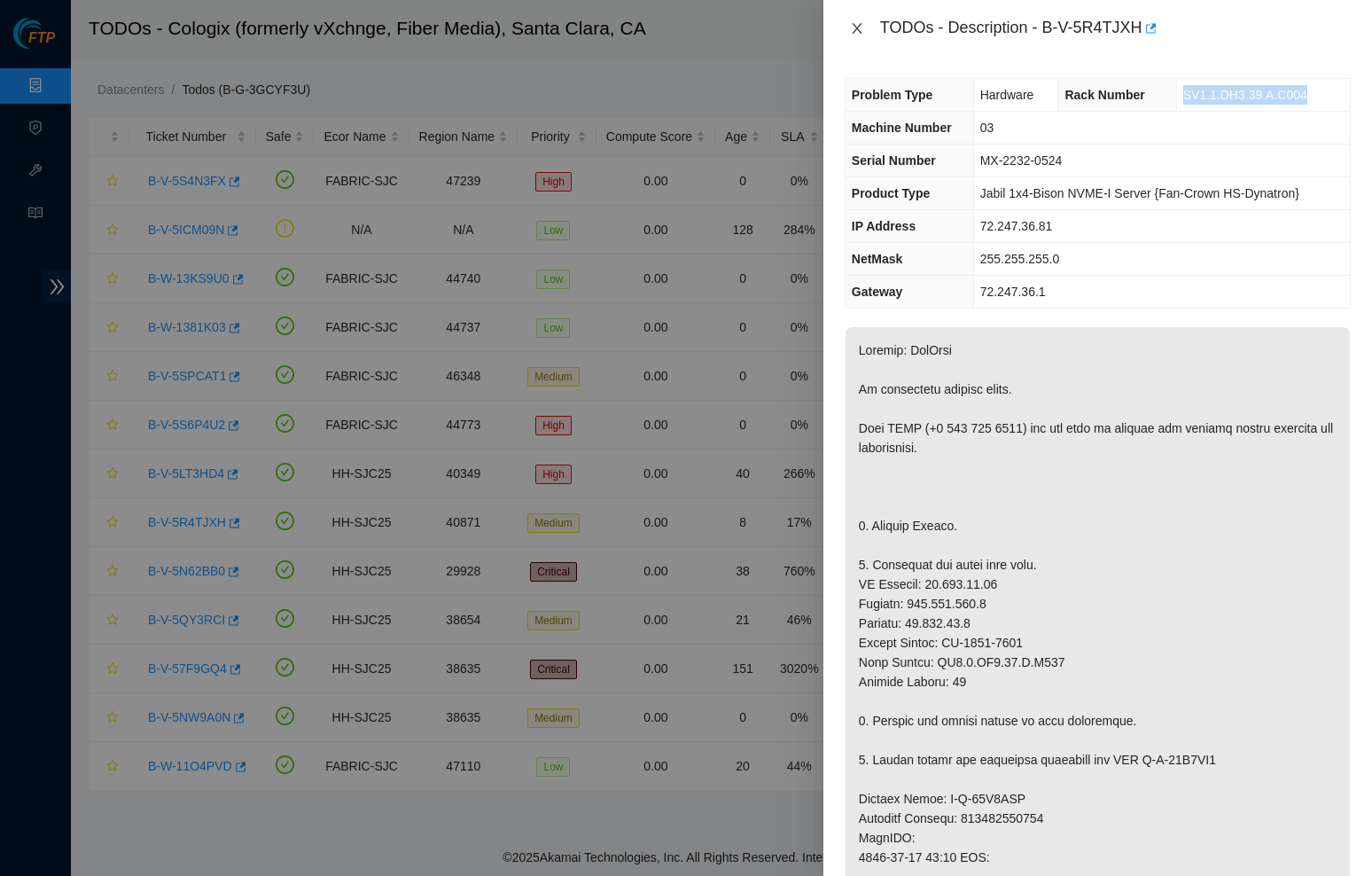click 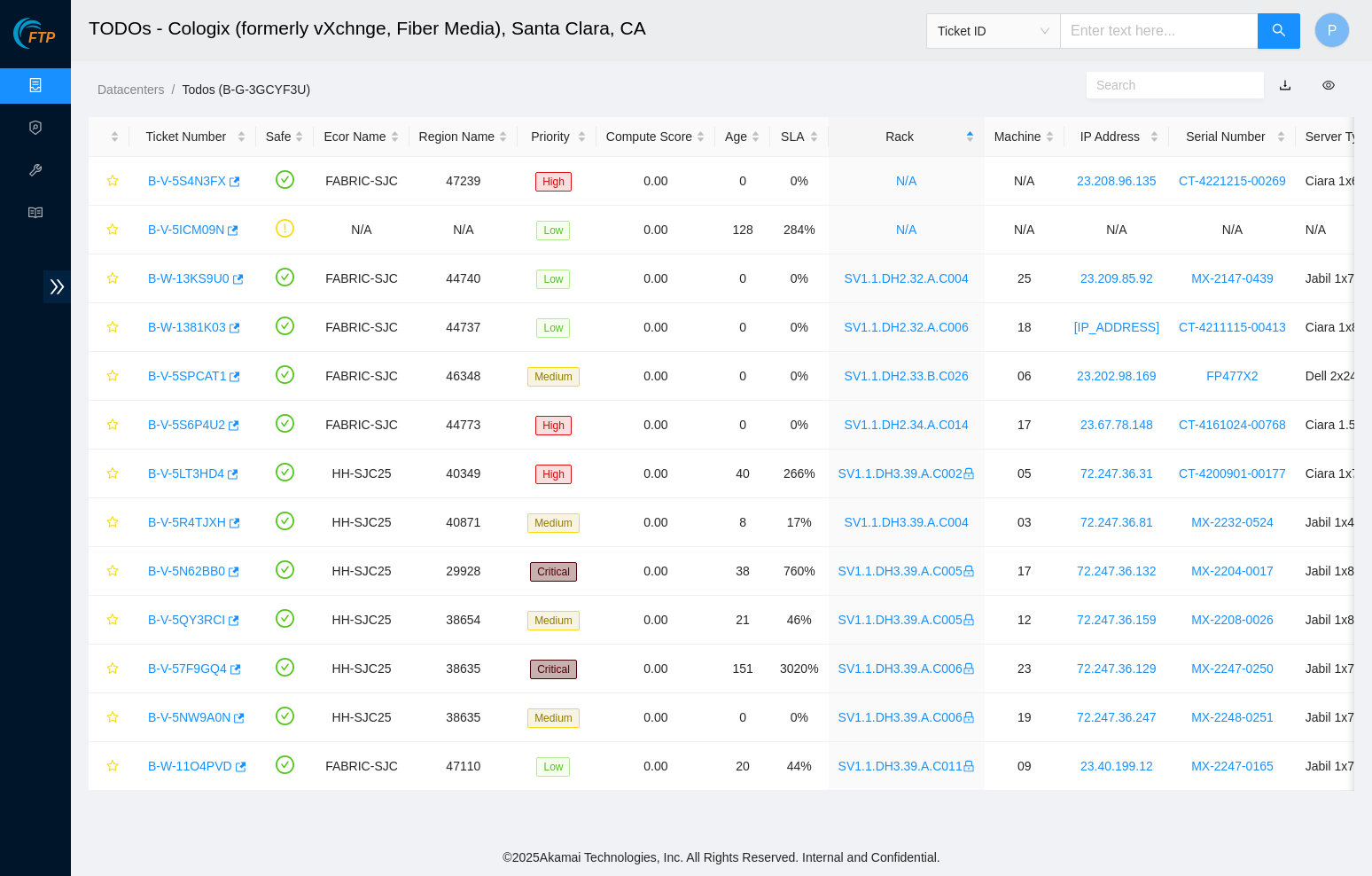 click at bounding box center (1159, 31) 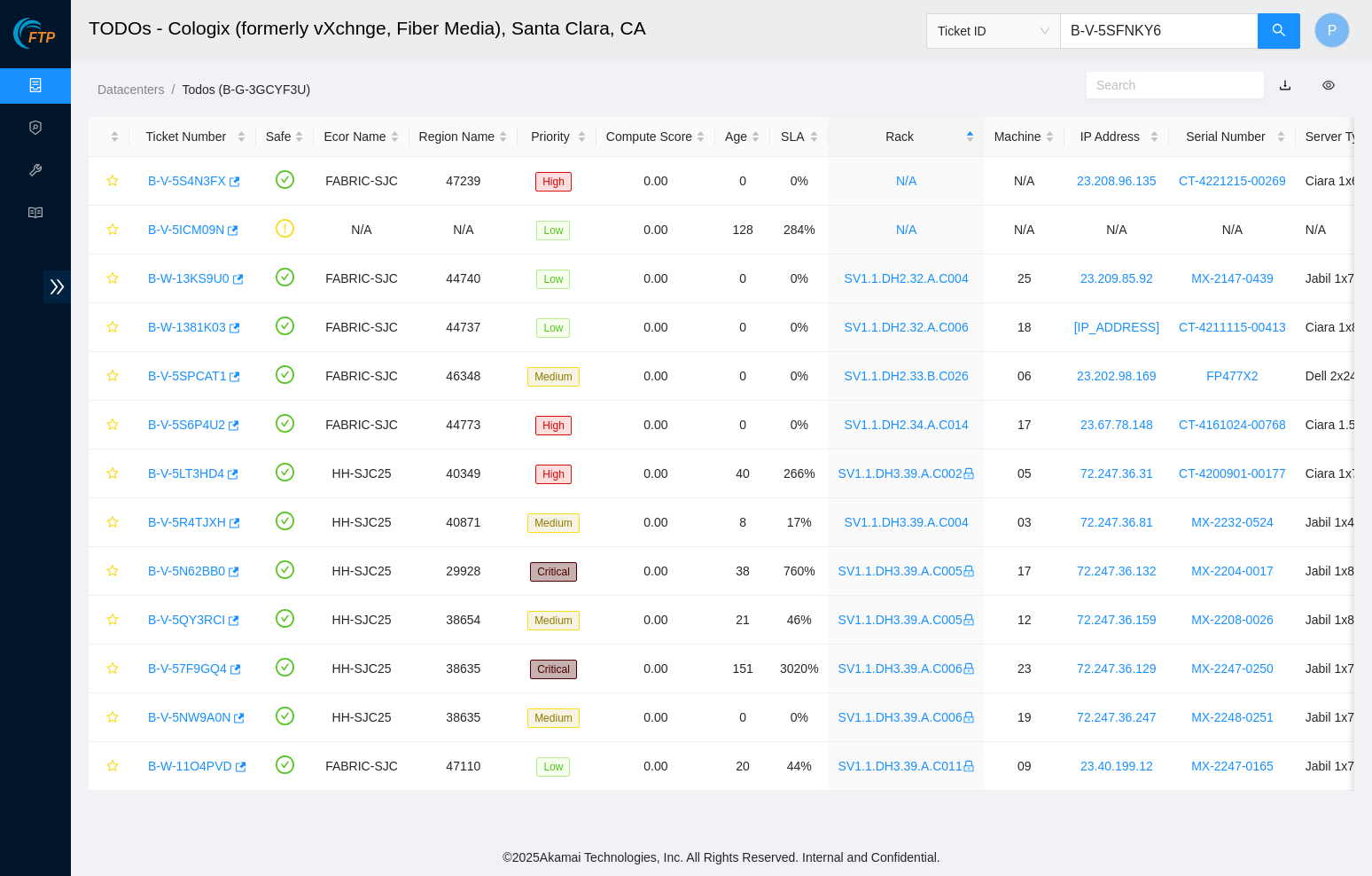 type on "B-V-5SFNKY6" 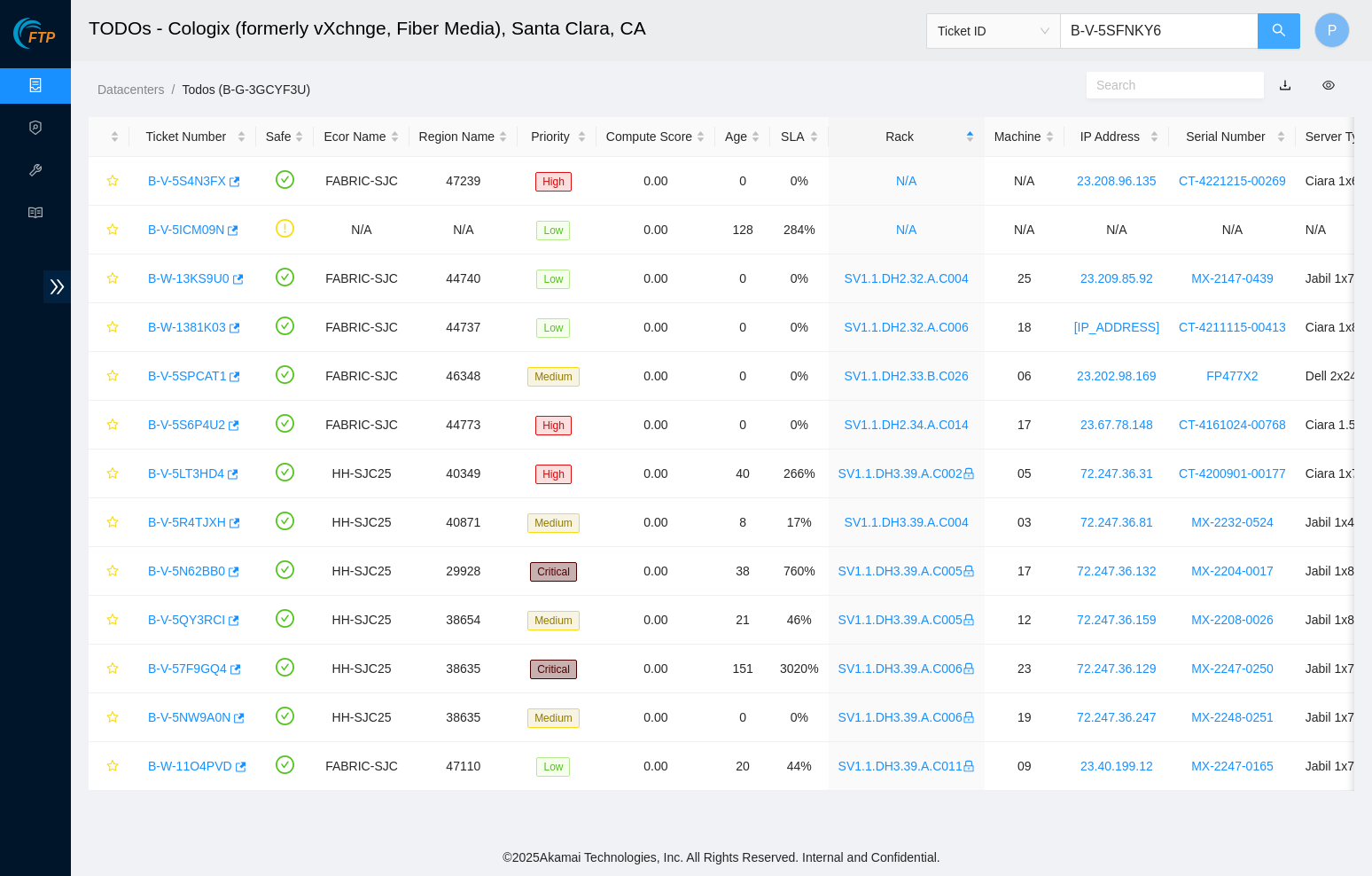 click at bounding box center [1279, 31] 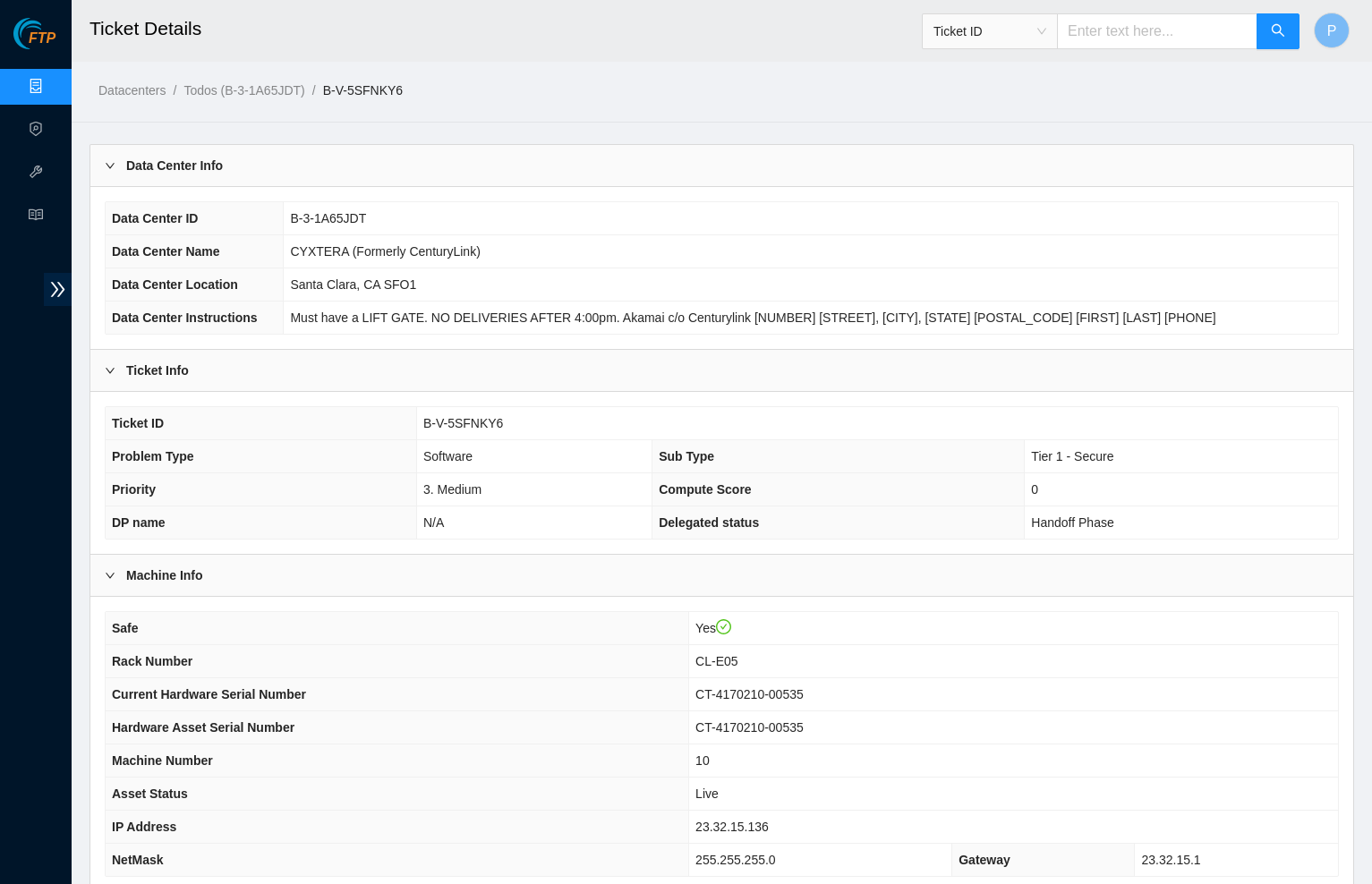 scroll, scrollTop: 154, scrollLeft: 0, axis: vertical 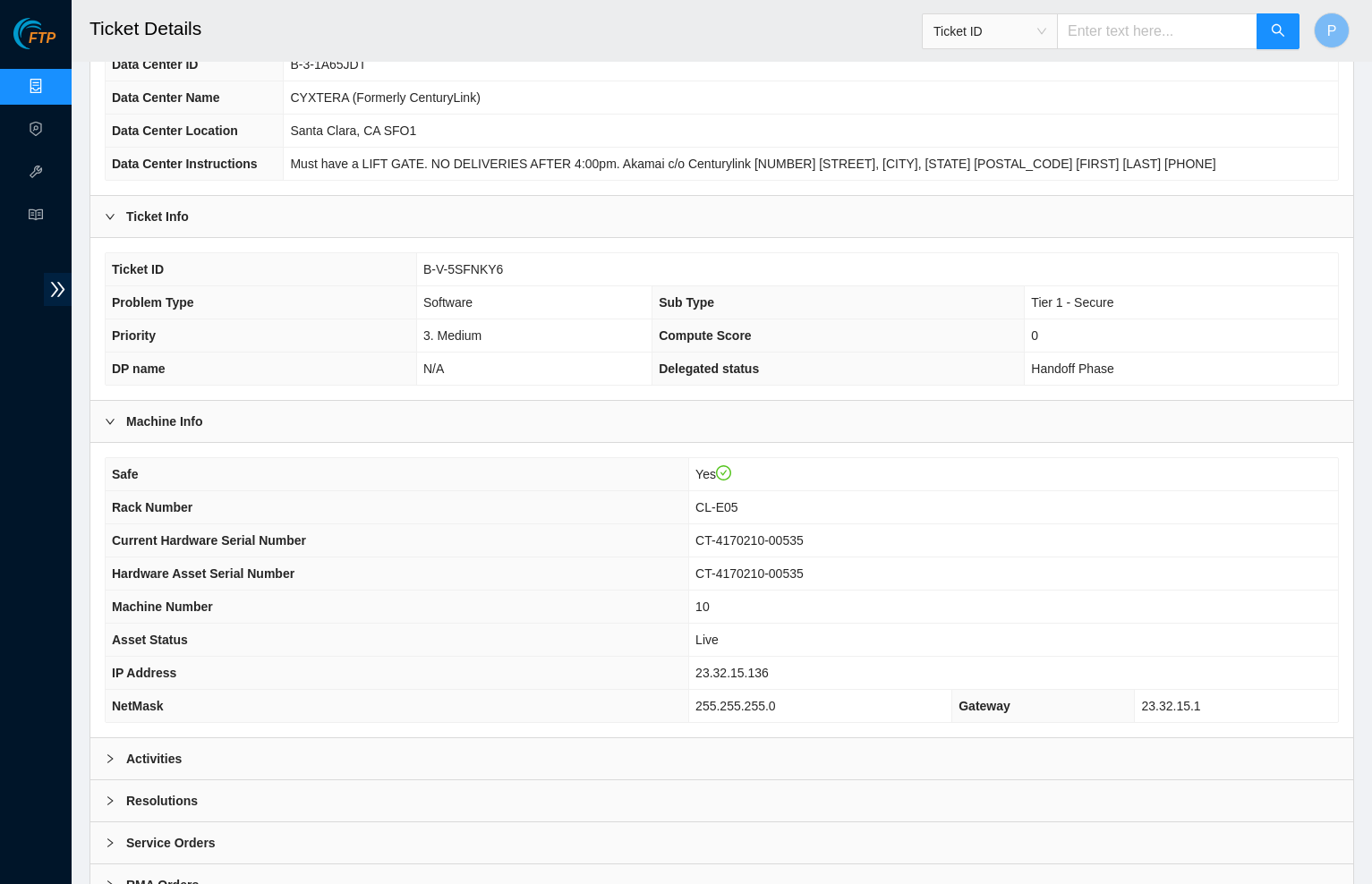 click on "Activities" at bounding box center [721, 759] 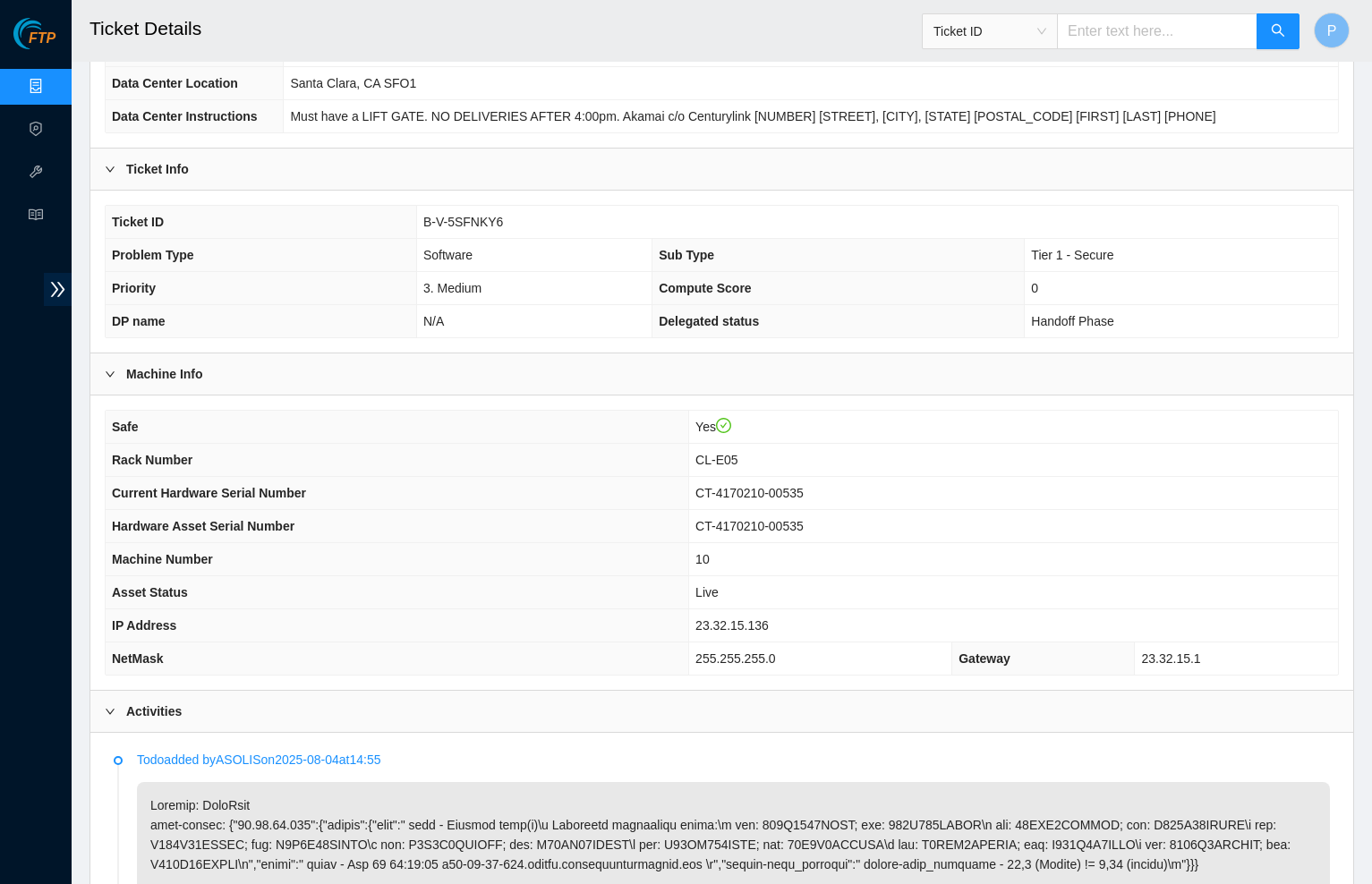 scroll, scrollTop: 159, scrollLeft: 0, axis: vertical 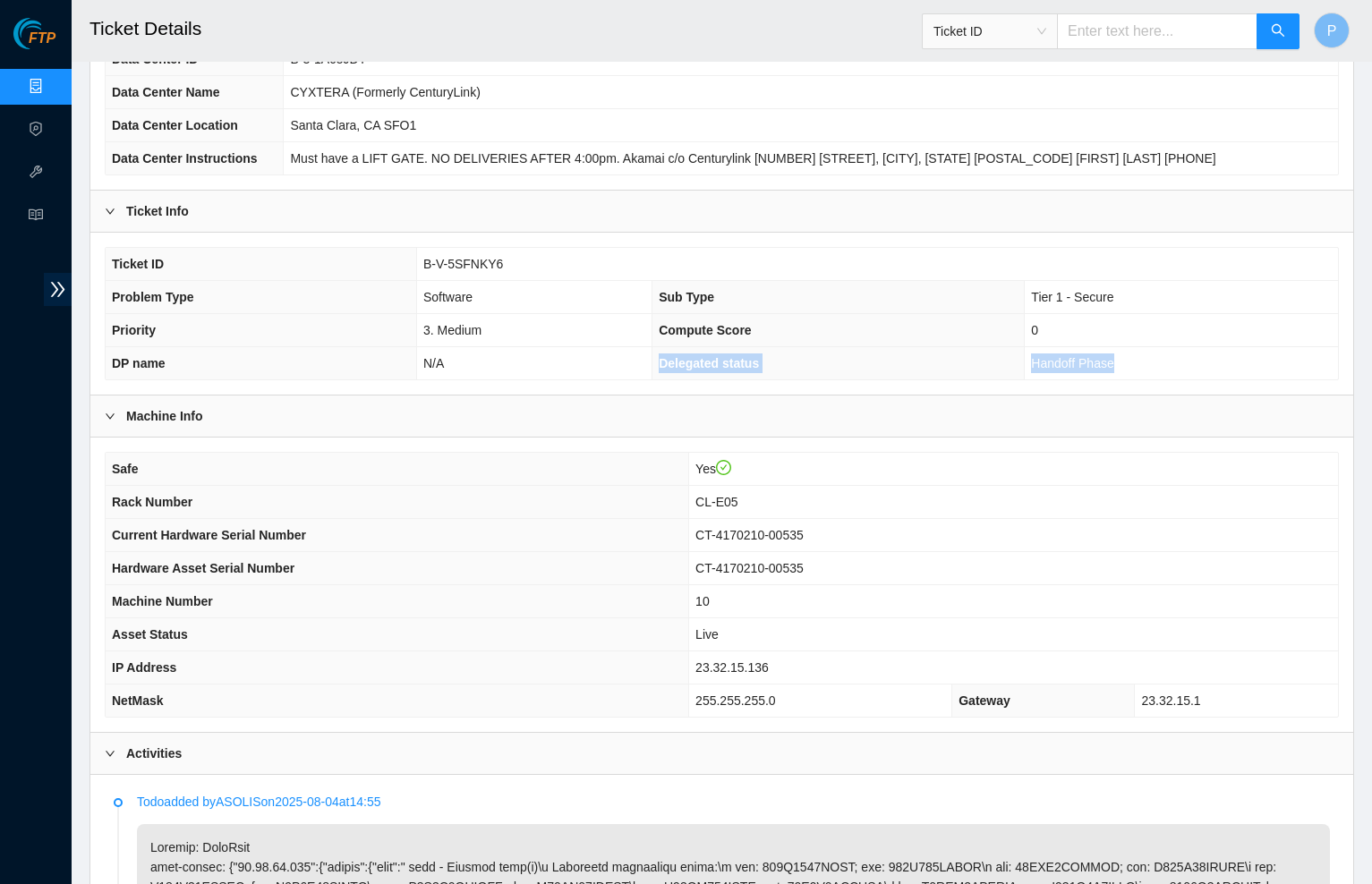drag, startPoint x: 654, startPoint y: 363, endPoint x: 1145, endPoint y: 359, distance: 491.0163 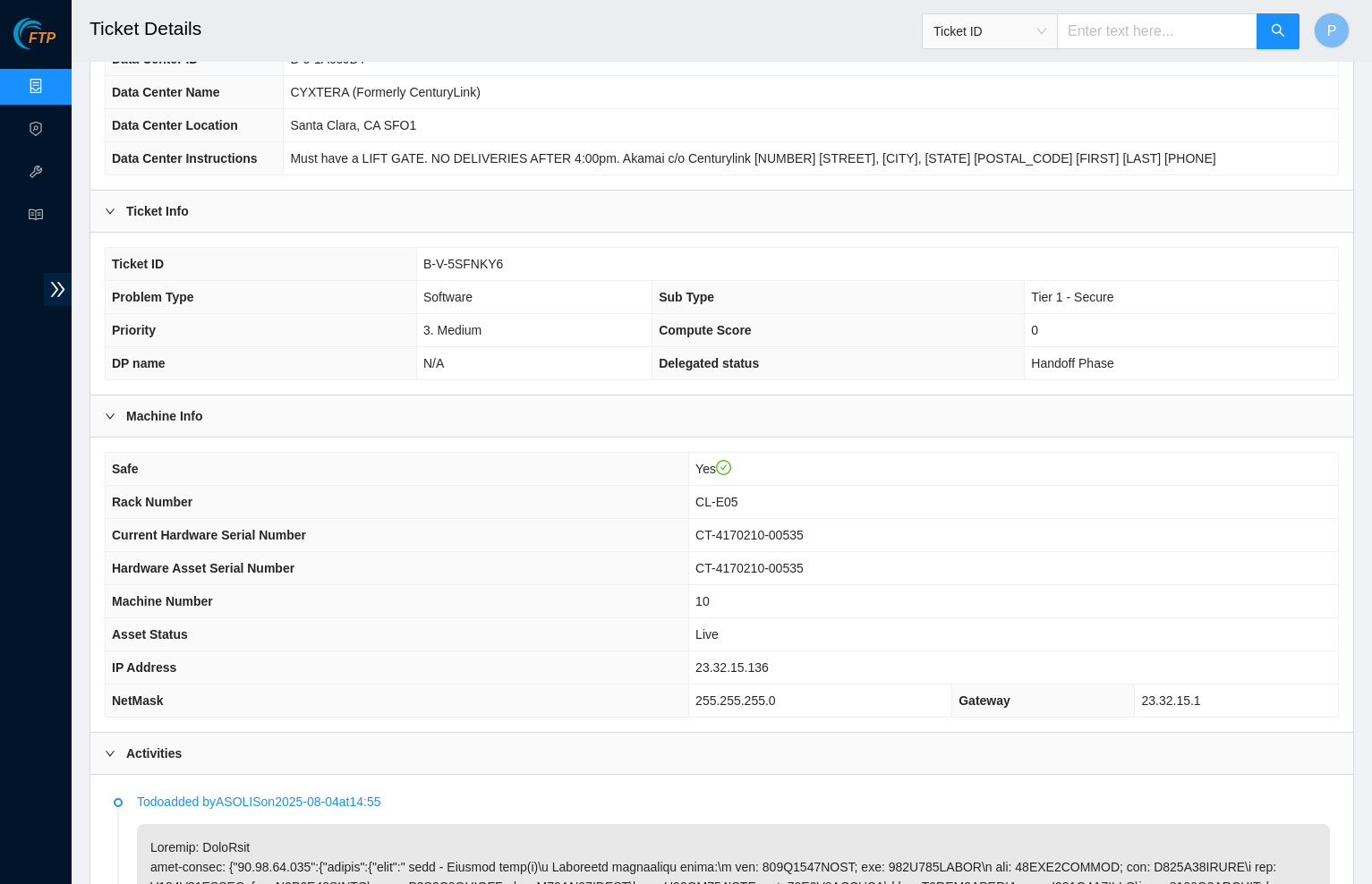 click on "CT-4170210-00535" at bounding box center (1013, 535) 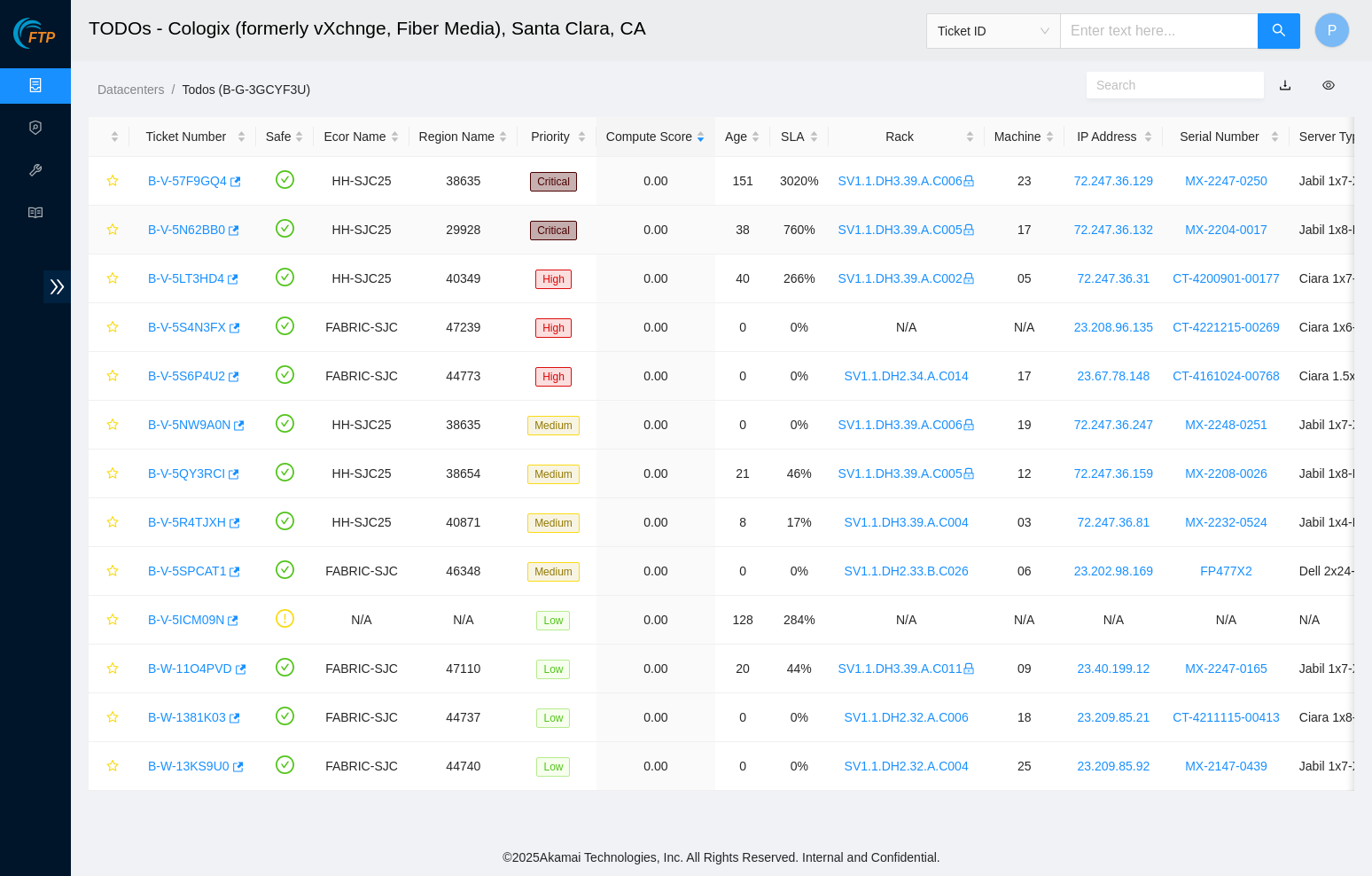 scroll, scrollTop: 0, scrollLeft: 0, axis: both 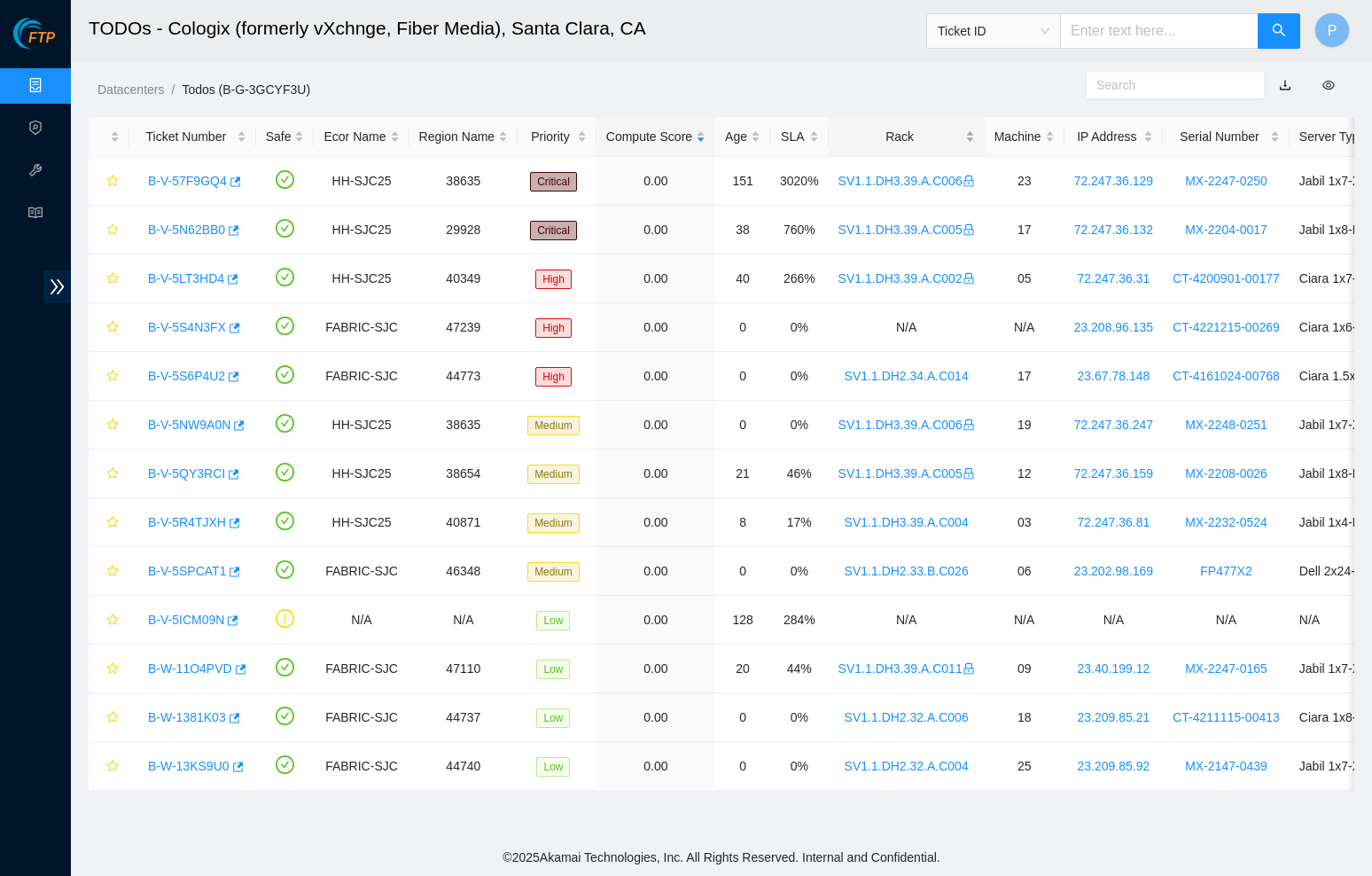 click on "Rack" at bounding box center [907, 137] 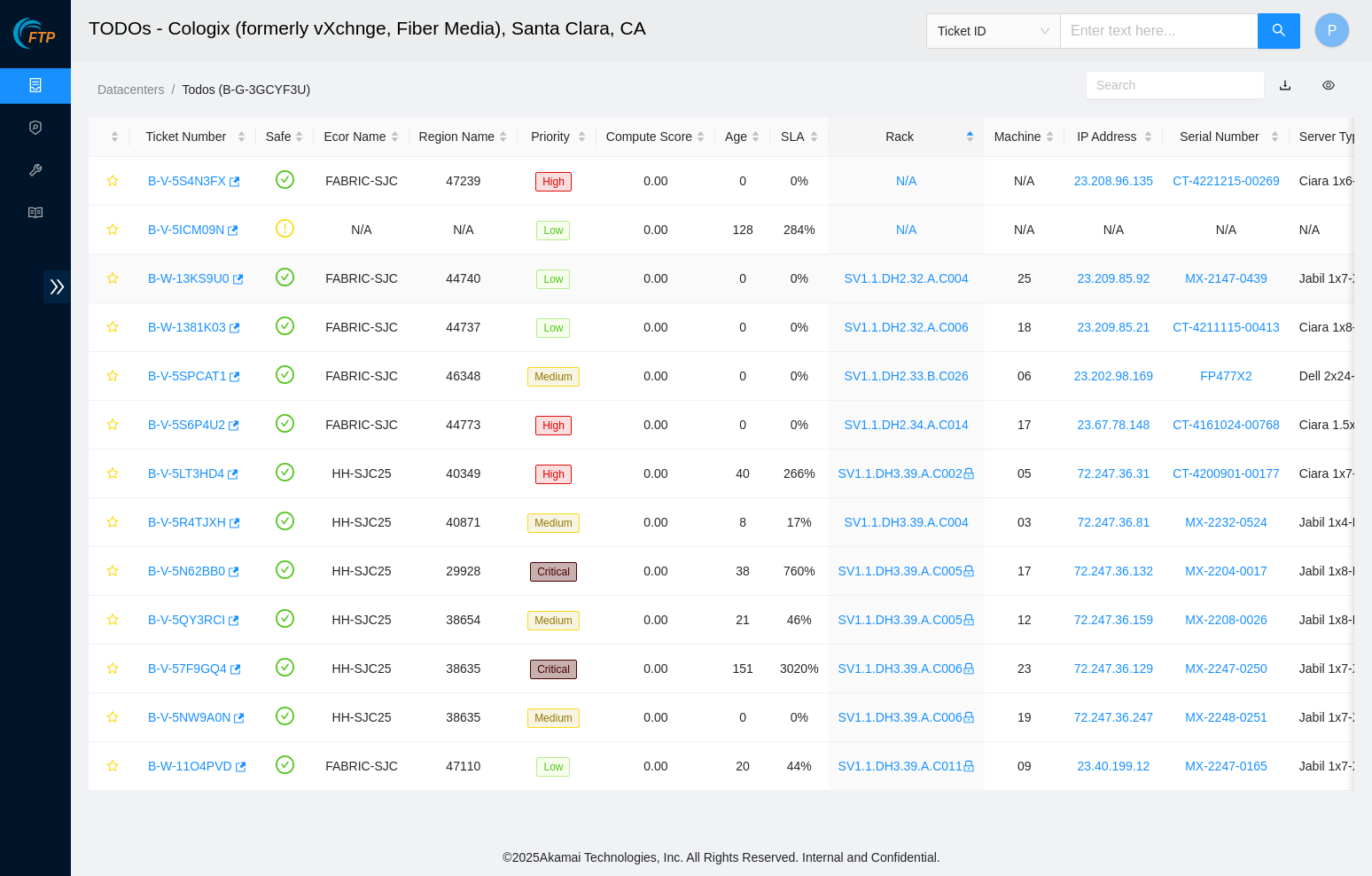 click on "B-W-13KS9U0" at bounding box center [189, 278] 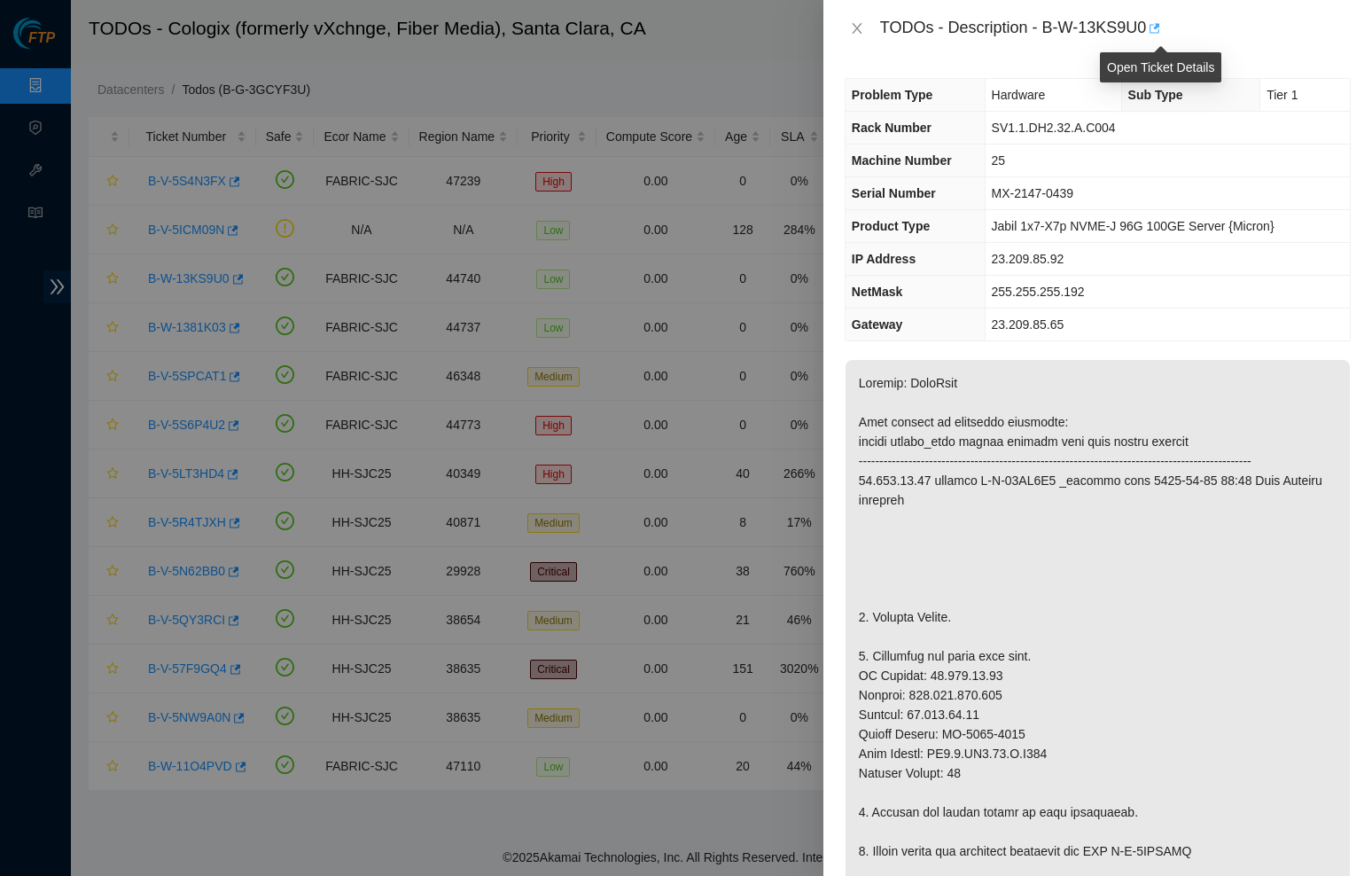 click 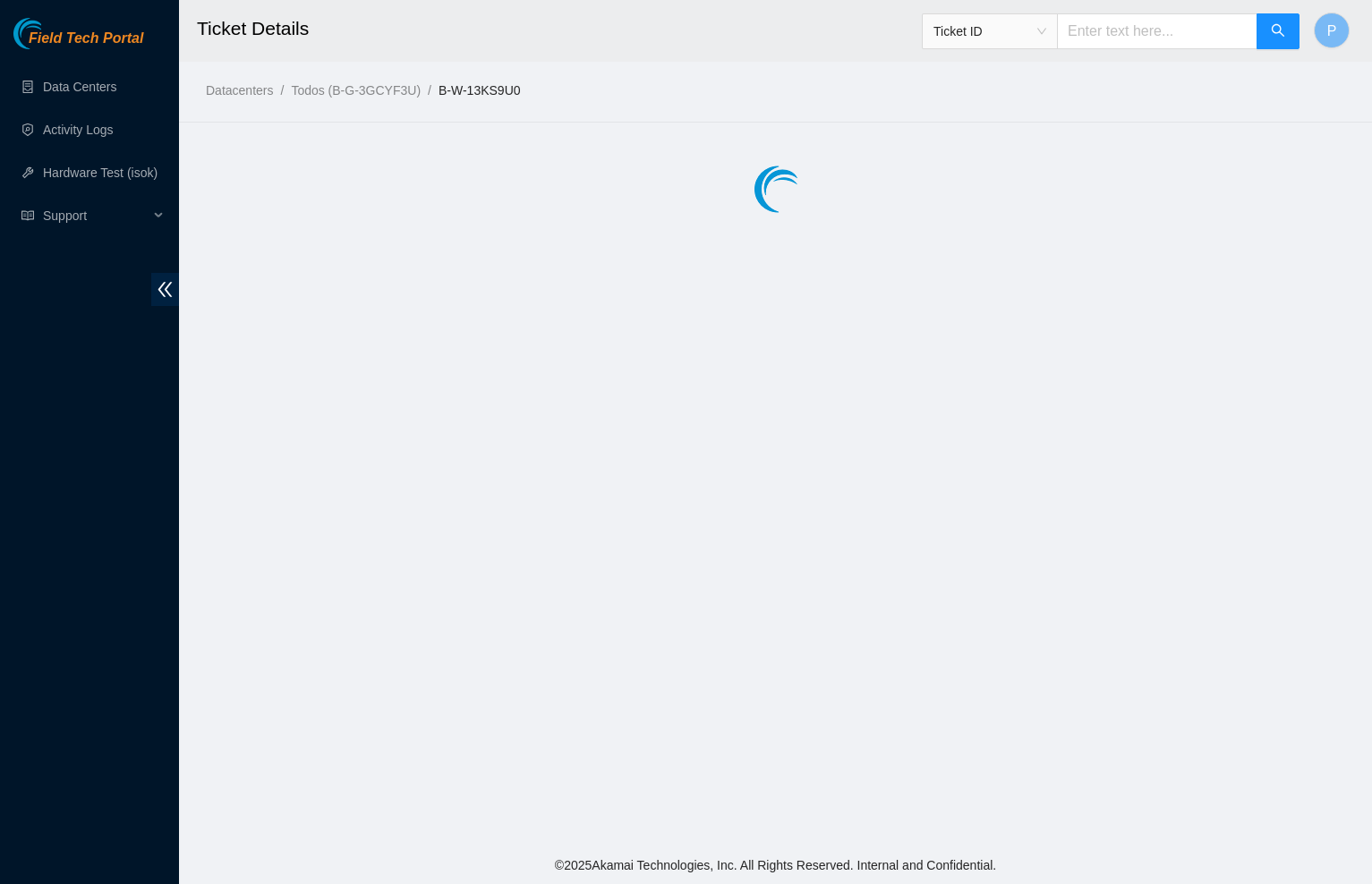 scroll, scrollTop: 0, scrollLeft: 0, axis: both 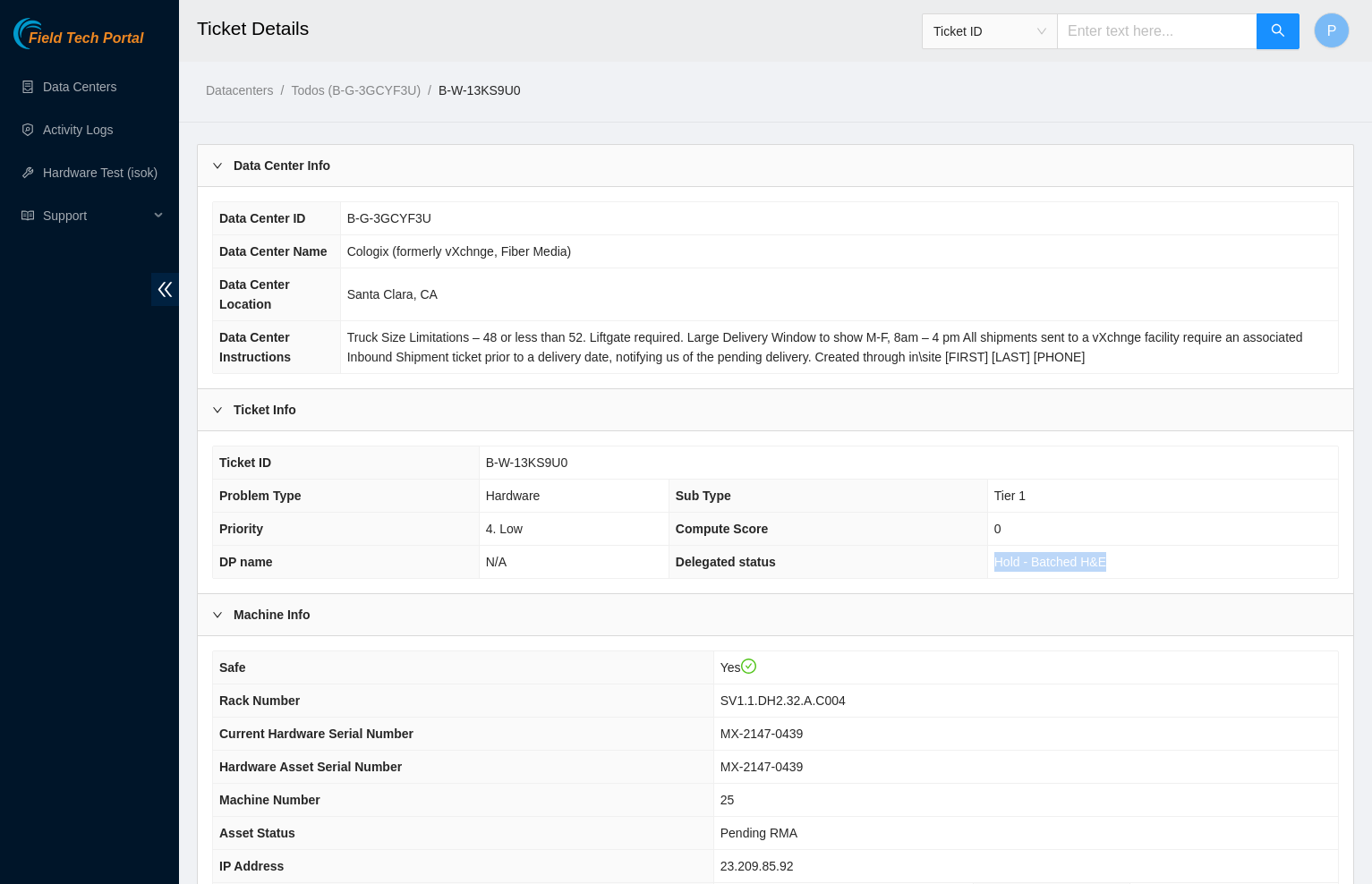 drag, startPoint x: 991, startPoint y: 603, endPoint x: 1120, endPoint y: 605, distance: 129.0155 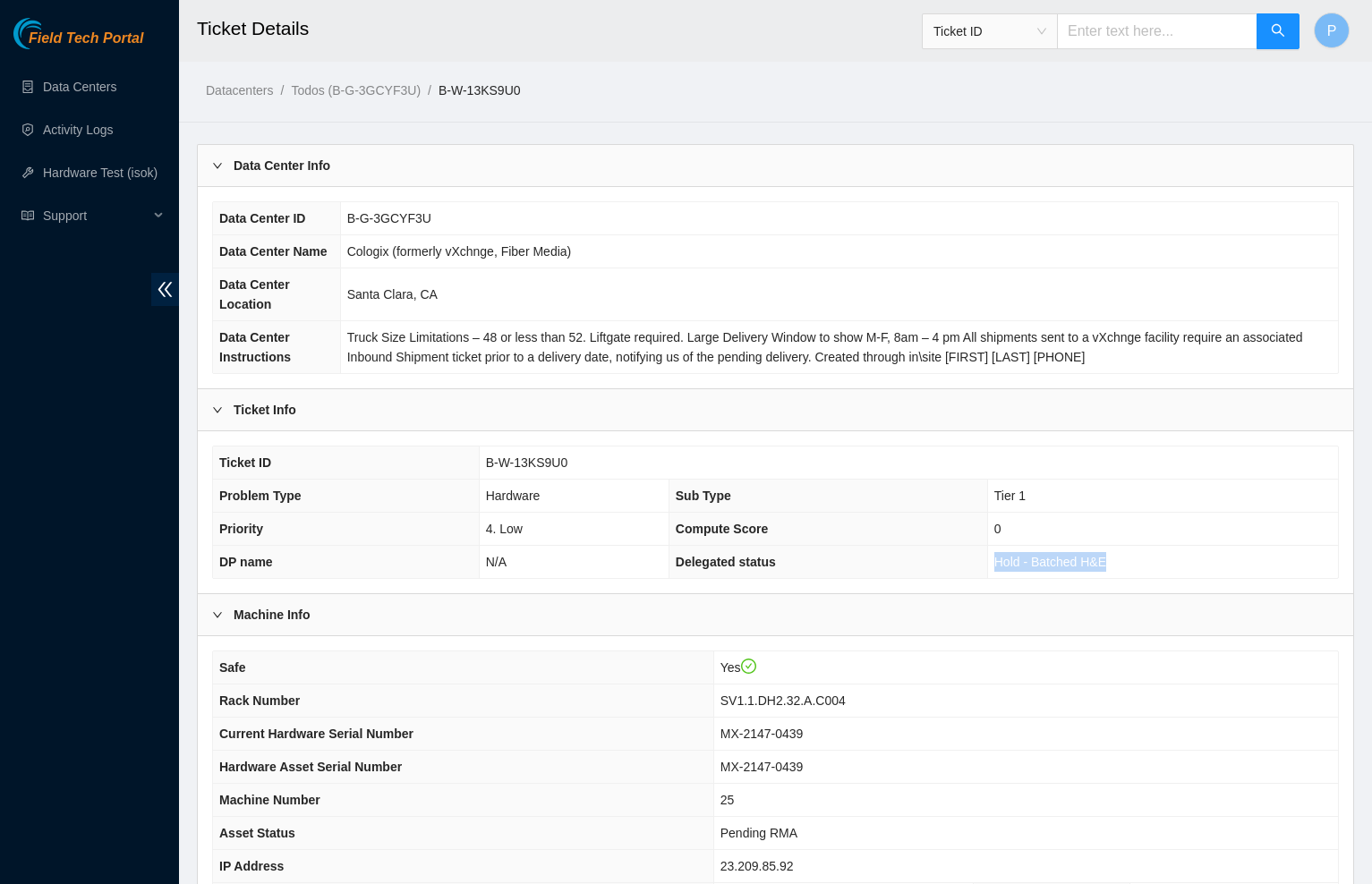 drag, startPoint x: 1120, startPoint y: 599, endPoint x: 997, endPoint y: 599, distance: 123 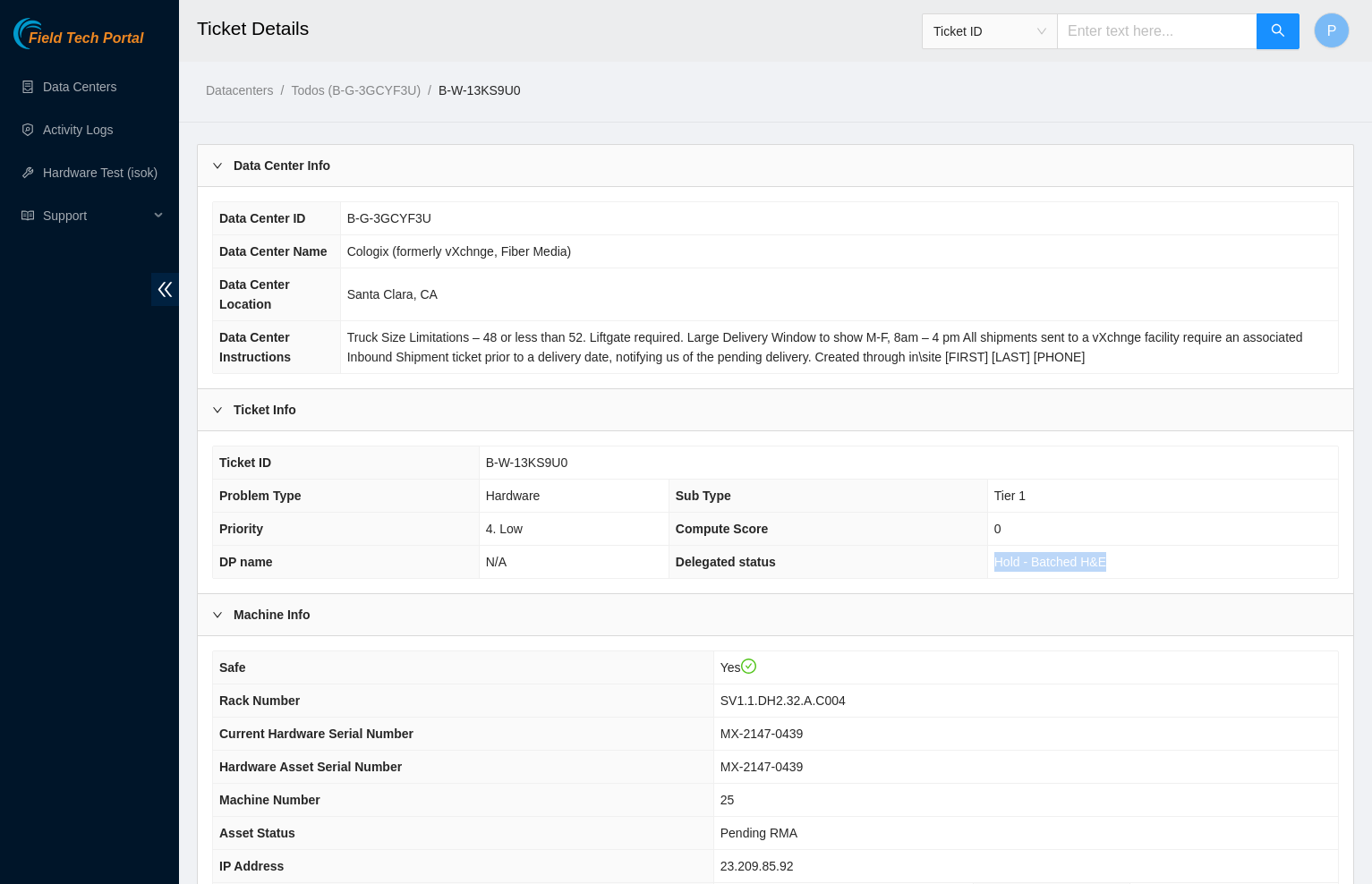 copy on "Hold - Batched H&E" 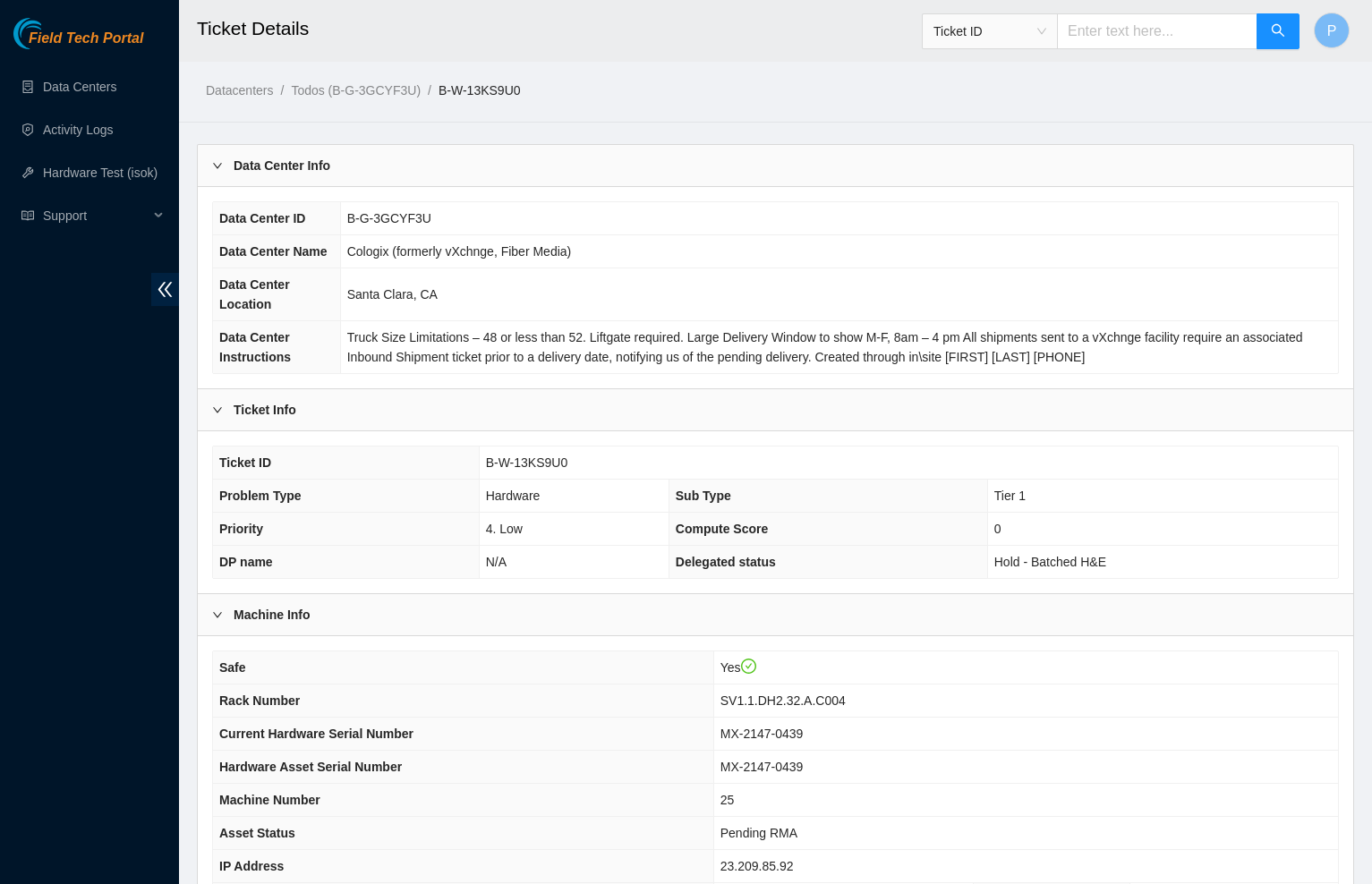 click on "B-W-13KS9U0" at bounding box center [908, 463] 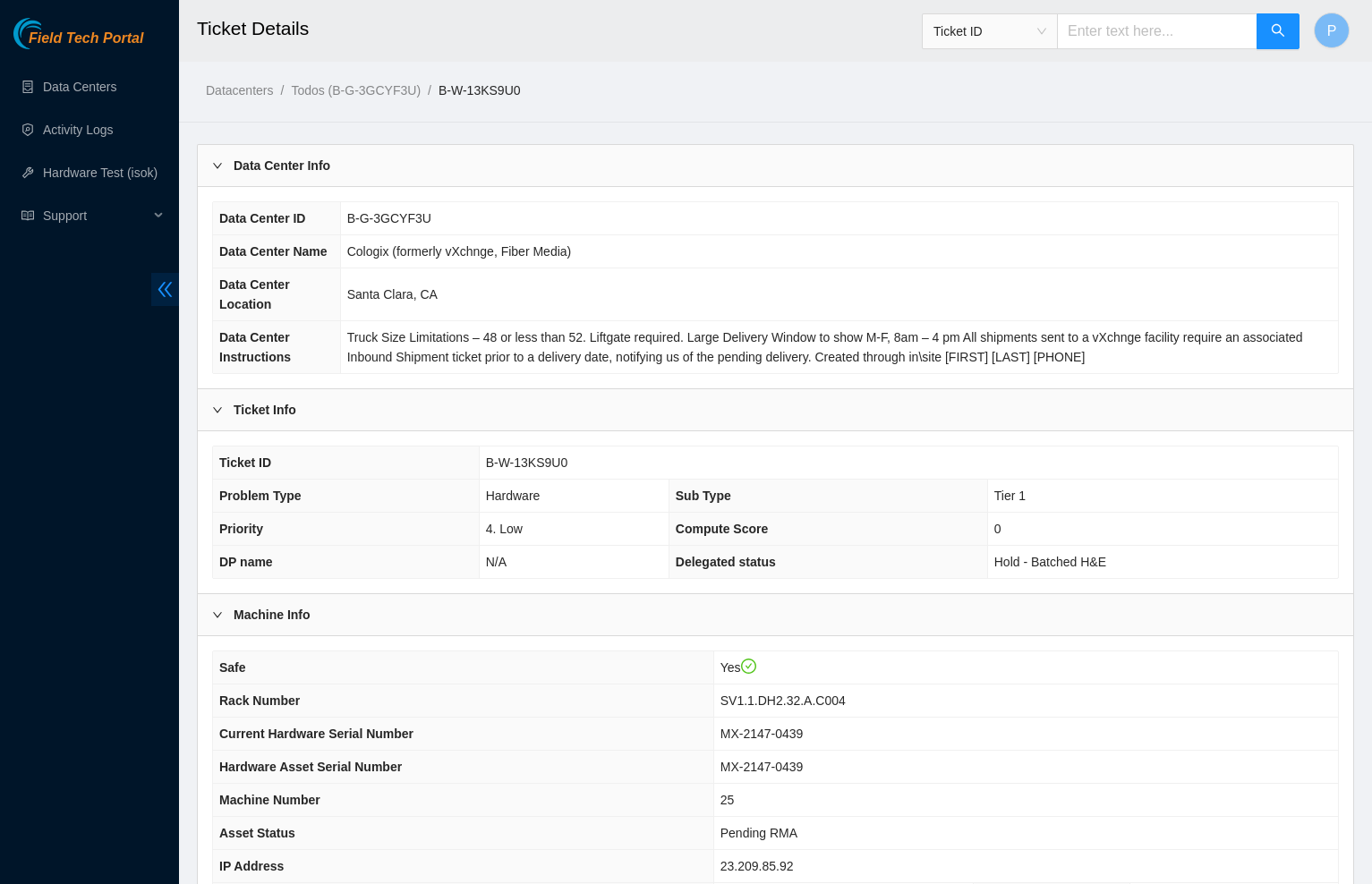 click 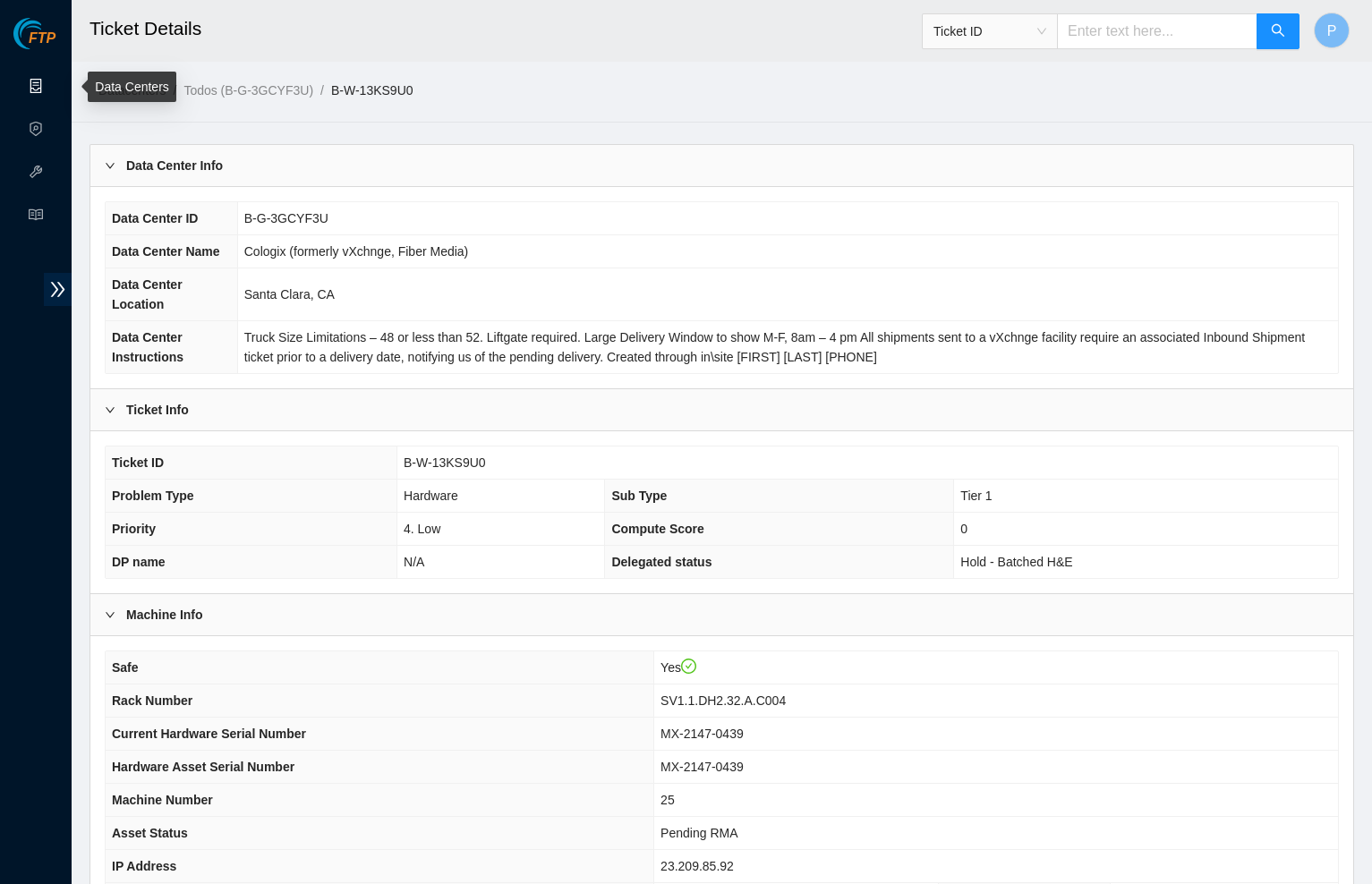 click on "Data Centers" at bounding box center [89, 87] 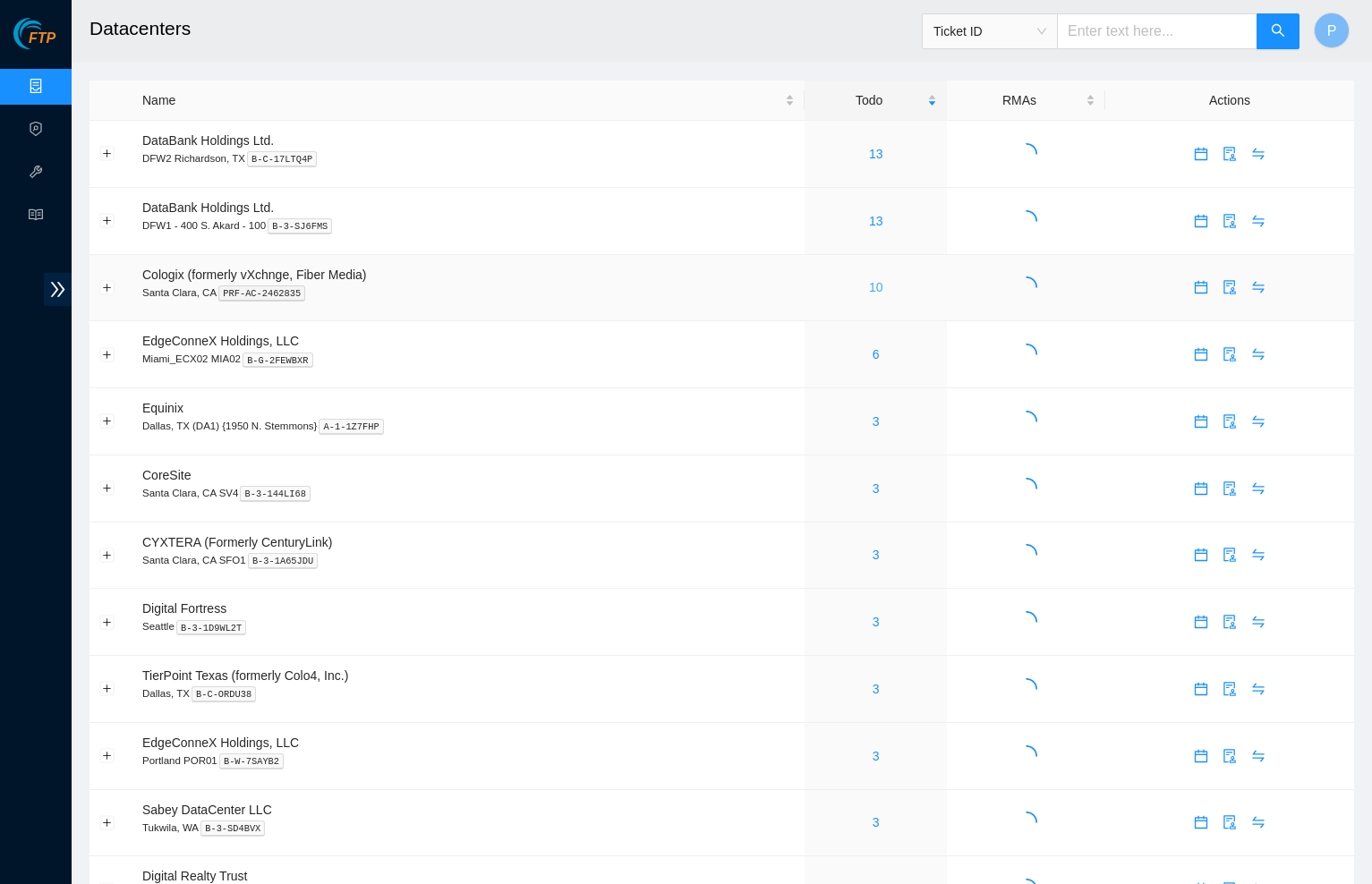 click on "10" at bounding box center [876, 287] 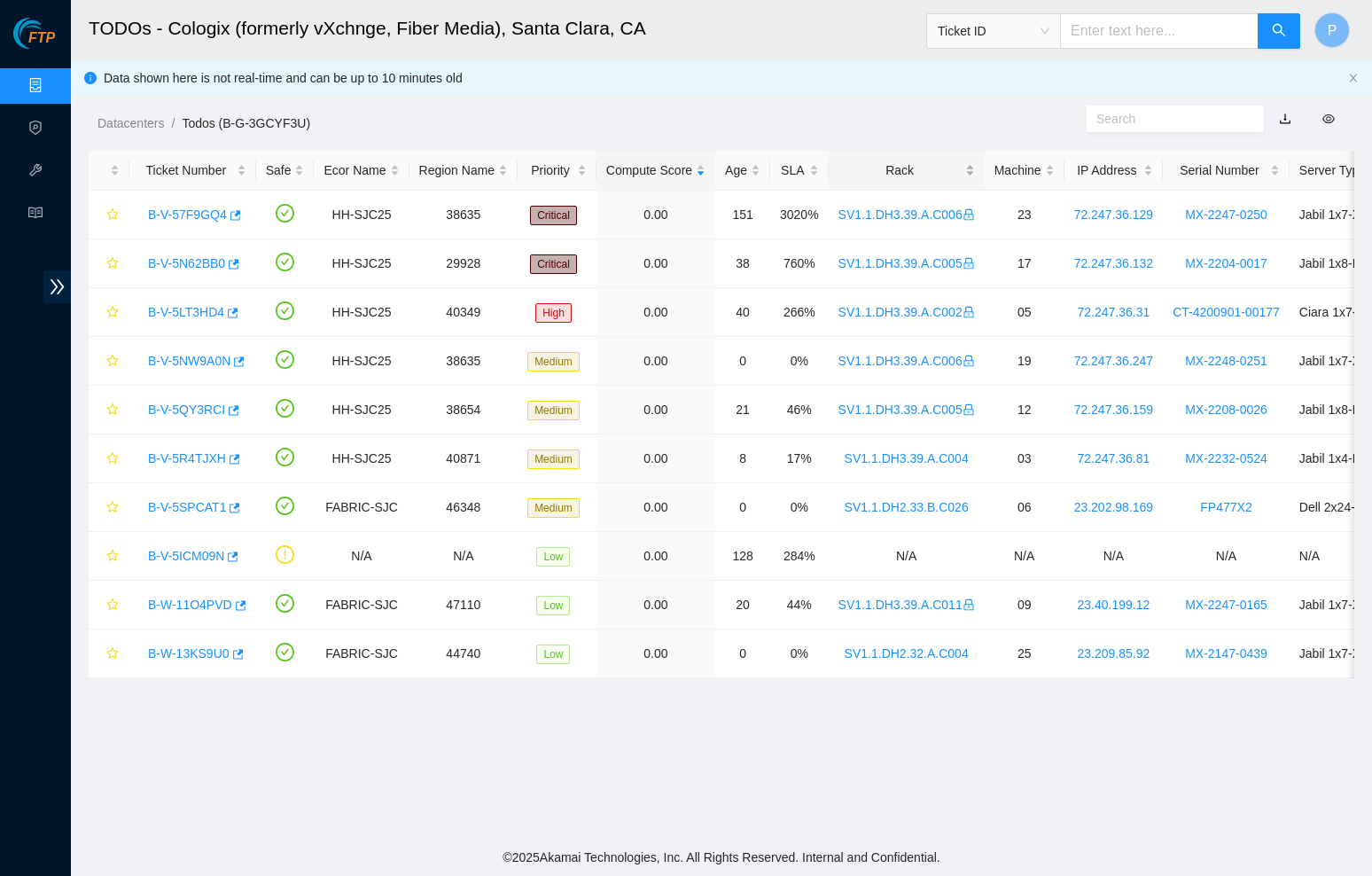 click on "Rack" at bounding box center (907, 170) 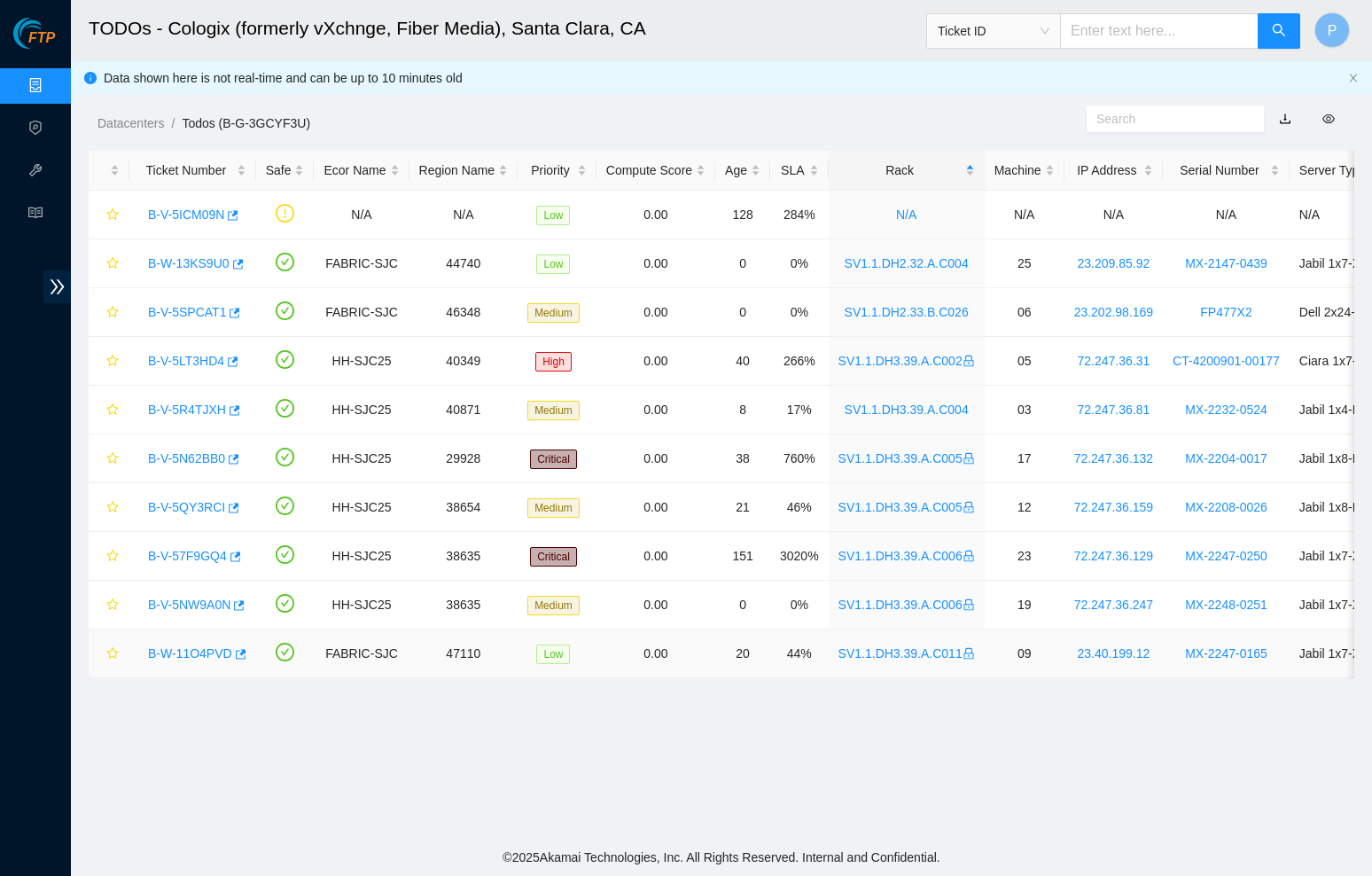 click on "B-W-11O4PVD" at bounding box center [190, 653] 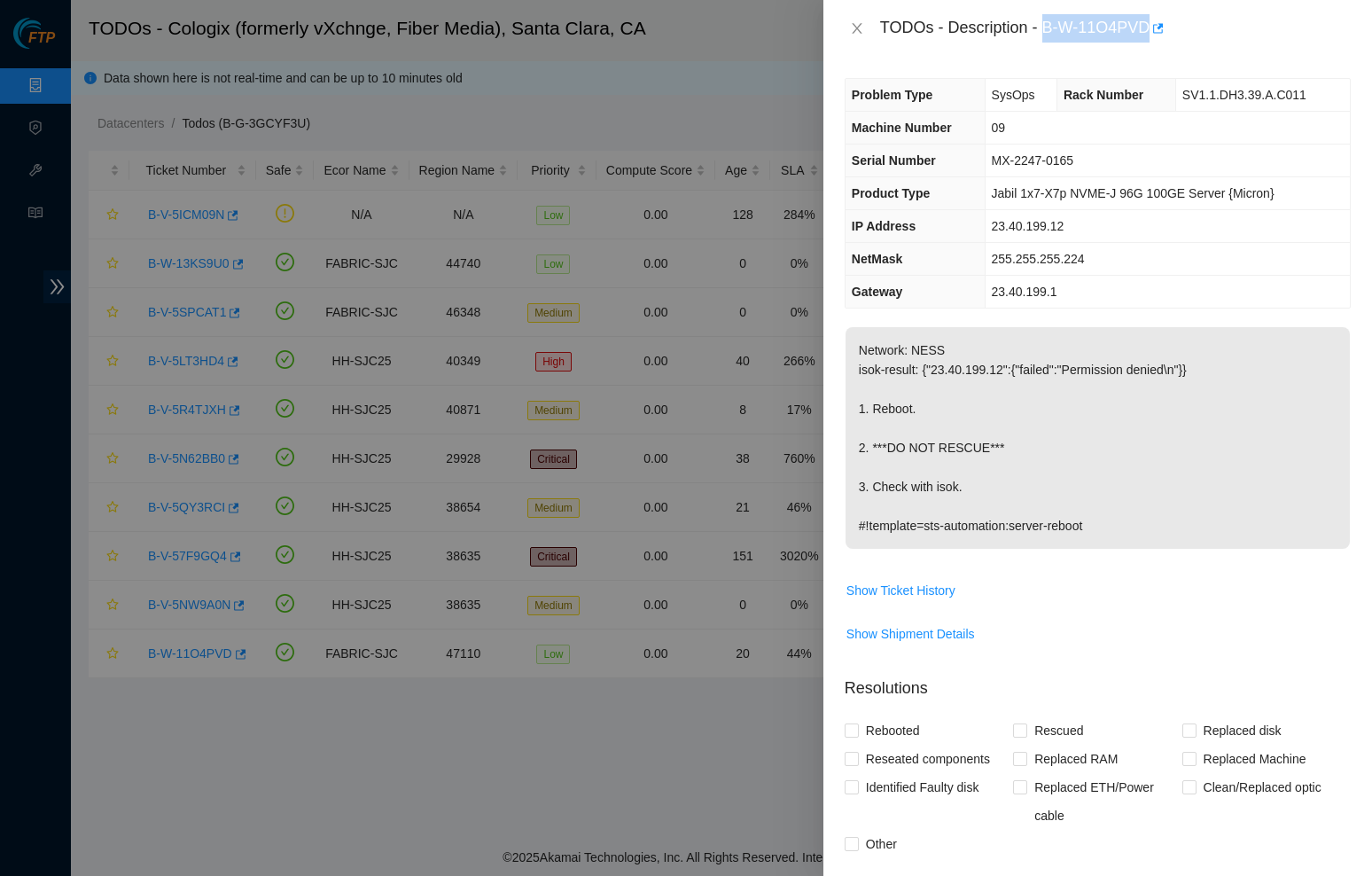 drag, startPoint x: 1048, startPoint y: 28, endPoint x: 1155, endPoint y: 22, distance: 107.168092 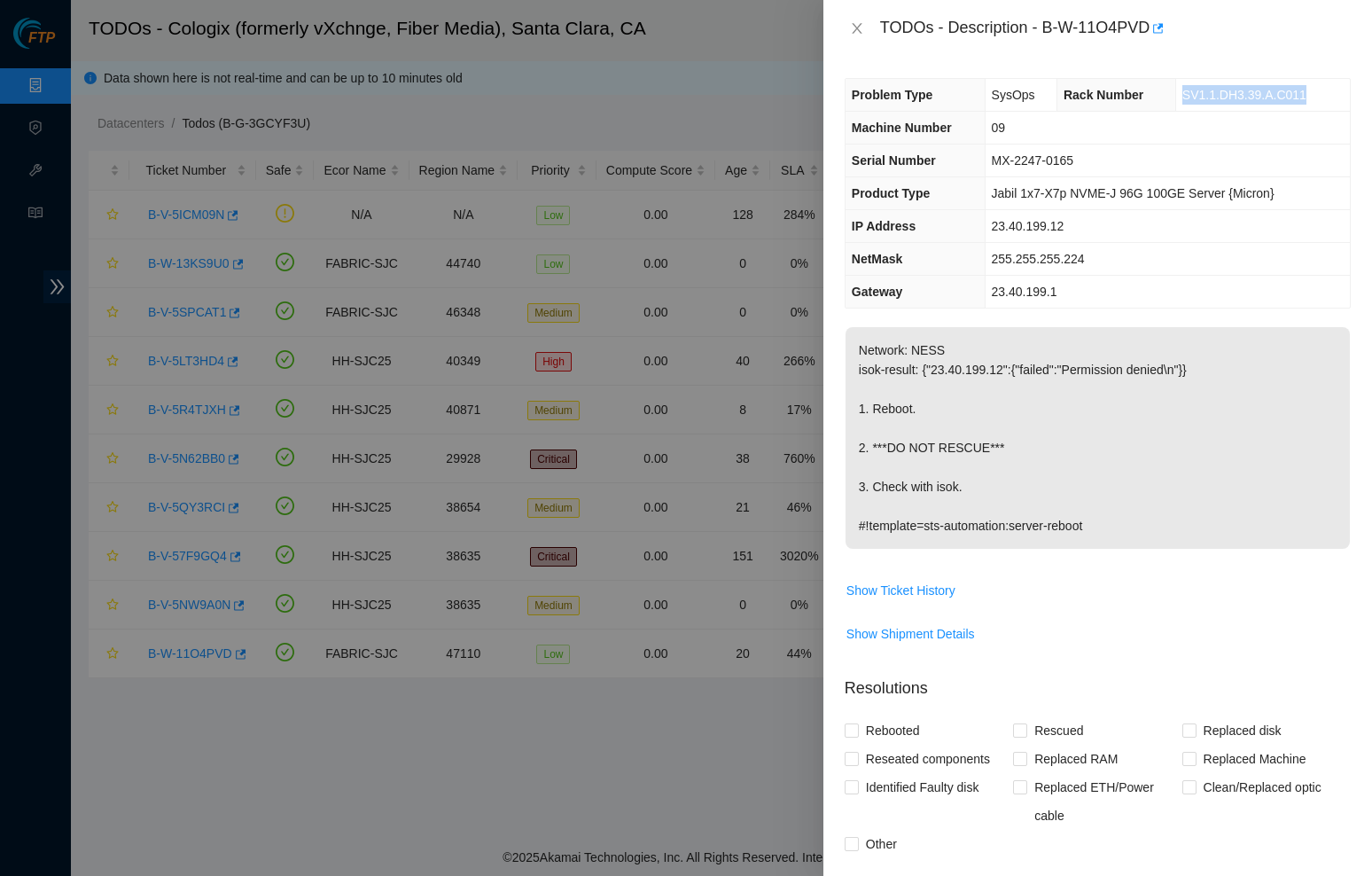 drag, startPoint x: 1315, startPoint y: 92, endPoint x: 1172, endPoint y: 95, distance: 143.03147 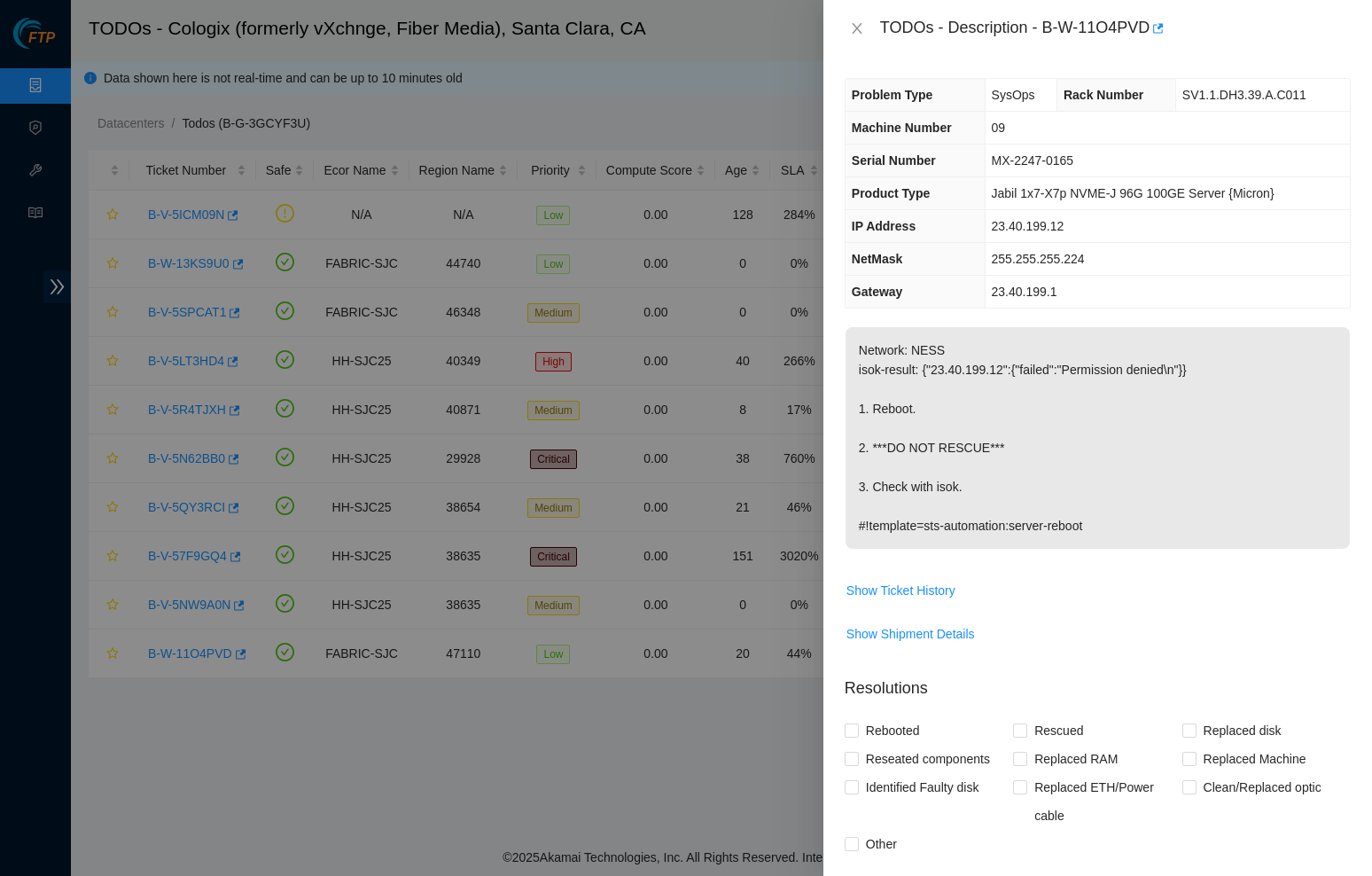 click on "Problem Type SysOps Rack Number SV1.1.DH3.39.A.C011 Machine Number 09 Serial Number MX-2247-0165 Product Type Jabil 1x7-X7p NVME-J 96G 100GE Server {Micron} IP Address [IP_ADDRESS] NetMask 255.255.255.224 Gateway [IP_ADDRESS] Network: NESS
isok-result: {"[IP_ADDRESS]":{"failed":"Permission denied\n"}}
1. Reboot.
2. ***DO NOT RESCUE***
3. Check with isok.
#!template=sts-automation:server-reboot Show Ticket History Show Shipment Details Resolutions Rebooted Rescued Replaced disk Reseated components Replaced RAM Replaced Machine Identified Faulty disk Replaced ETH/Power cable Clean/Replaced optic Other Run Hardware Test Return Tracking Add Notes    Comment Submit Close" at bounding box center [1097, 466] 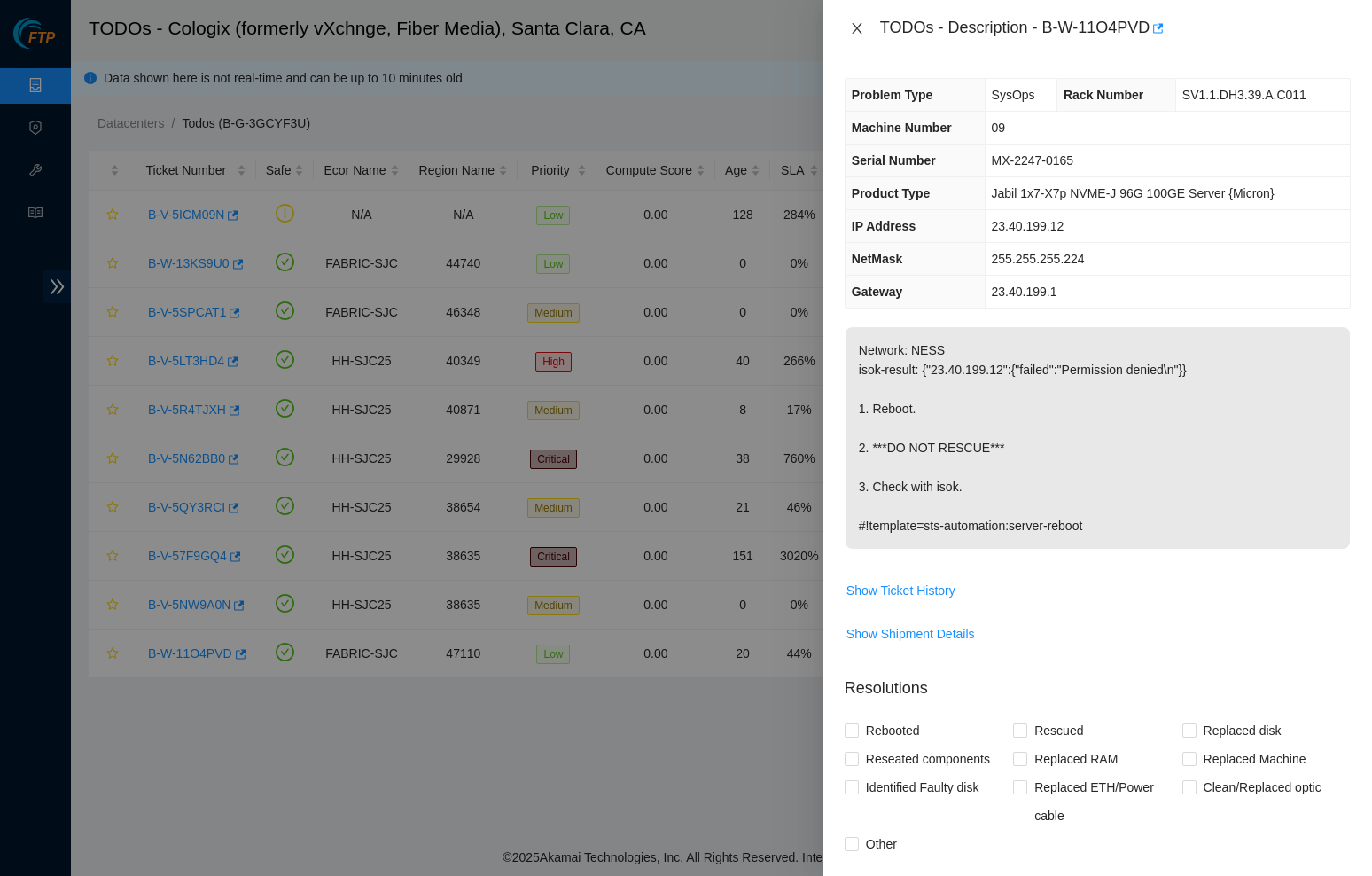 click at bounding box center [857, 28] 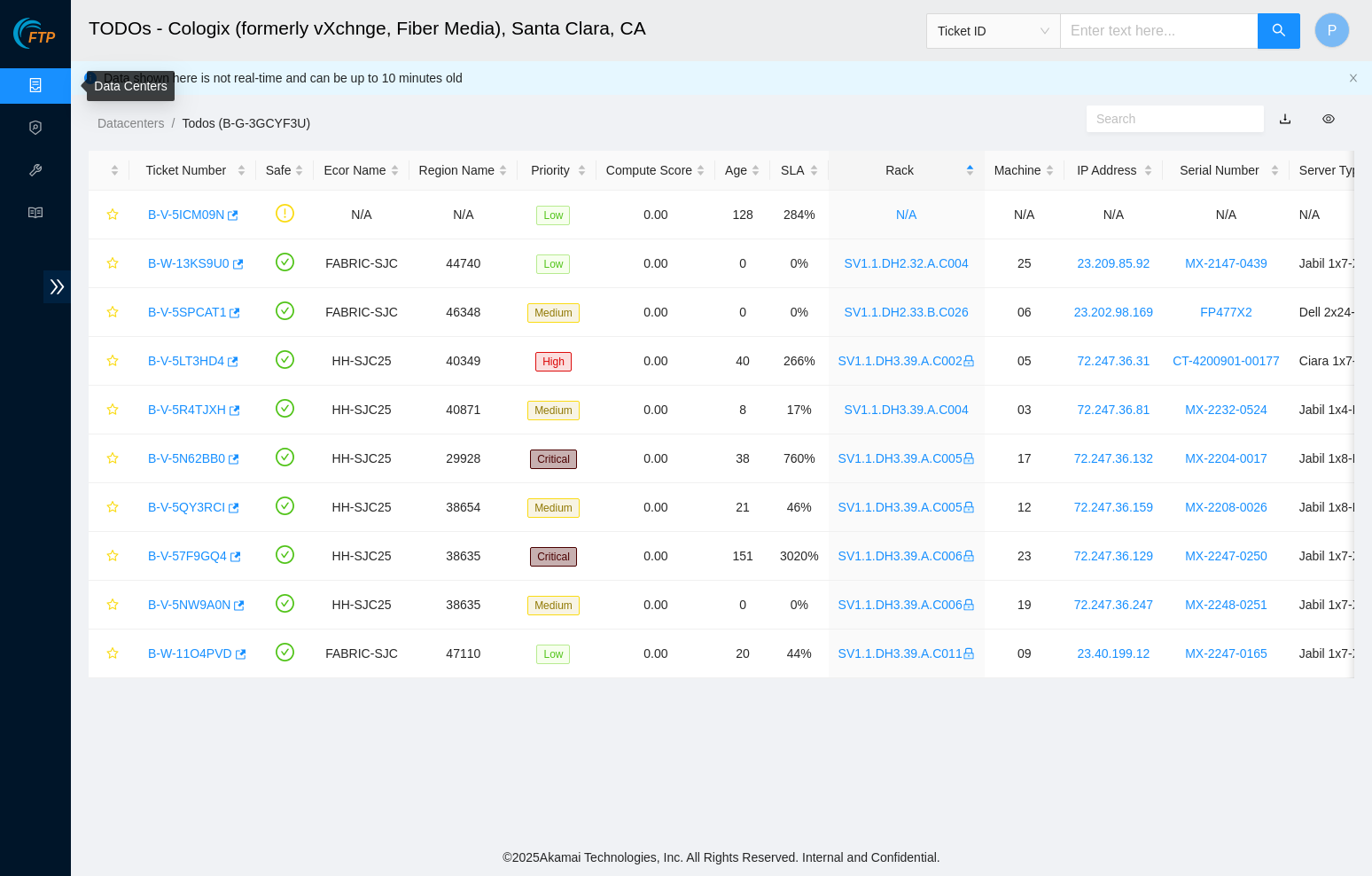 click on "Data Centers" at bounding box center (88, 86) 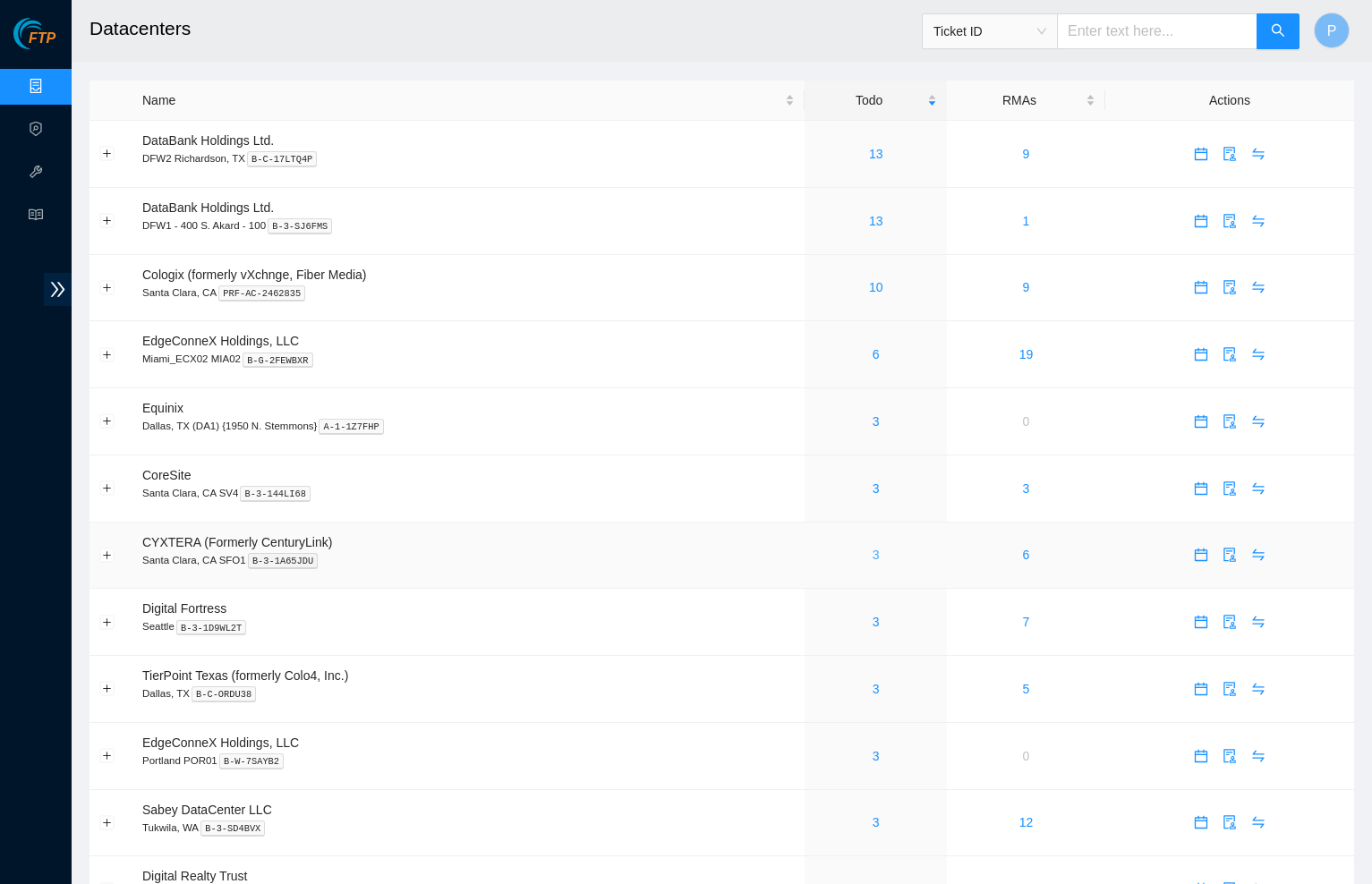 click on "3" at bounding box center [876, 555] 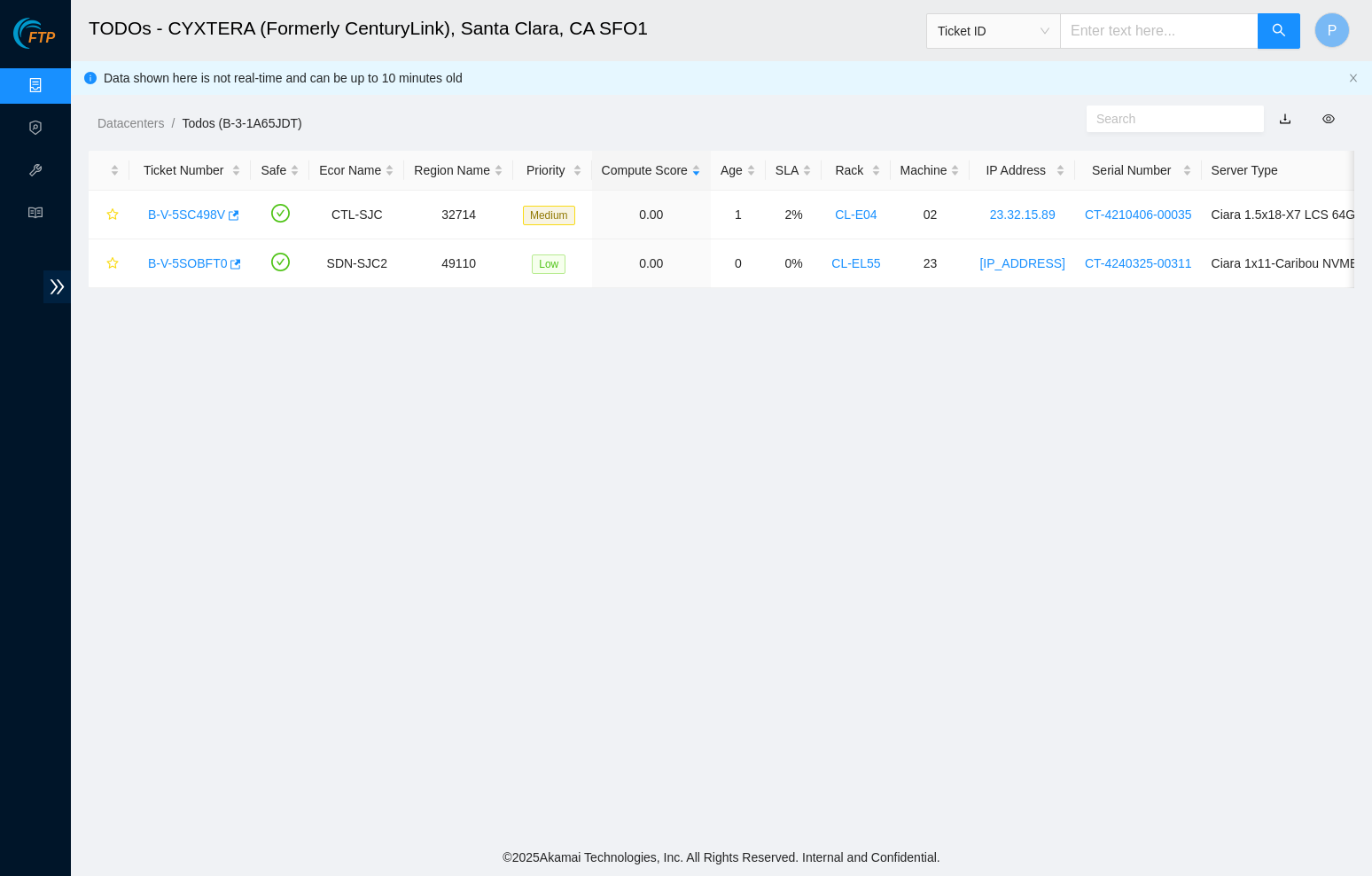 click on "Datacenters / Todos (B-3-1A65JDT) /" at bounding box center (558, 83) 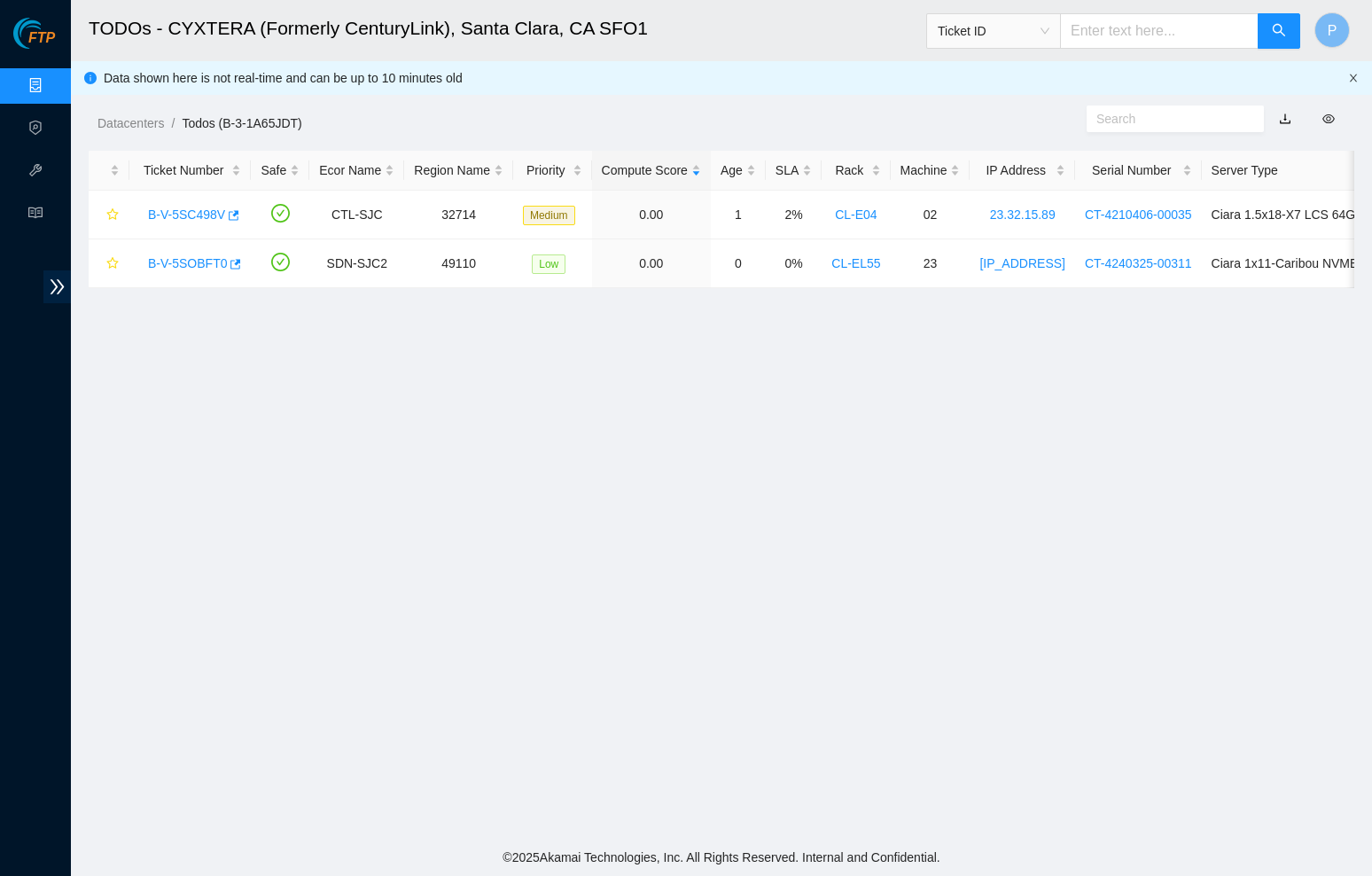 click 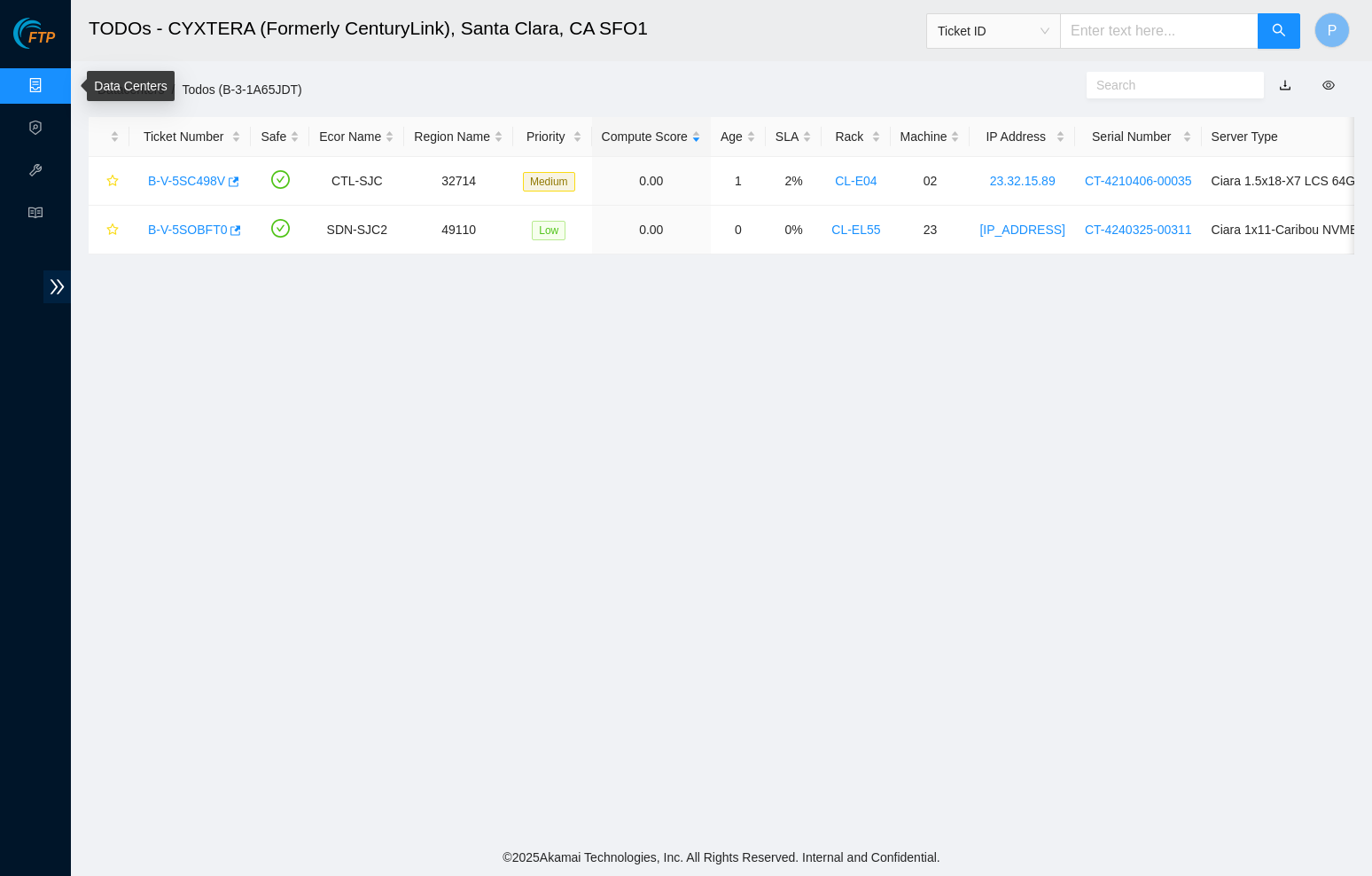 click on "Data Centers" at bounding box center [88, 86] 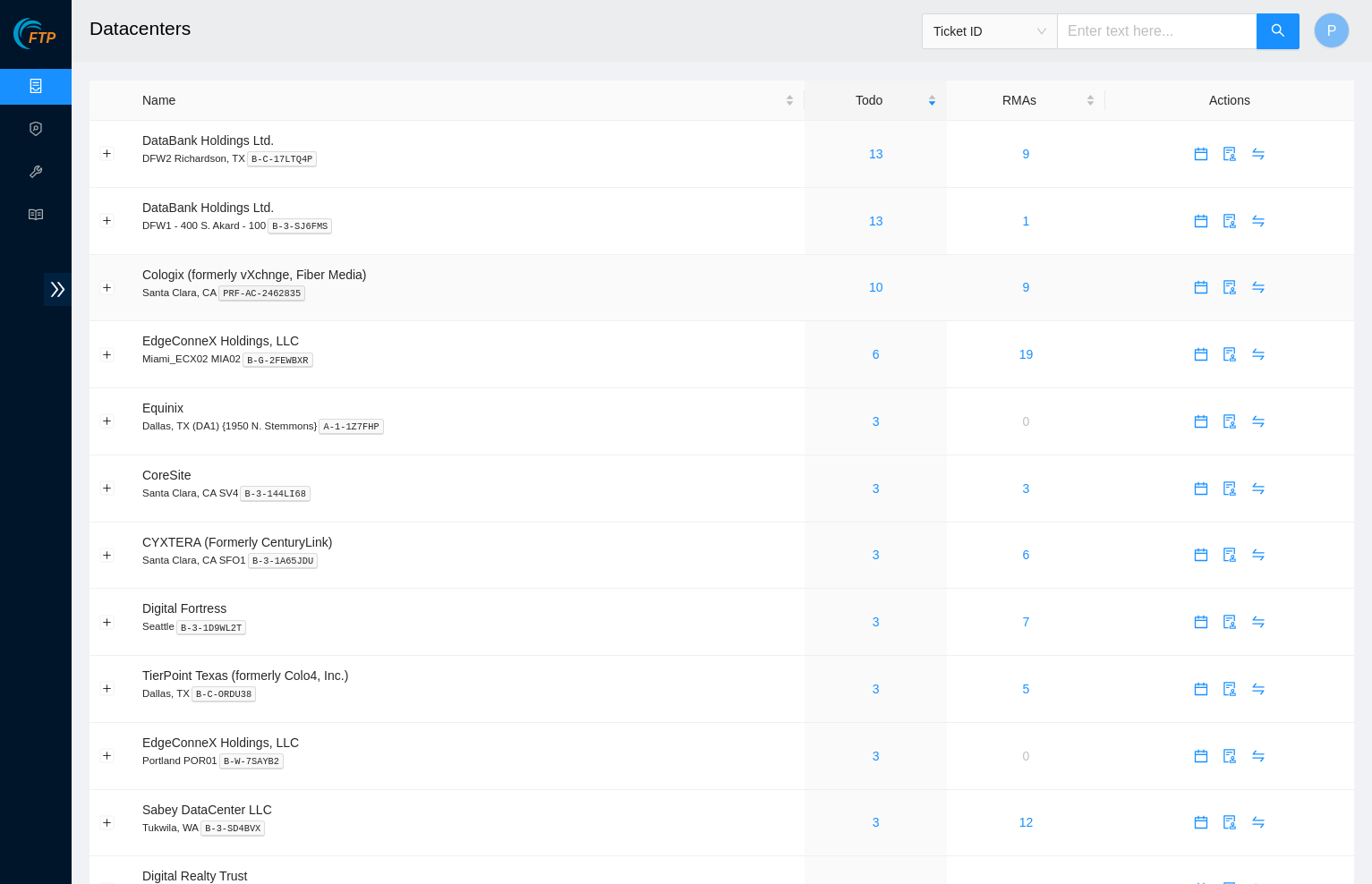 click on "Cologix (formerly vXchnge, Fiber Media) [CITY], [STATE] PRF-AC-2462835" at bounding box center (468, 288) 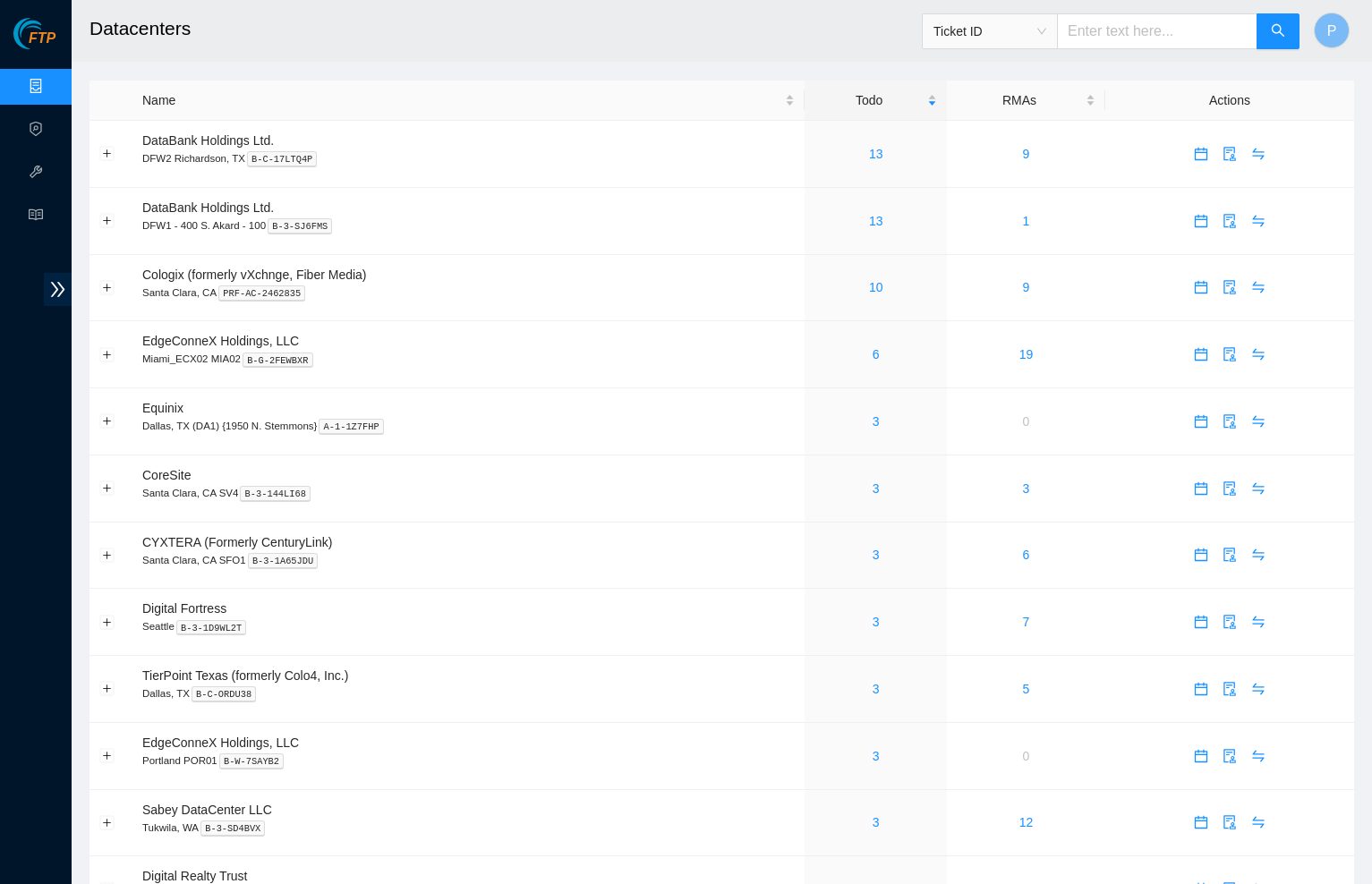 click at bounding box center (1157, 31) 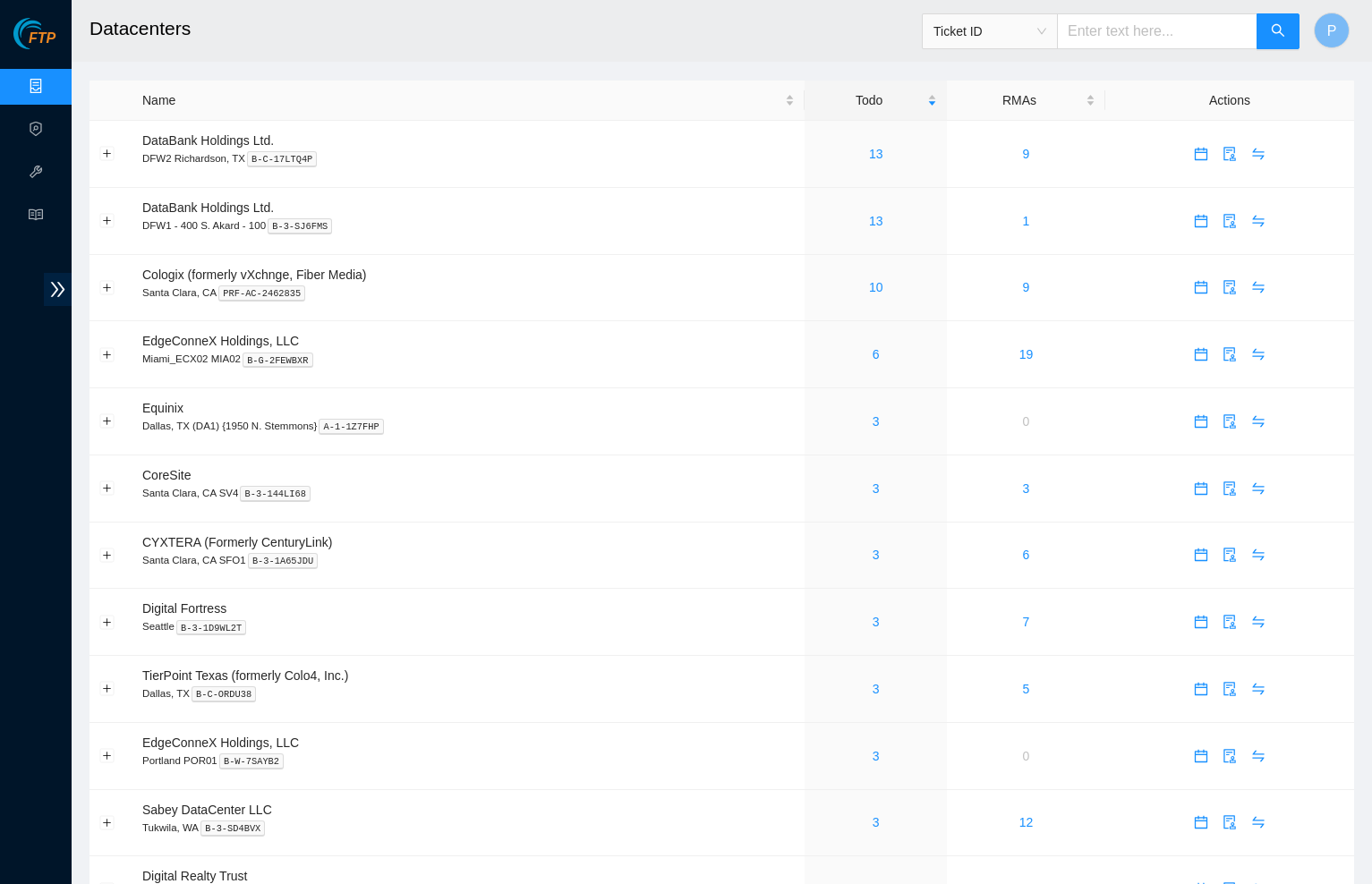 paste on "B-V-5G4W9AX" 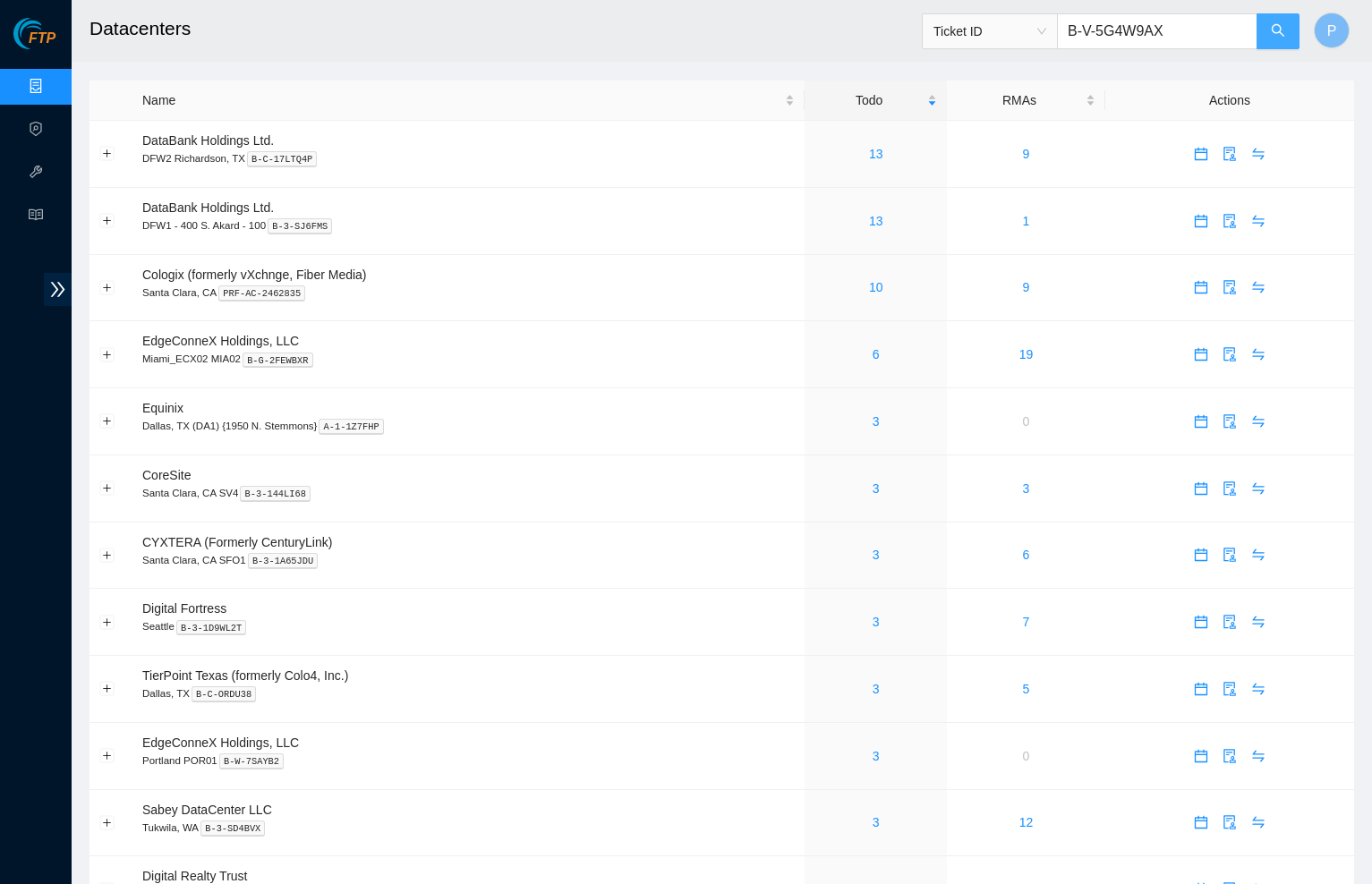 click at bounding box center (1278, 31) 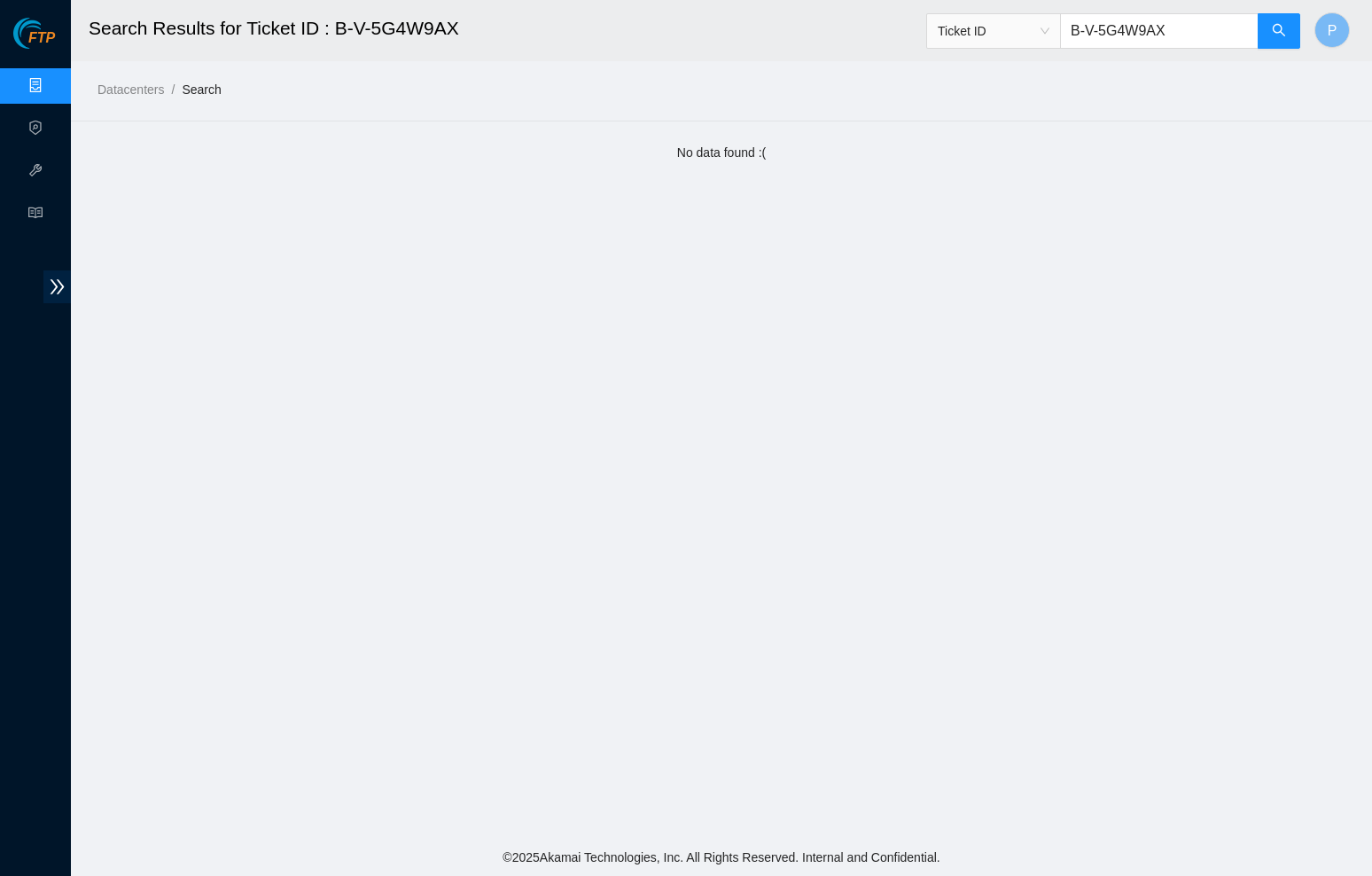 click on "Data Centers" at bounding box center [88, 86] 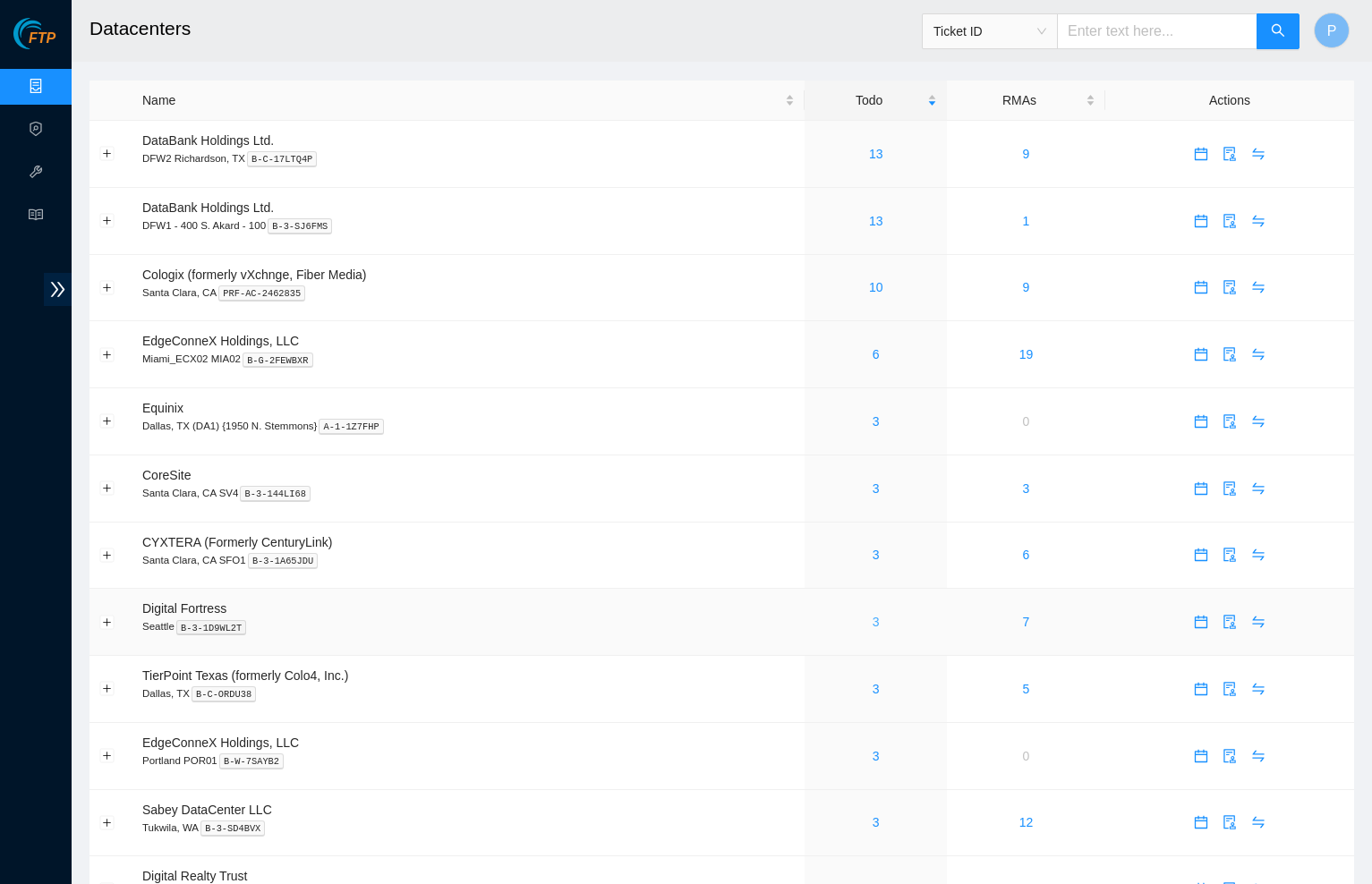 click on "3" at bounding box center [876, 622] 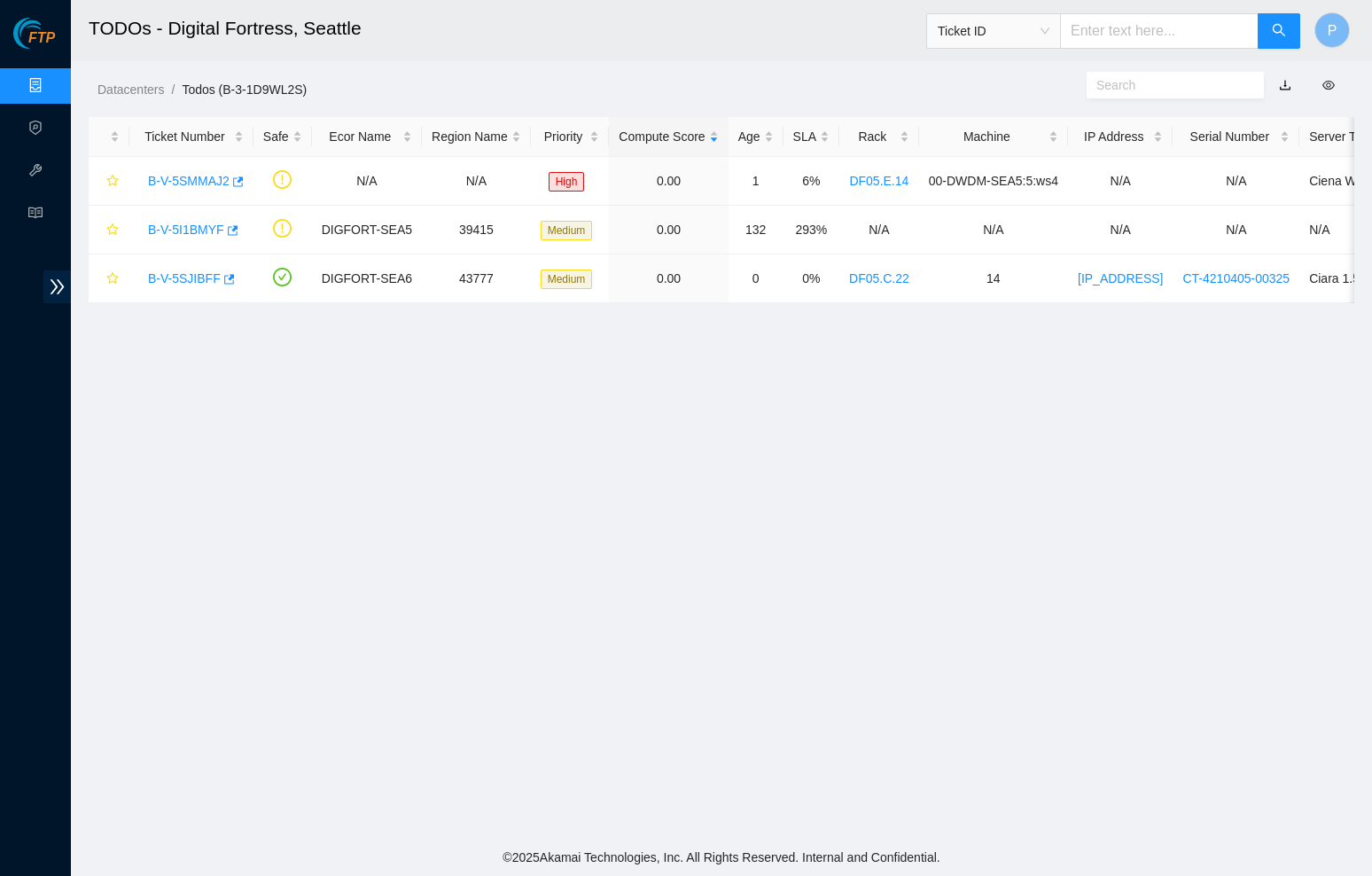 click at bounding box center [1285, 85] 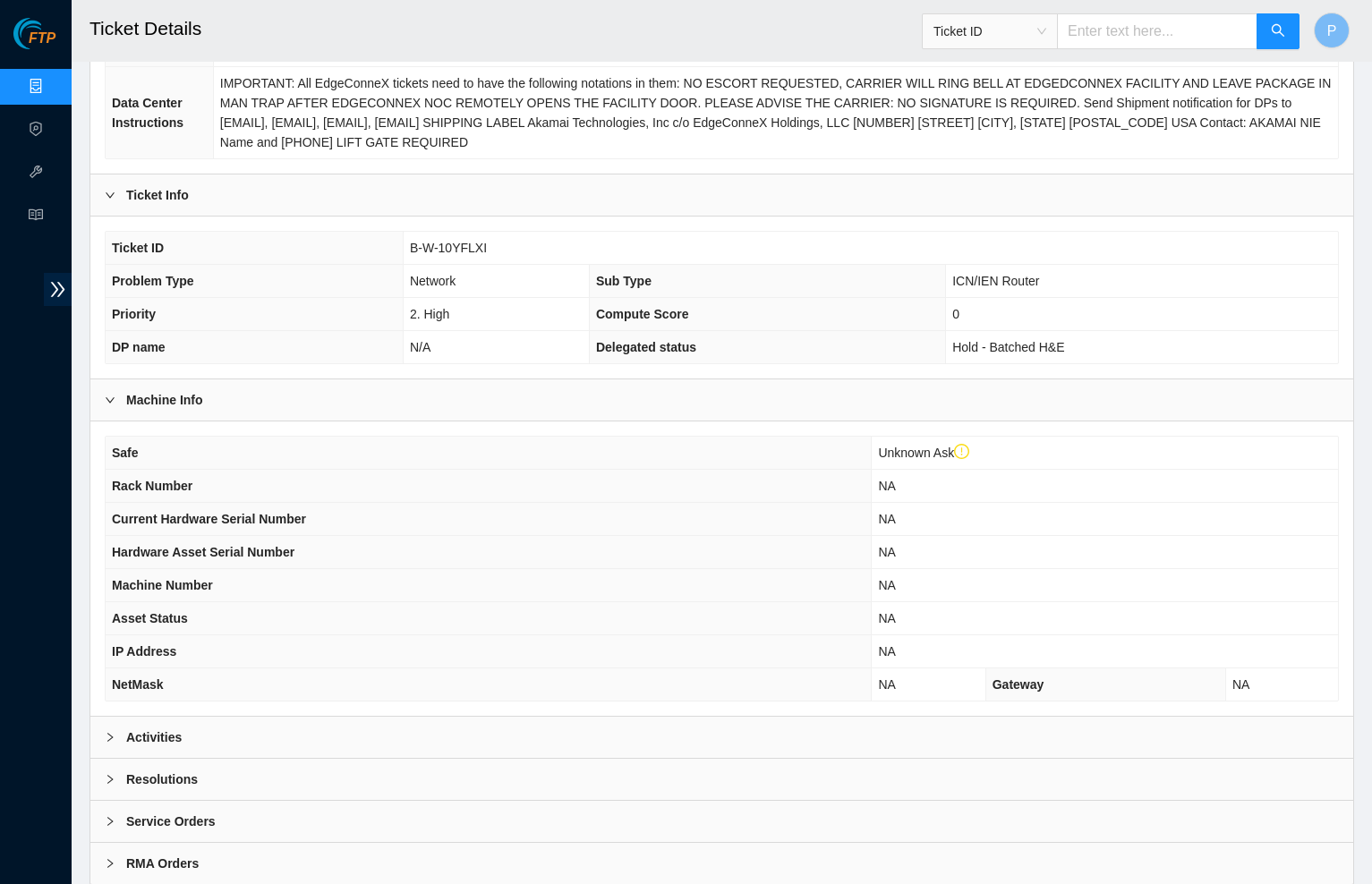 scroll, scrollTop: 327, scrollLeft: 0, axis: vertical 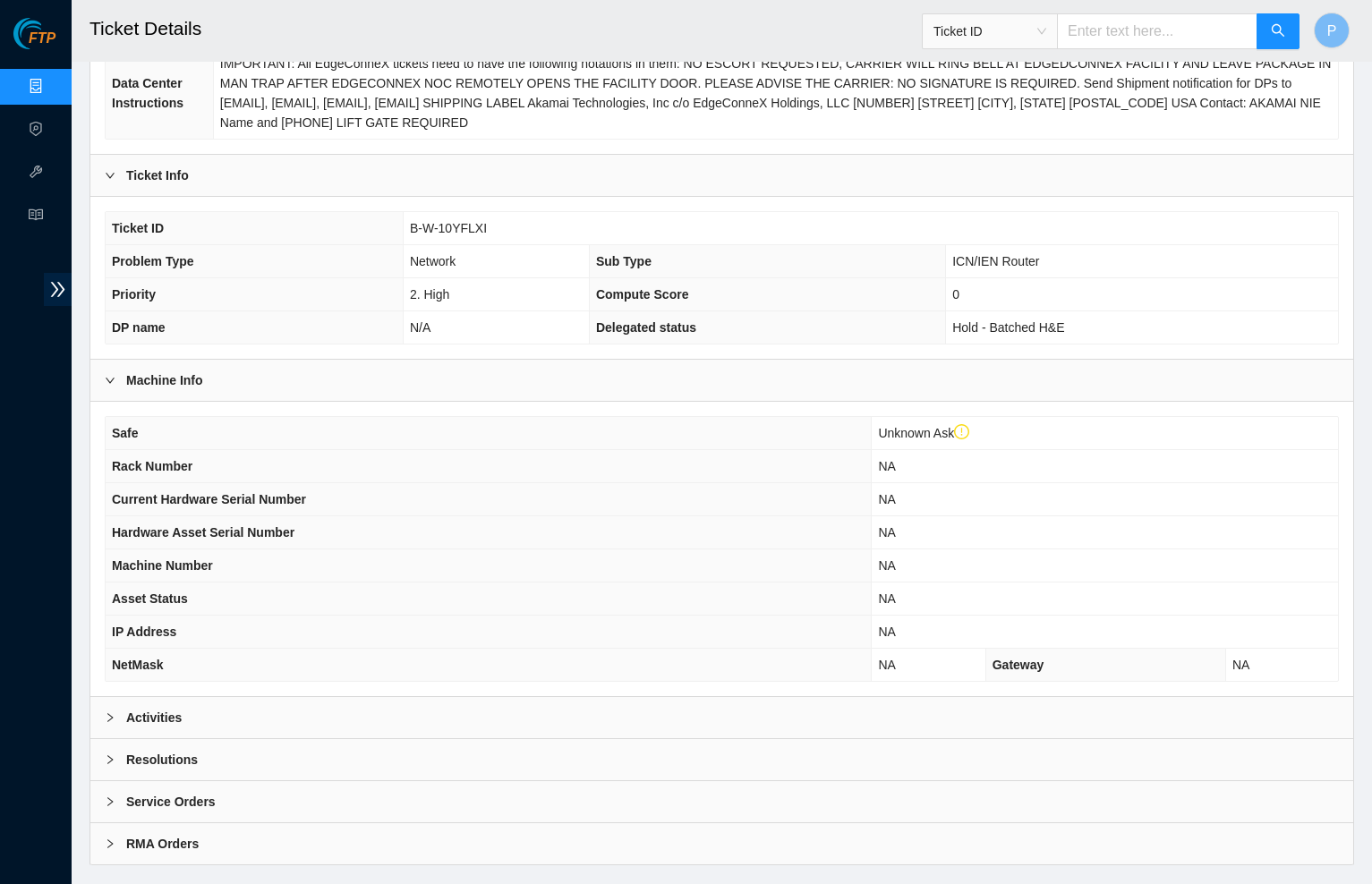 click on "Activities" at bounding box center [721, 718] 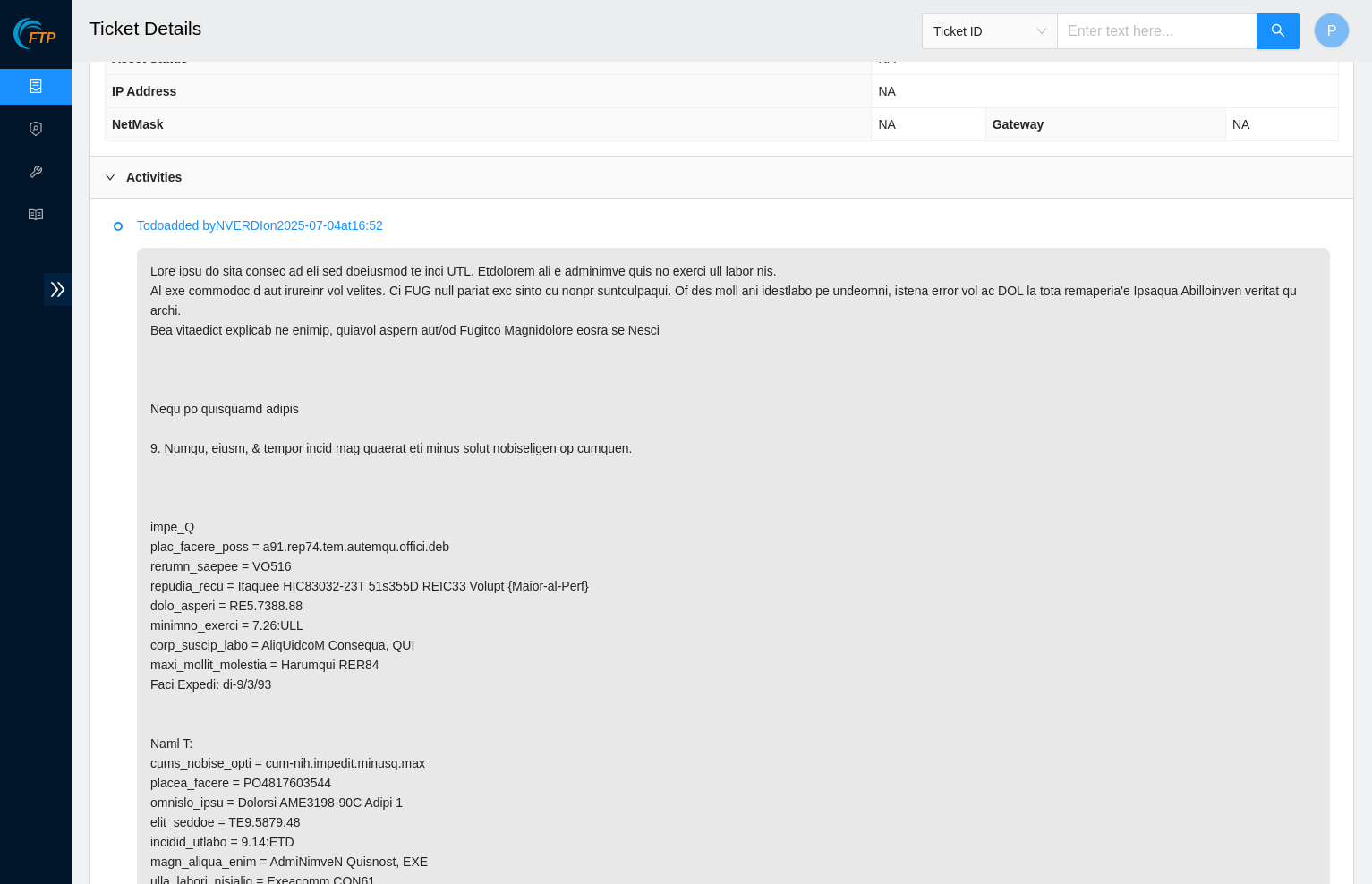scroll, scrollTop: 869, scrollLeft: 0, axis: vertical 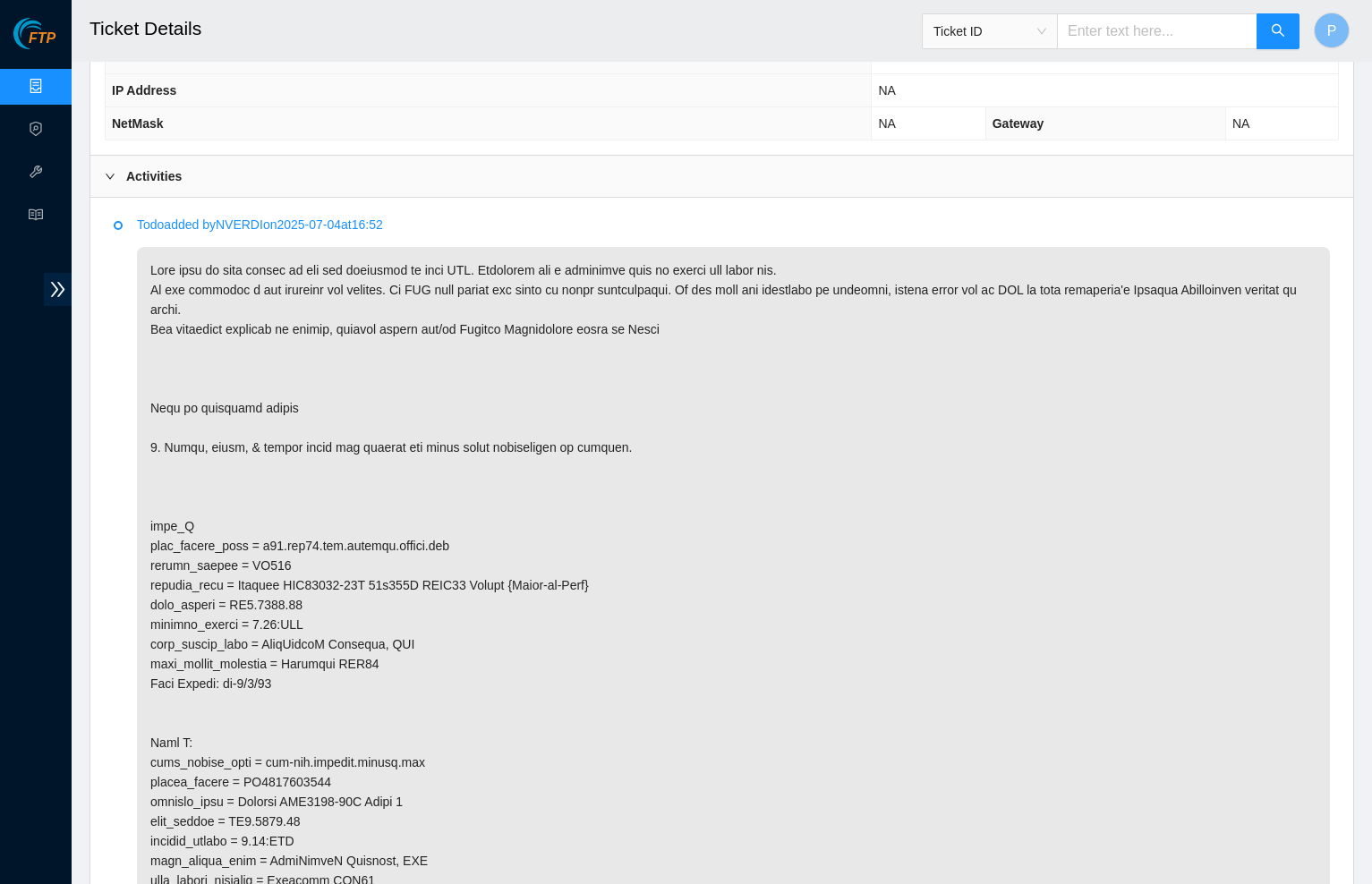 click on "Activities" at bounding box center [721, 176] 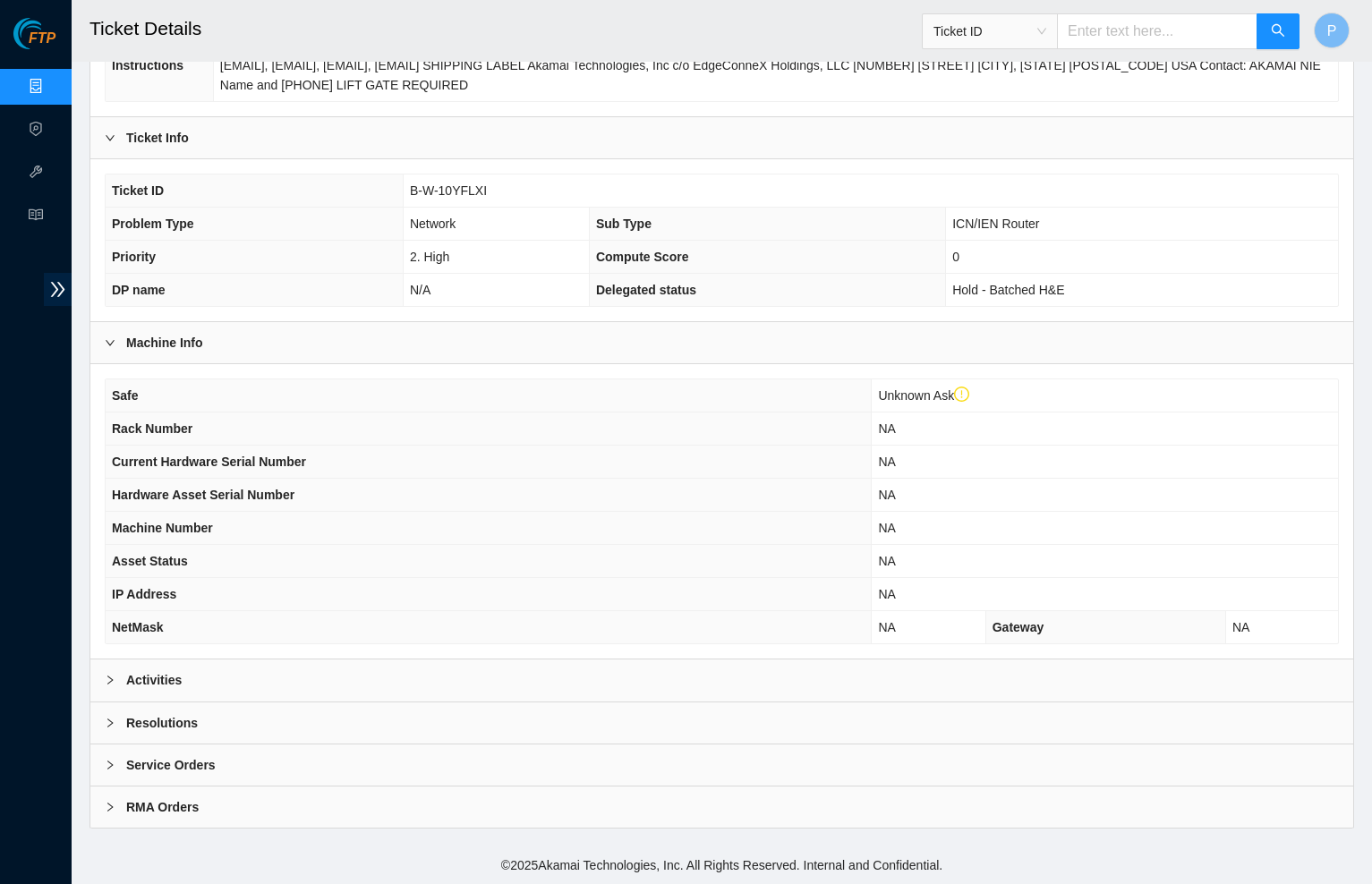 scroll, scrollTop: 384, scrollLeft: 0, axis: vertical 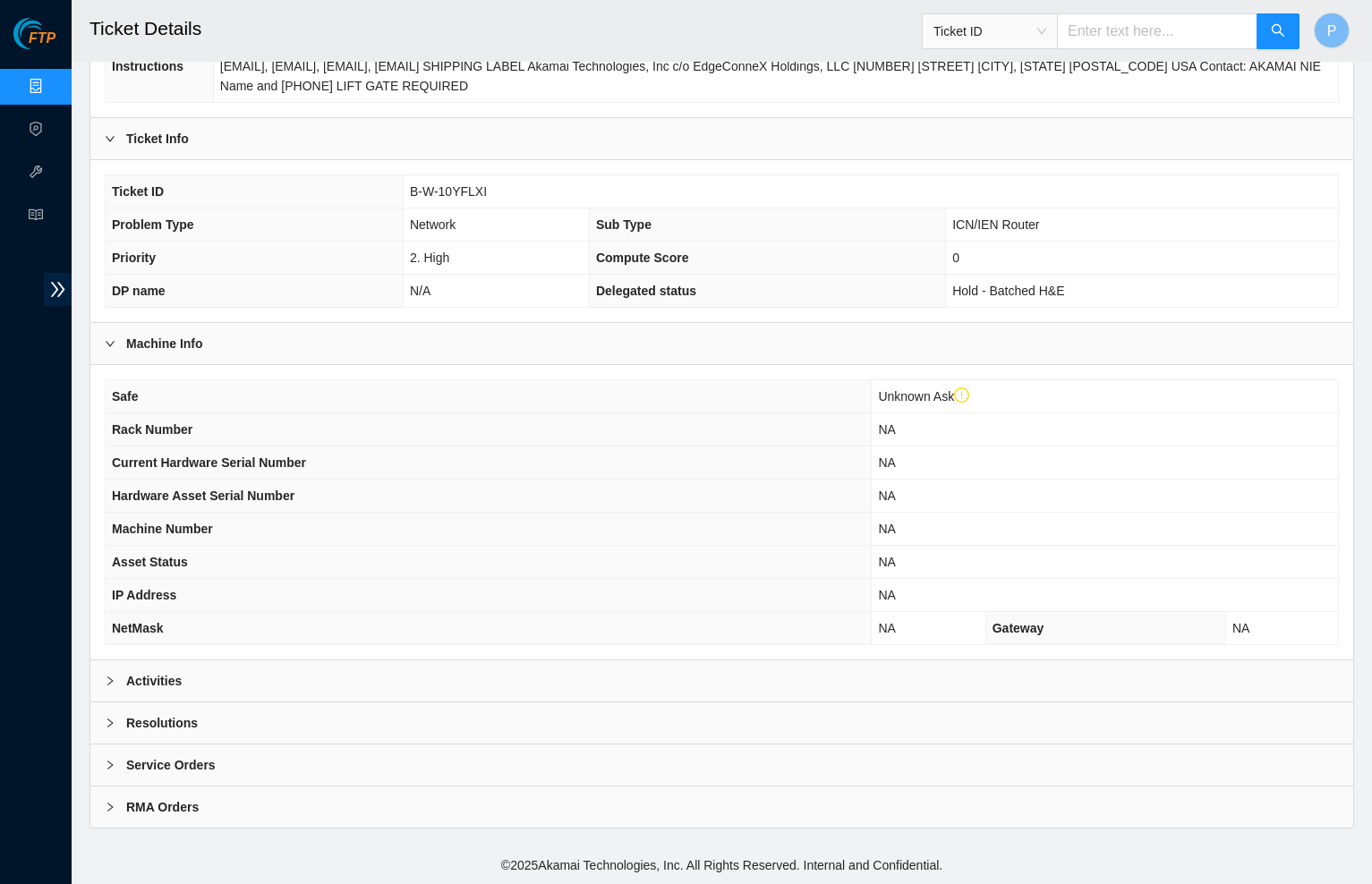 click on "Ticket Info" at bounding box center [721, 139] 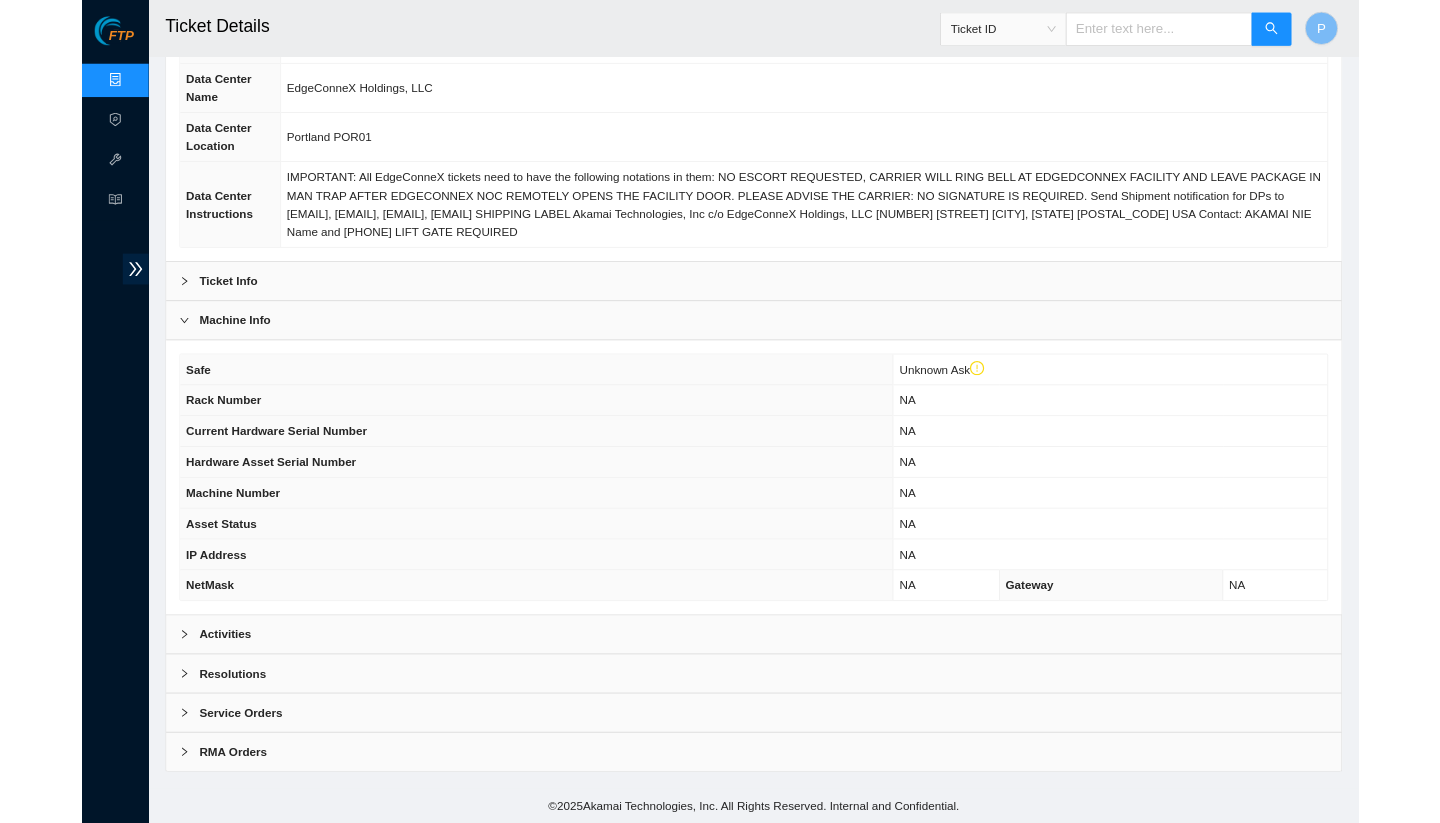 scroll, scrollTop: 0, scrollLeft: 0, axis: both 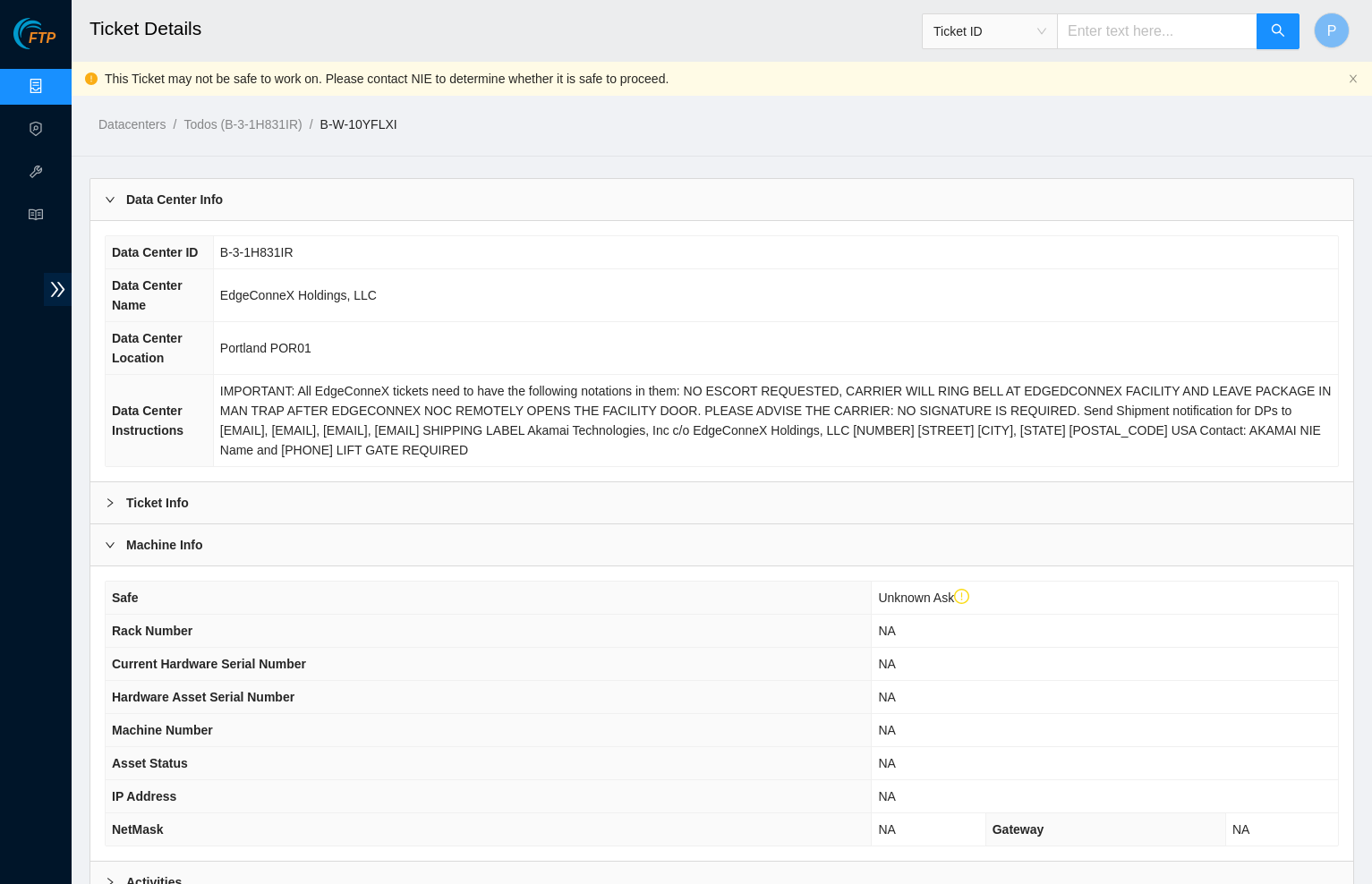 click on "Data Center Info" at bounding box center (721, 200) 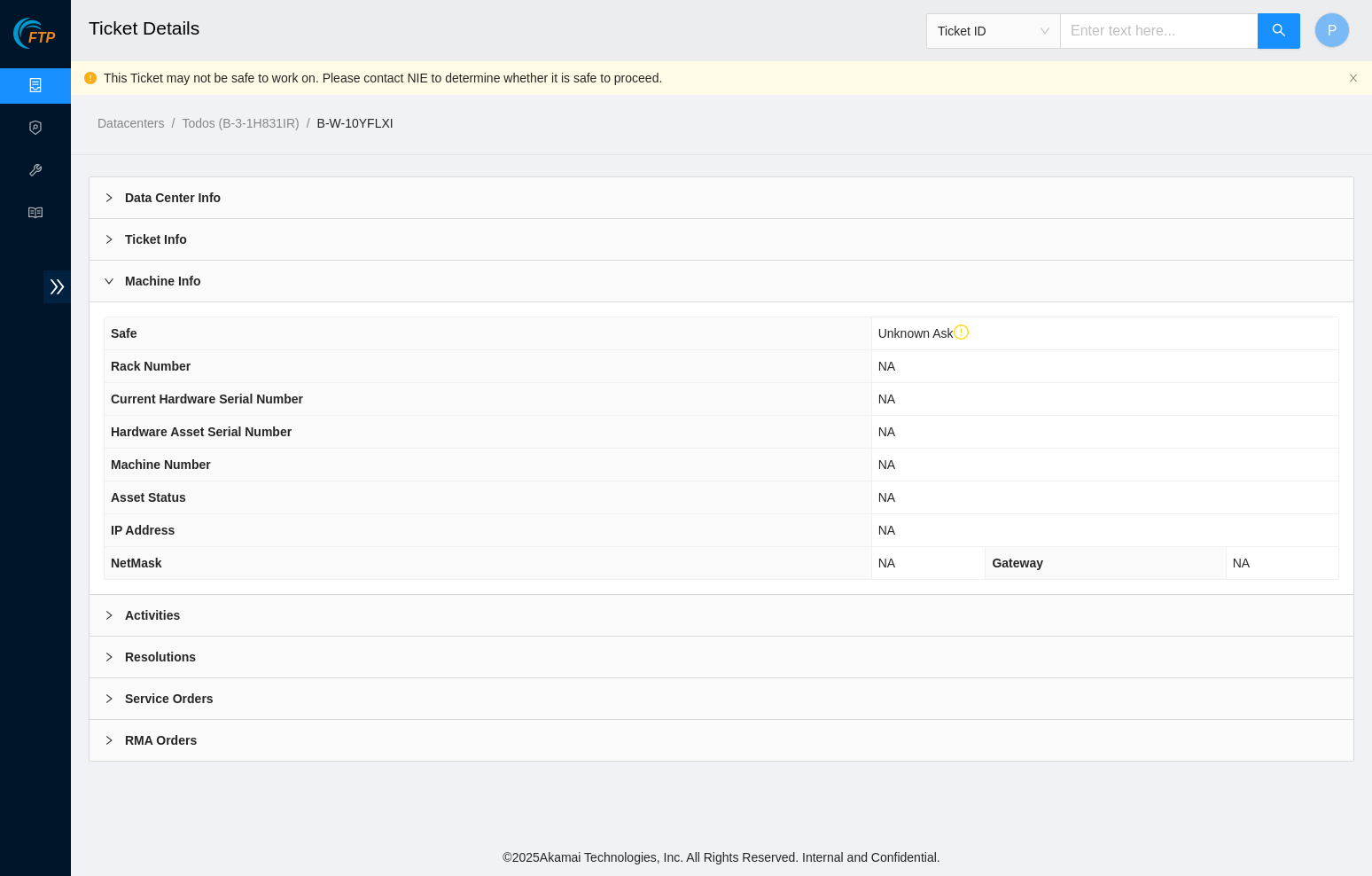 click on "Machine Info" at bounding box center [721, 281] 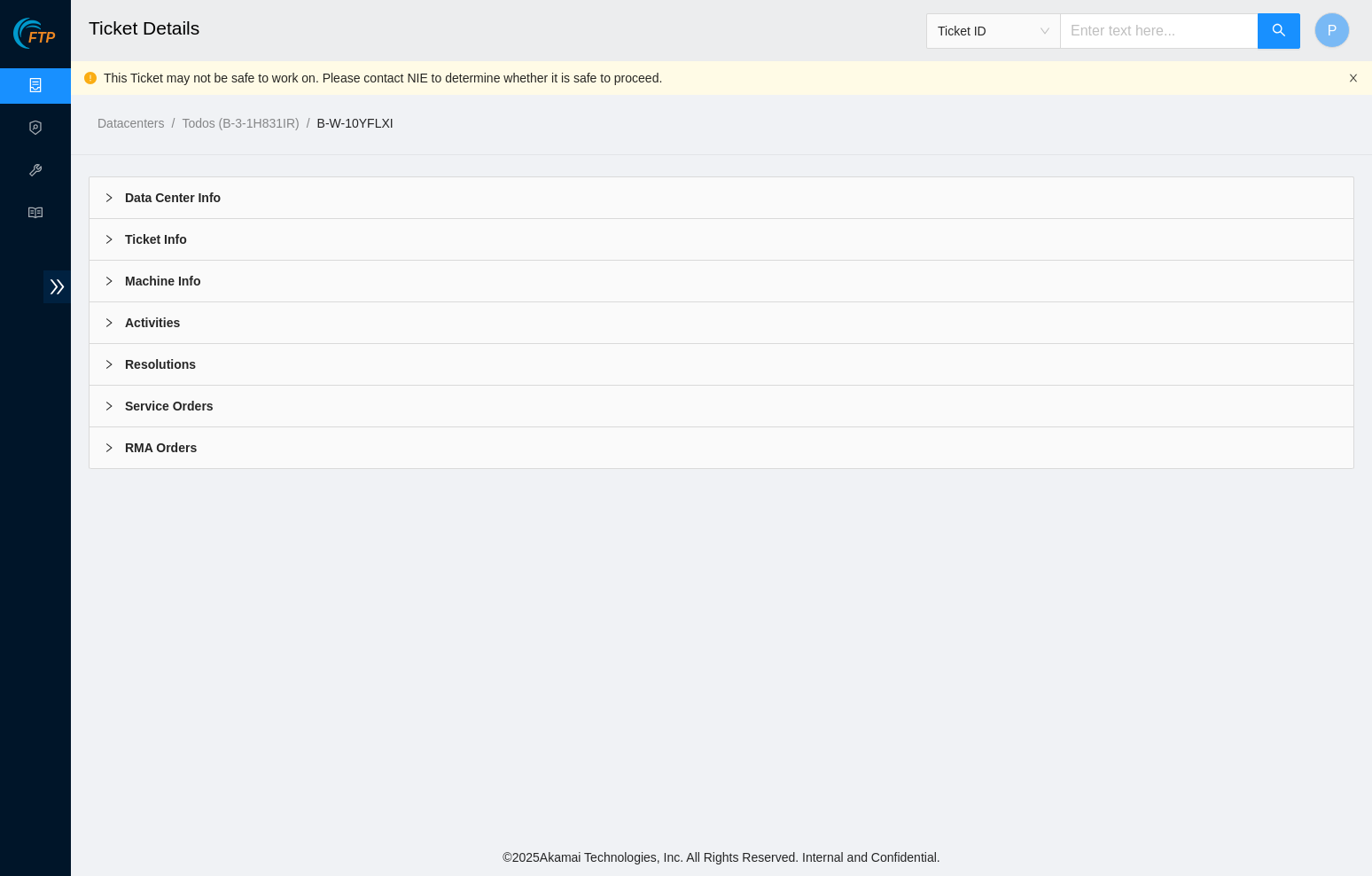 click 